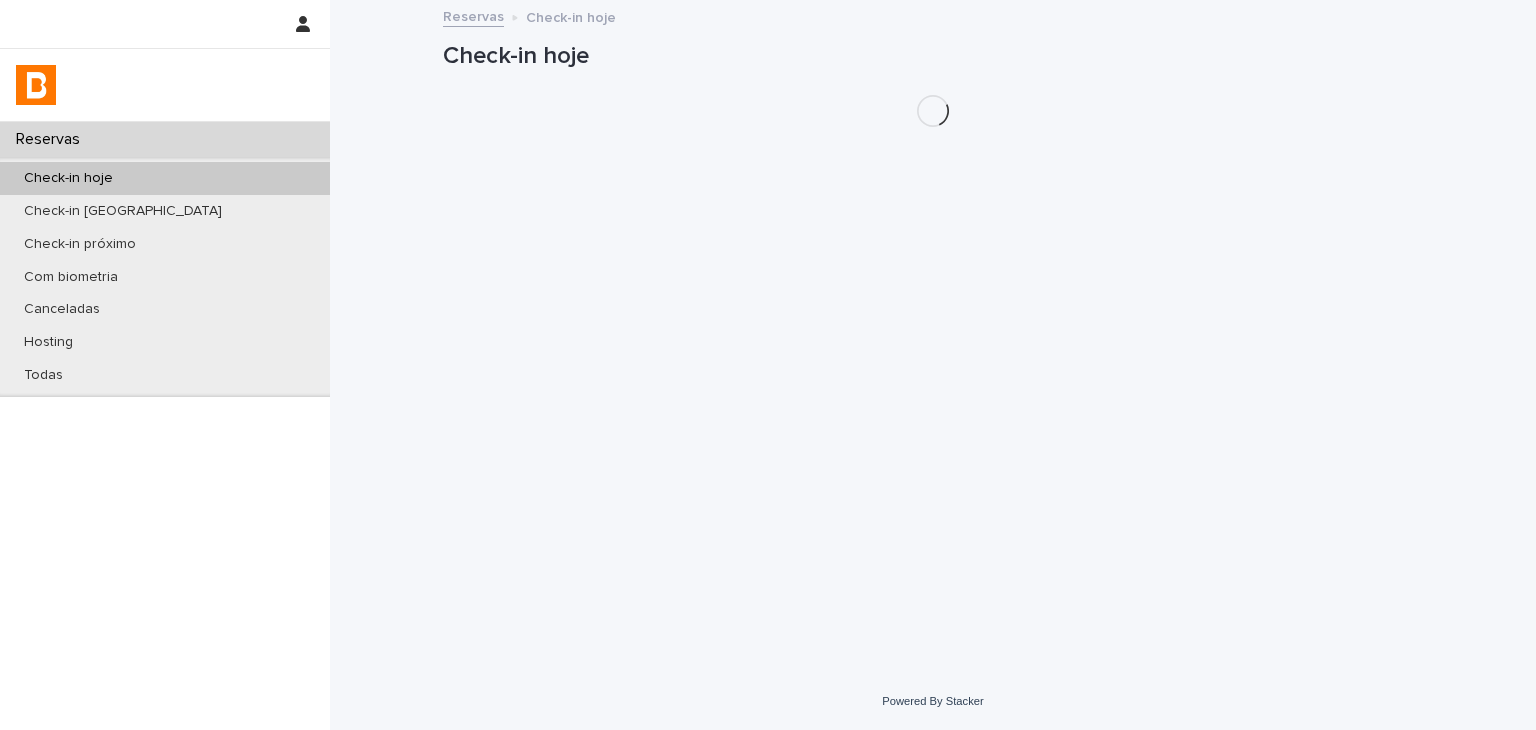 scroll, scrollTop: 0, scrollLeft: 0, axis: both 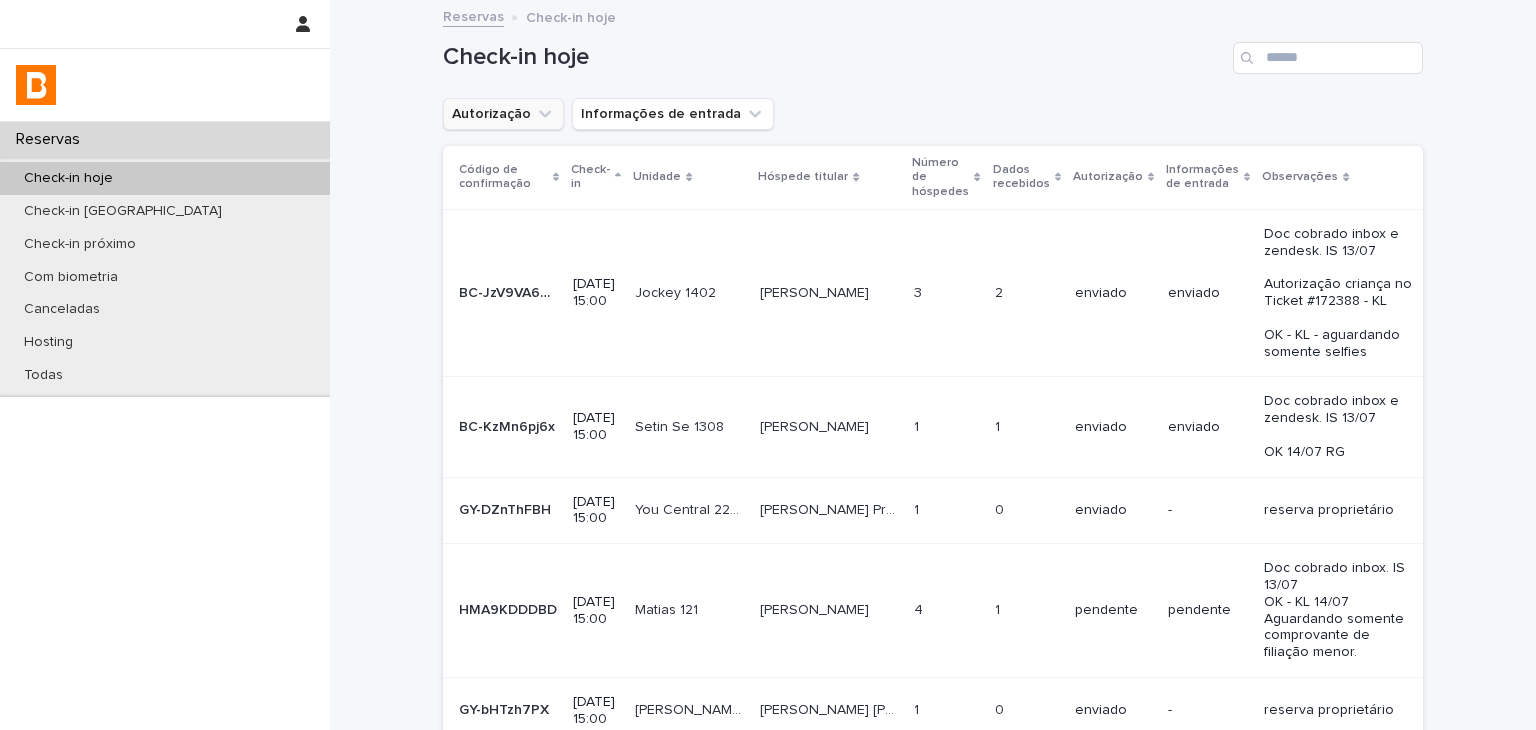 click on "Autorização" at bounding box center [503, 114] 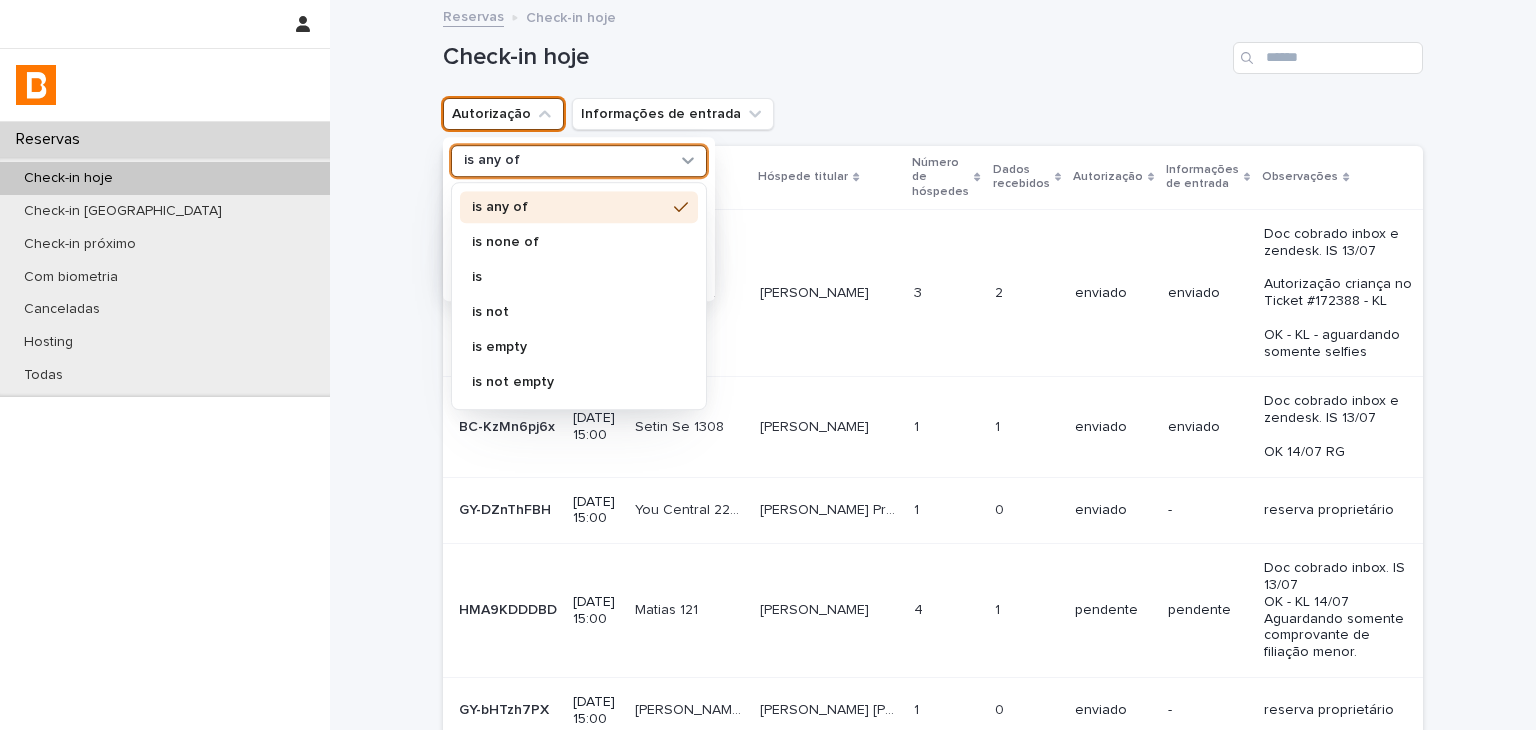 click on "is any of" at bounding box center [579, 161] 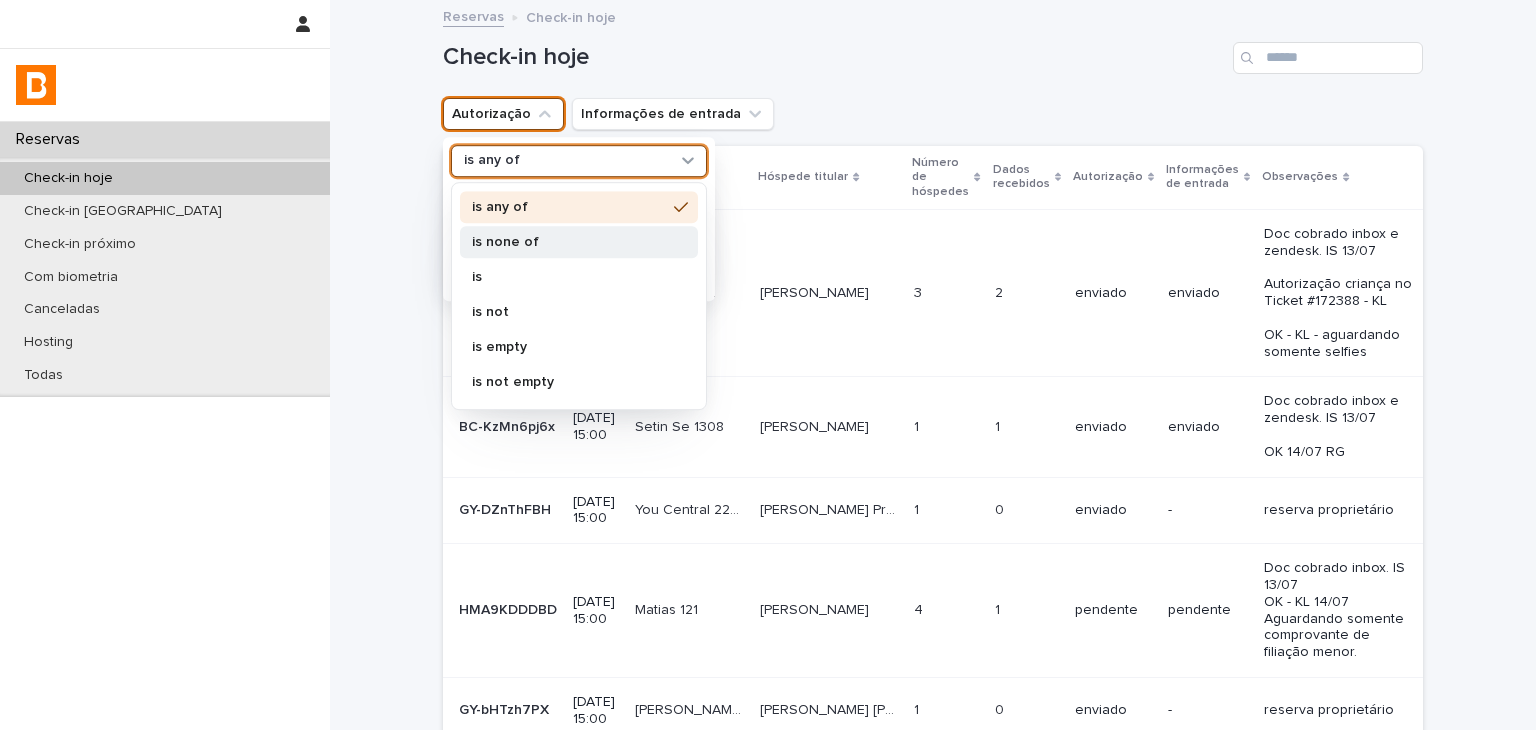 click on "is none of" at bounding box center (579, 242) 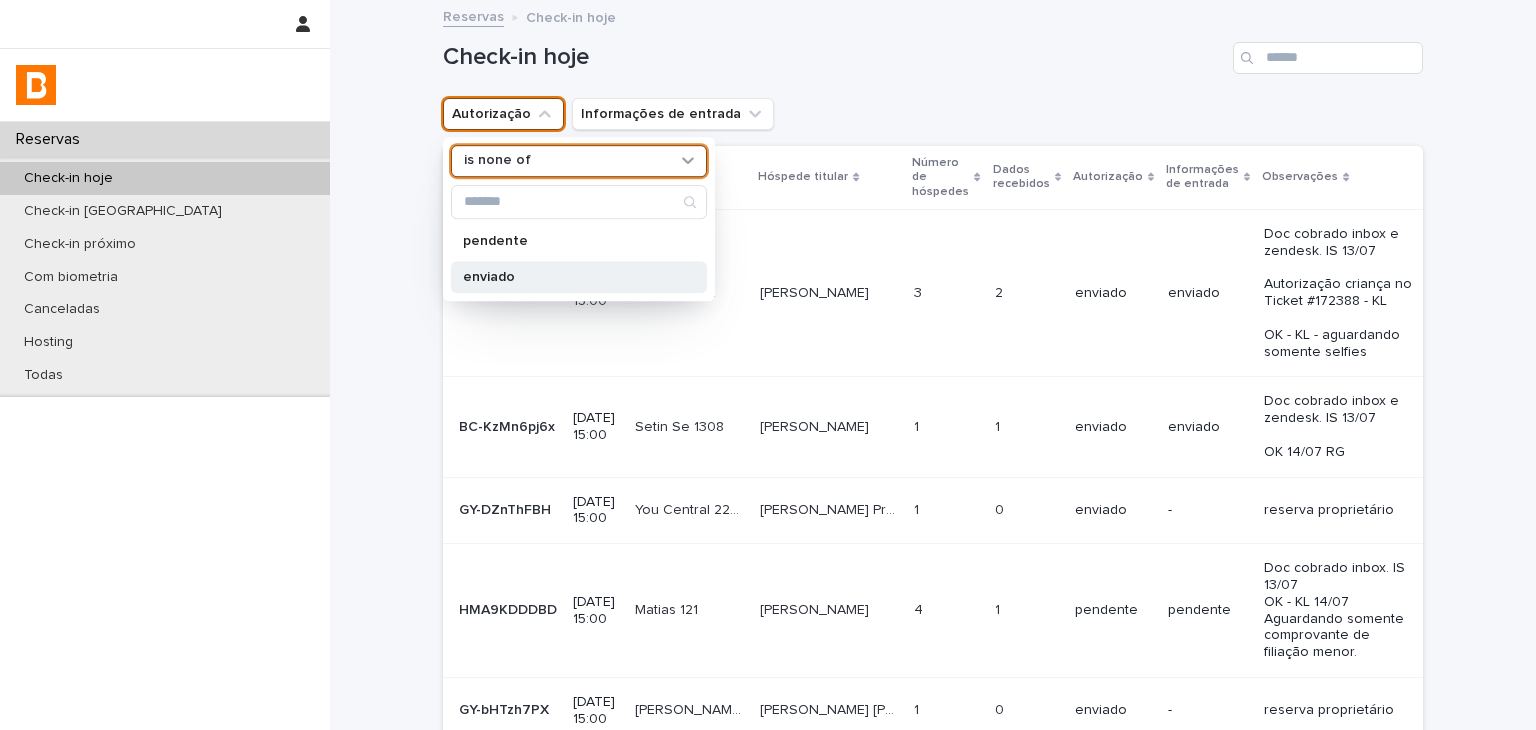 click on "enviado" at bounding box center [569, 277] 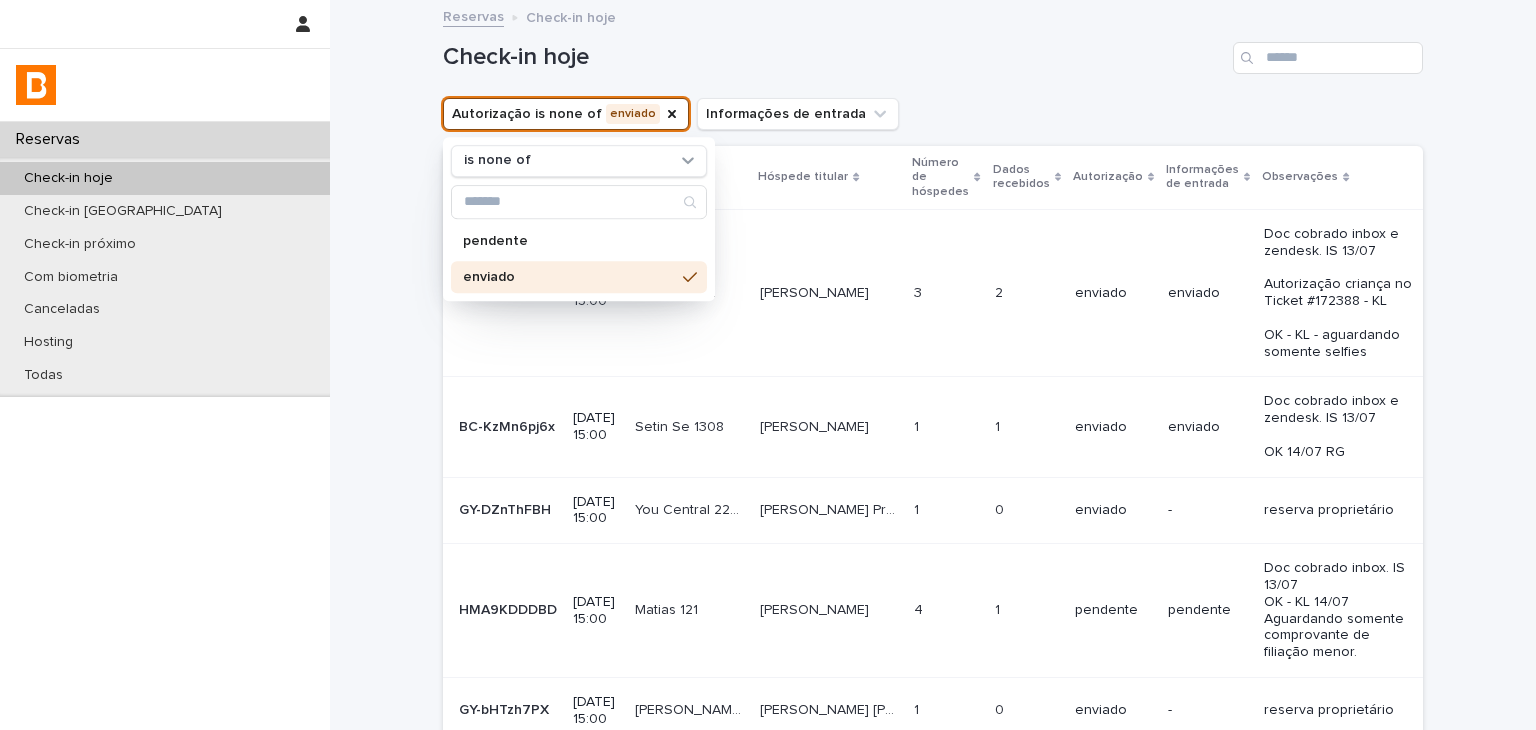 click on "Check-in hoje" at bounding box center (834, 57) 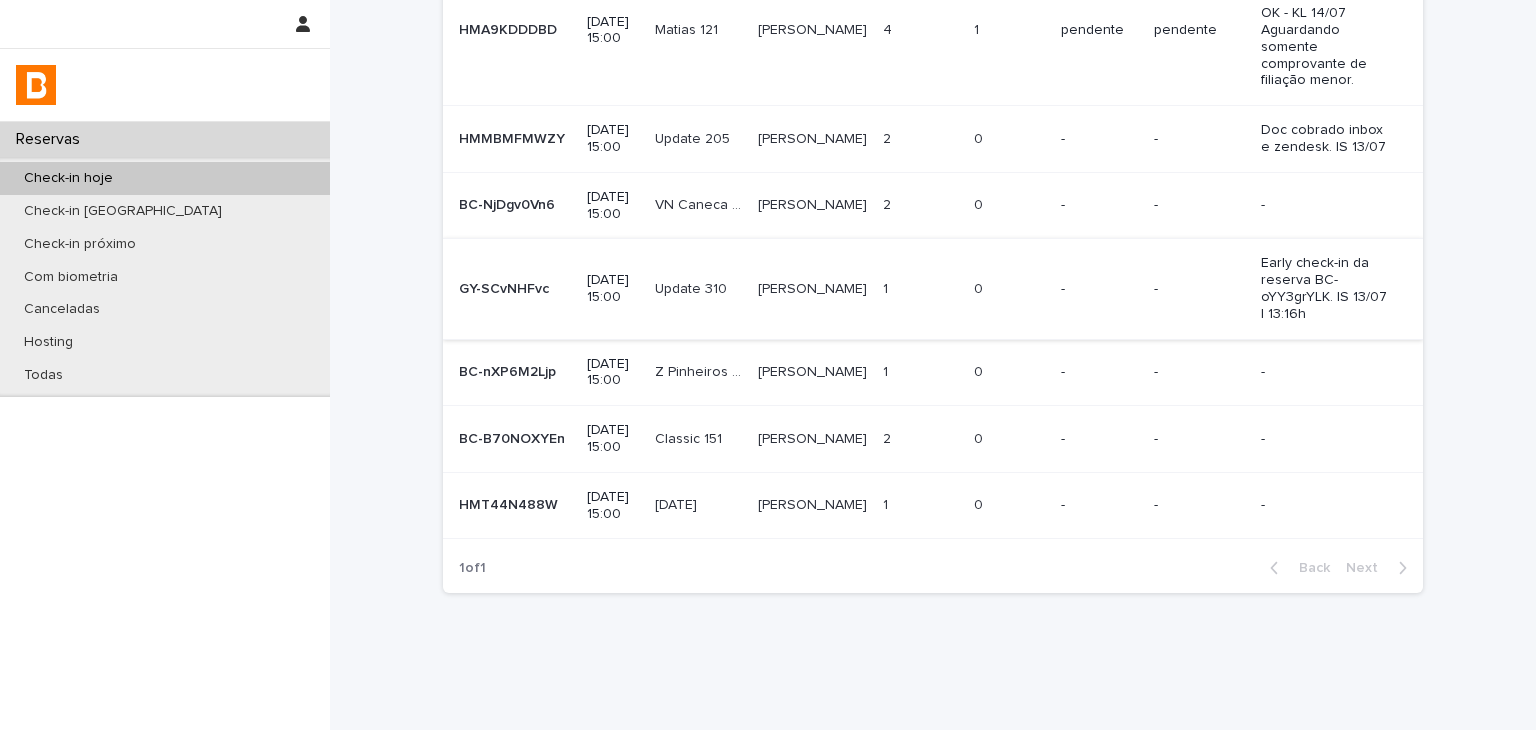 scroll, scrollTop: 0, scrollLeft: 0, axis: both 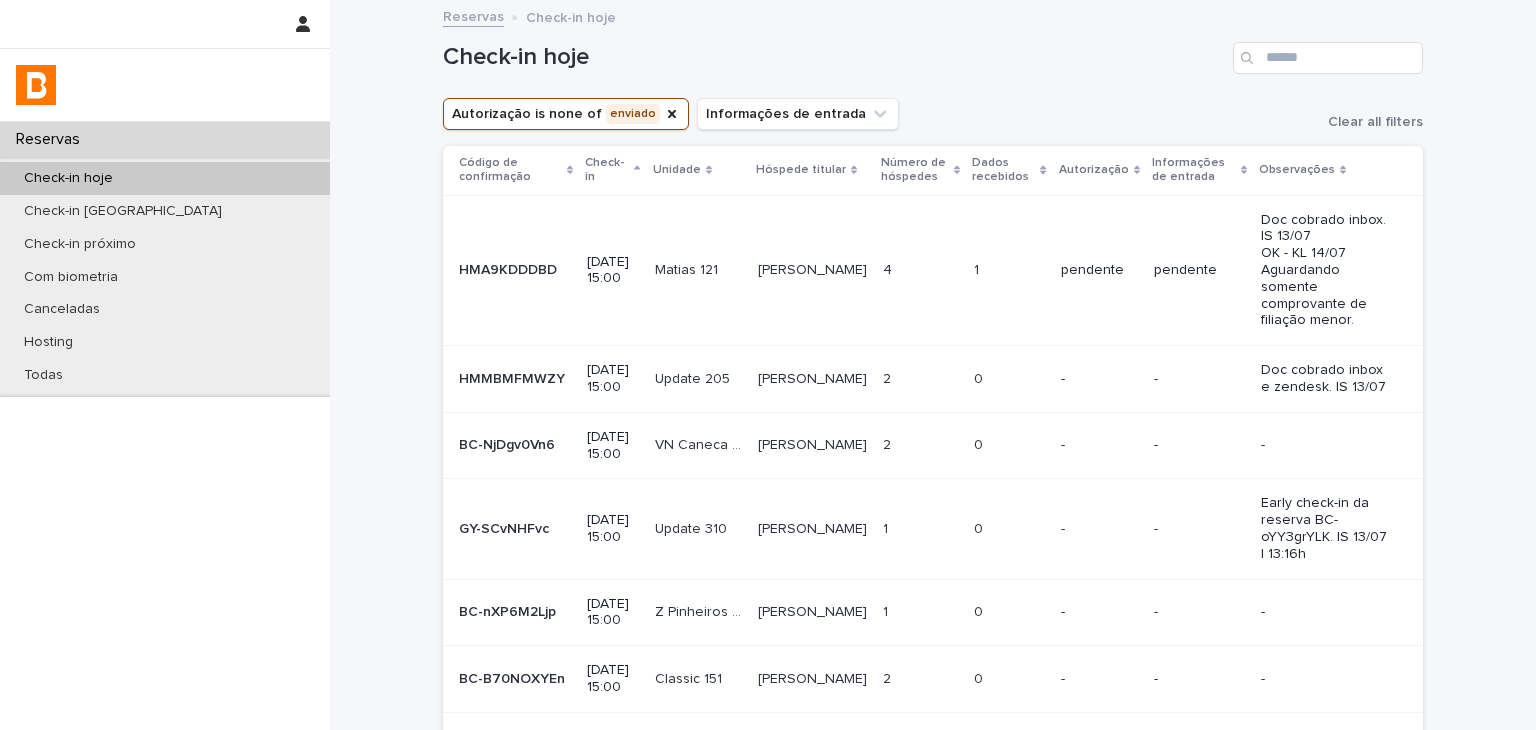 click on "Loading... Saving… Loading... Saving… Check-in hoje Autorização is none of enviado Informações de entrada Clear all filters Código de confirmação Check-in Unidade Hóspede titular Número de hóspedes Dados recebidos Autorização Informações de entrada Observações HMA9KDDDBD HMA9KDDDBD   [DATE] 15:00 Matias 121 Matias 121   [PERSON_NAME]   4 4   1 1   pendente pendente Doc cobrado inbox. IS 13/07
OK - KL 14/07
Aguardando somente comprovante de filiação menor. HMMBMFMWZY HMMBMFMWZY   [DATE] 15:00 Update 205 Update 205   [PERSON_NAME] [PERSON_NAME]   2 2   0 0   - - Doc cobrado inbox e zendesk. IS 13/07 BC-NjDgv0Vn6 BC-NjDgv0Vn6   [DATE] 15:00 VN Caneca 905 VN Caneca 905   [PERSON_NAME]   2 2   0 0   - - - GY-SCvNHFvc GY-SCvNHFvc   [DATE] 15:00 Update 310 Update 310   [PERSON_NAME]   1 1   0 0   - - Early check-in da reserva BC-oYY3grYLK. IS 13/07 | 13:16h BC-nXP6M2Ljp BC-nXP6M2Ljp       1 1" at bounding box center (933, 476) 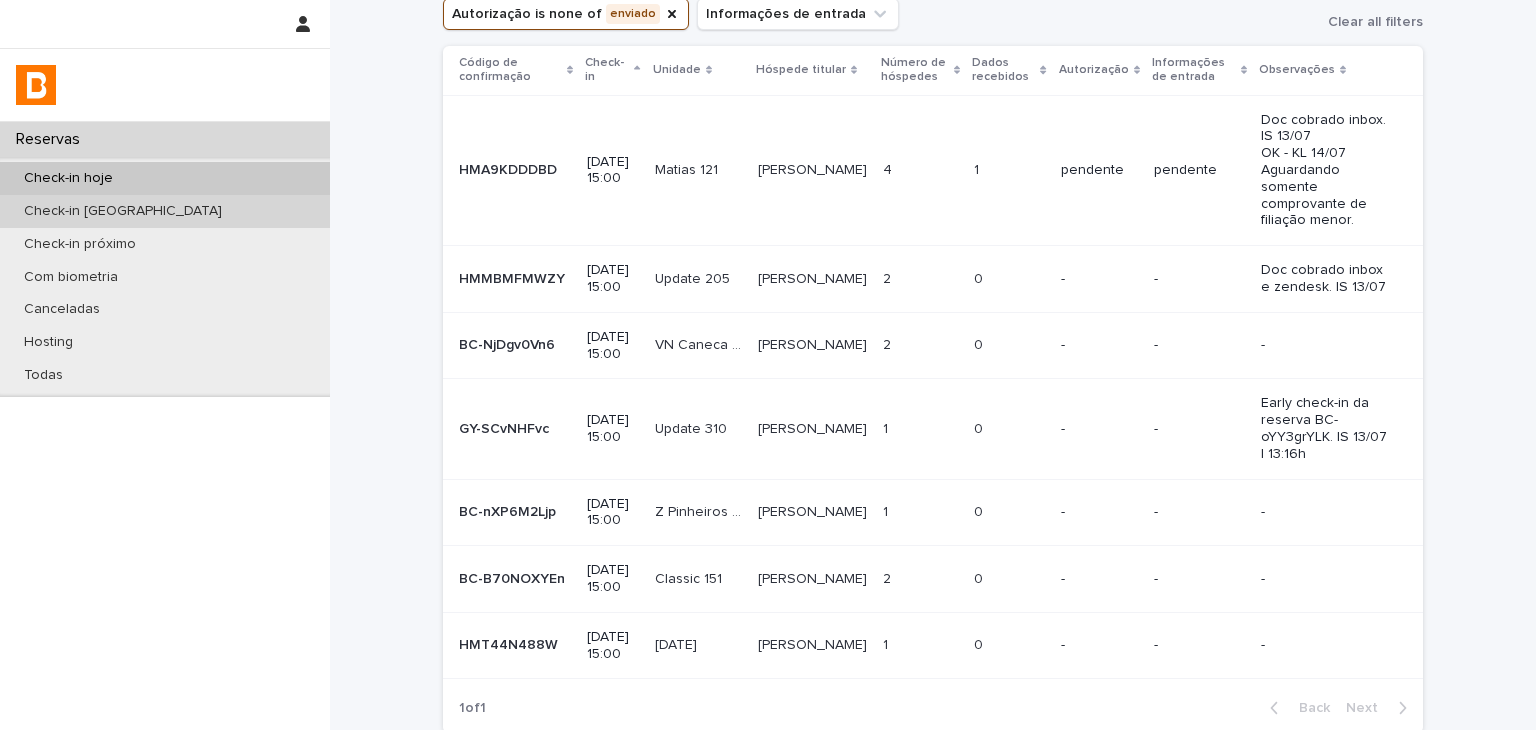 click on "Check-in [GEOGRAPHIC_DATA]" at bounding box center [165, 211] 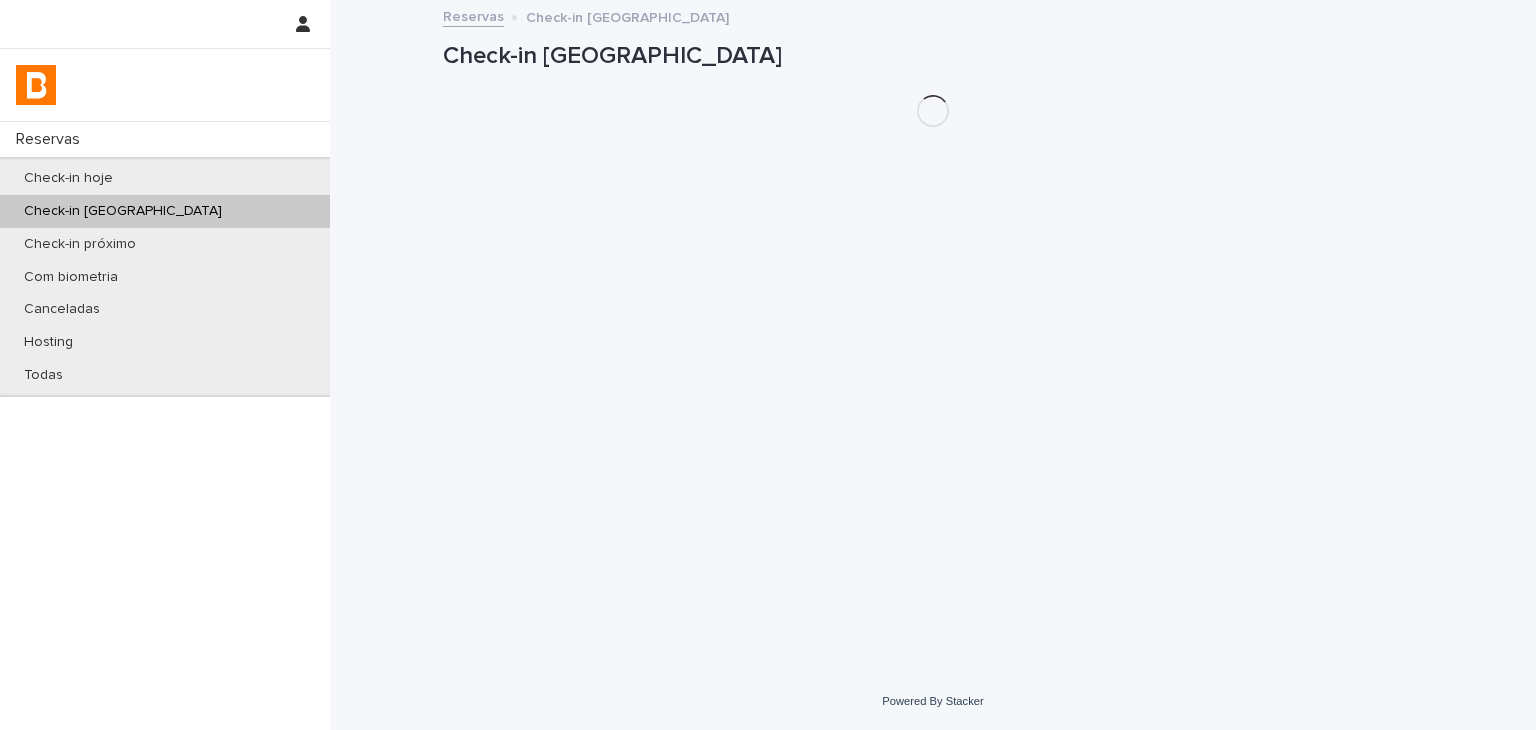 scroll, scrollTop: 0, scrollLeft: 0, axis: both 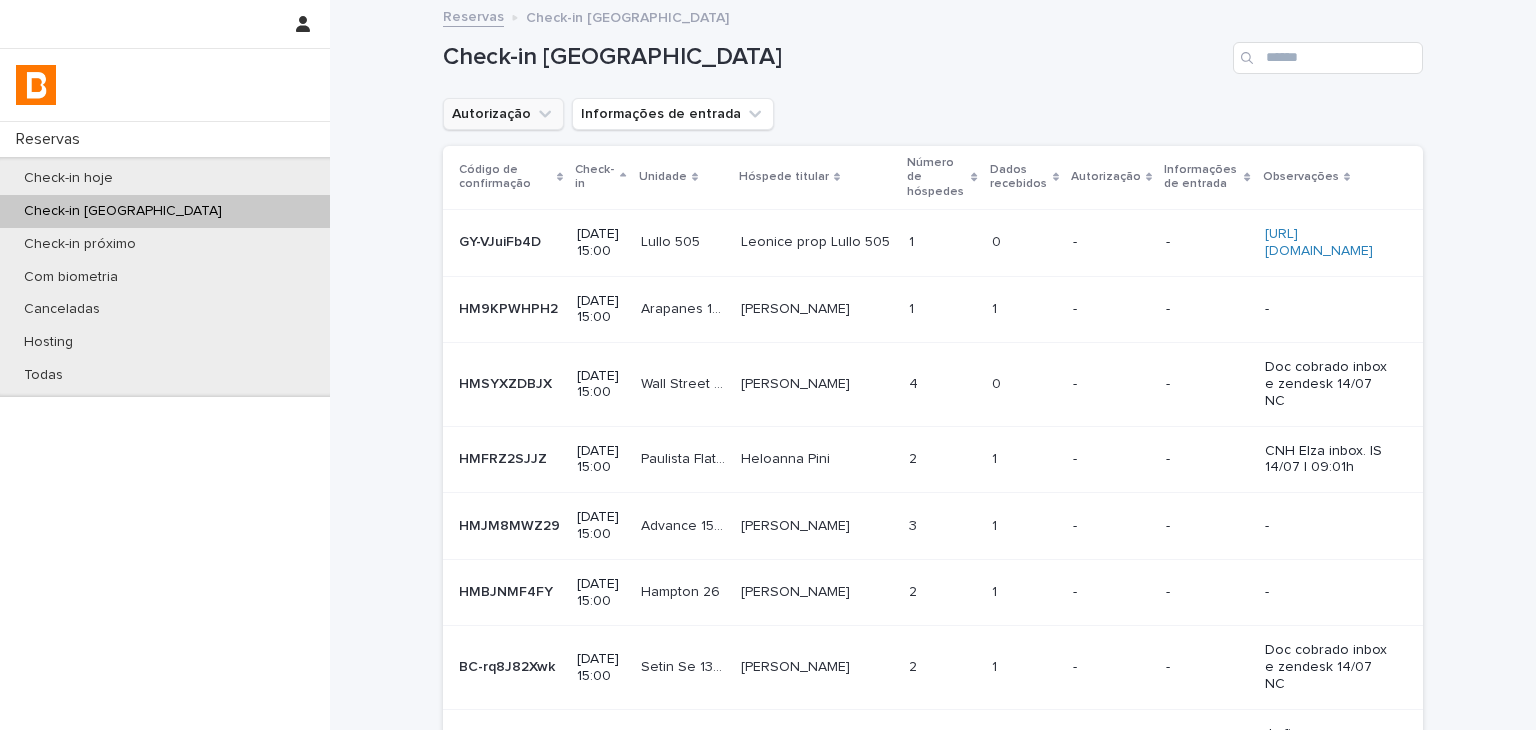 click on "Autorização" at bounding box center (503, 114) 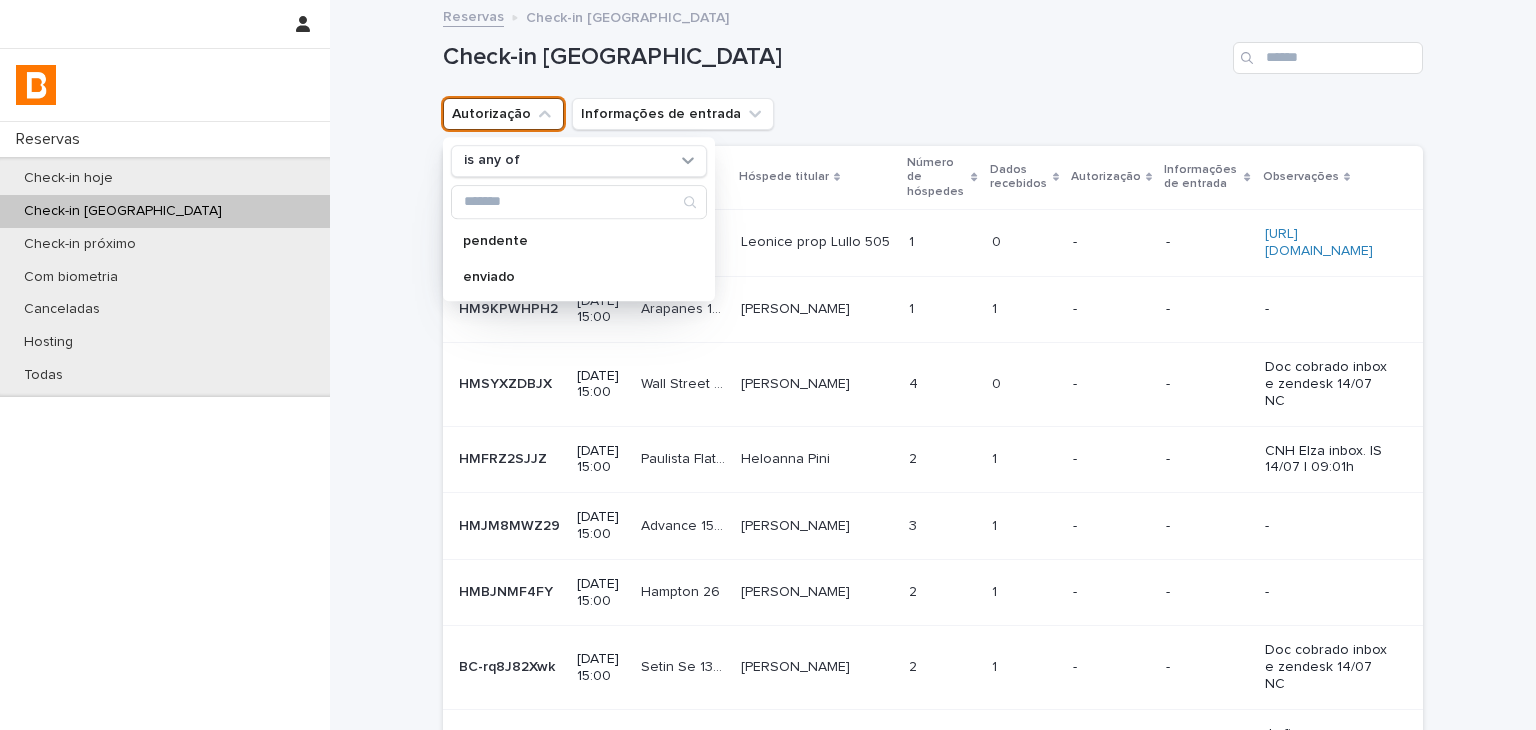 click on "is any of" at bounding box center [492, 161] 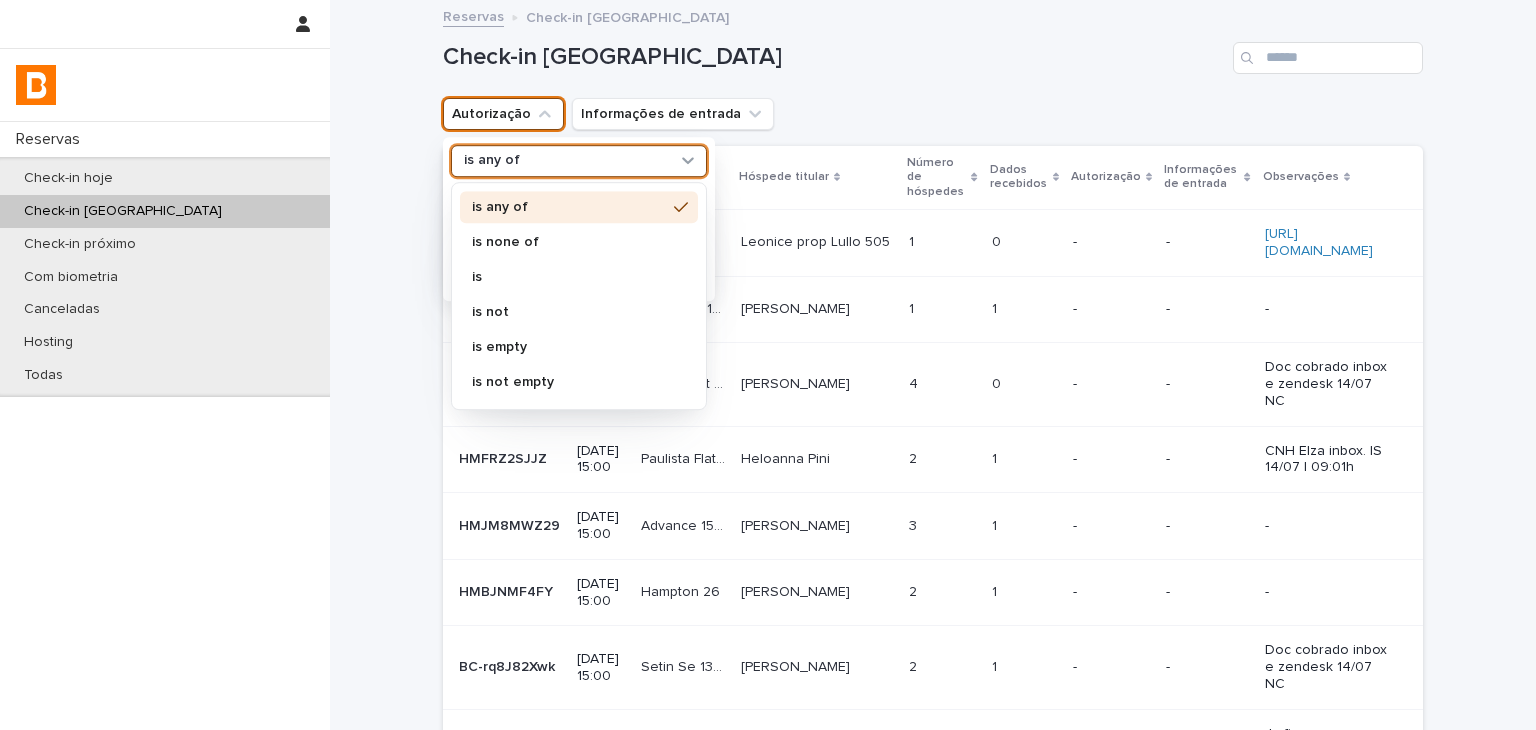 click on "is none of" at bounding box center [569, 242] 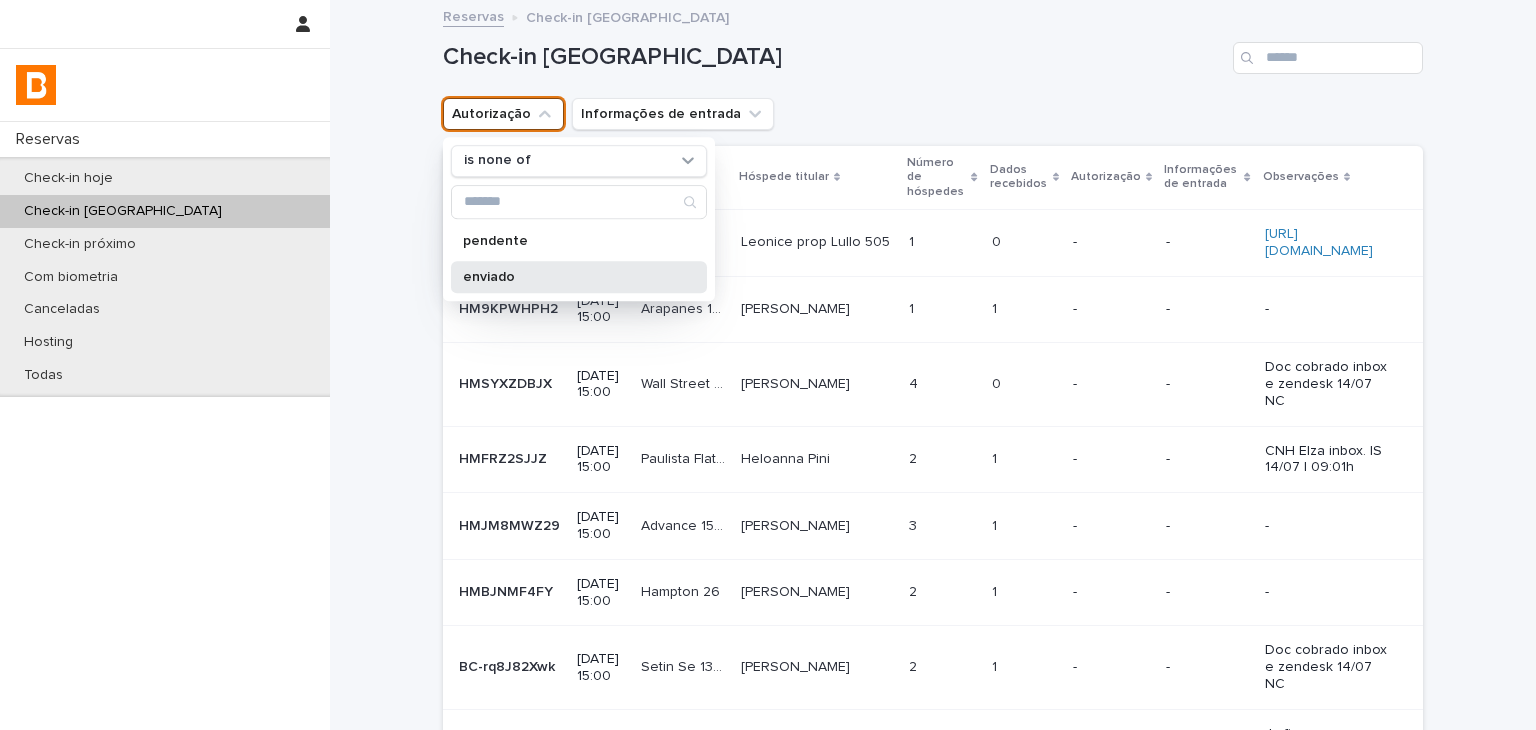 click on "enviado" at bounding box center (569, 277) 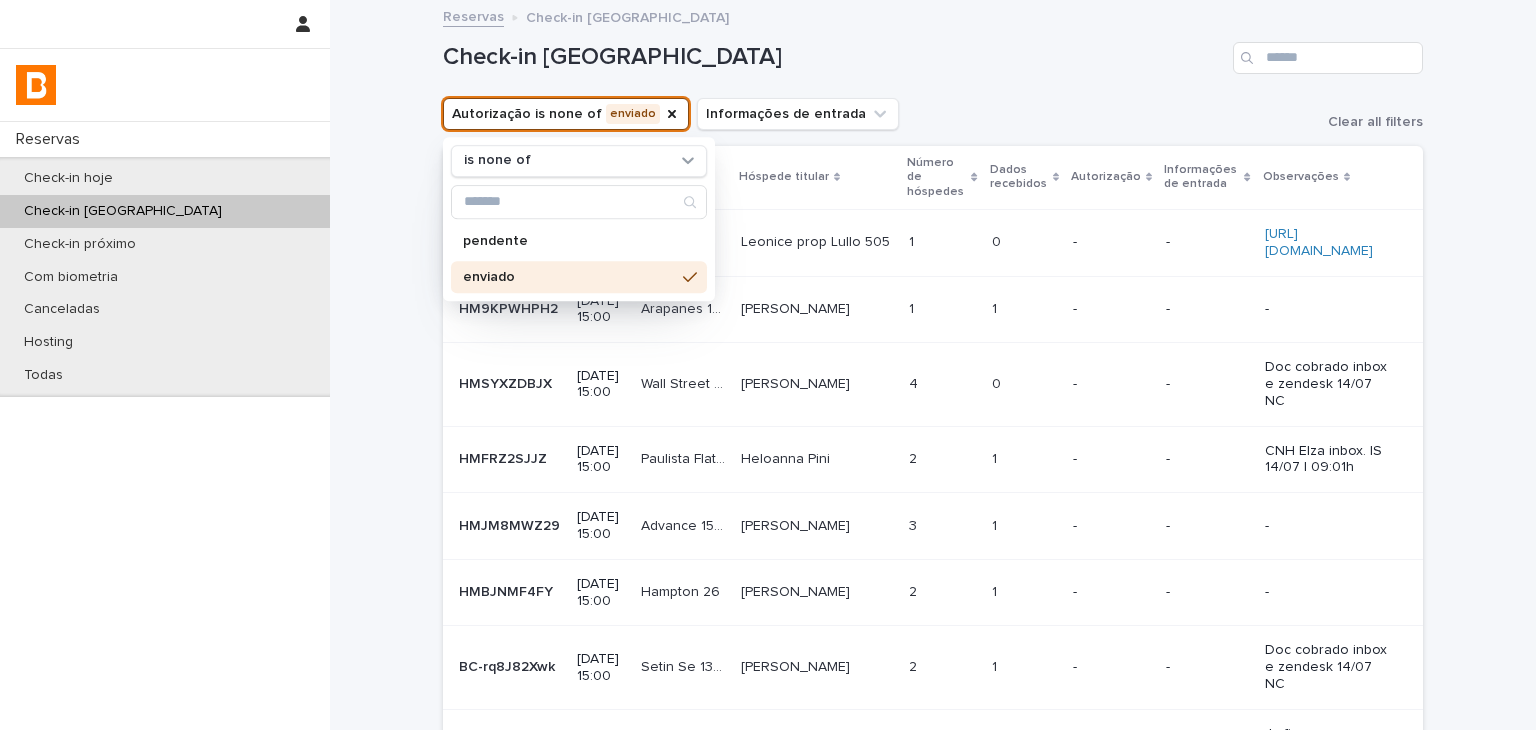 click on "Autorização is none of enviado is none of pendente enviado Informações de entrada Clear all filters" at bounding box center (933, 114) 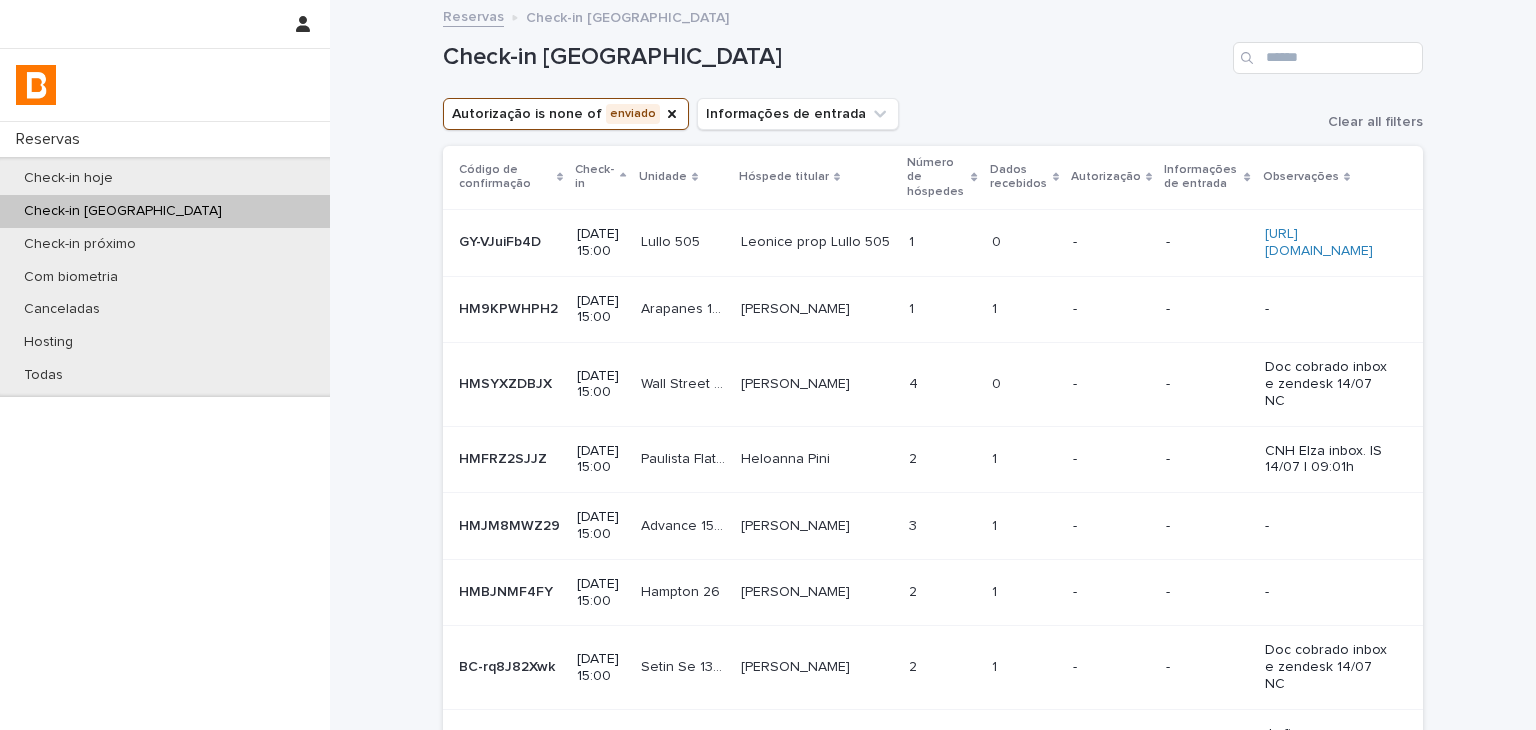 click at bounding box center (1024, 309) 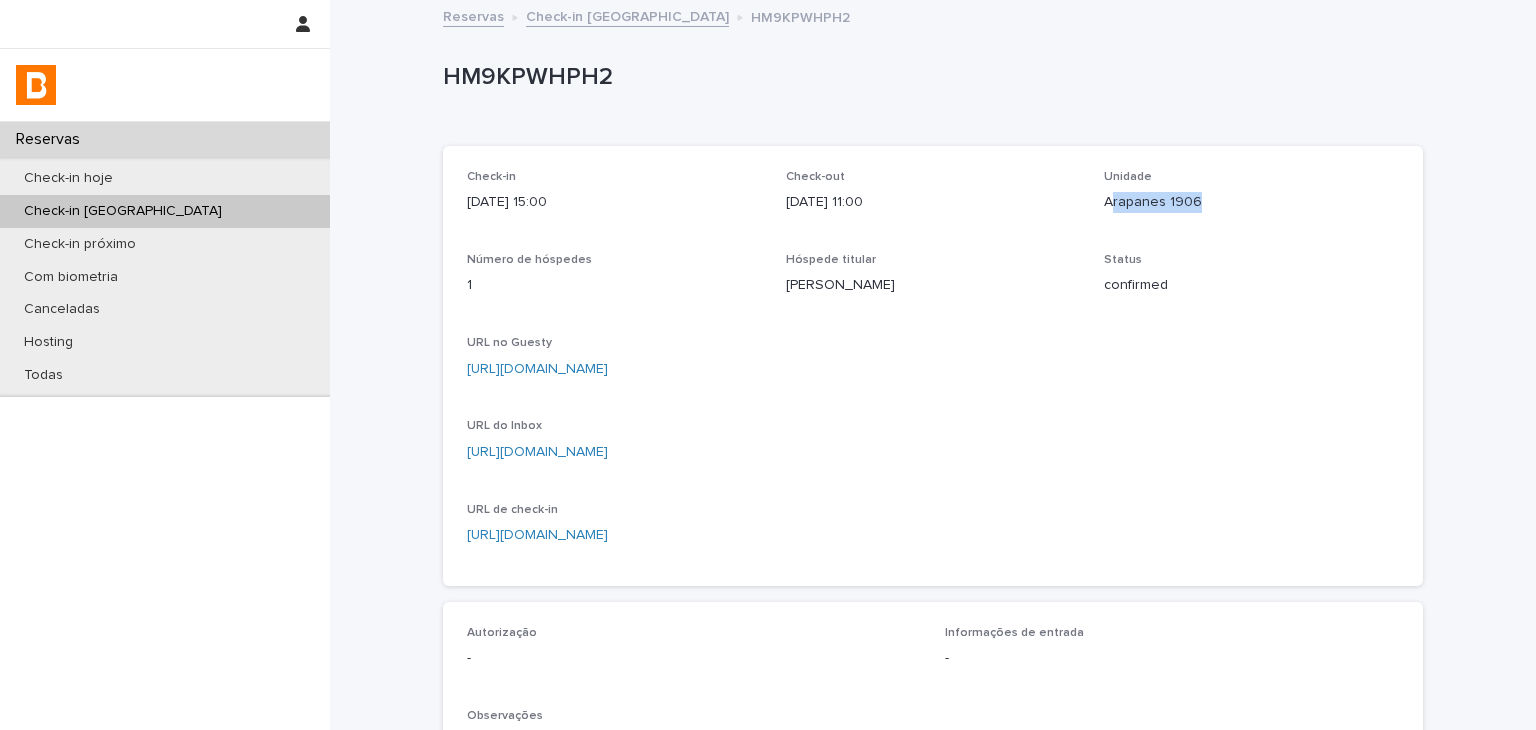 drag, startPoint x: 1104, startPoint y: 200, endPoint x: 1169, endPoint y: 205, distance: 65.192024 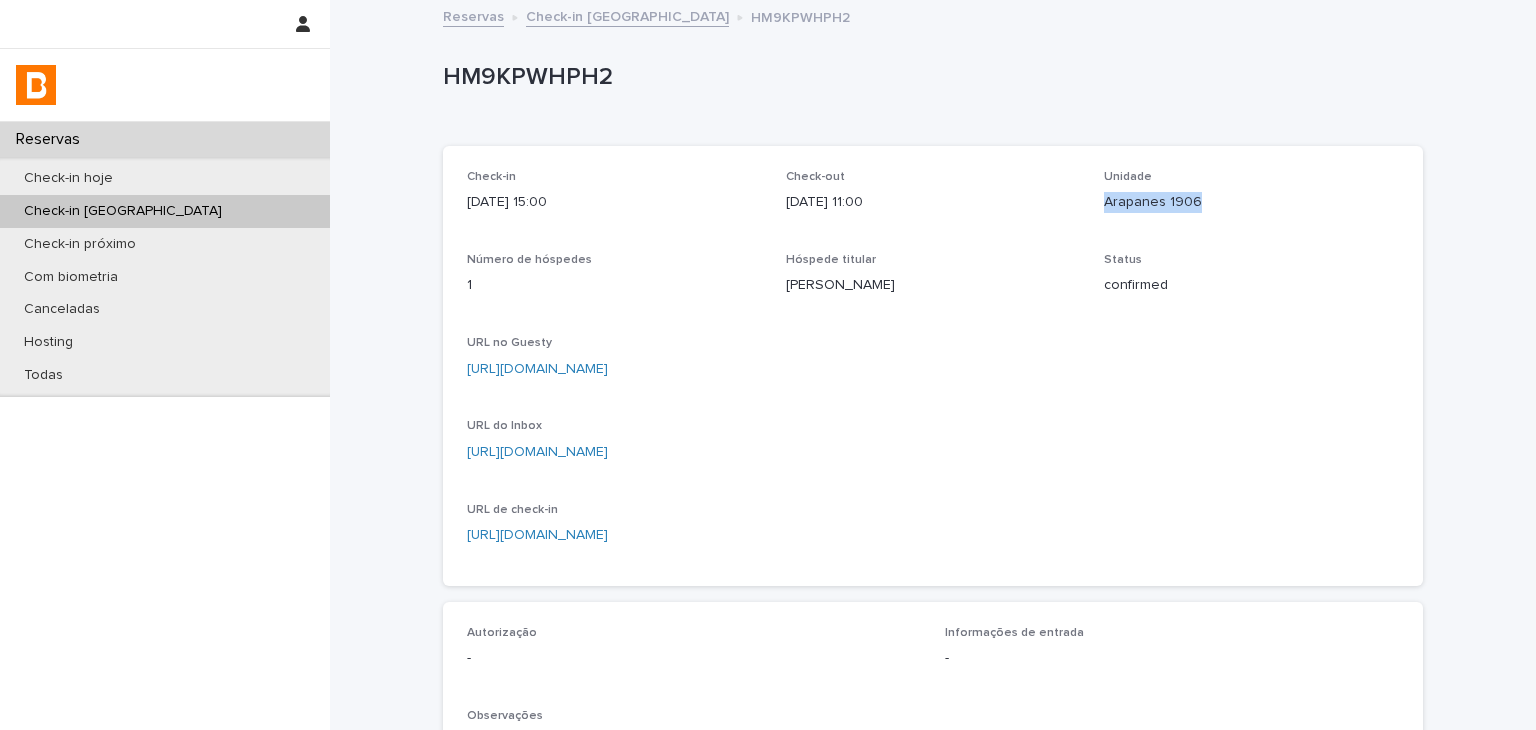 drag, startPoint x: 1119, startPoint y: 202, endPoint x: 1183, endPoint y: 207, distance: 64.195015 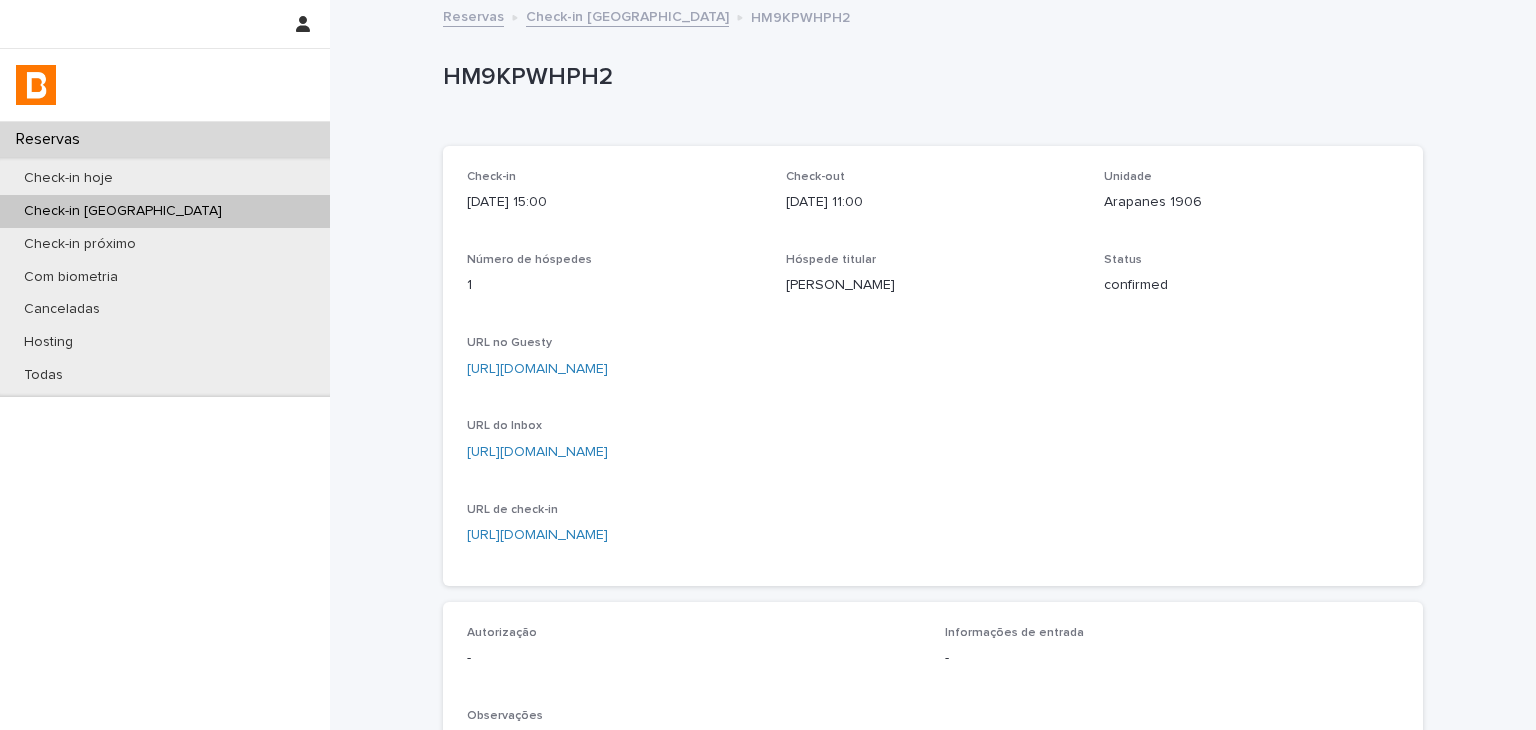 scroll, scrollTop: 500, scrollLeft: 0, axis: vertical 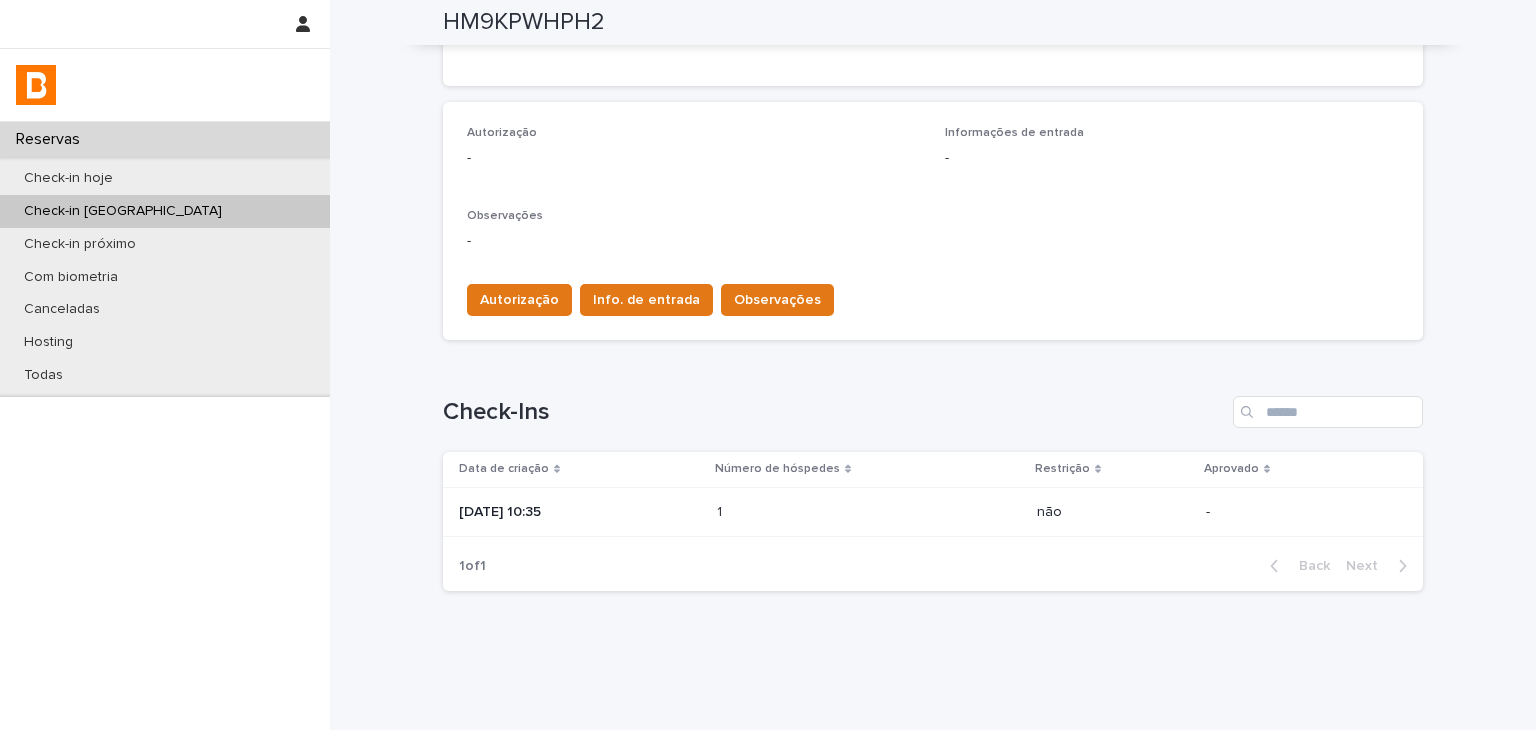 click at bounding box center (804, 512) 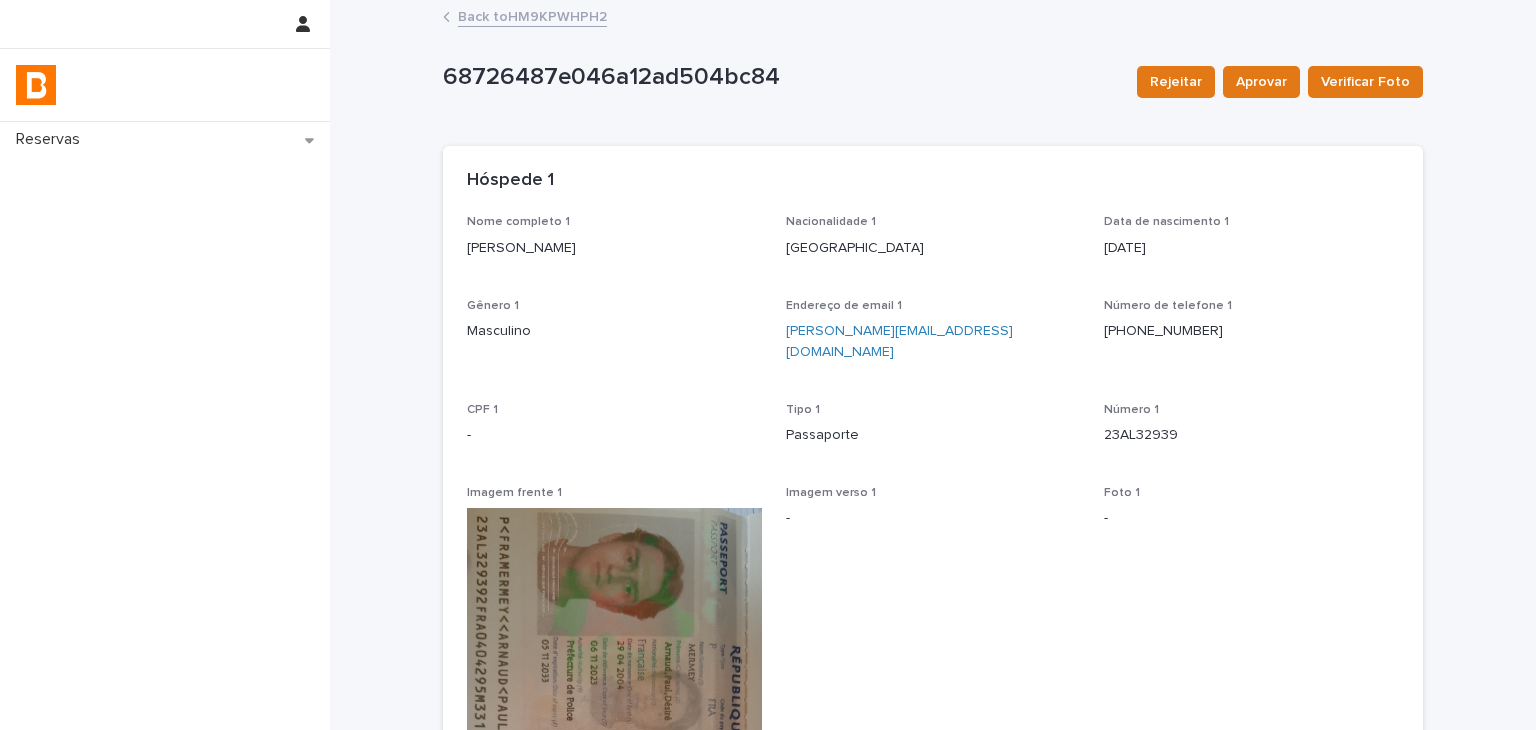 scroll, scrollTop: 300, scrollLeft: 0, axis: vertical 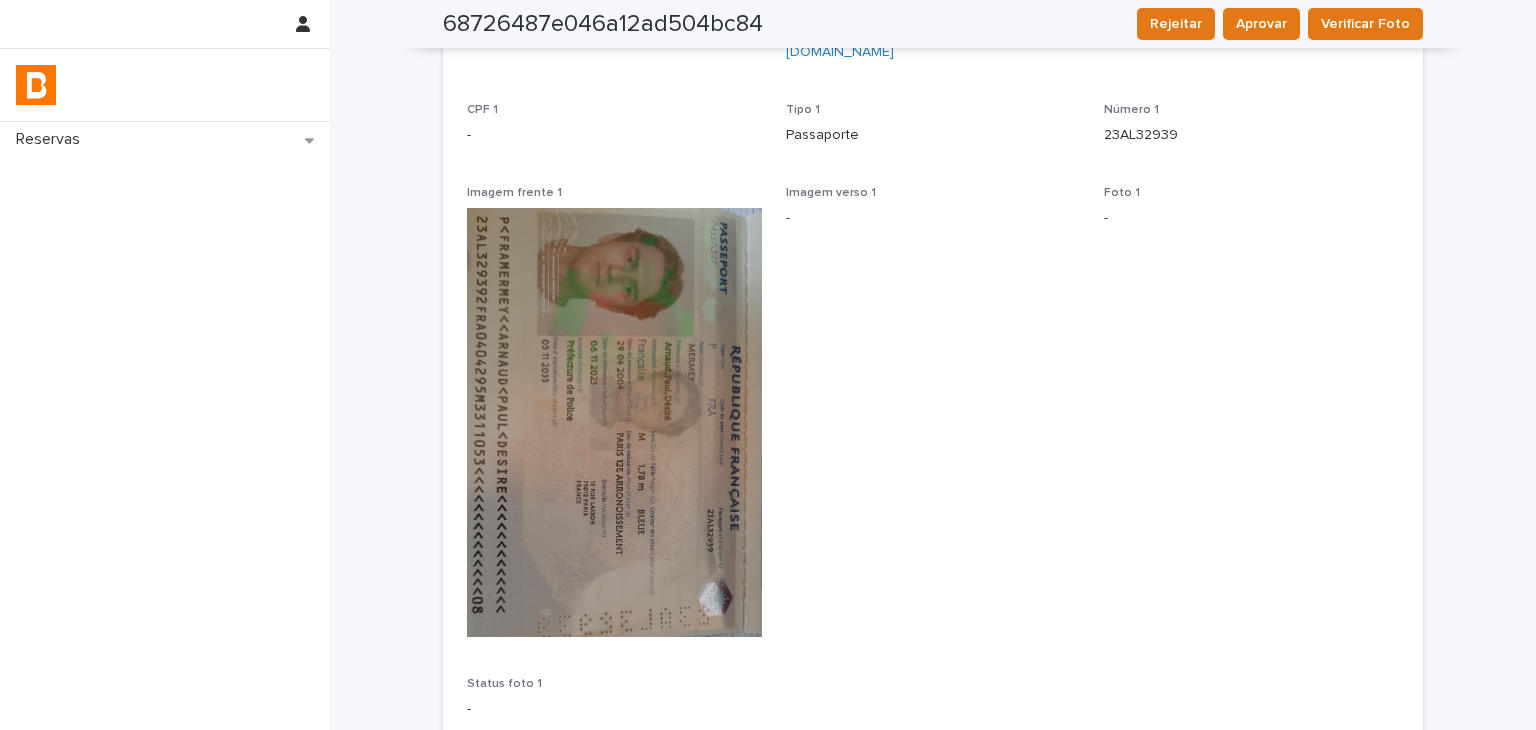 click on "Loading... Saving… Loading... Saving… 68726487e046a12ad504bc84 Rejeitar Aprovar Verificar Foto 68726487e046a12ad504bc84 Rejeitar Aprovar Verificar Foto Sorry, there was an error saving your record. Please try again. Please fill out the required fields below. Loading... Saving… Loading... Saving… Loading... Saving… Restrição não Loading... Saving… Hóspede 1 Nome completo 1 [PERSON_NAME] Nacionalidade 1 [DEMOGRAPHIC_DATA] Data de nascimento 1 [DEMOGRAPHIC_DATA] Gênero 1 Masculino Endereço de email 1 [PERSON_NAME][EMAIL_ADDRESS][DOMAIN_NAME] Número de telefone [PHONE_NUMBER] CPF 1 - Tipo 1 Passaporte Número 1 23AL32939 Imagem frente 1 Imagem verso 1 - Foto 1 - Status foto 1 - Loading... Saving… Hóspede 2 Loading... Saving… Hóspede 3 Loading... Saving… Hóspede 4 Loading... Saving… Veículo" at bounding box center [933, 289] 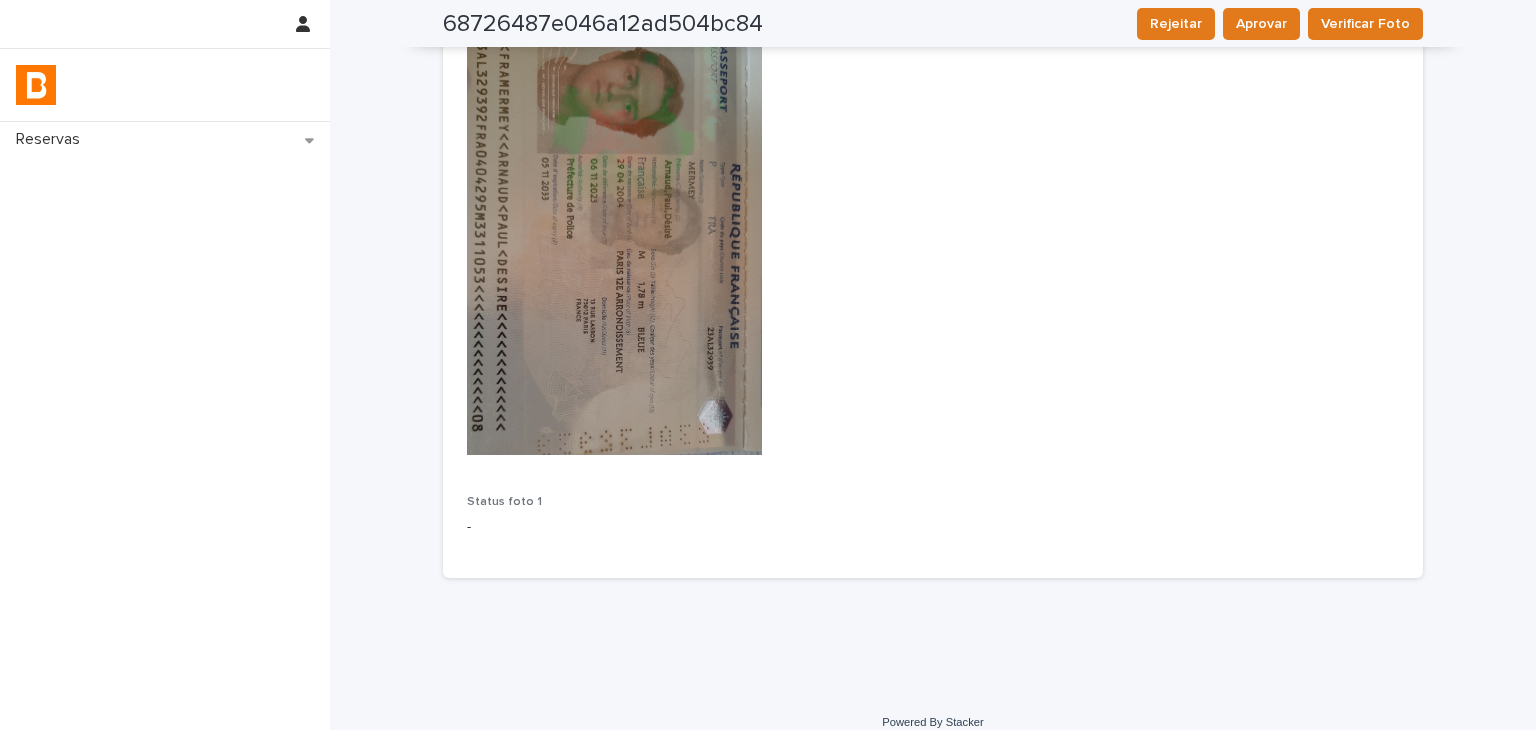 scroll, scrollTop: 0, scrollLeft: 0, axis: both 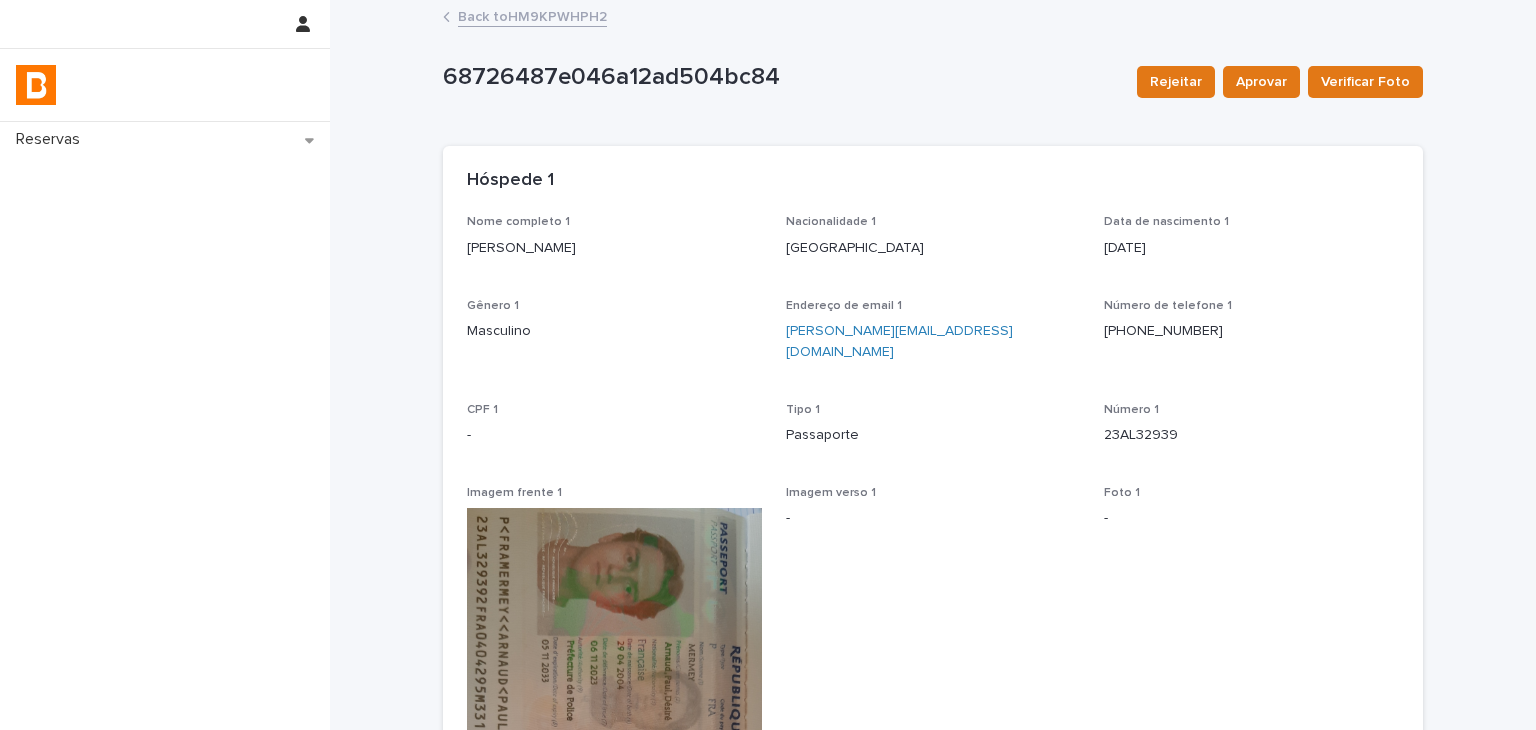 click on "[PERSON_NAME]" at bounding box center [614, 248] 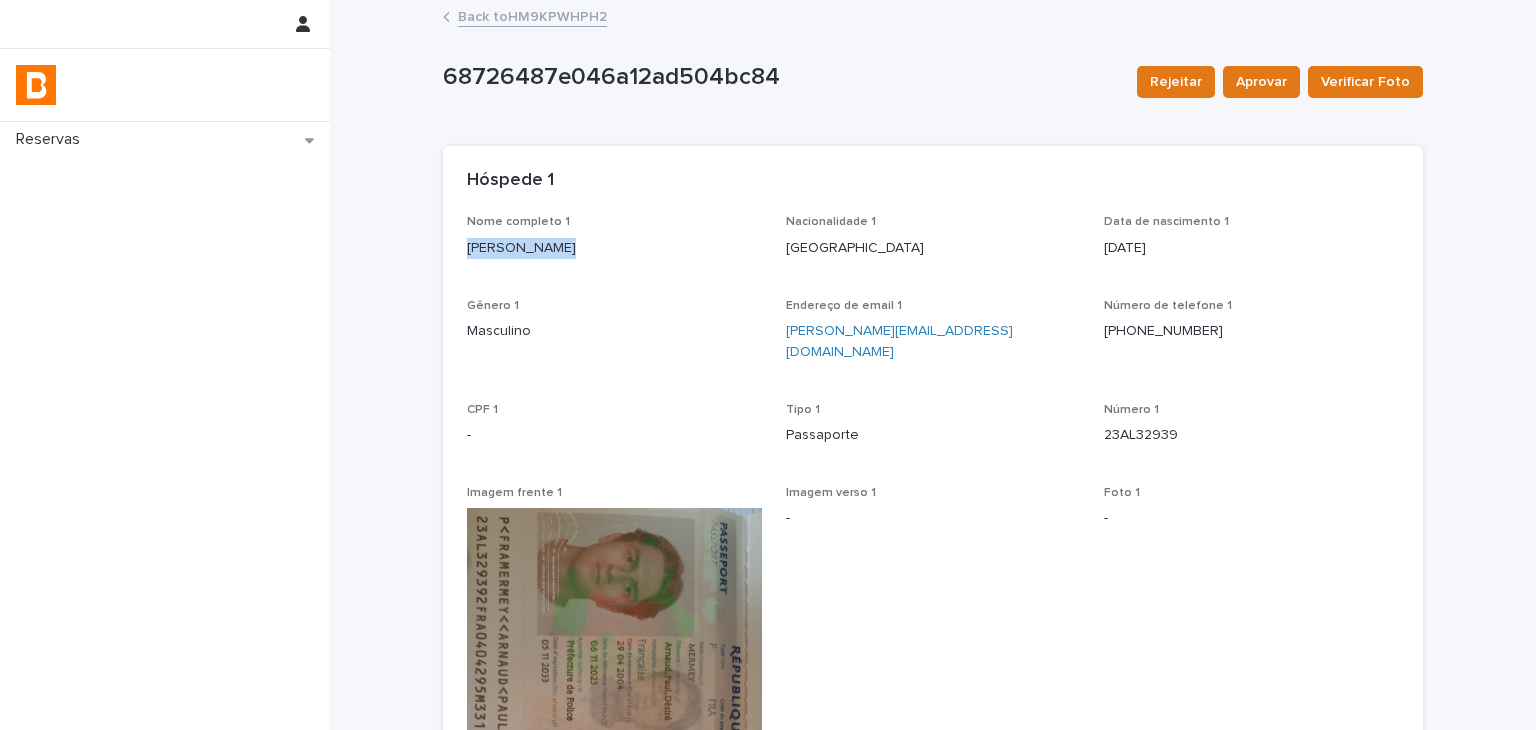 drag, startPoint x: 459, startPoint y: 247, endPoint x: 576, endPoint y: 247, distance: 117 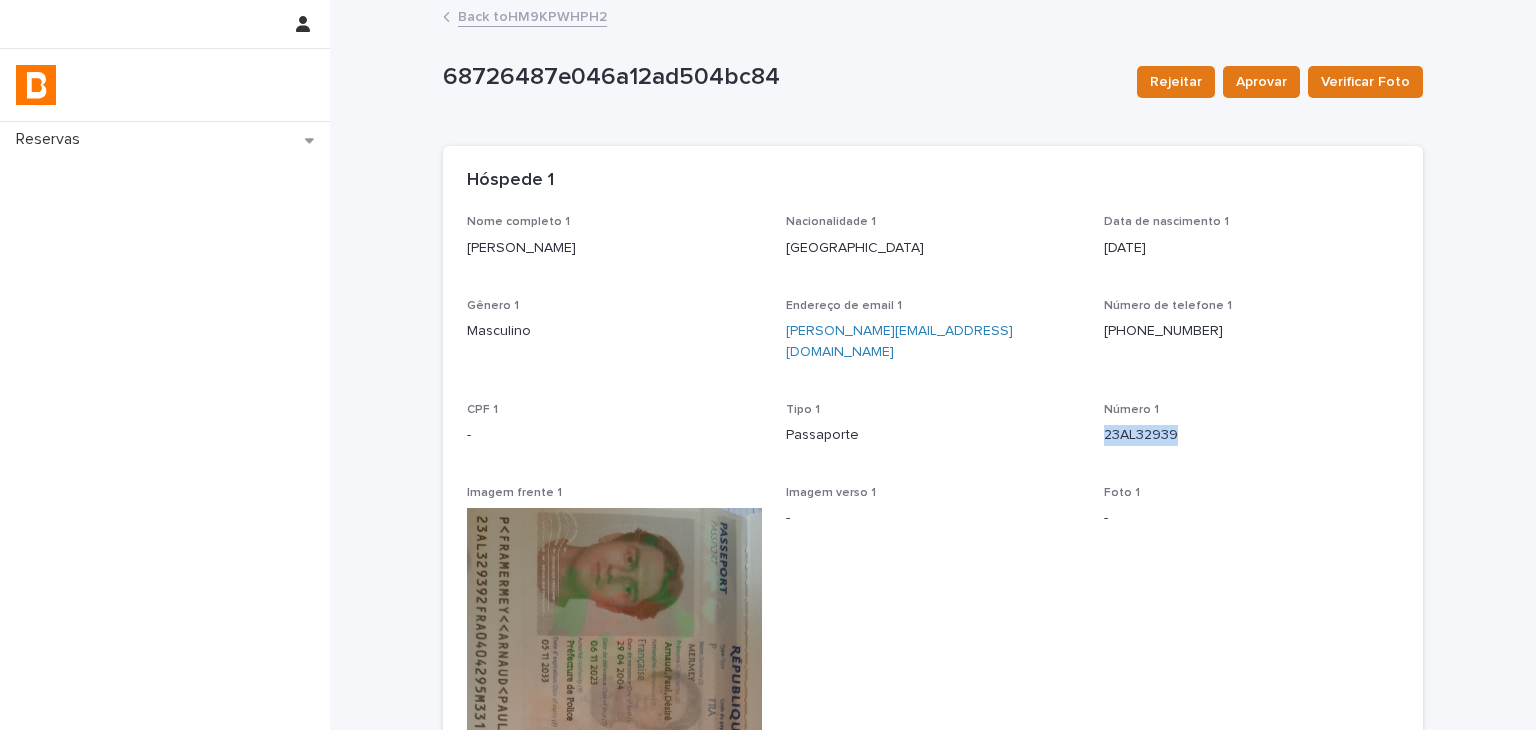 drag, startPoint x: 1140, startPoint y: 417, endPoint x: 1197, endPoint y: 416, distance: 57.00877 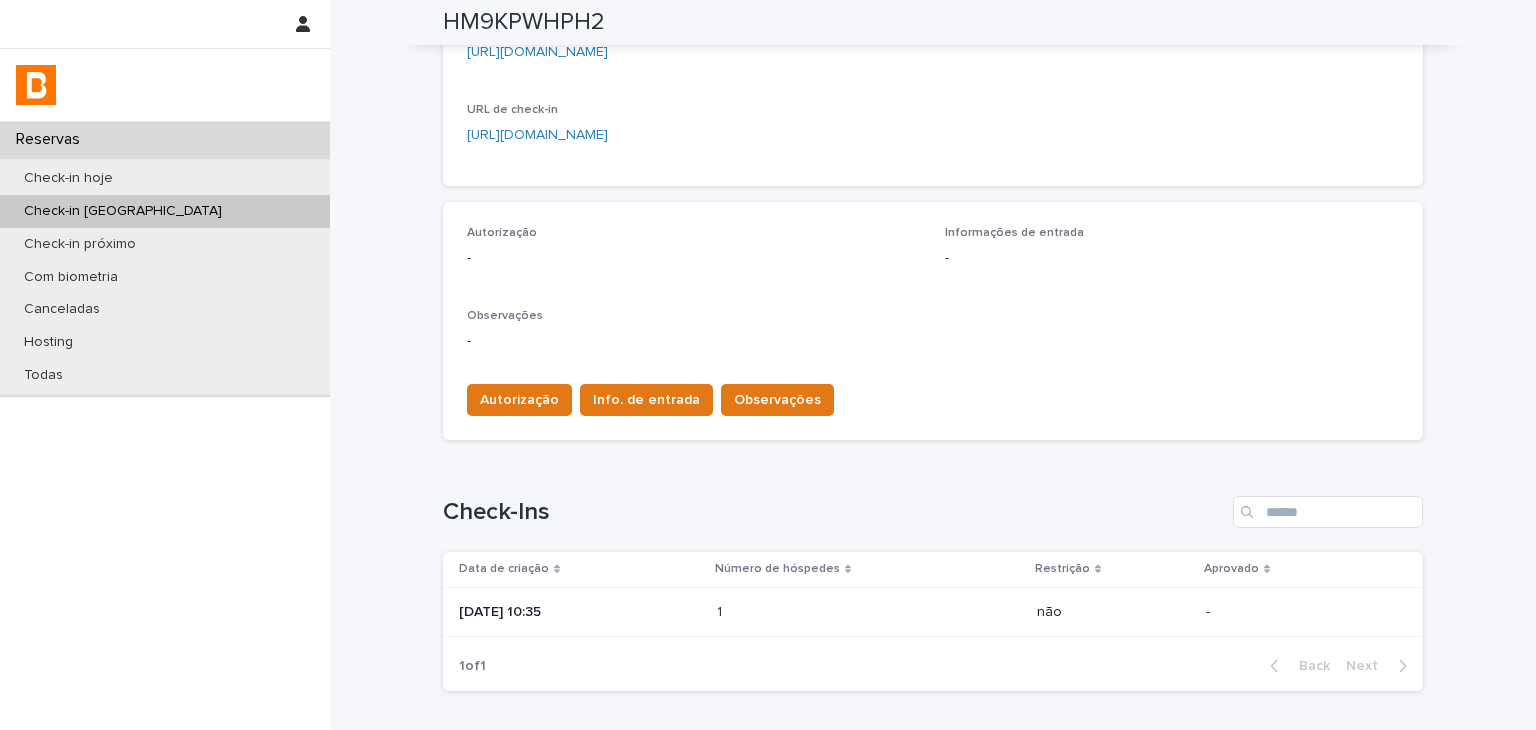scroll, scrollTop: 100, scrollLeft: 0, axis: vertical 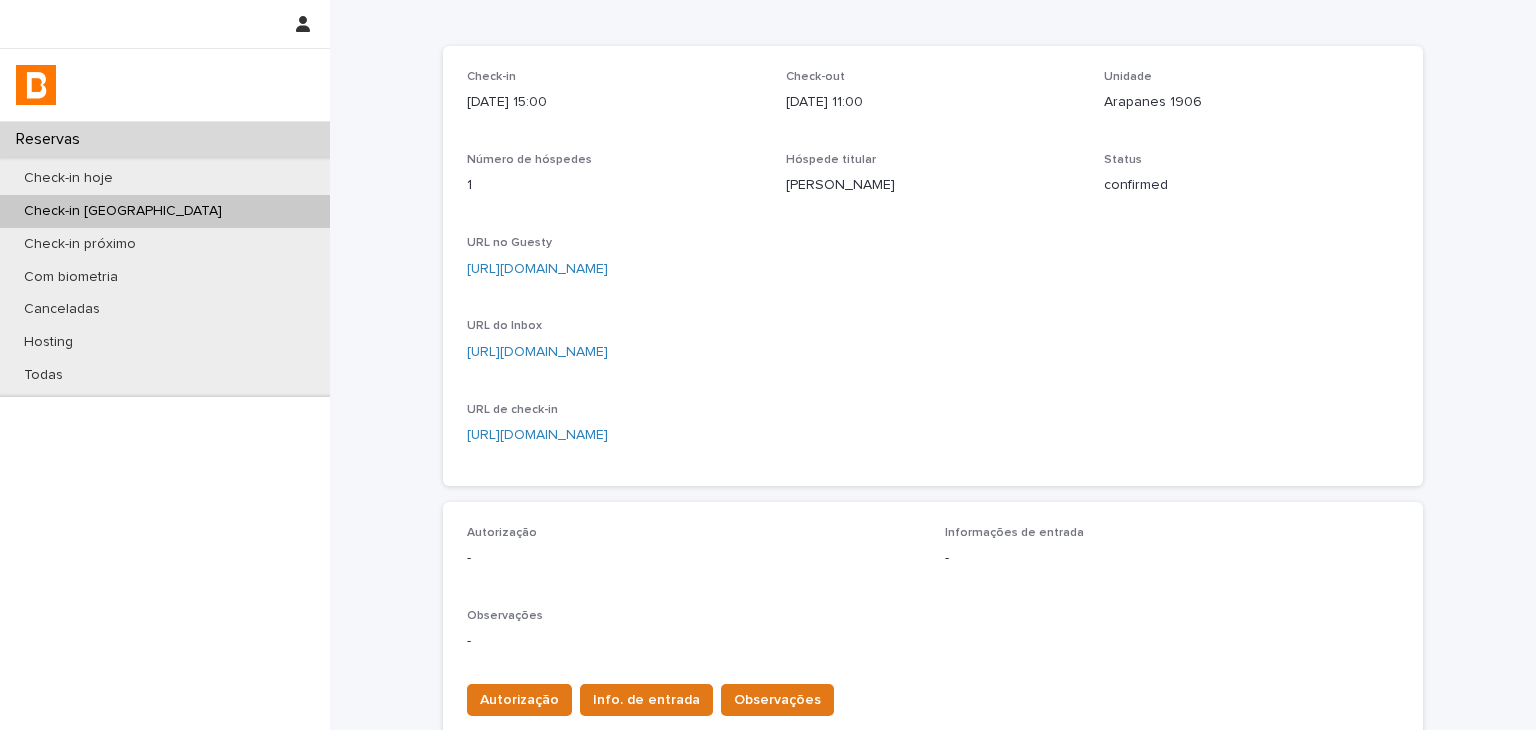 click on "[URL][DOMAIN_NAME]" at bounding box center (933, 269) 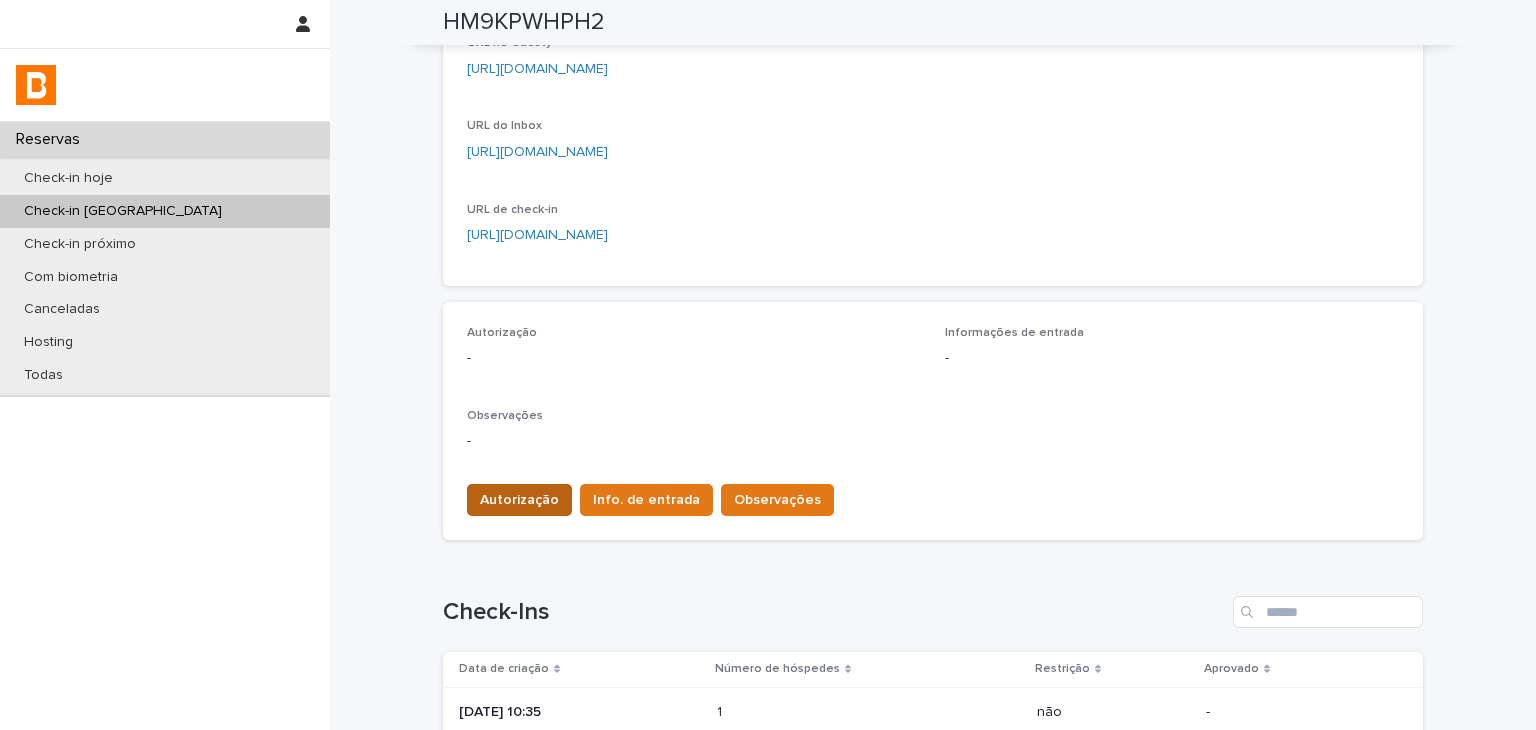 click on "Autorização" at bounding box center [519, 500] 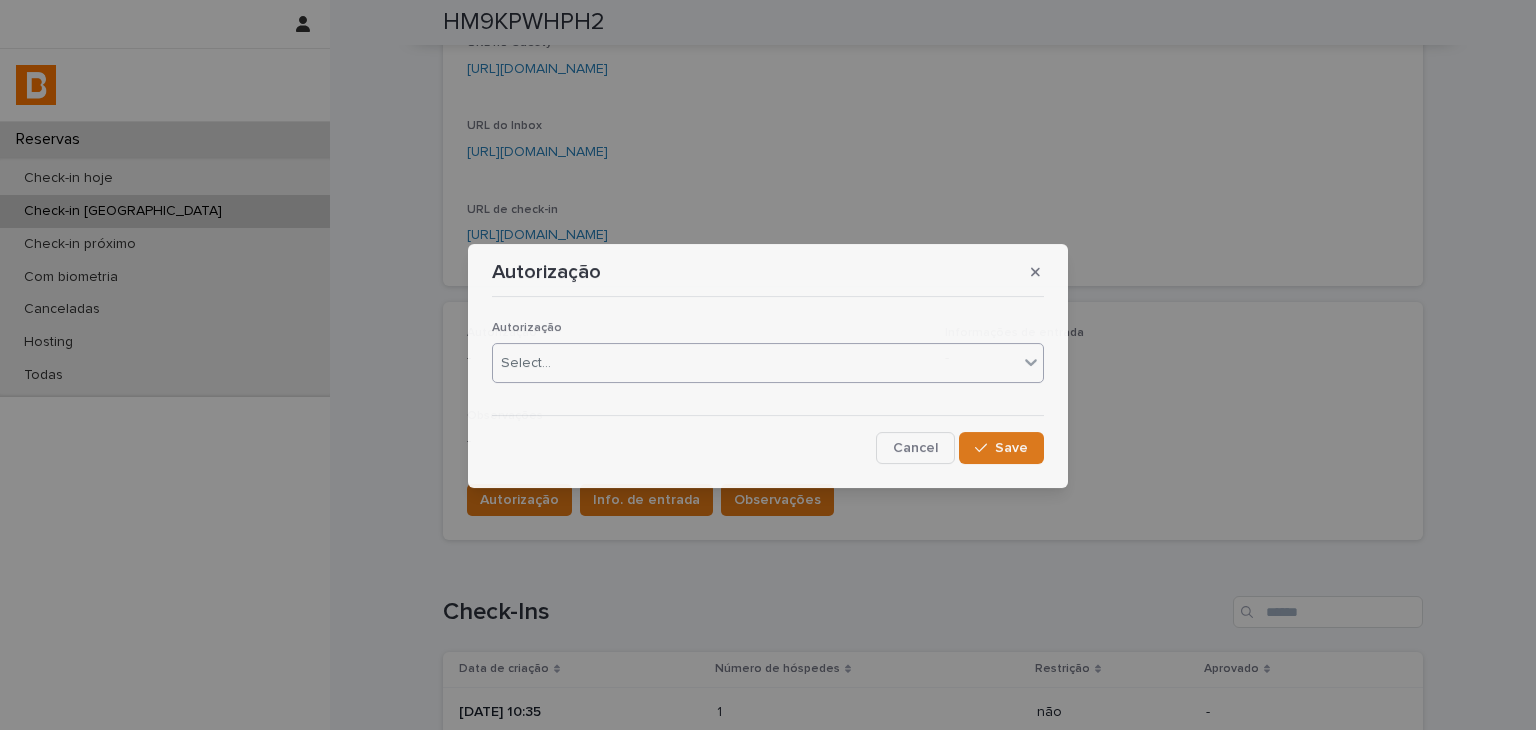 click on "Select..." at bounding box center (768, 363) 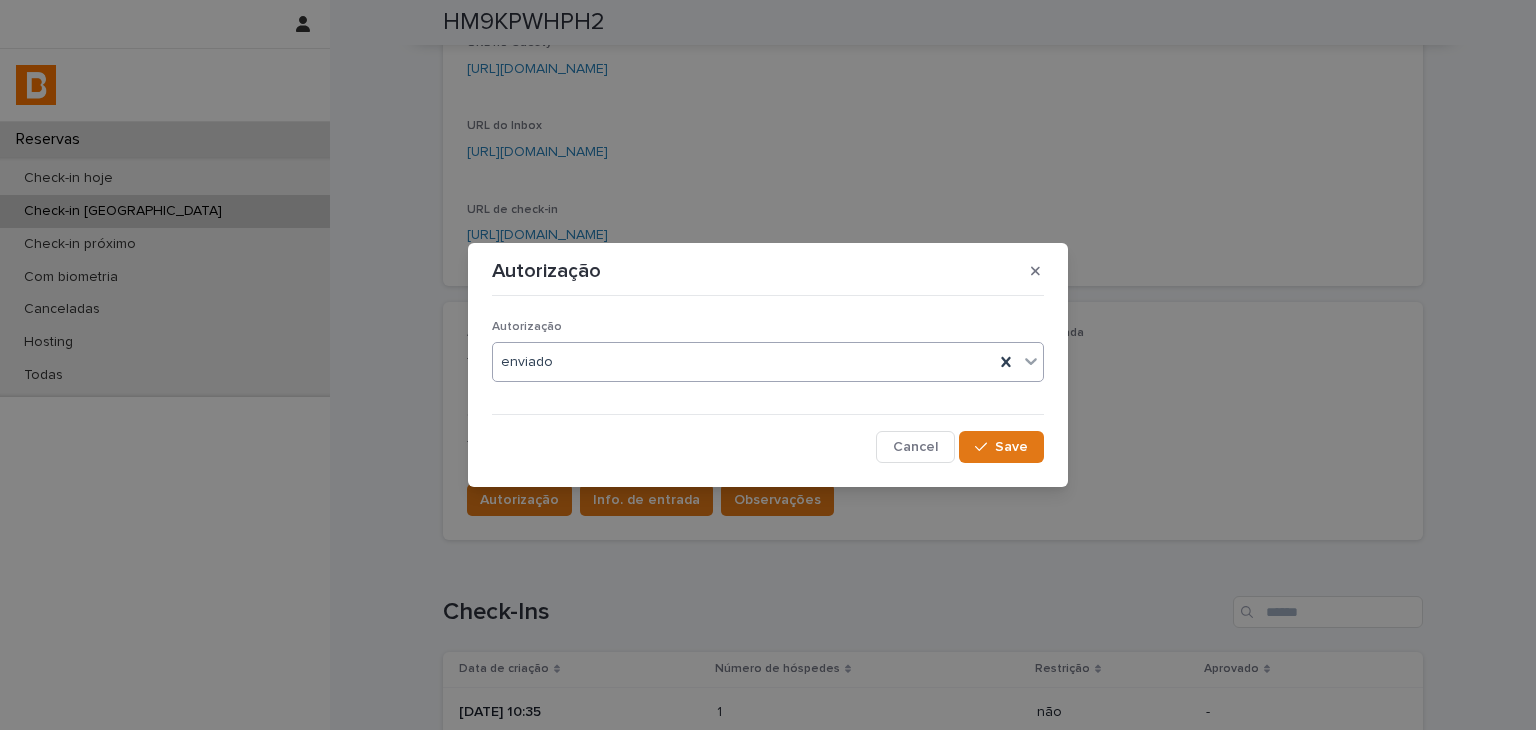 click on "Save" at bounding box center [1011, 447] 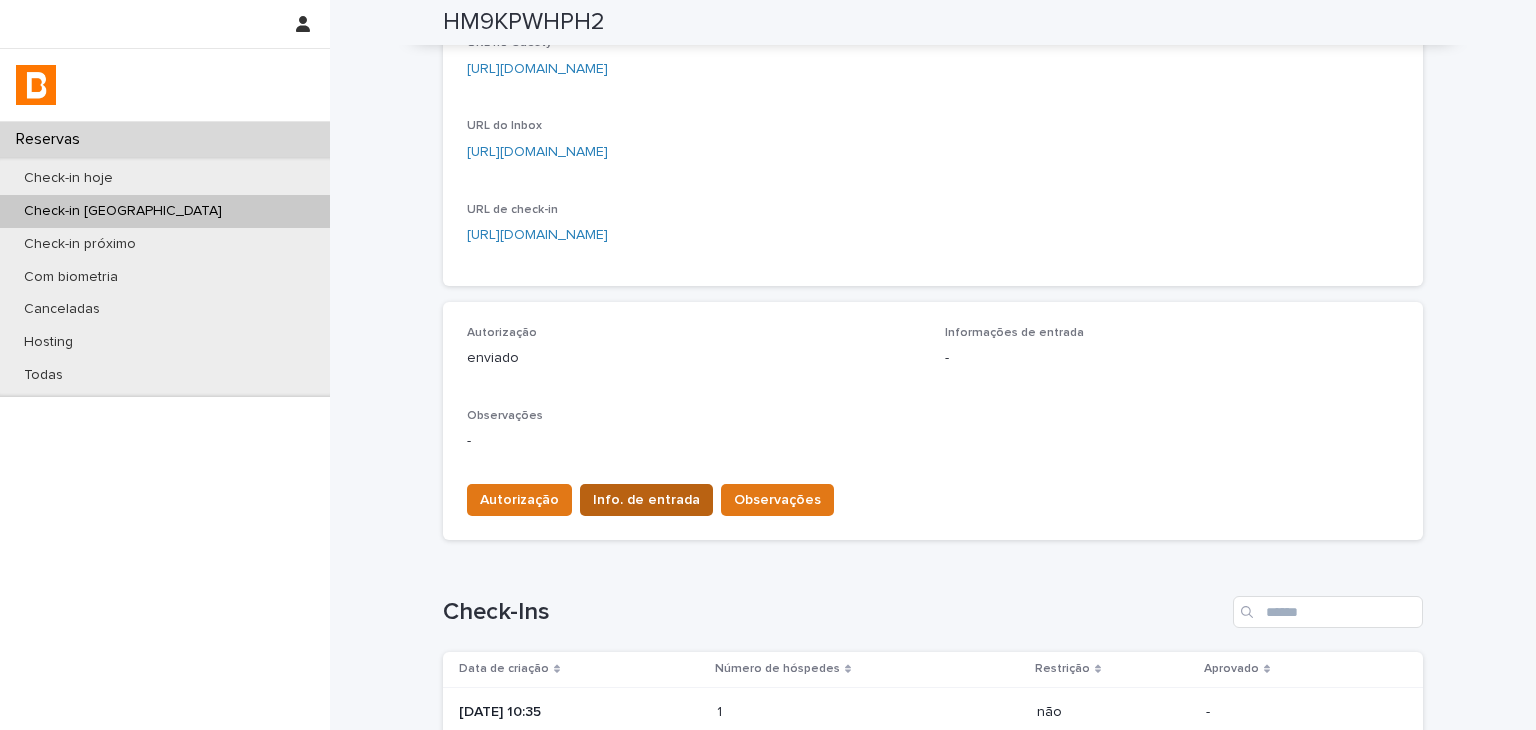 click on "Info. de entrada" at bounding box center (646, 500) 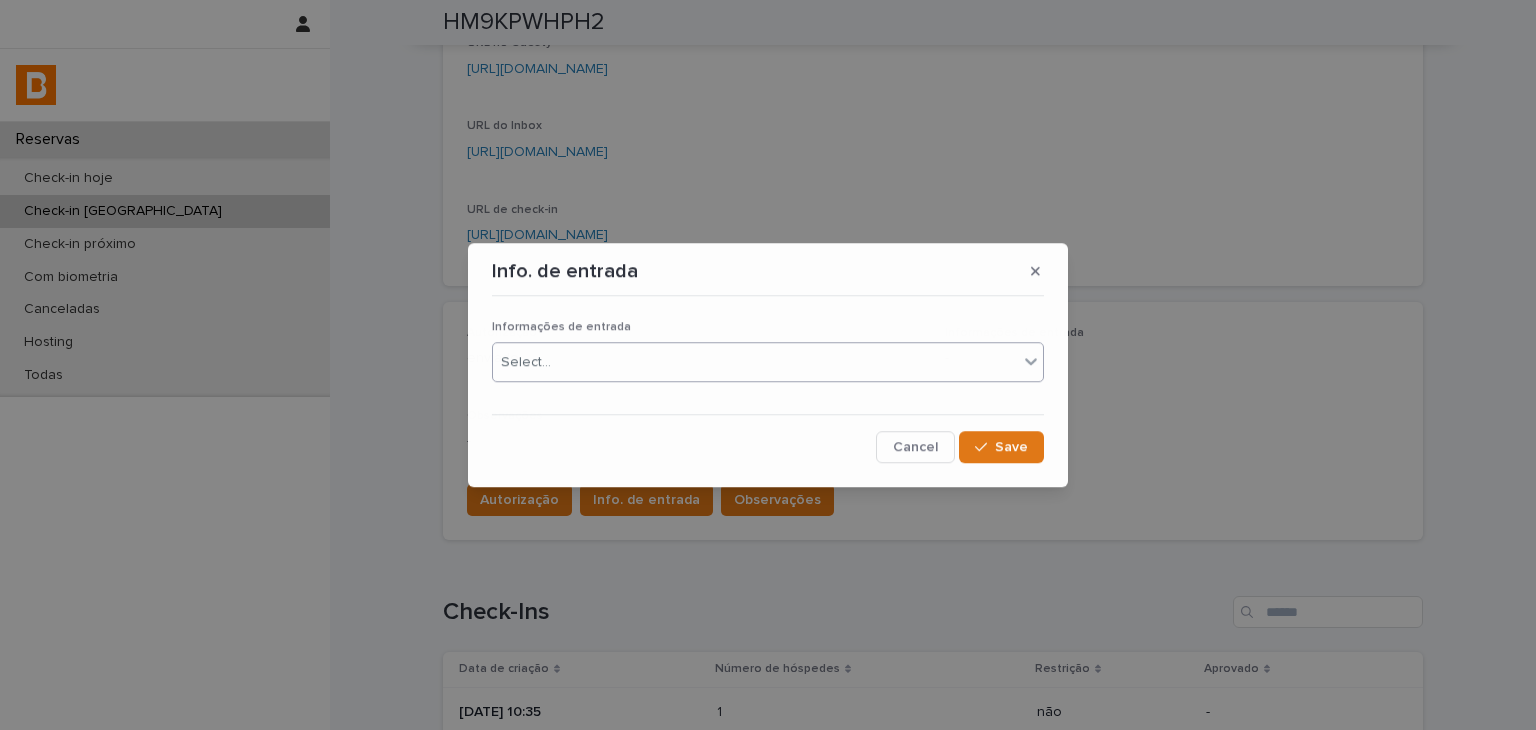 click on "Select..." at bounding box center [755, 362] 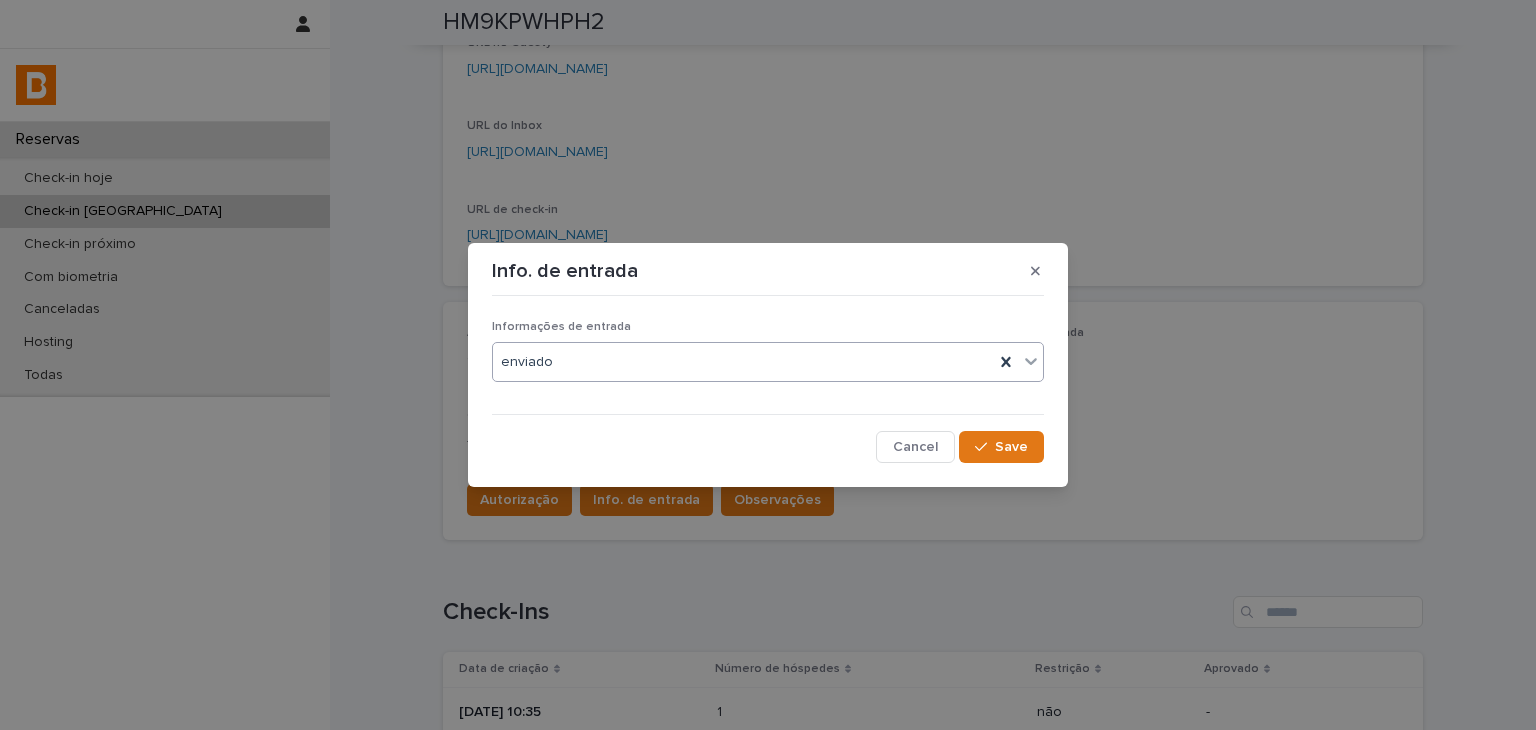 click 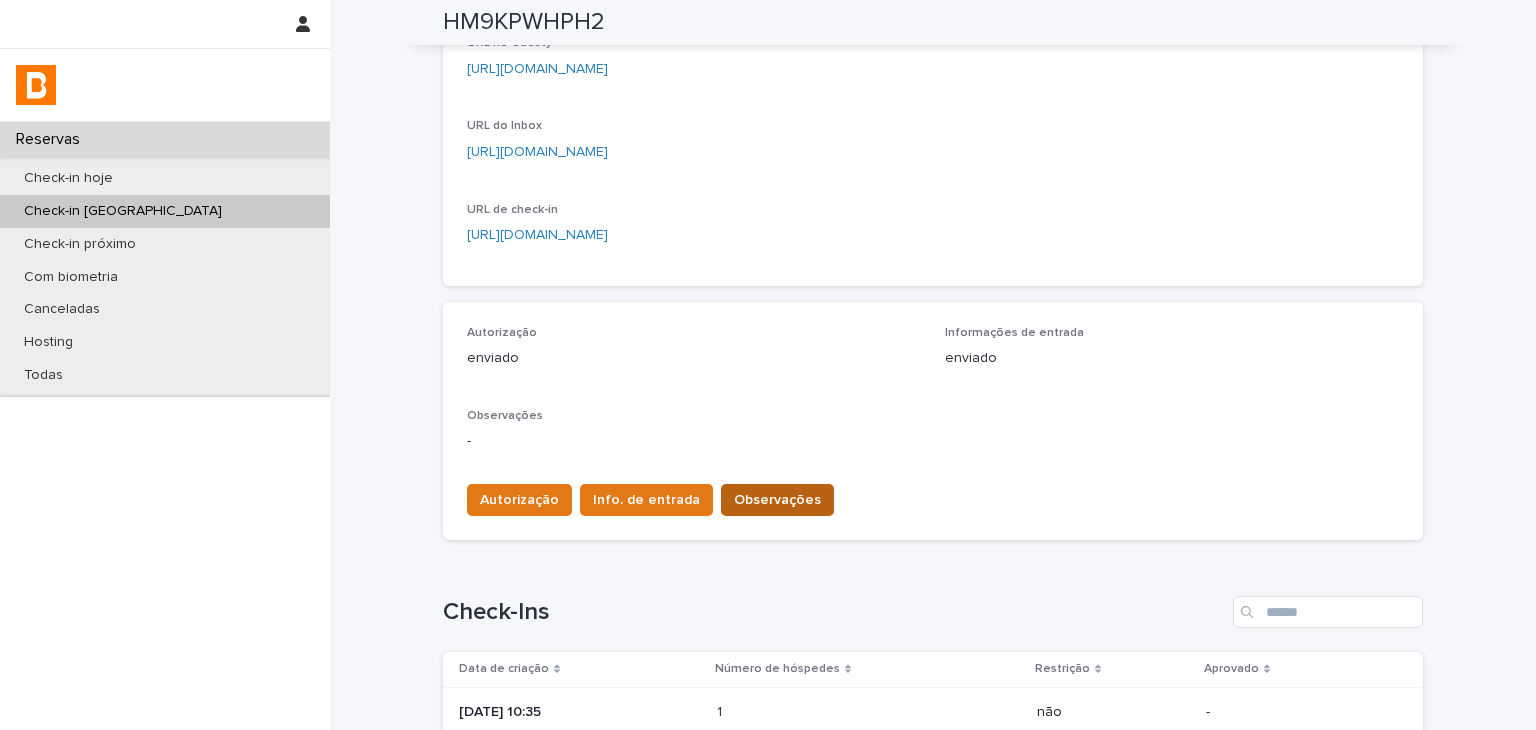 click on "Observações" at bounding box center [777, 500] 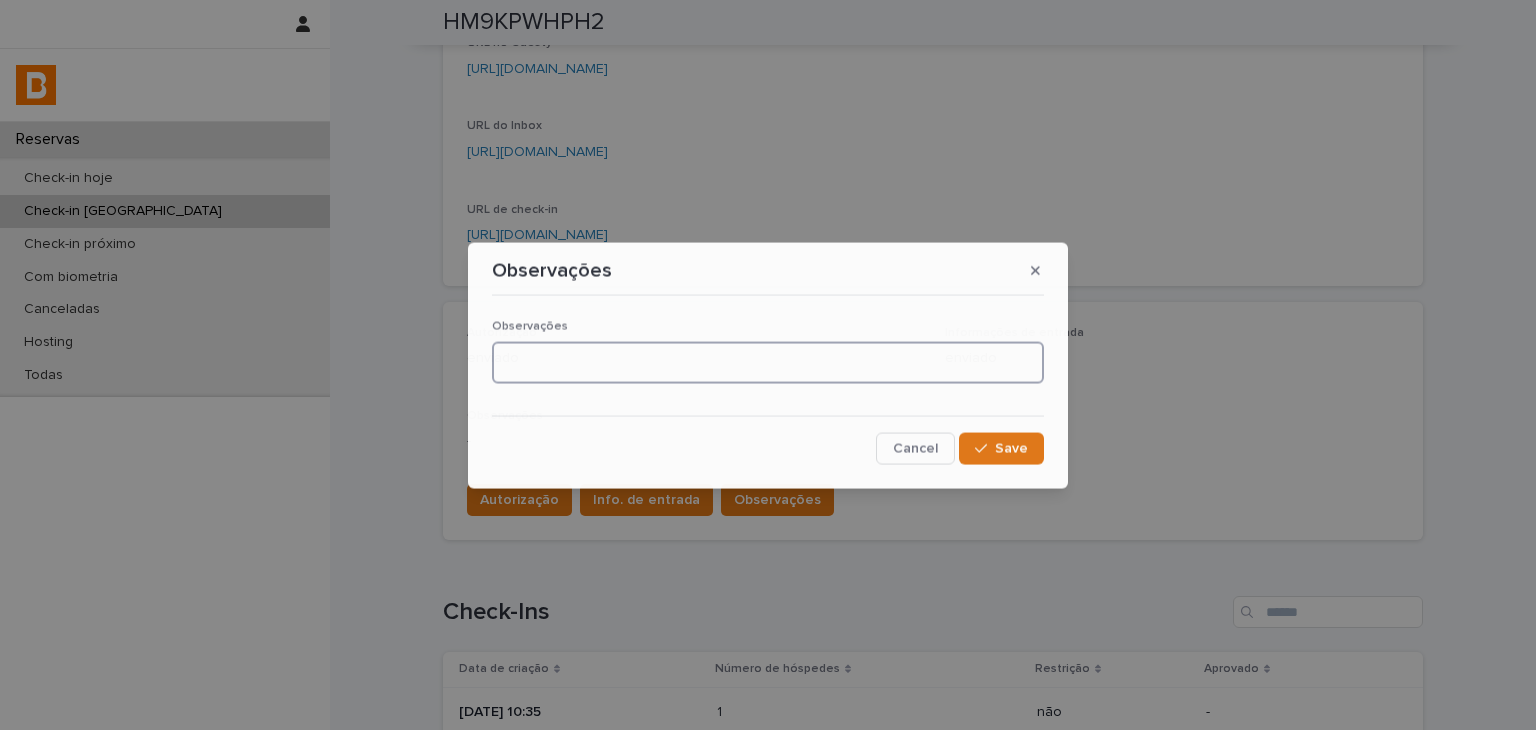 click at bounding box center (768, 362) 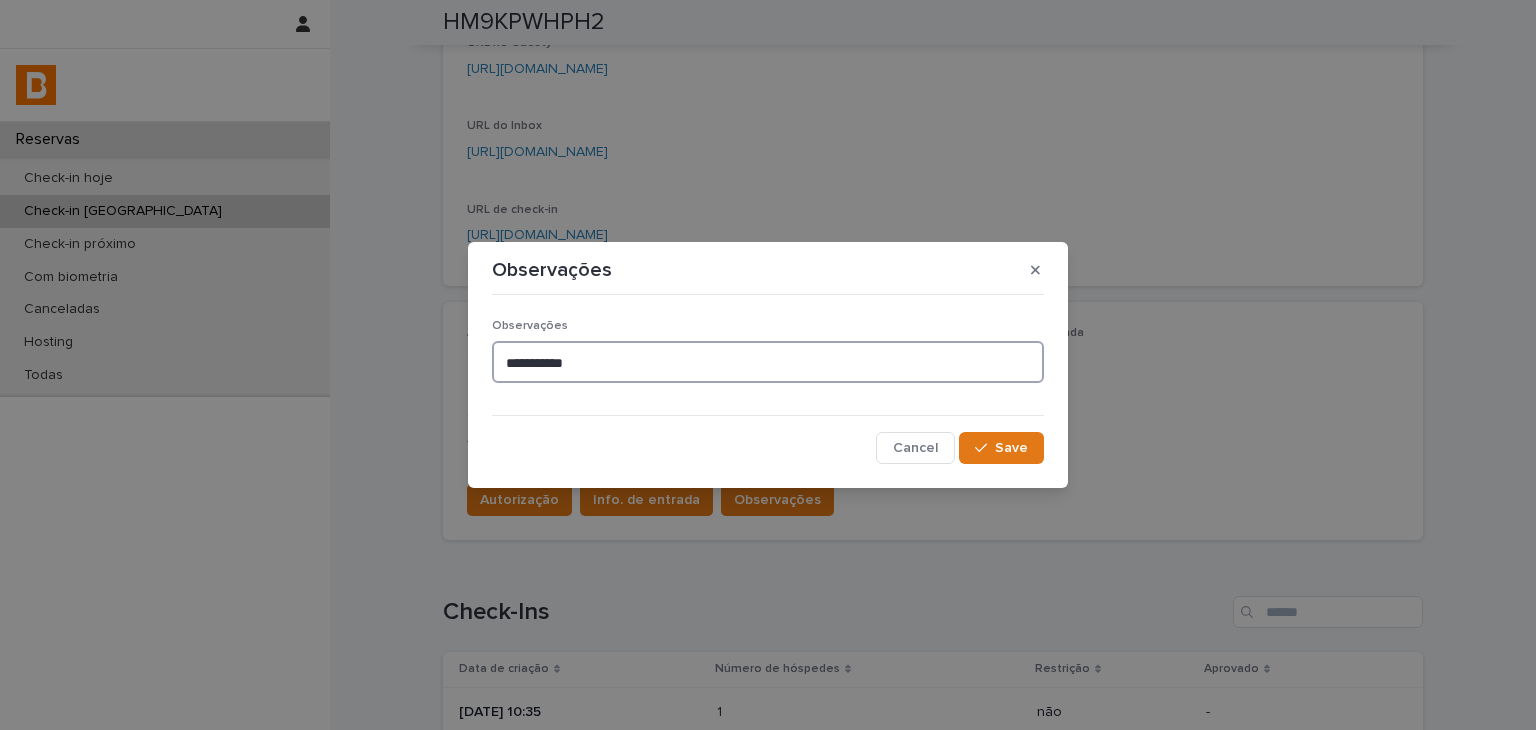 type on "**********" 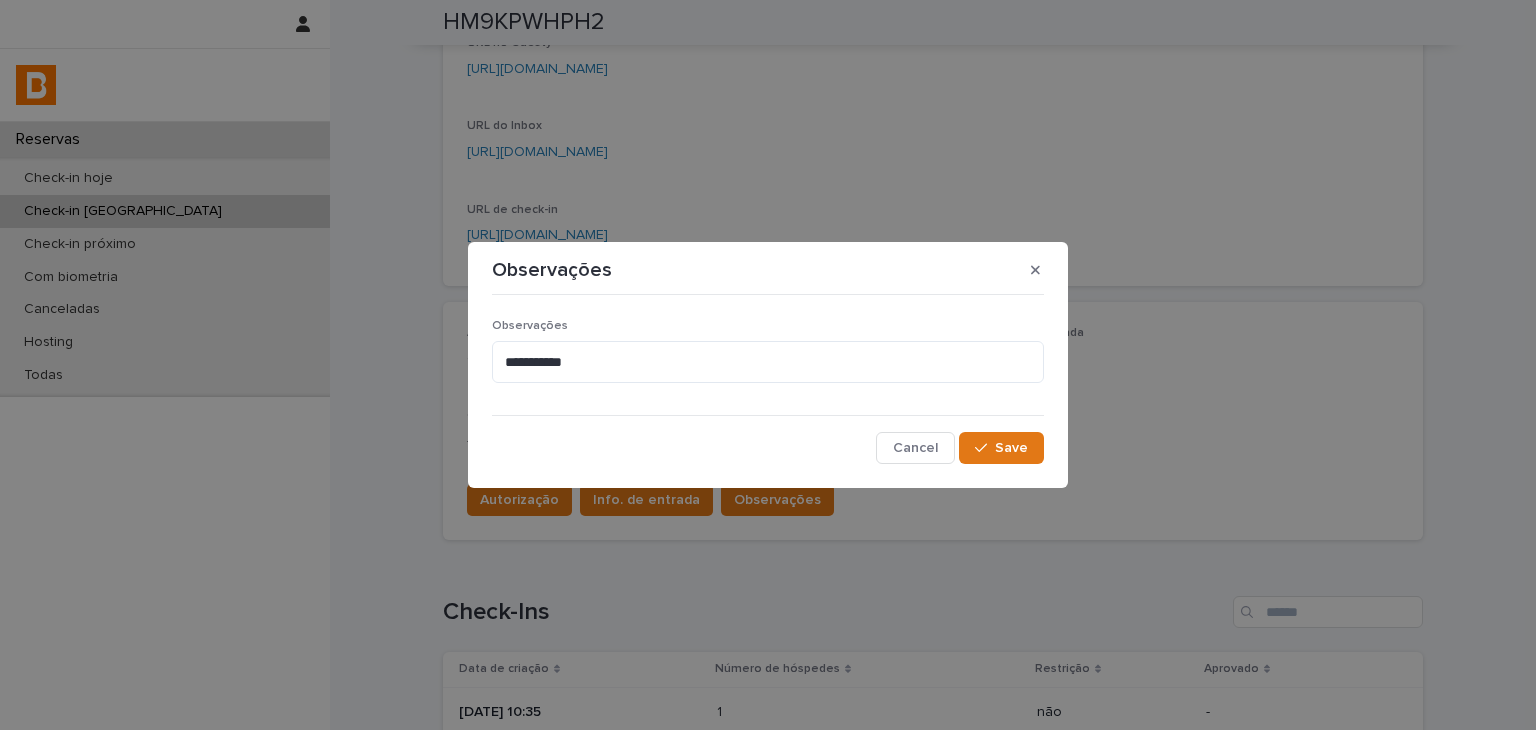 click on "**********" at bounding box center [768, 384] 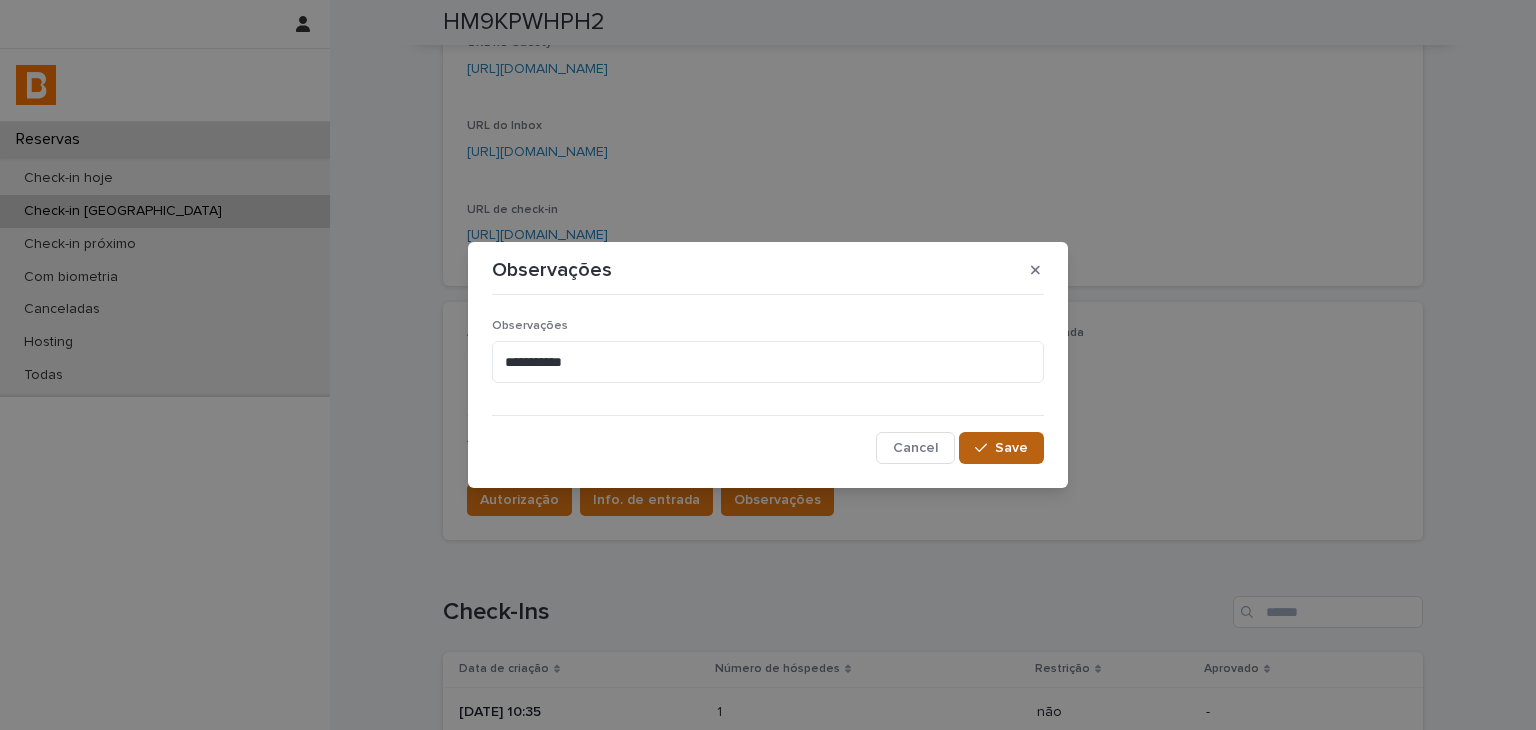 click on "Save" at bounding box center [1001, 448] 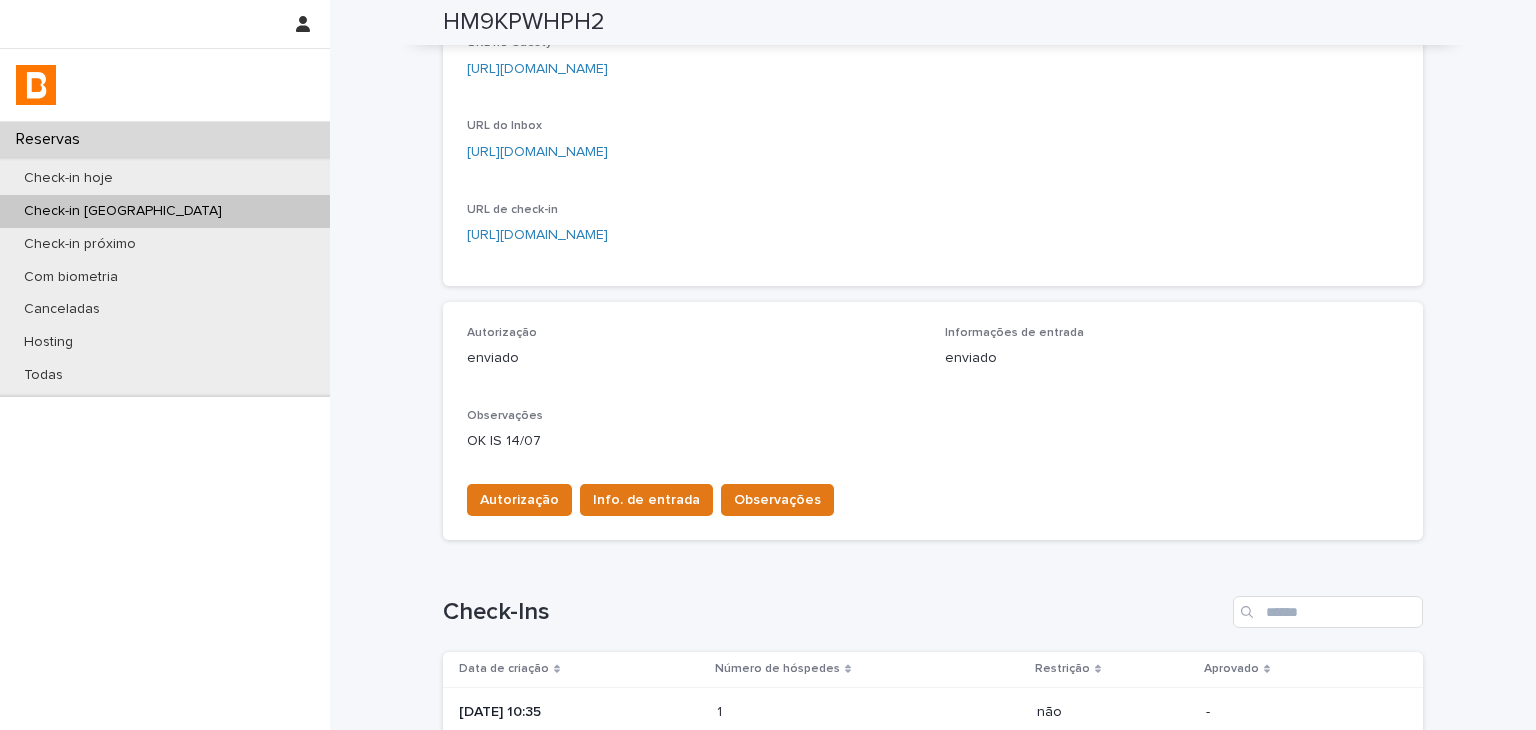 scroll, scrollTop: 0, scrollLeft: 0, axis: both 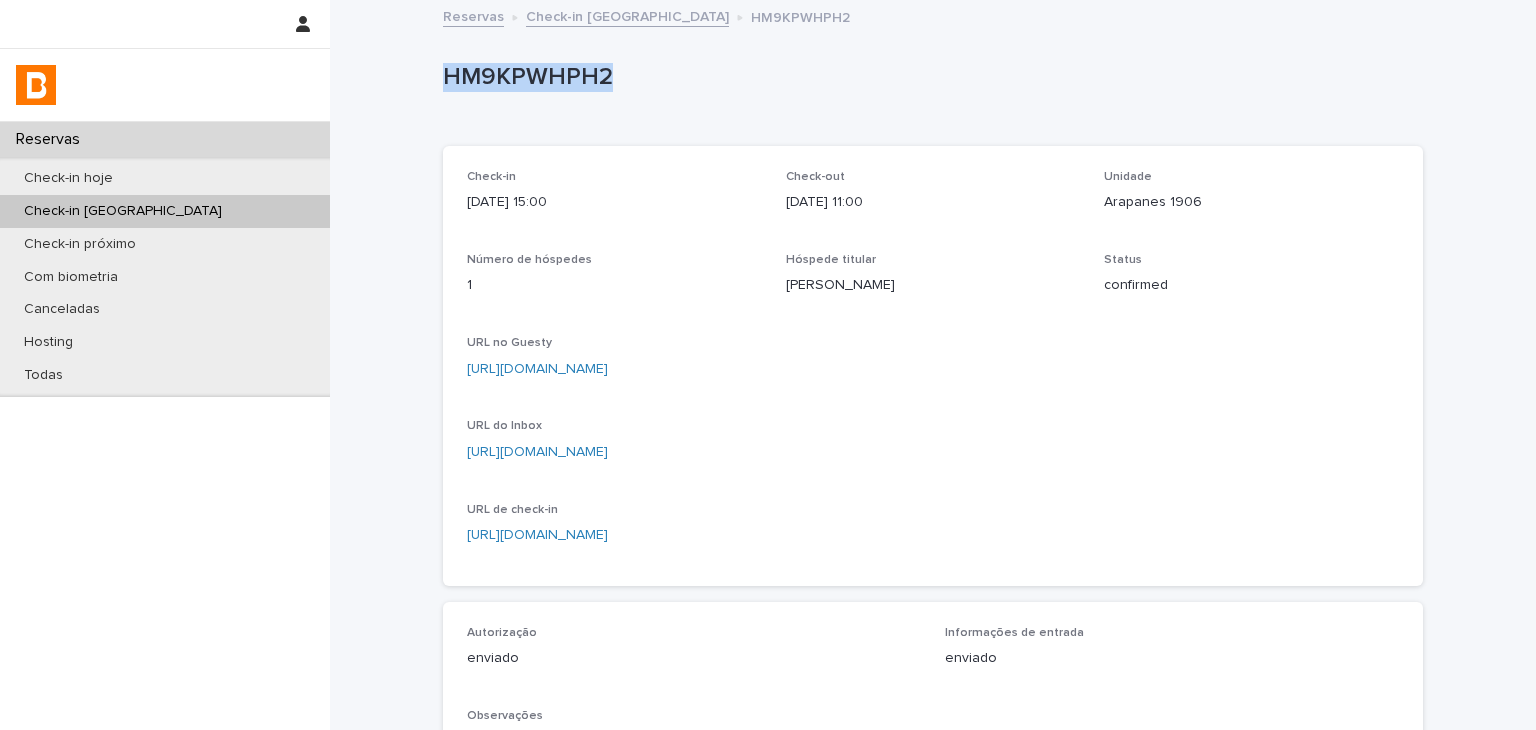 drag, startPoint x: 434, startPoint y: 87, endPoint x: 604, endPoint y: 86, distance: 170.00294 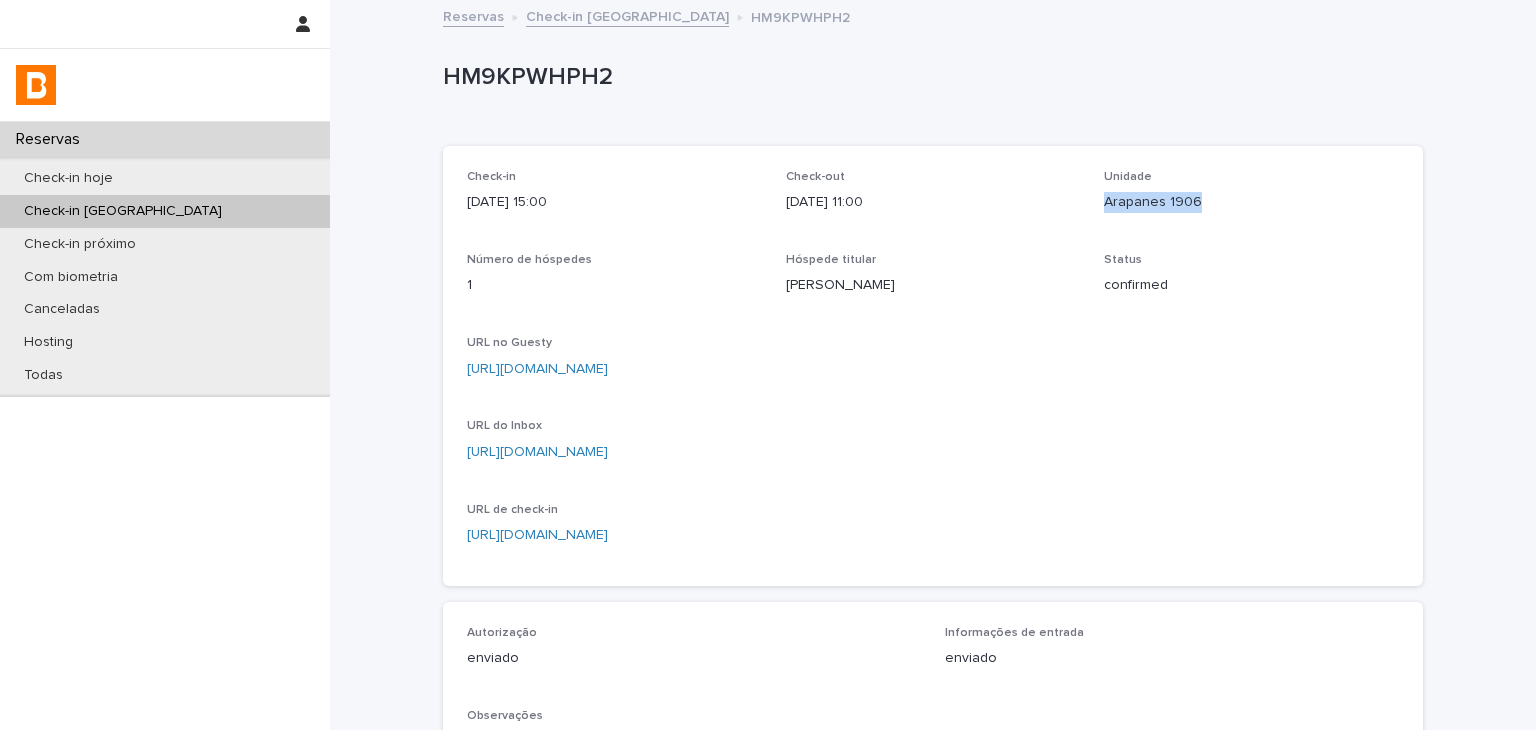 drag, startPoint x: 1084, startPoint y: 199, endPoint x: 1232, endPoint y: 212, distance: 148.56985 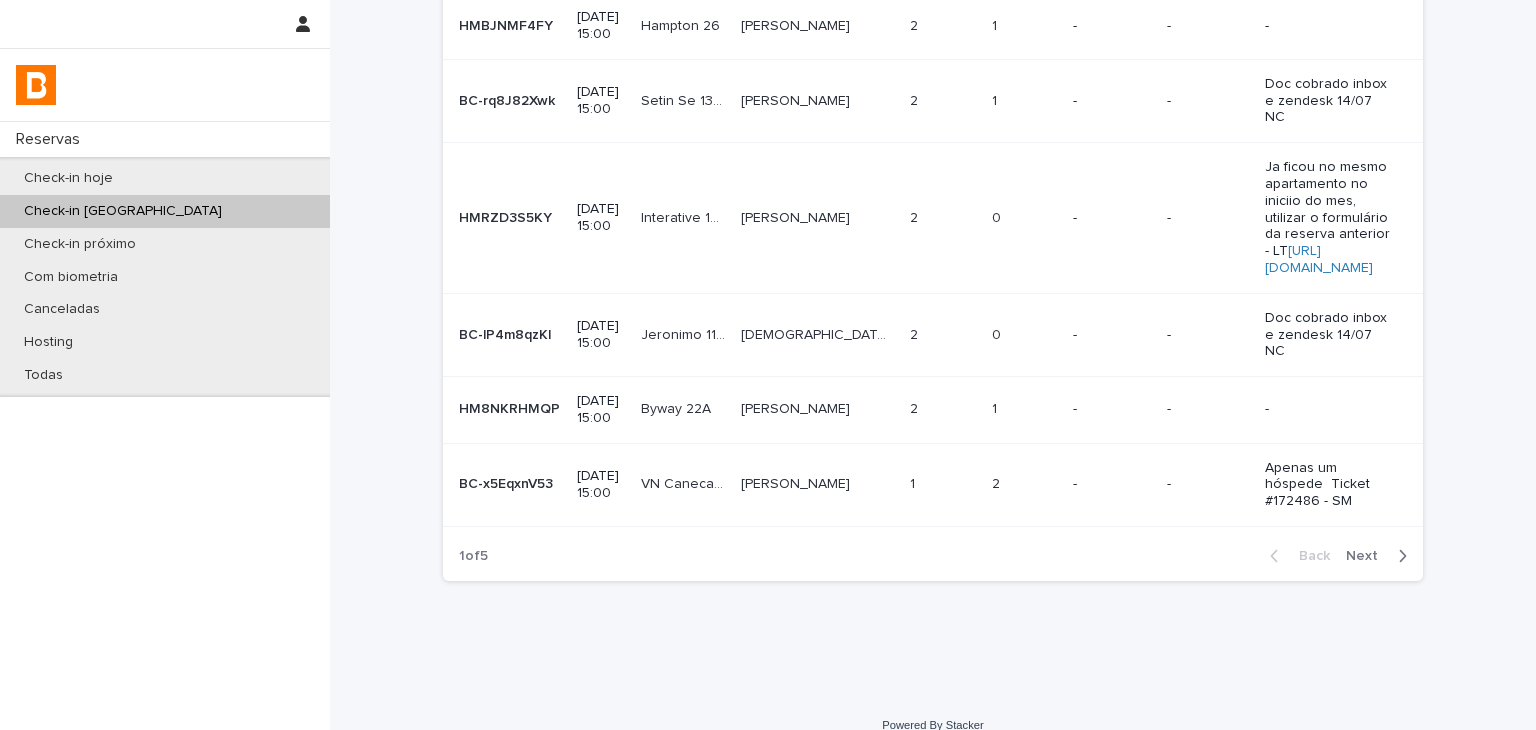 scroll, scrollTop: 0, scrollLeft: 0, axis: both 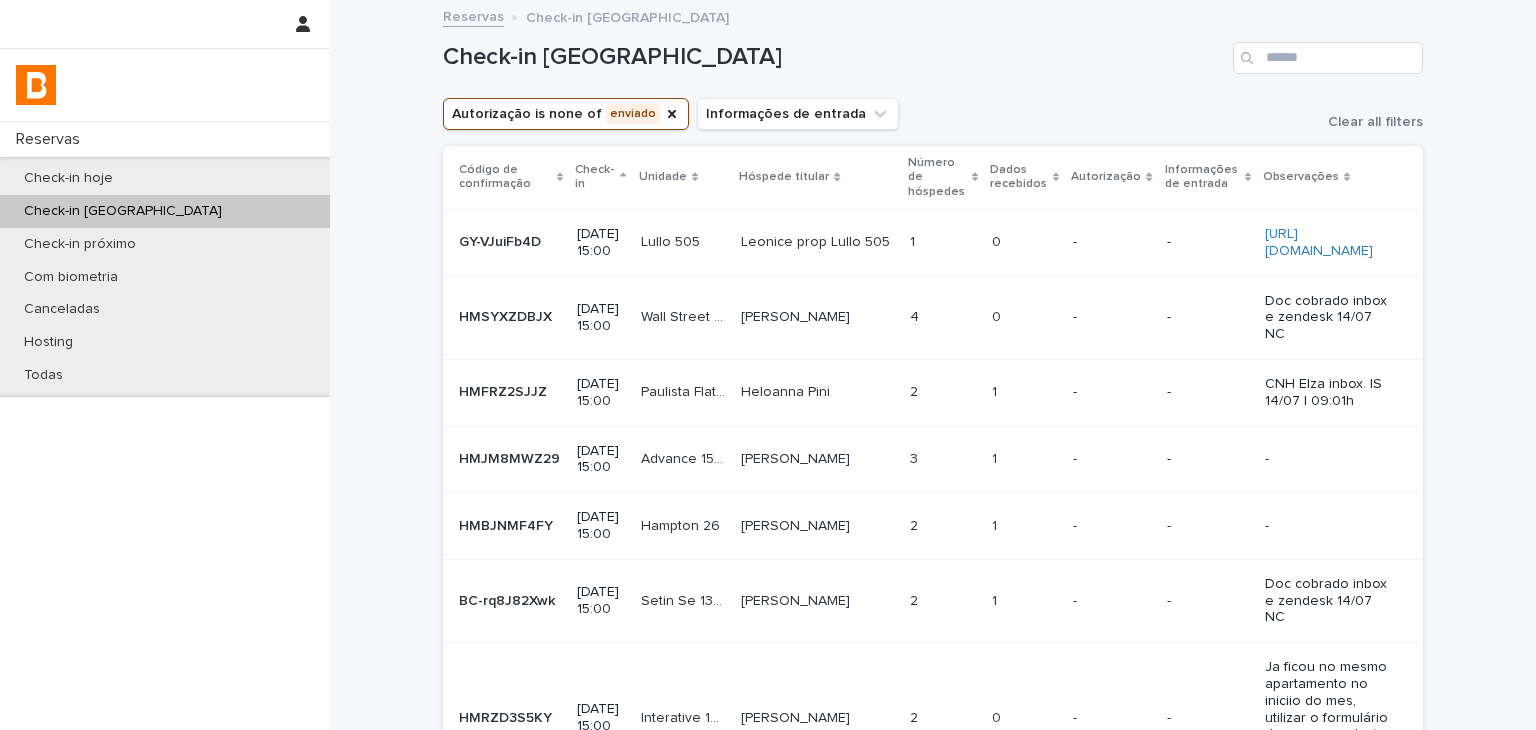 drag, startPoint x: 1445, startPoint y: 417, endPoint x: 1425, endPoint y: 321, distance: 98.0612 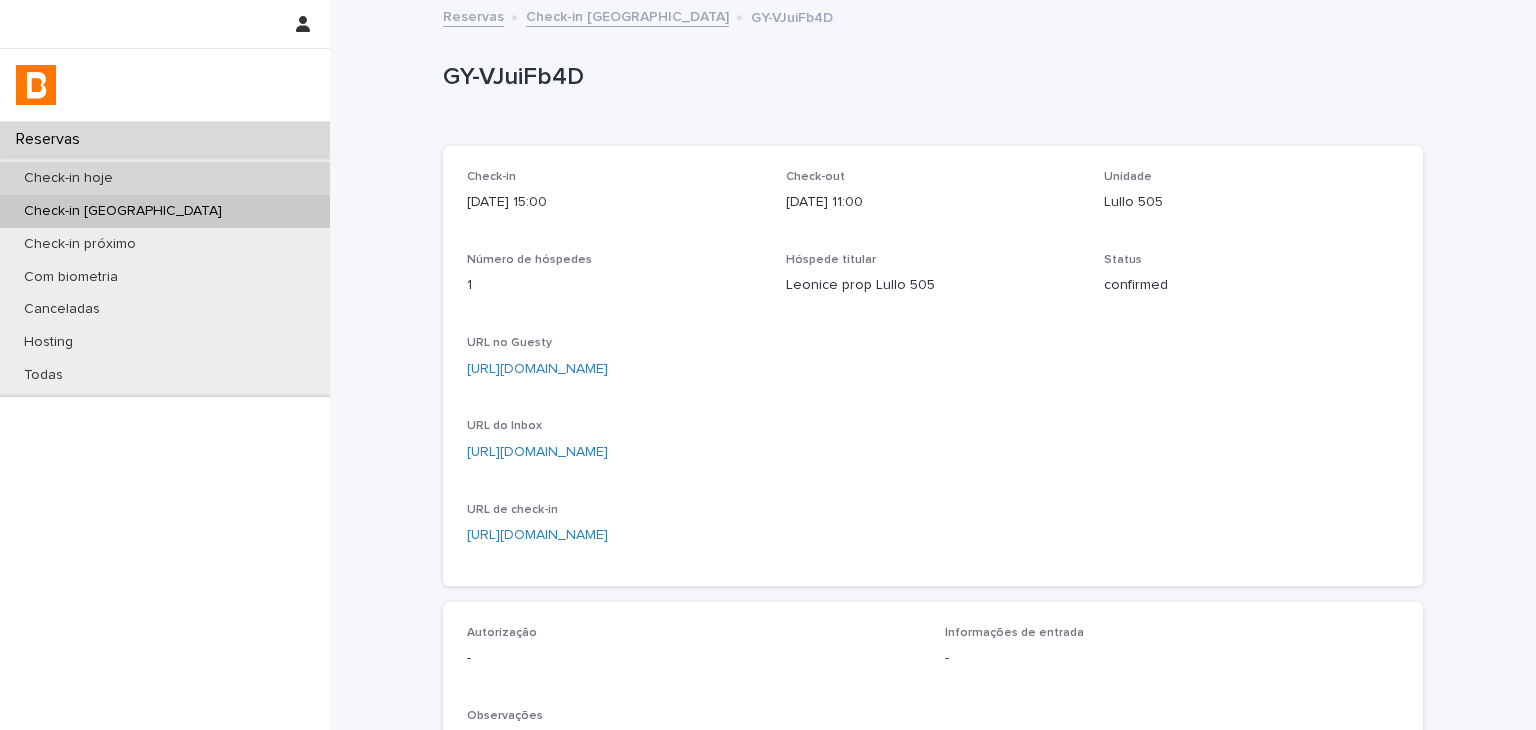 click on "Check-in hoje" at bounding box center (165, 178) 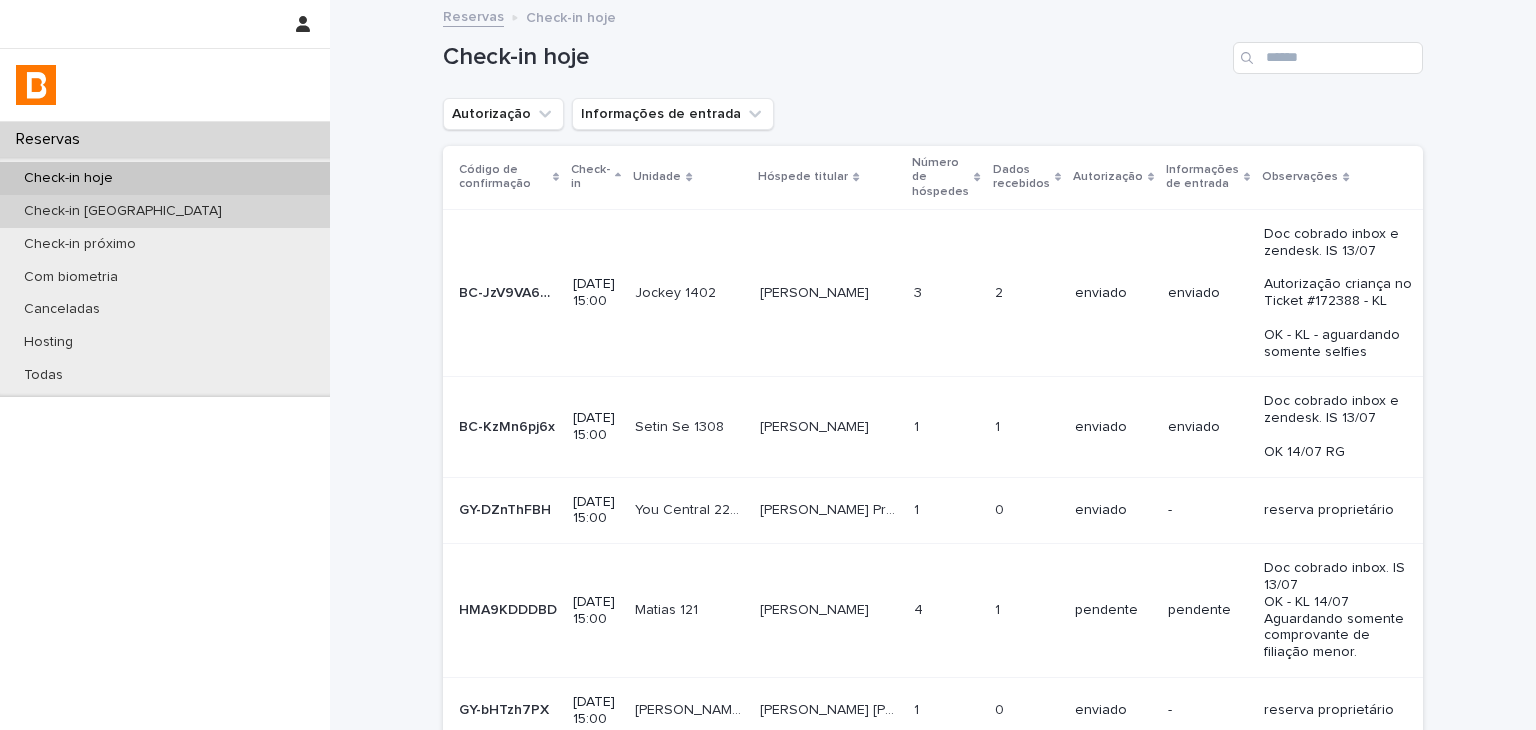 click on "Check-in [GEOGRAPHIC_DATA]" at bounding box center (165, 211) 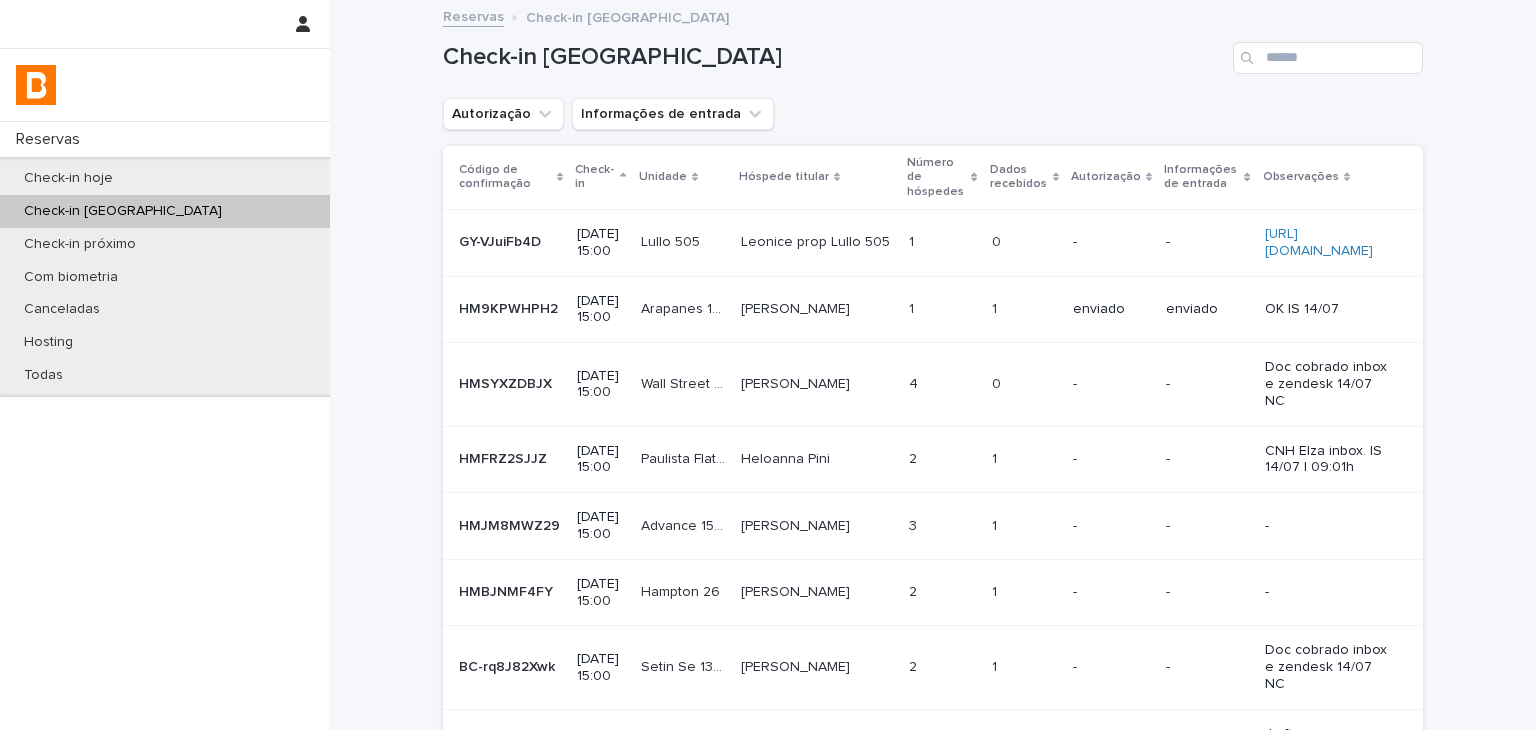 click on "Autorização" at bounding box center (503, 114) 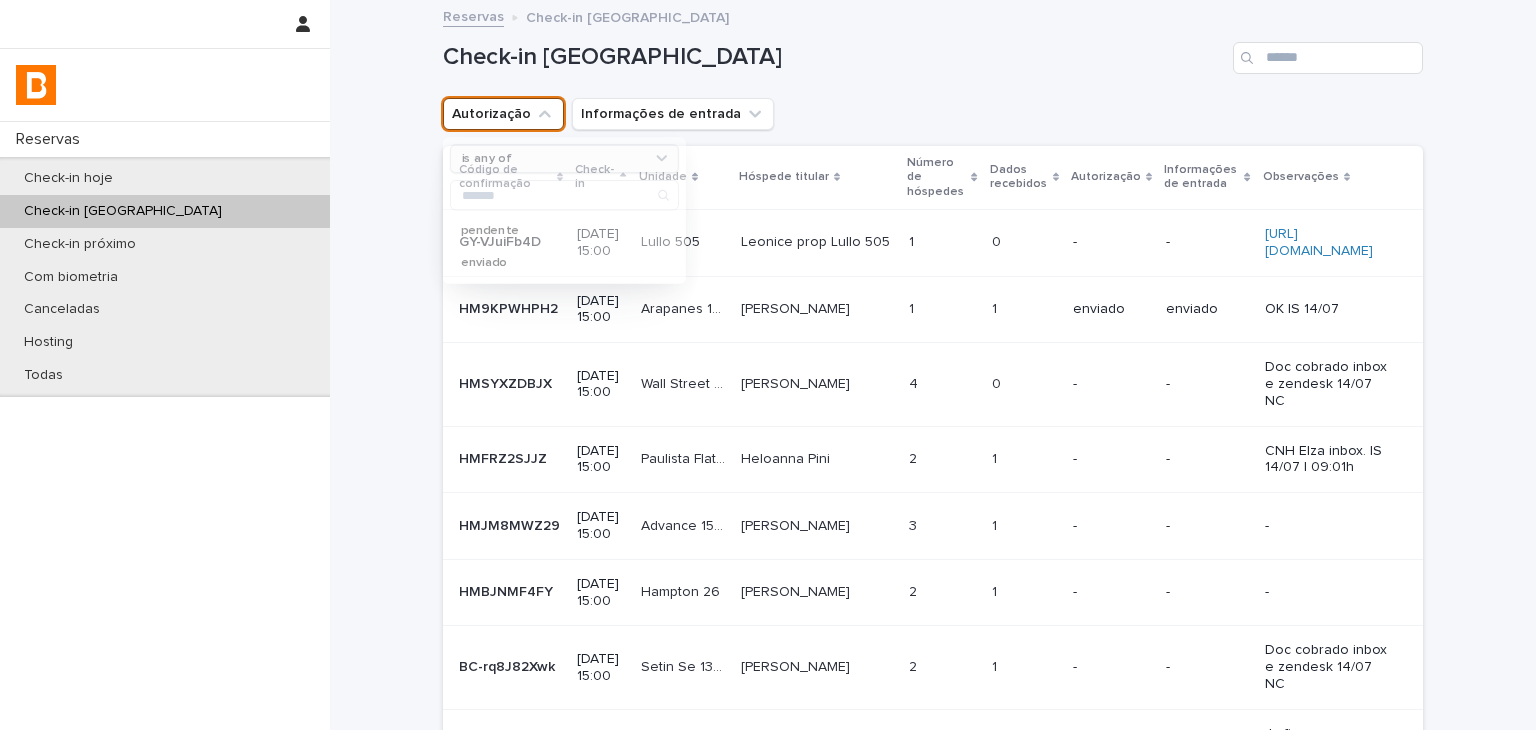 click on "is any of" at bounding box center [564, 158] 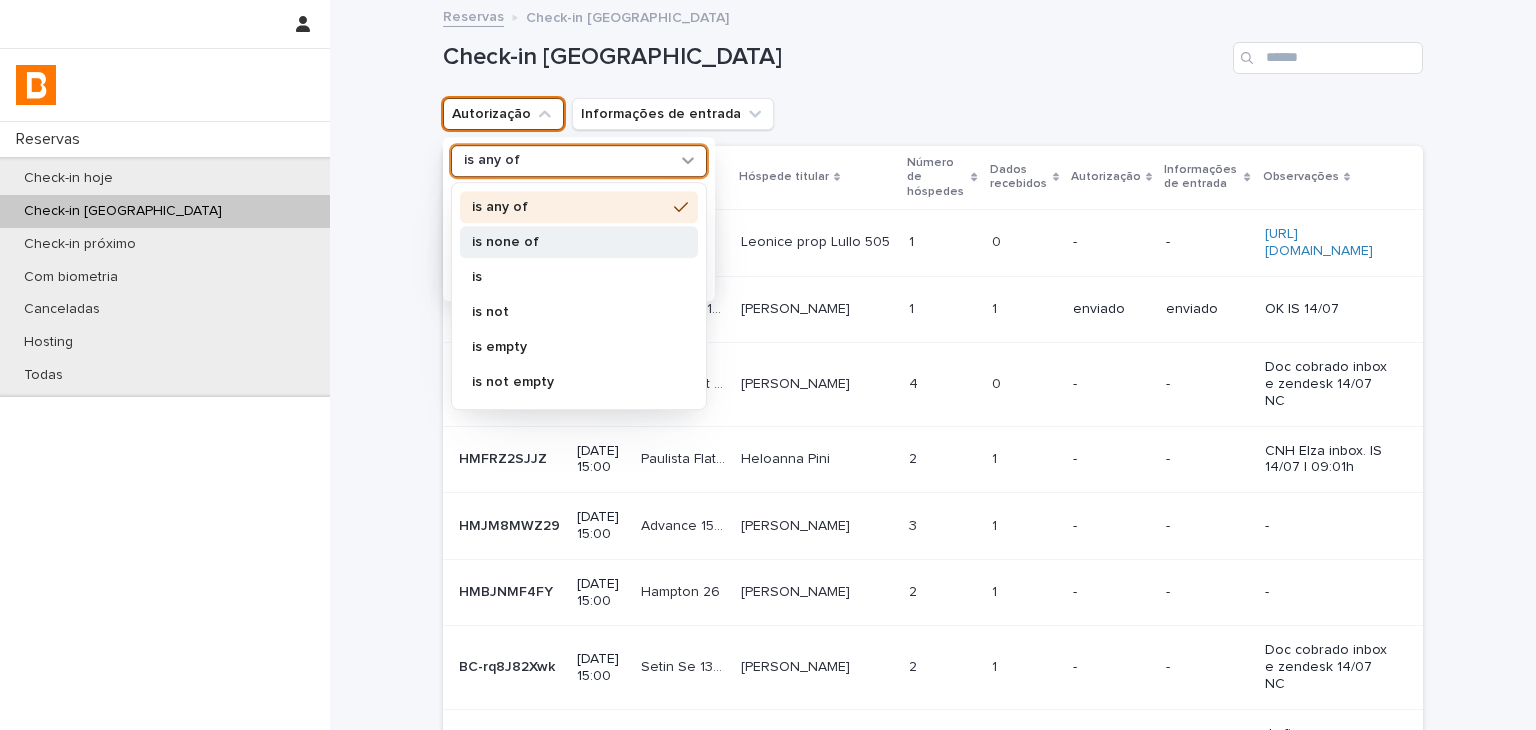 click on "is none of" at bounding box center (569, 242) 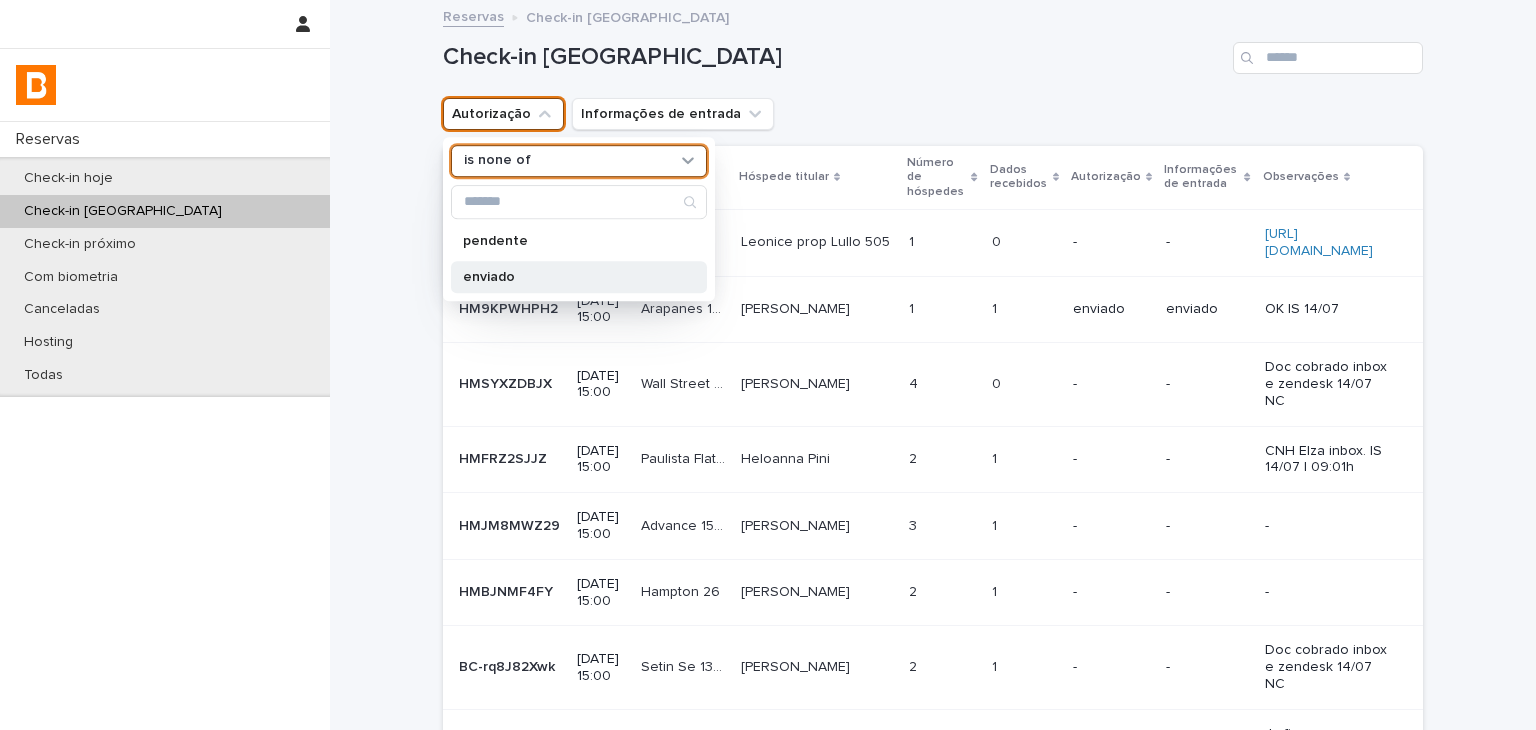 click on "enviado" at bounding box center [579, 277] 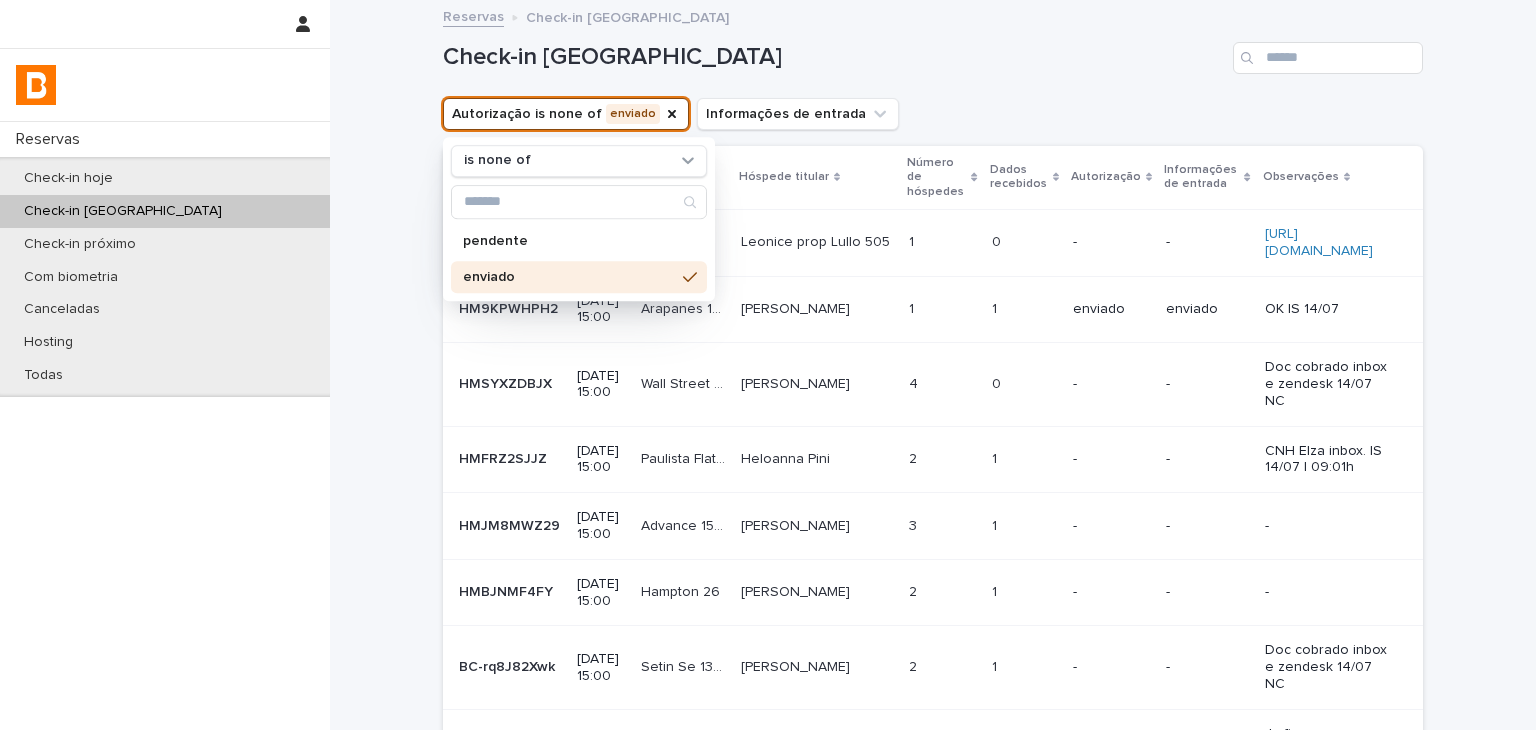 click on "Check-in [GEOGRAPHIC_DATA]" at bounding box center [834, 57] 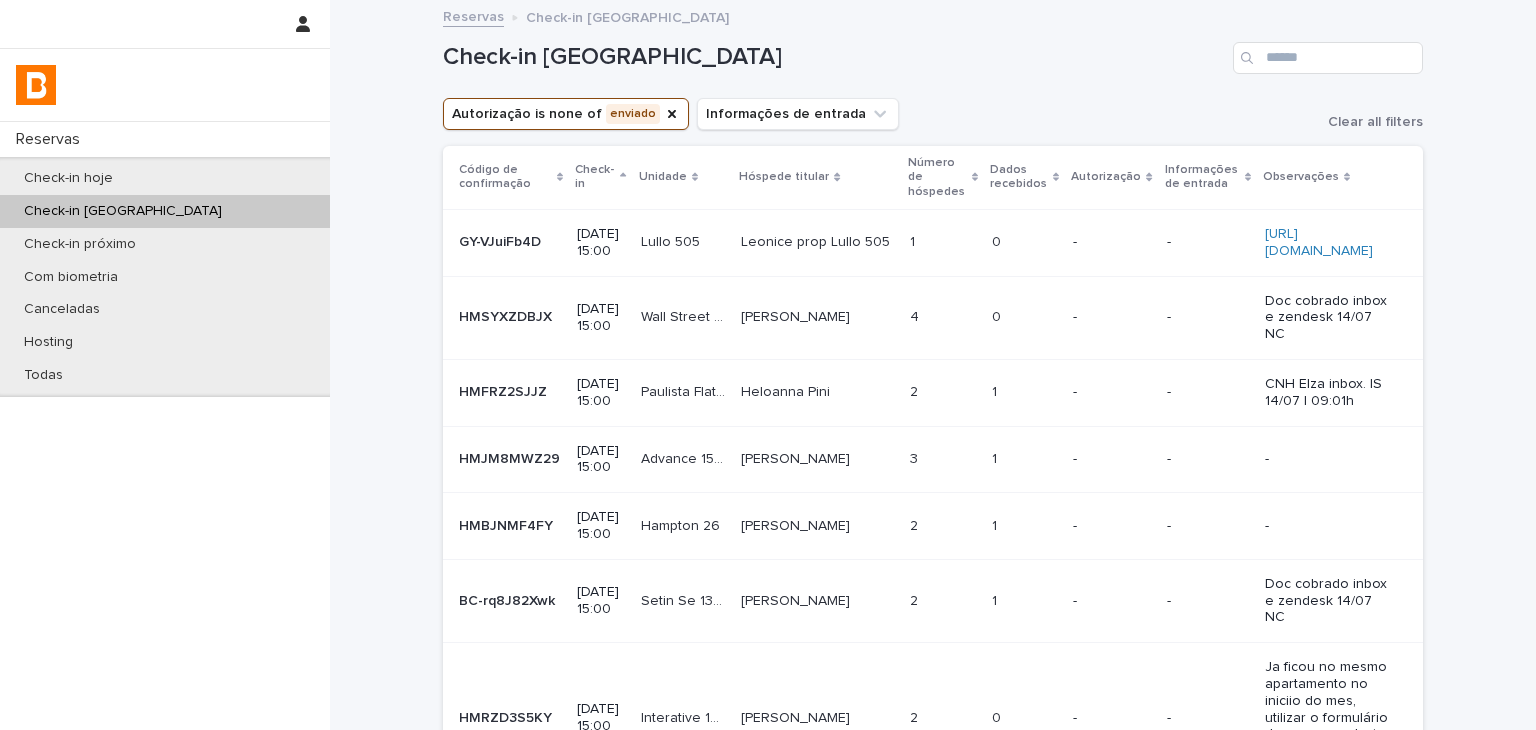 click on "1 1" at bounding box center [943, 242] 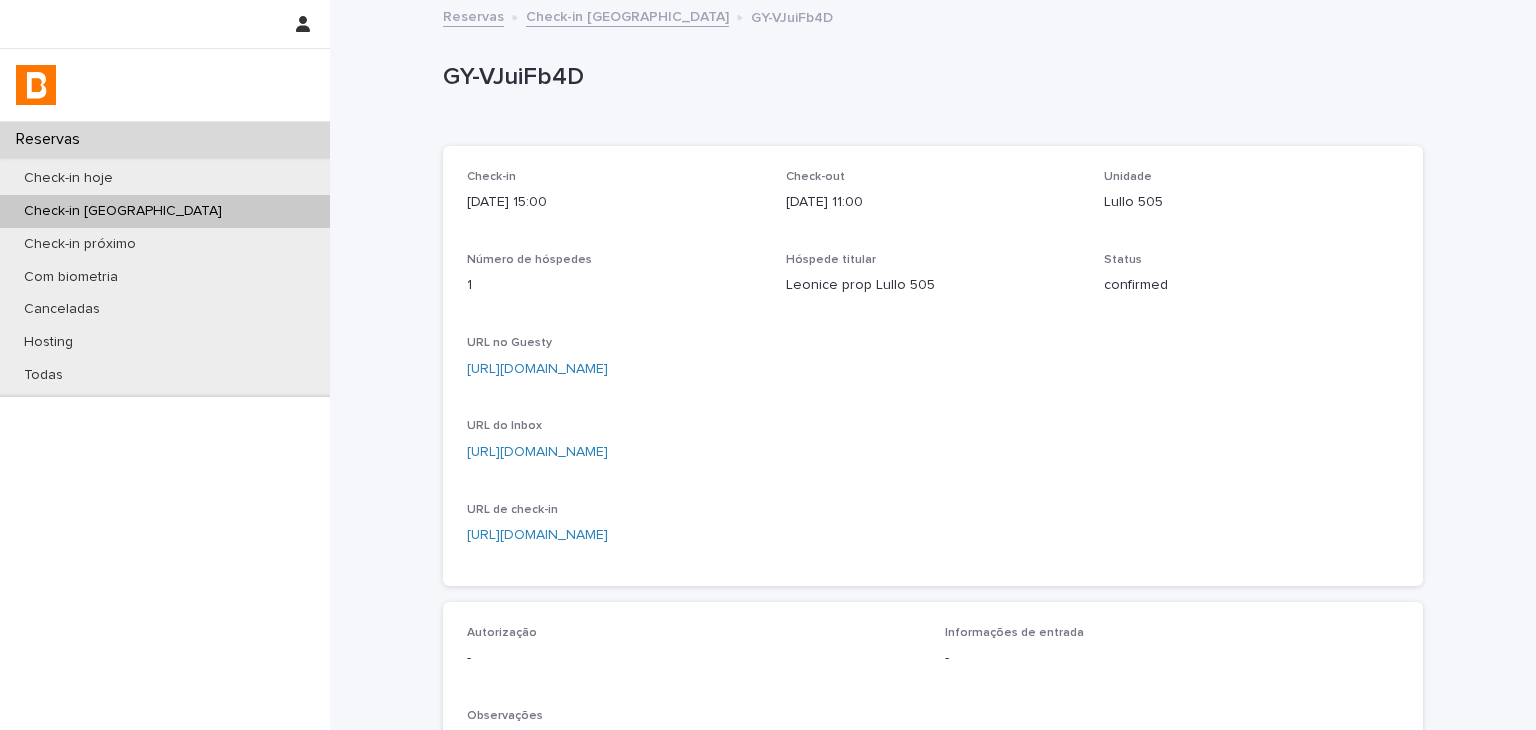 scroll, scrollTop: 500, scrollLeft: 0, axis: vertical 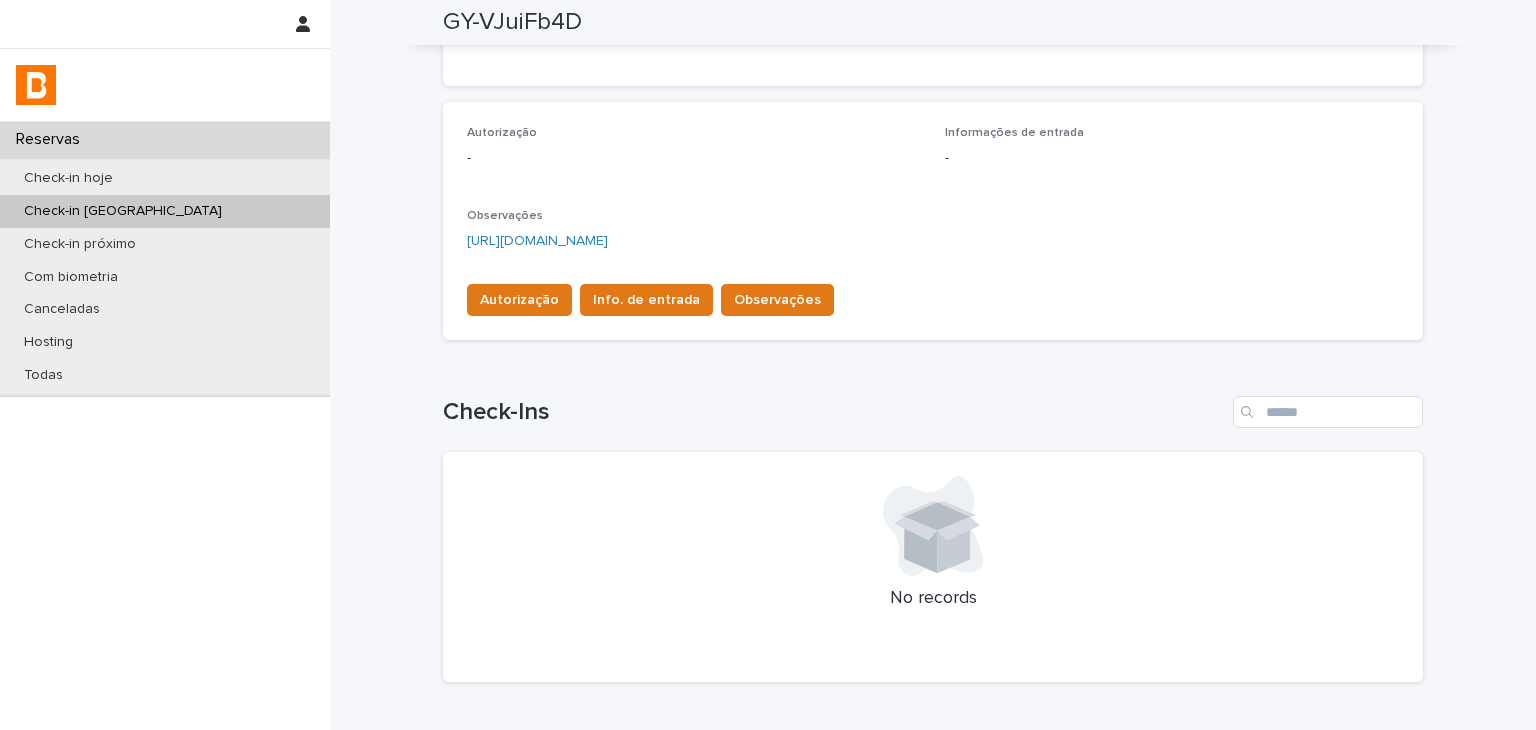 click on "Loading... Saving… Loading... Saving… GY-VJuiFb4D GY-VJuiFb4D Sorry, there was an error saving your record. Please try again. Please fill out the required fields below. Loading... Saving… Loading... Saving… Loading... Saving… Check-in [DATE] 15:00 Check-out [DATE] 11:00 Unidade Lullo 505 Número de hóspedes 1 Hóspede titular [PERSON_NAME] prop Lullo 505 Status confirmed URL no Guesty [URL][DOMAIN_NAME] URL do Inbox [URL][DOMAIN_NAME] URL de check-in [URL][DOMAIN_NAME] Loading... Saving… Autorização - Informações de entrada - Observações [URL][DOMAIN_NAME] Autorização Info. de entrada Observações Loading... Saving… Check-Ins No records" at bounding box center [933, 150] 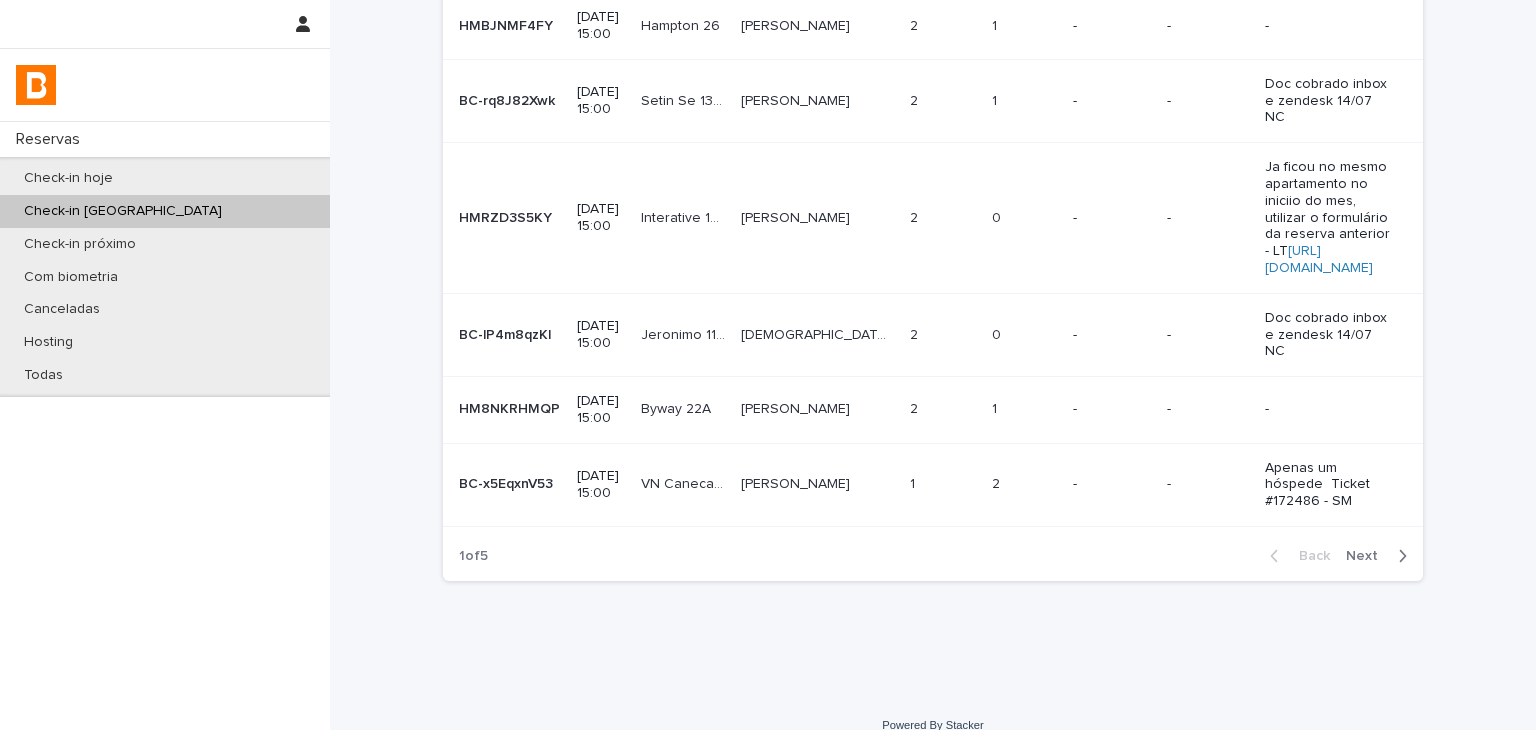 scroll, scrollTop: 0, scrollLeft: 0, axis: both 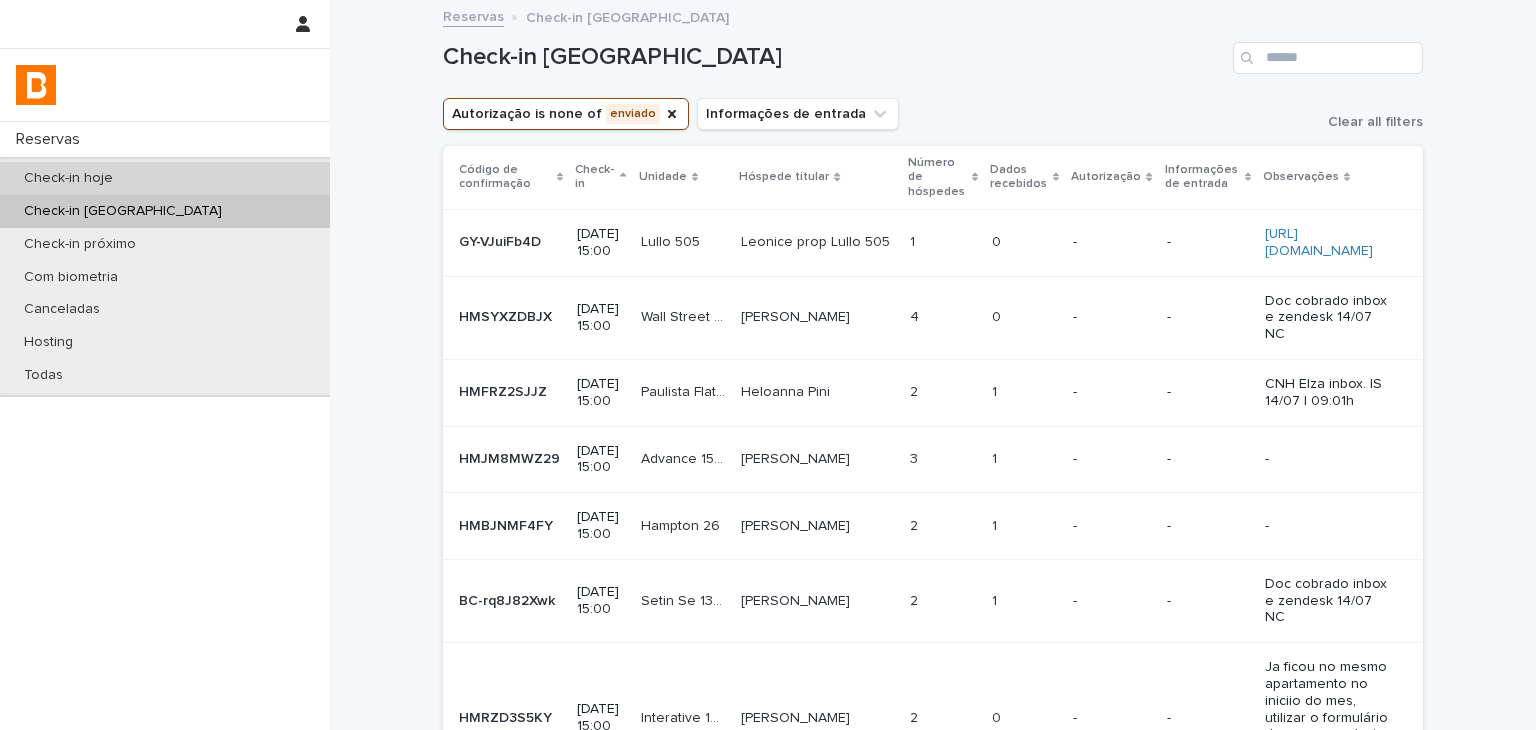 click on "Check-in hoje" at bounding box center [165, 178] 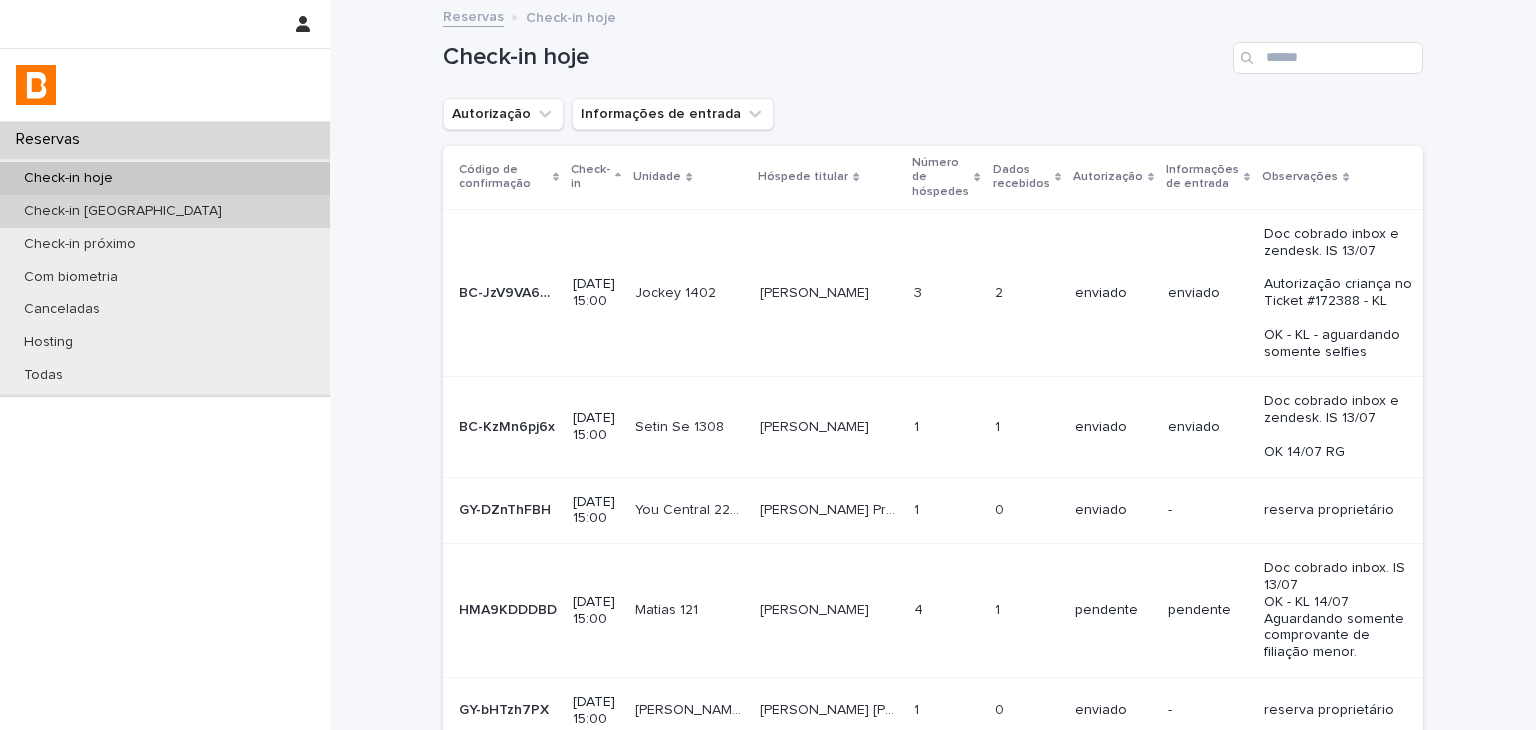 click on "Check-in [GEOGRAPHIC_DATA]" at bounding box center [165, 211] 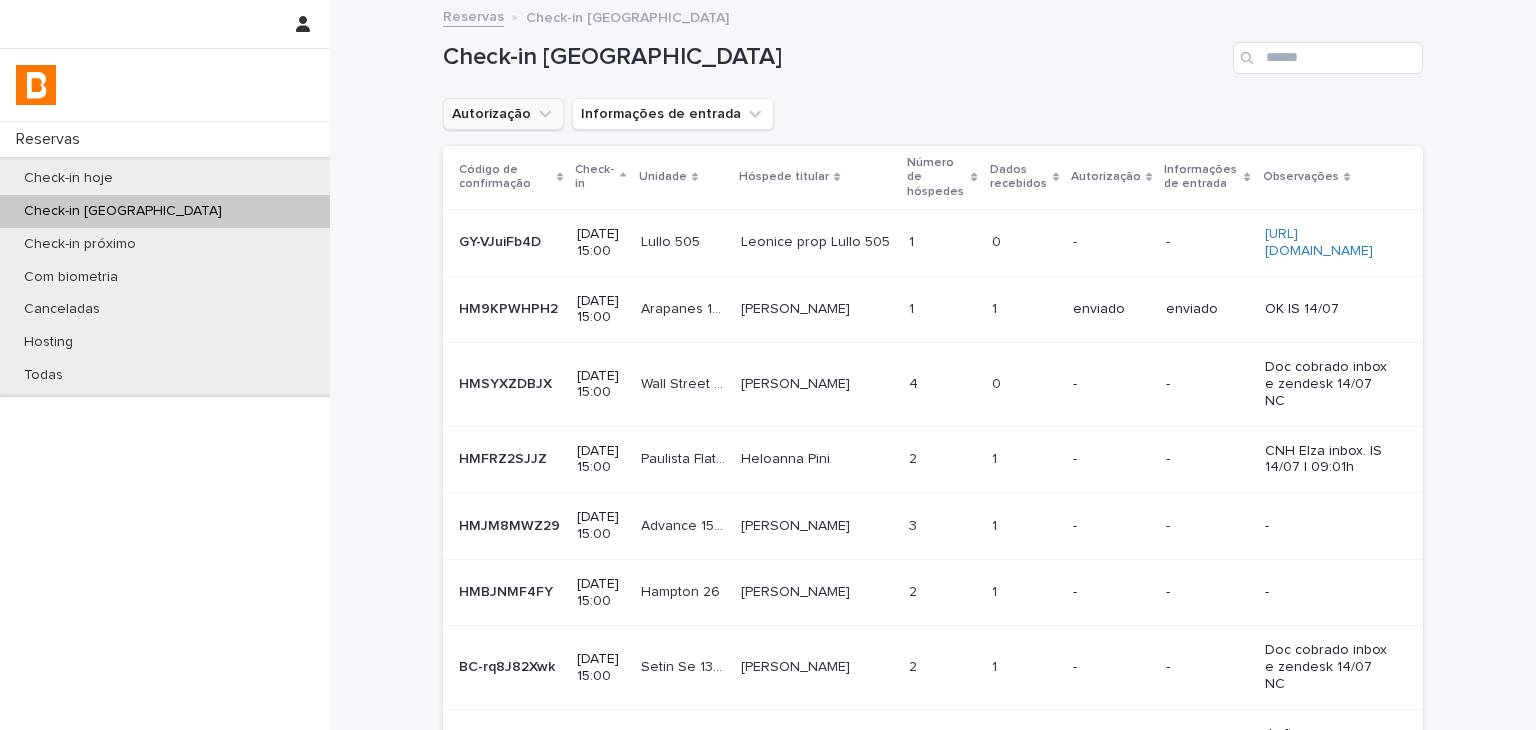 click on "Autorização" at bounding box center (503, 114) 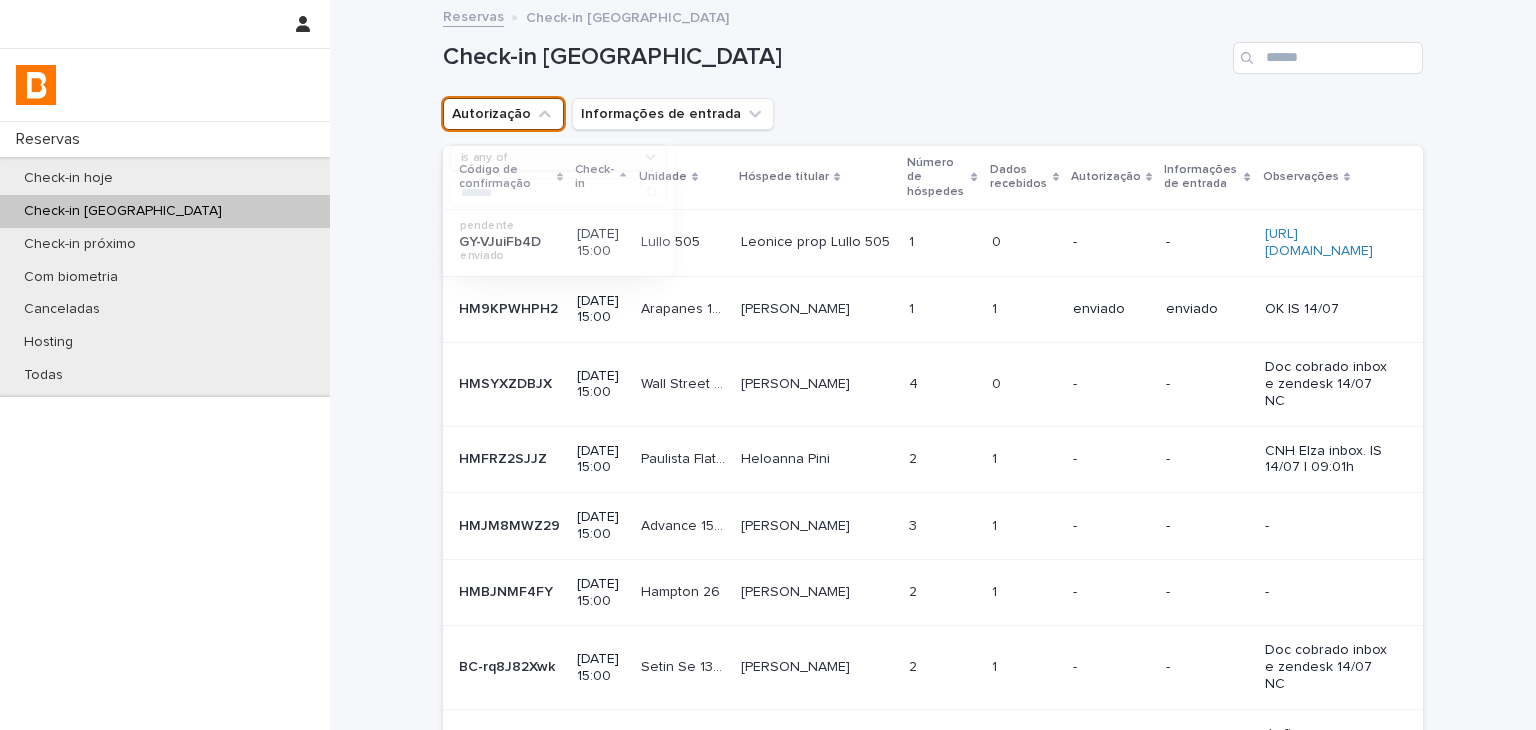 click on "is any of" at bounding box center (484, 157) 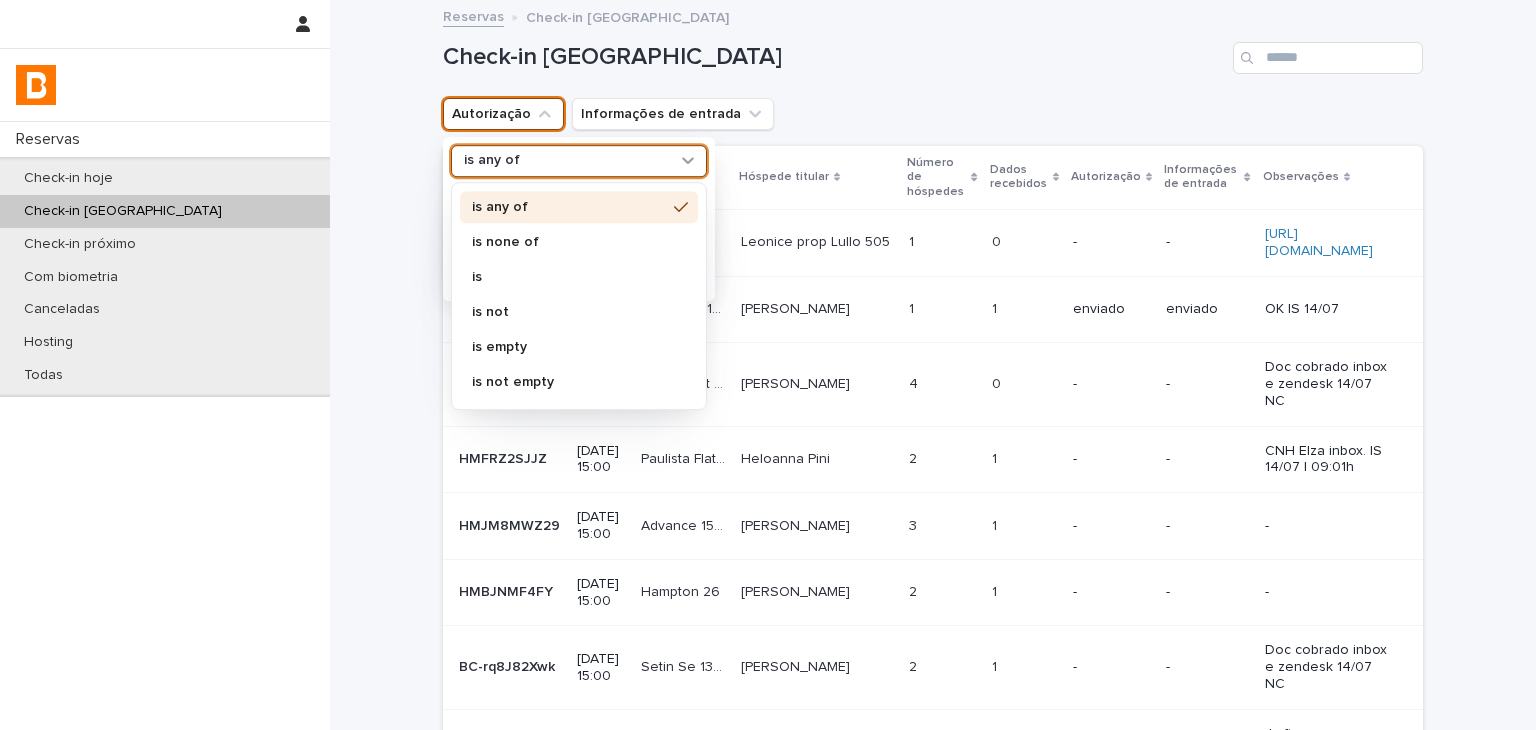 click on "is none of" at bounding box center (579, 242) 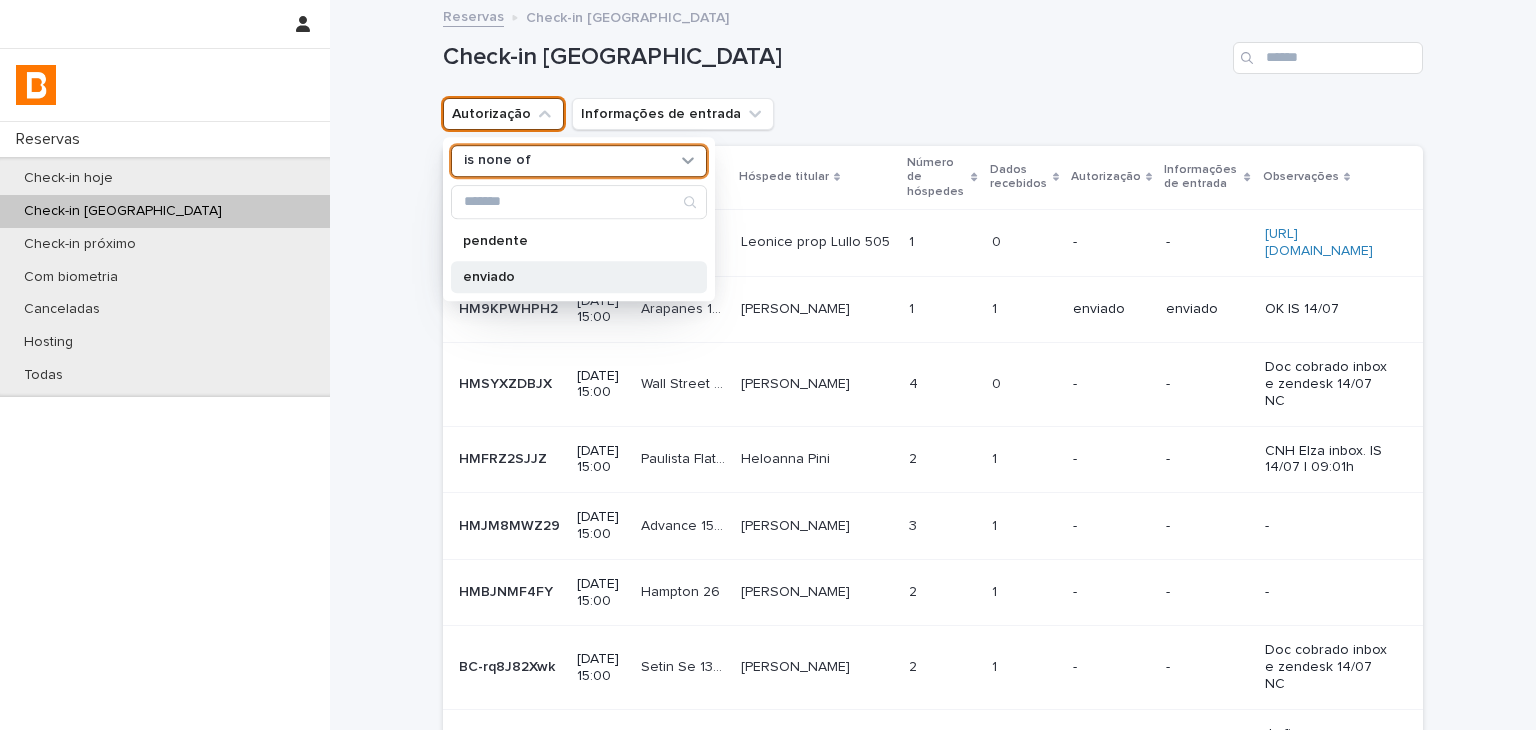click on "enviado" at bounding box center (579, 277) 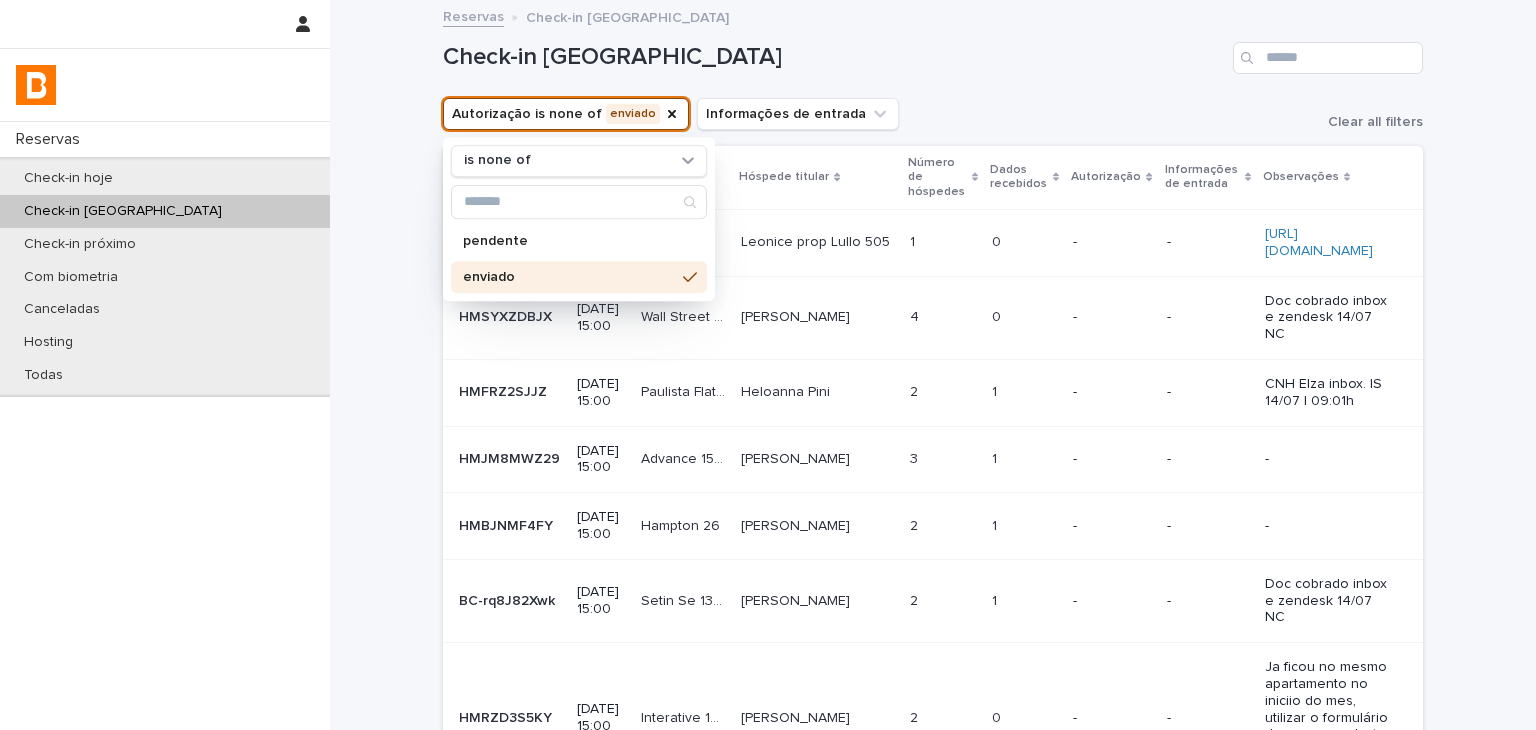 click on "Check-in [GEOGRAPHIC_DATA]" at bounding box center [834, 57] 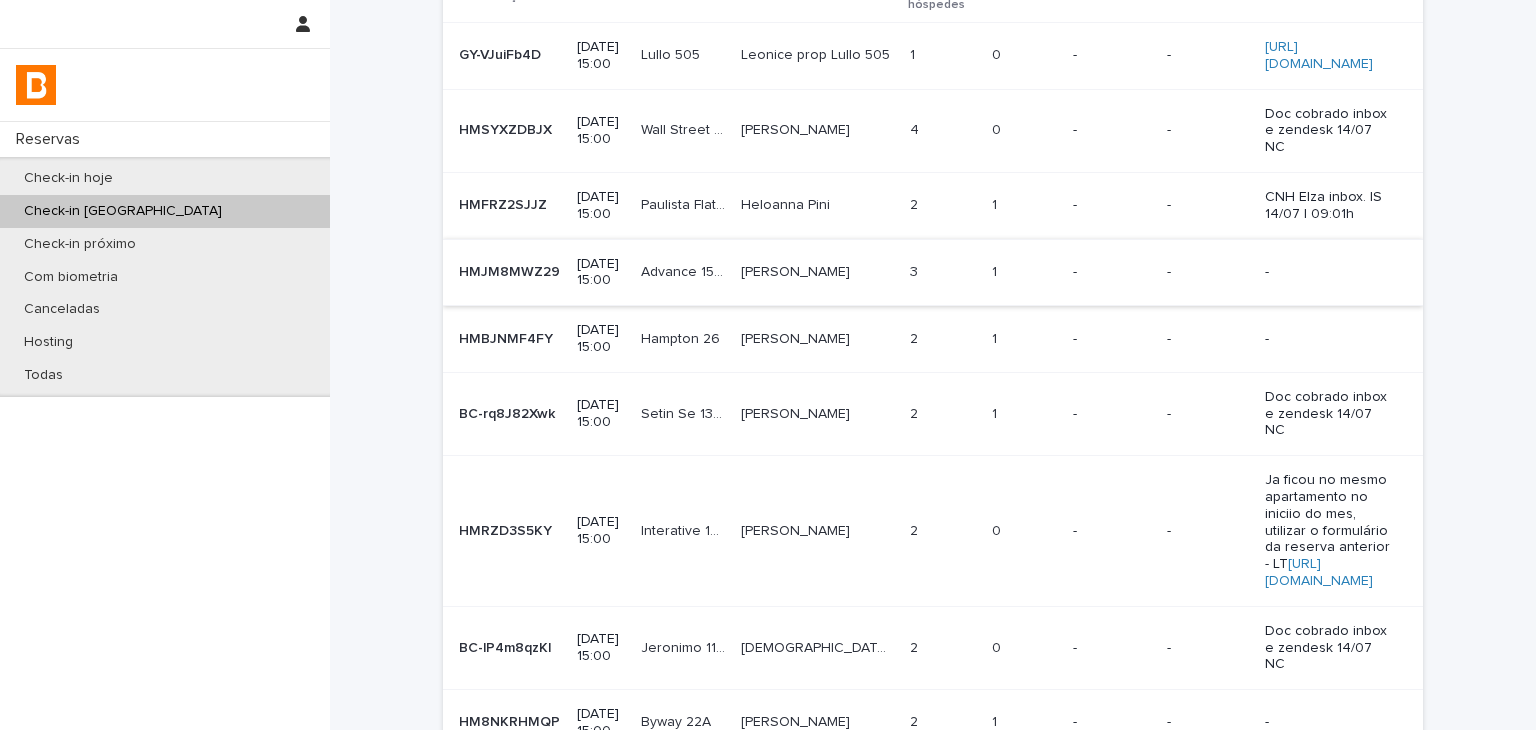 scroll, scrollTop: 0, scrollLeft: 0, axis: both 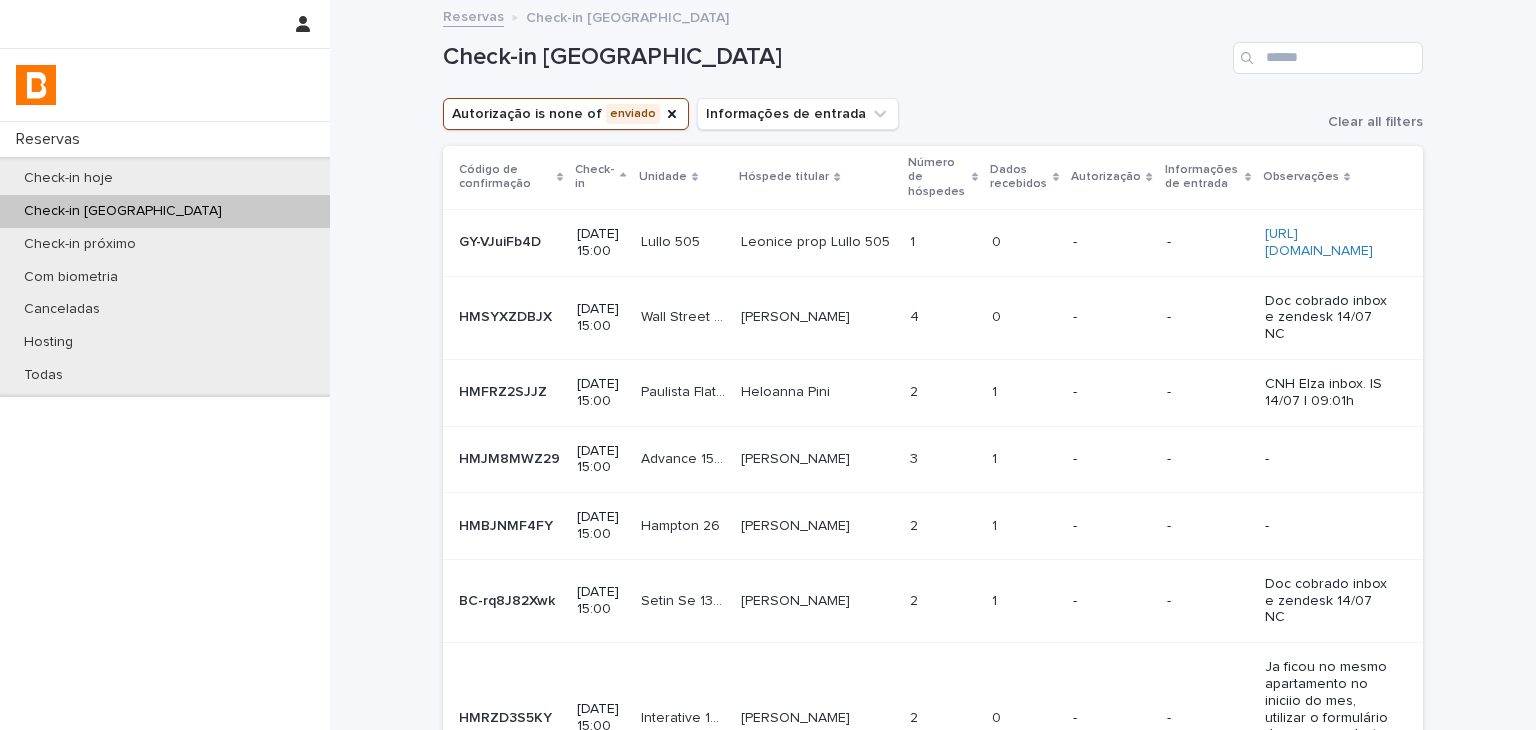 click on "3" at bounding box center [916, 457] 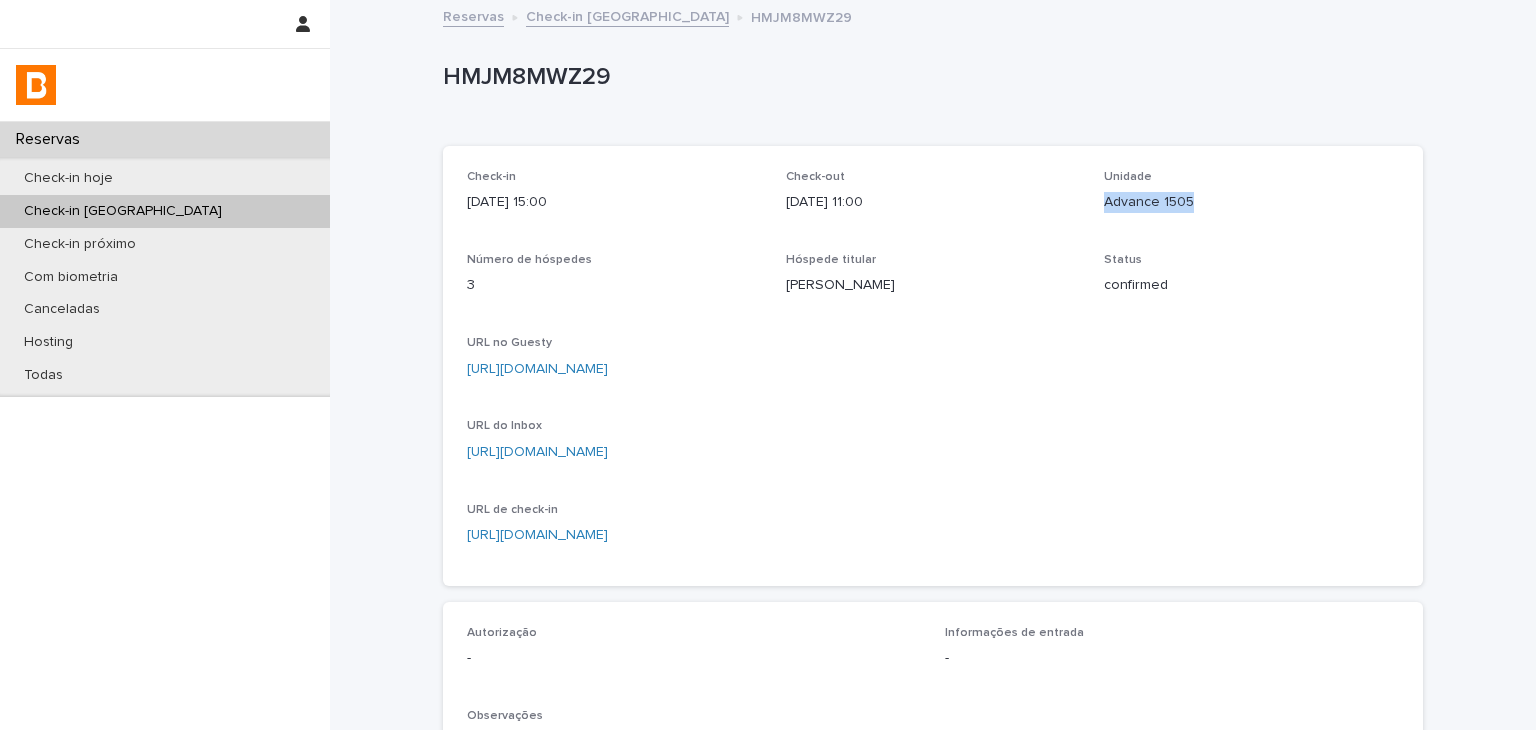 drag, startPoint x: 1096, startPoint y: 199, endPoint x: 1222, endPoint y: 199, distance: 126 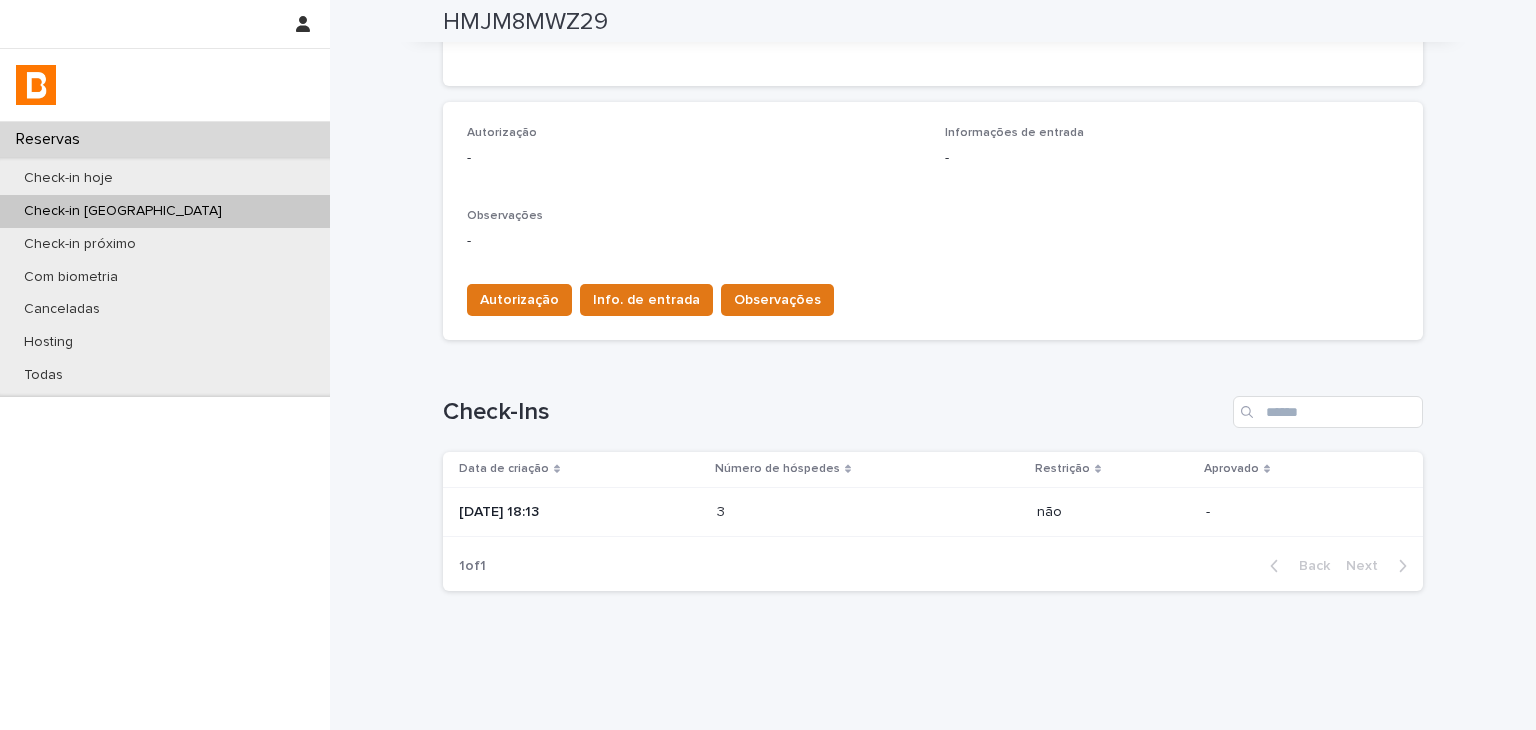 click at bounding box center (804, 512) 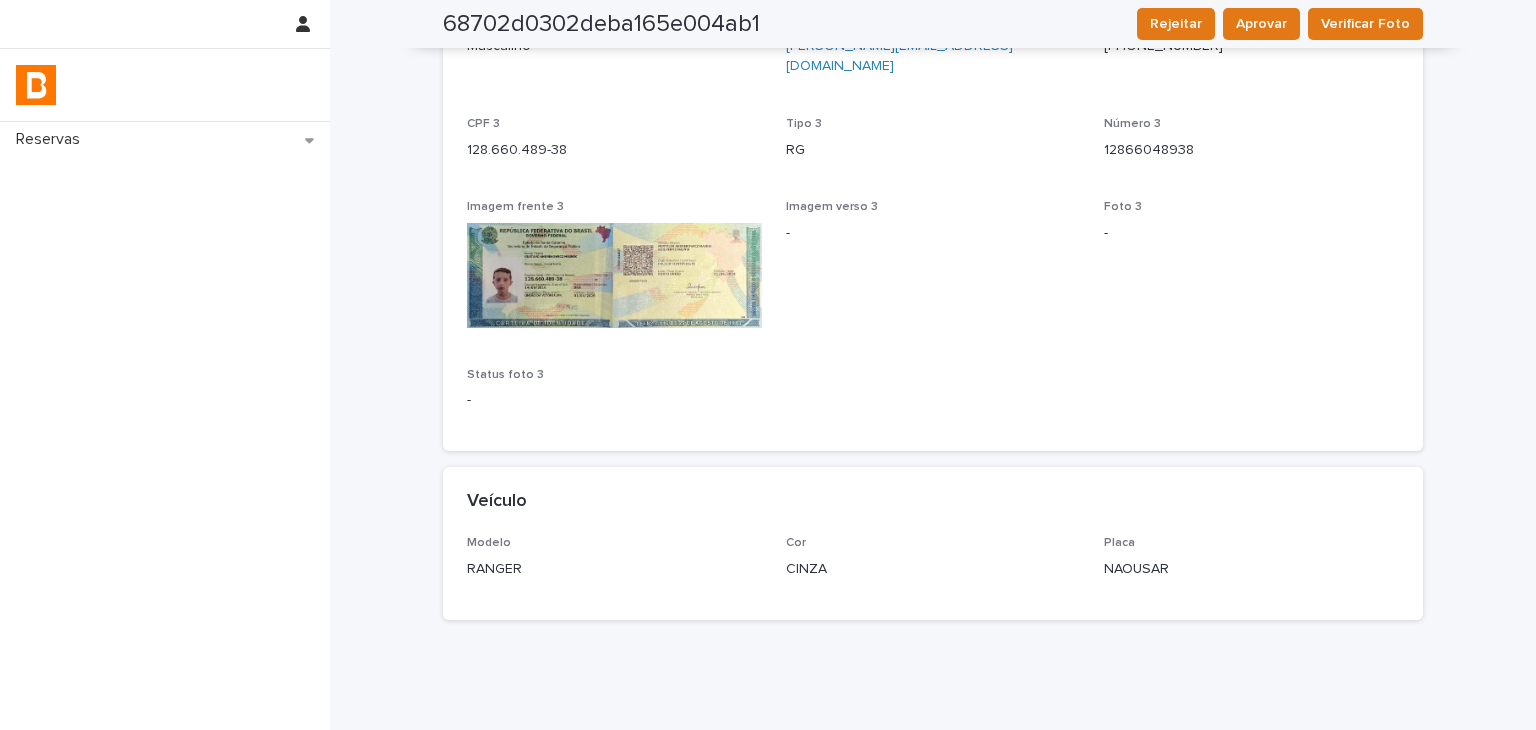scroll, scrollTop: 1200, scrollLeft: 0, axis: vertical 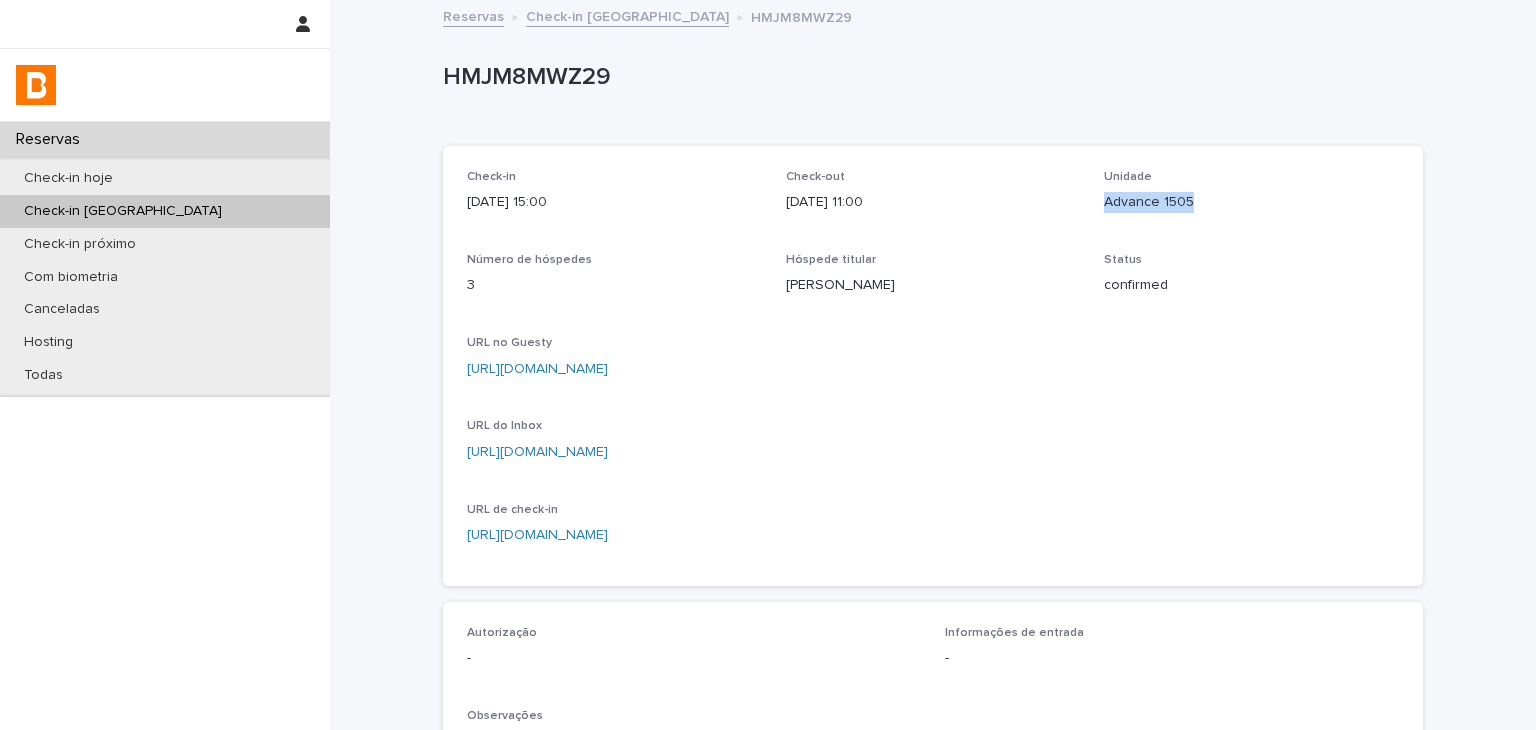 drag, startPoint x: 1096, startPoint y: 202, endPoint x: 1201, endPoint y: 222, distance: 106.887794 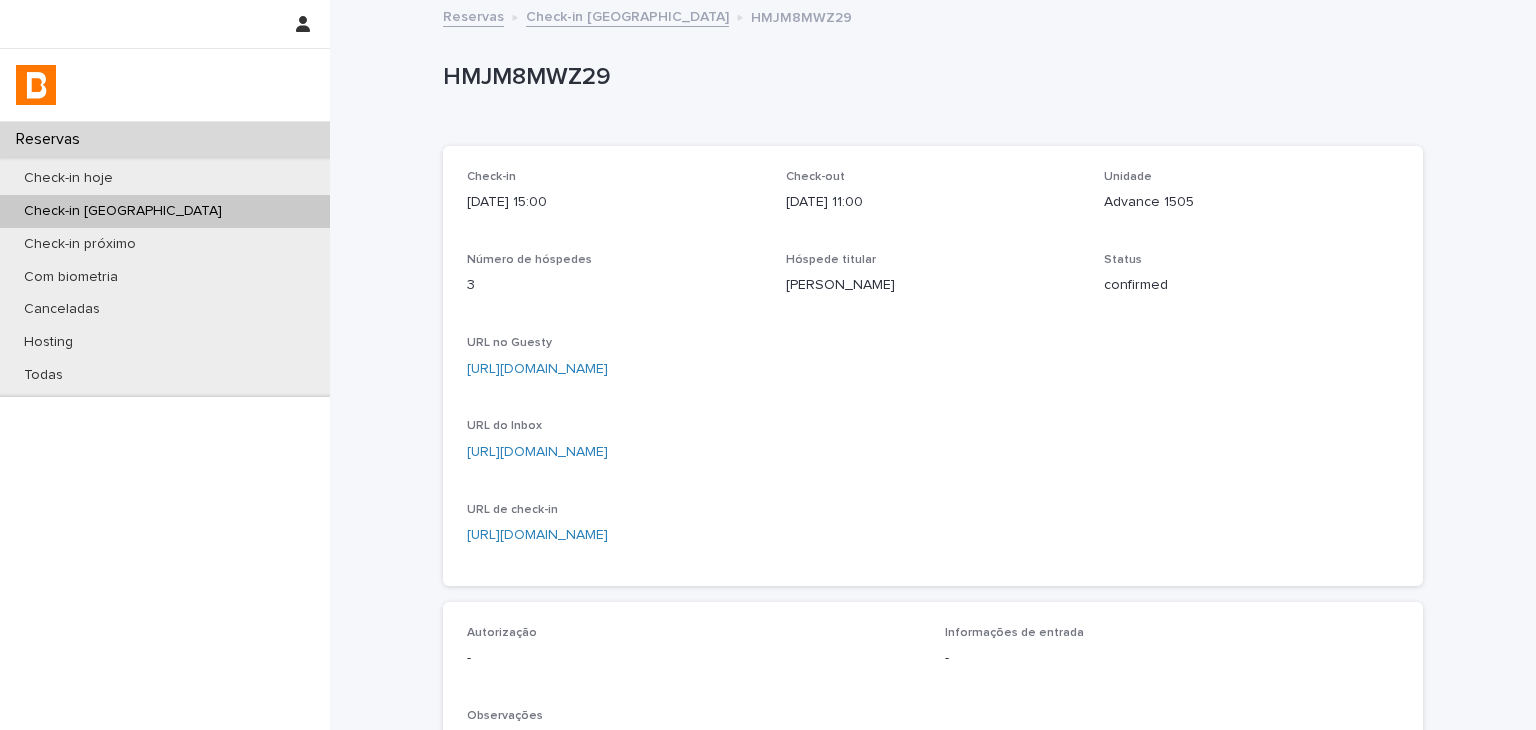drag, startPoint x: 680, startPoint y: 77, endPoint x: 756, endPoint y: 127, distance: 90.97253 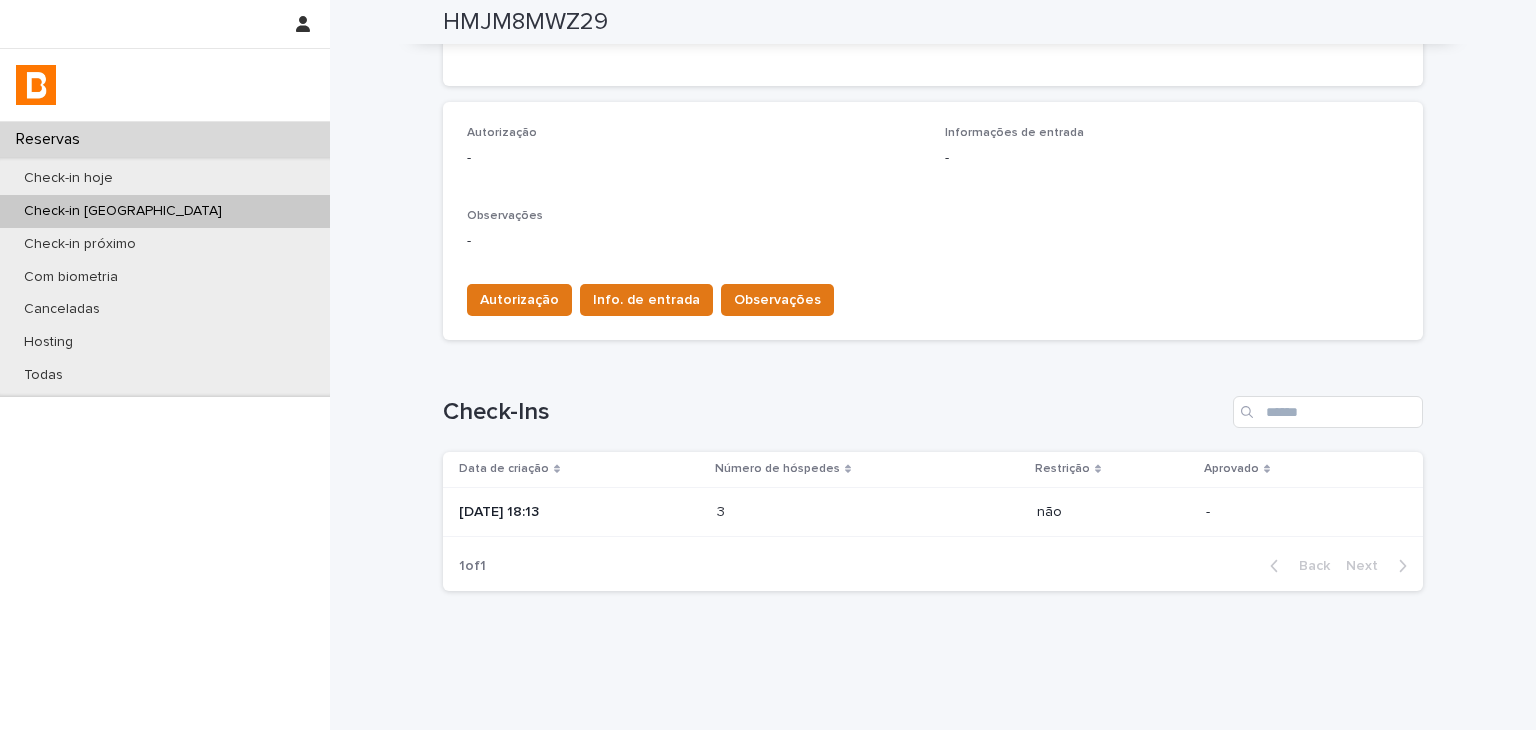 click at bounding box center (804, 512) 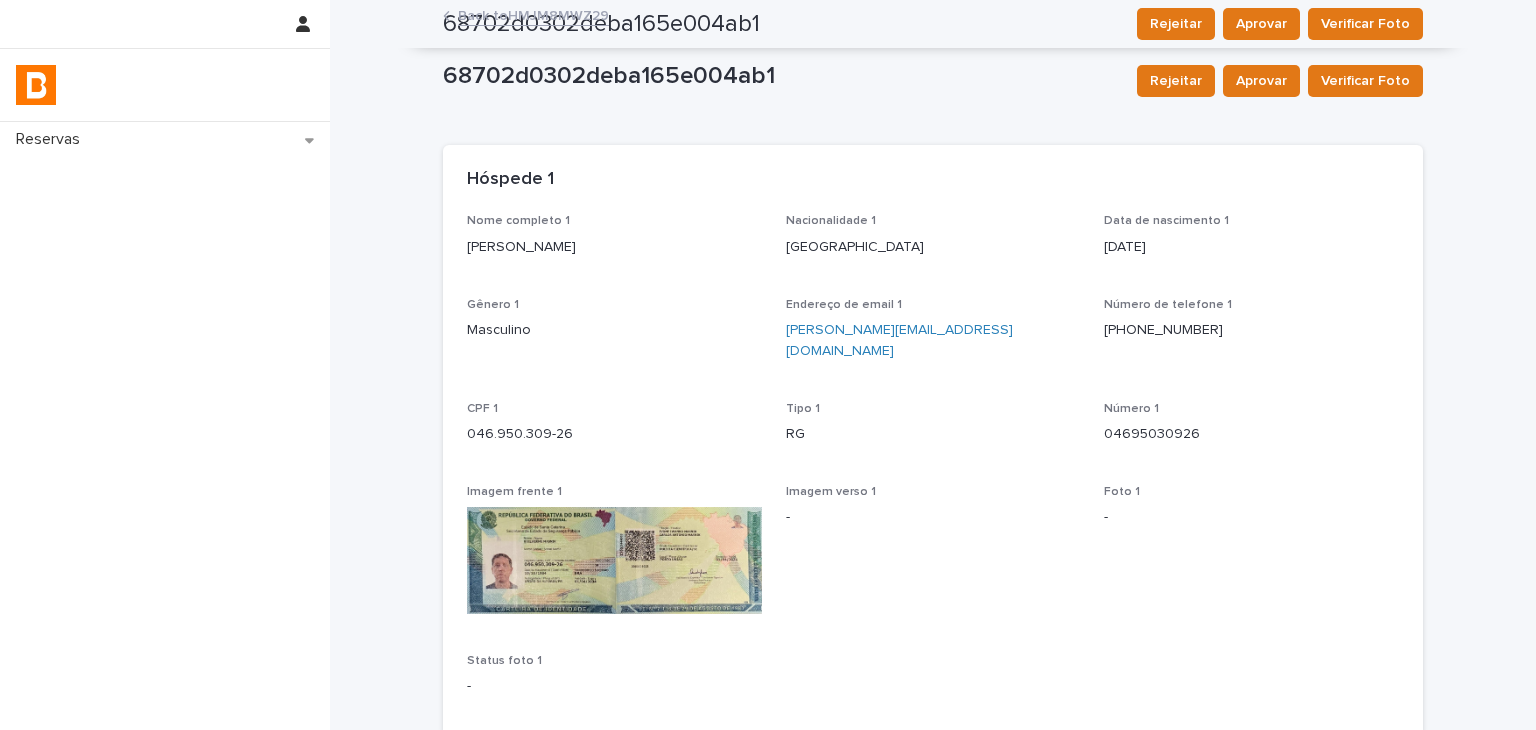 scroll, scrollTop: 0, scrollLeft: 0, axis: both 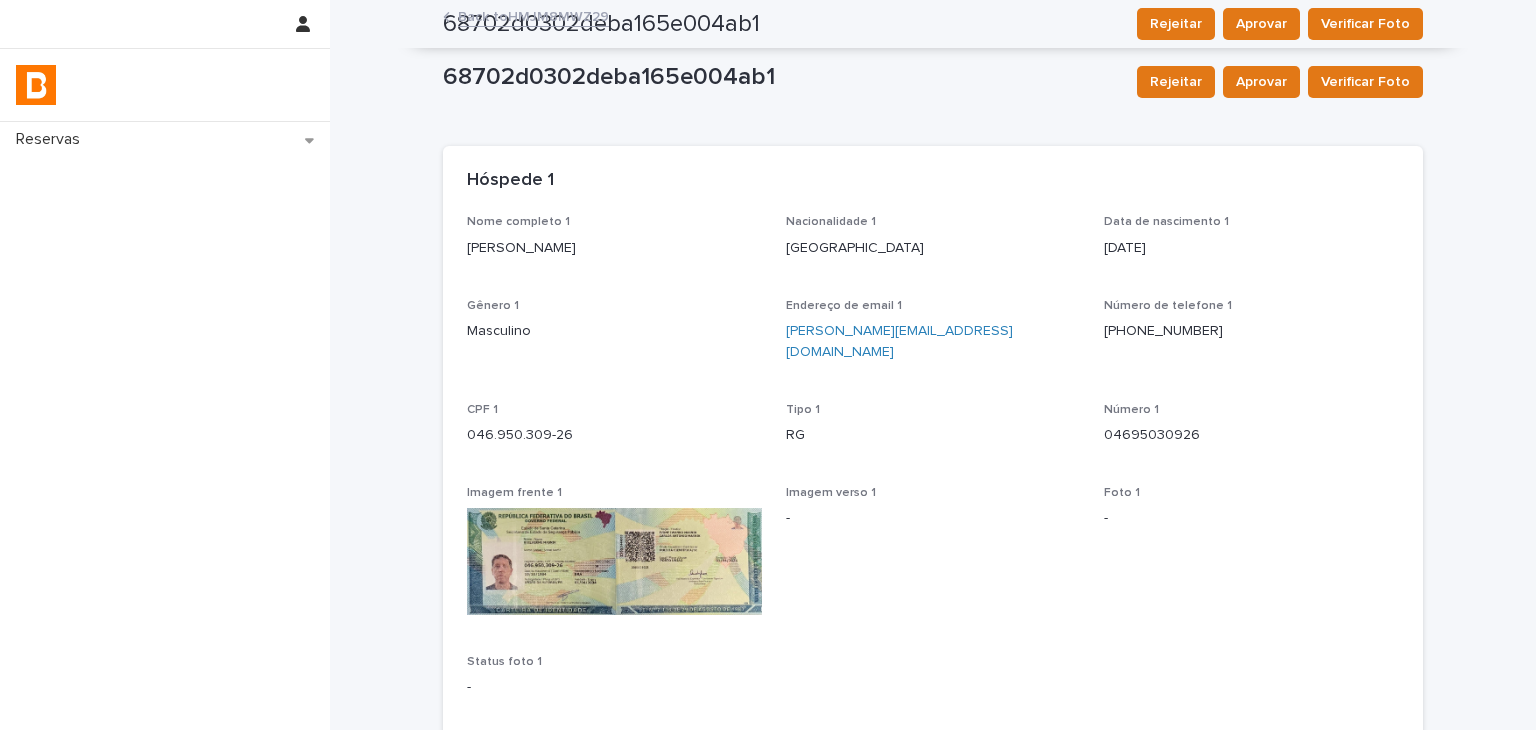 drag, startPoint x: 451, startPoint y: 247, endPoint x: 621, endPoint y: 249, distance: 170.01176 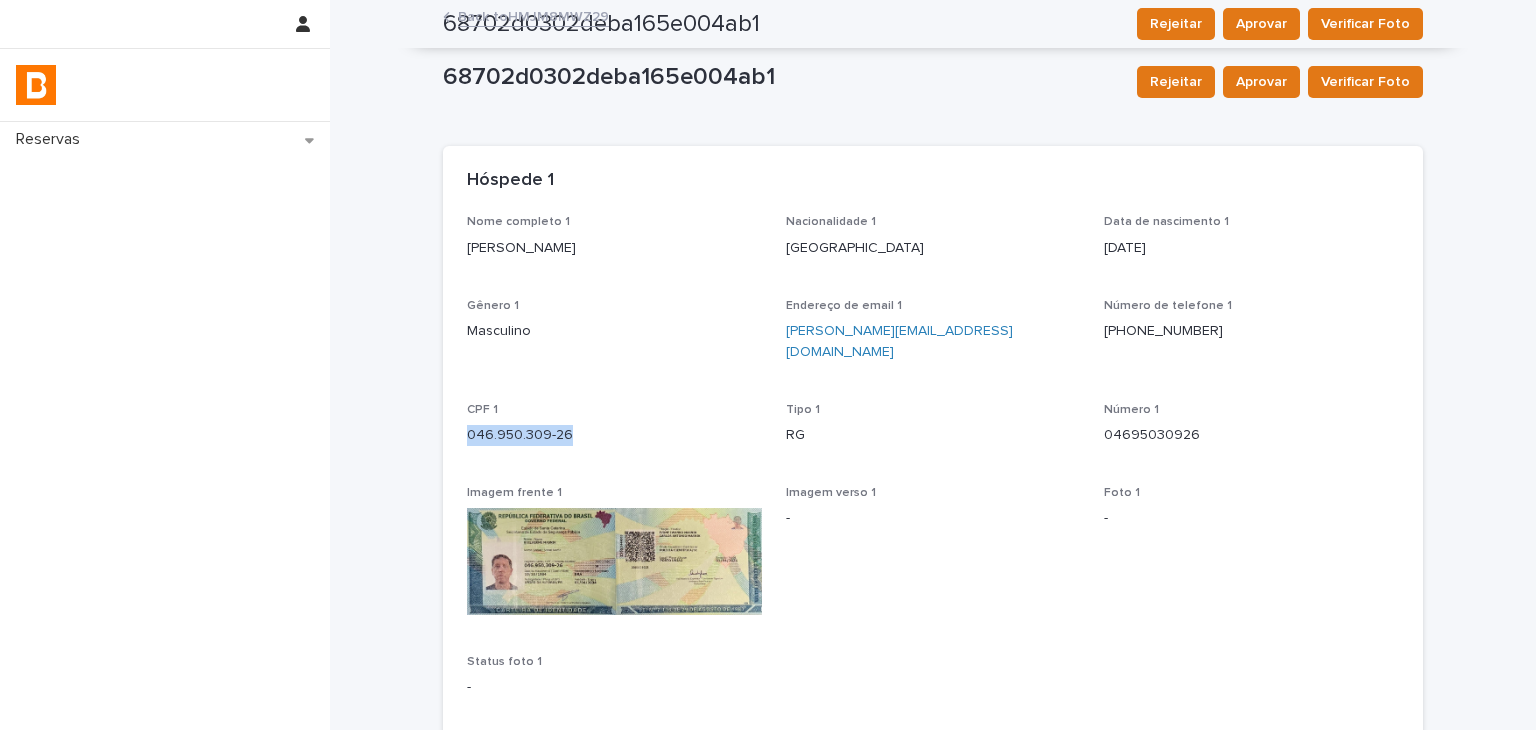 drag, startPoint x: 553, startPoint y: 417, endPoint x: 594, endPoint y: 413, distance: 41.19466 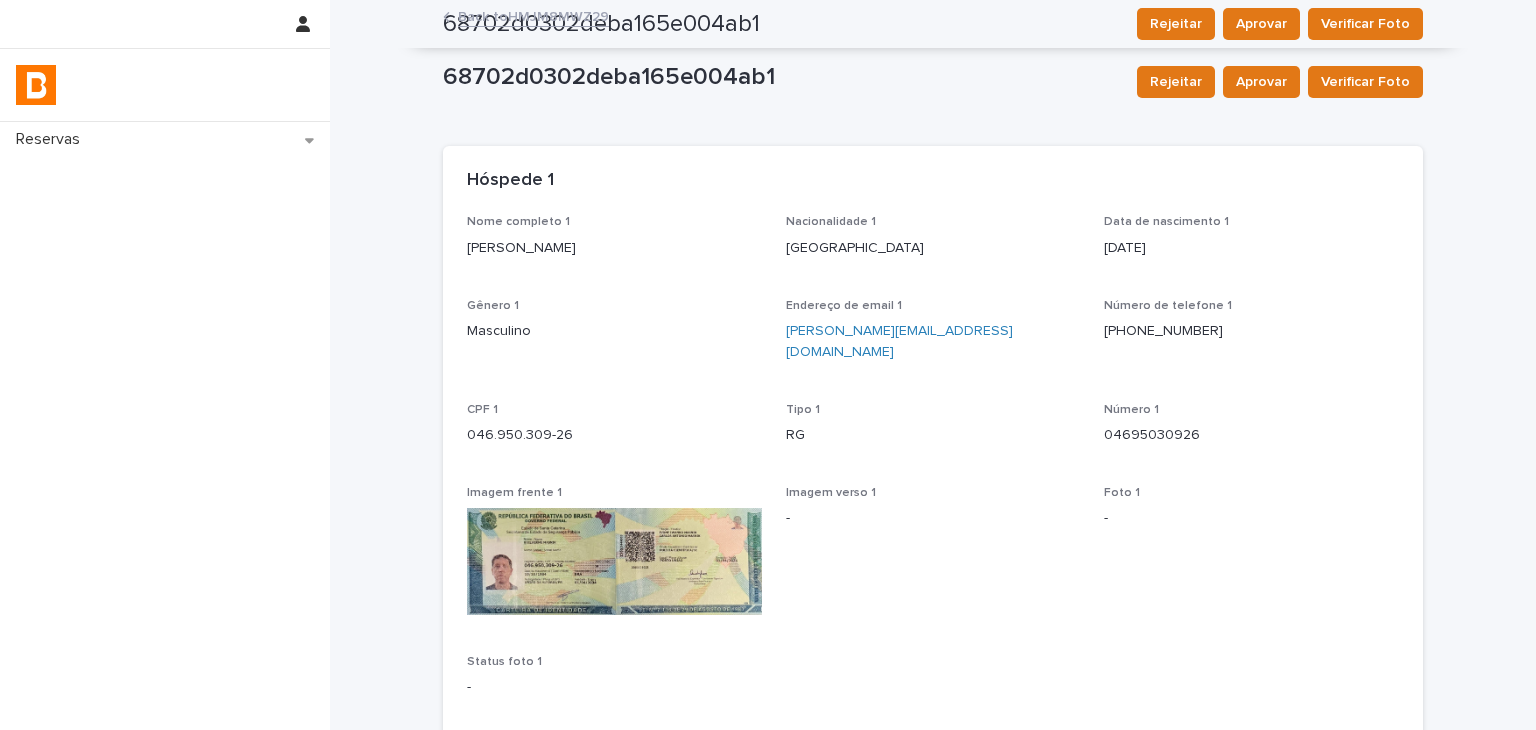 scroll, scrollTop: 500, scrollLeft: 0, axis: vertical 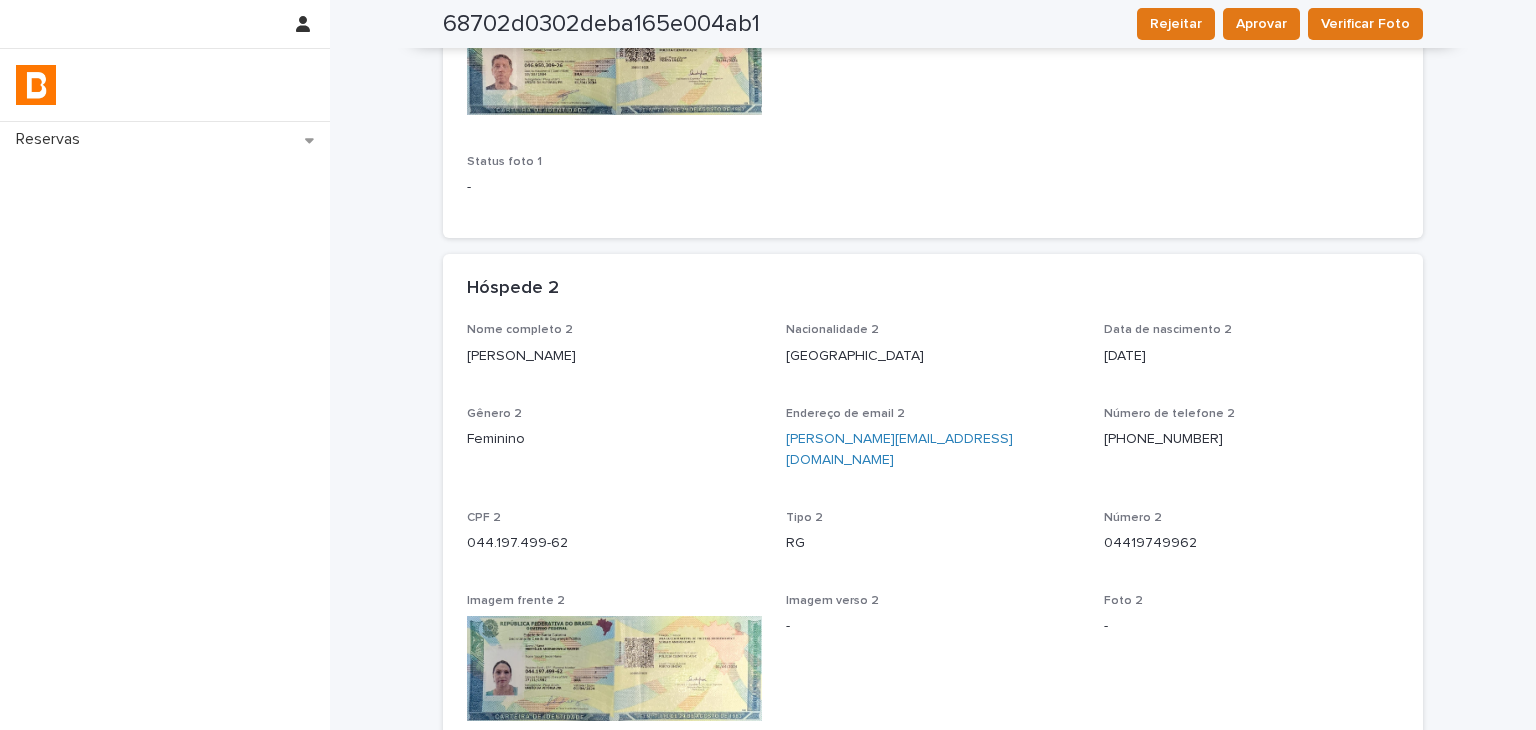drag, startPoint x: 451, startPoint y: 324, endPoint x: 688, endPoint y: 331, distance: 237.10335 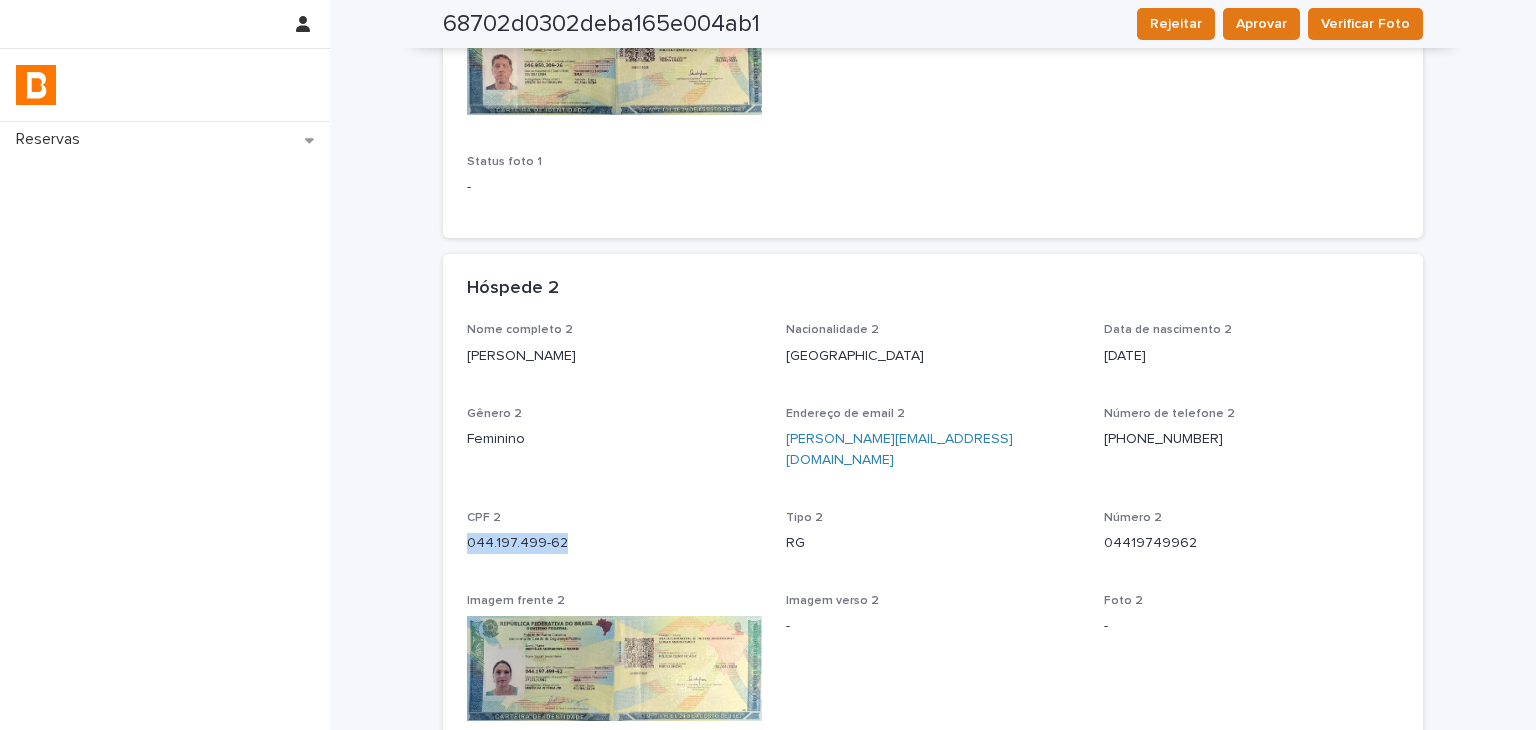 drag, startPoint x: 460, startPoint y: 497, endPoint x: 582, endPoint y: 500, distance: 122.03688 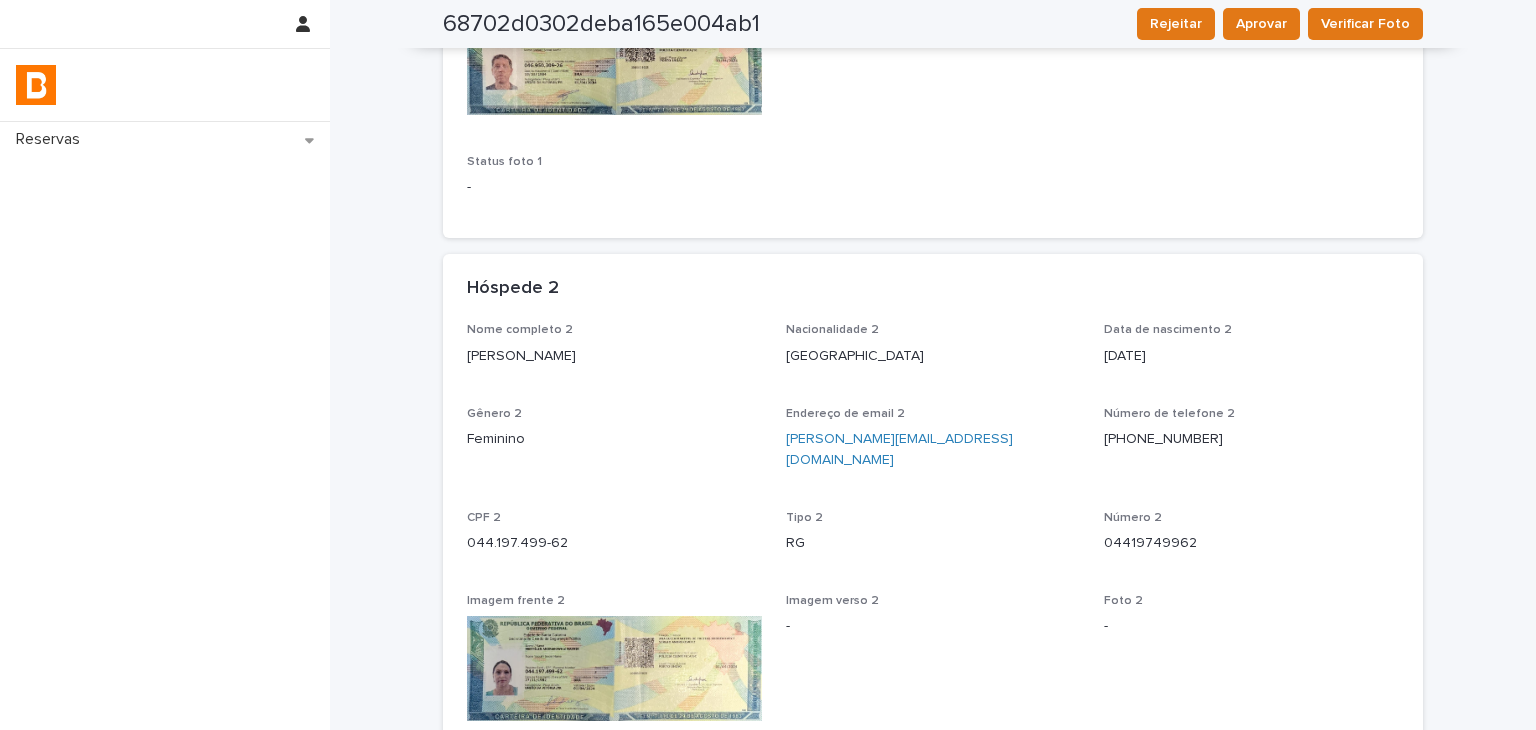 click on "Hóspede 2" at bounding box center [933, 289] 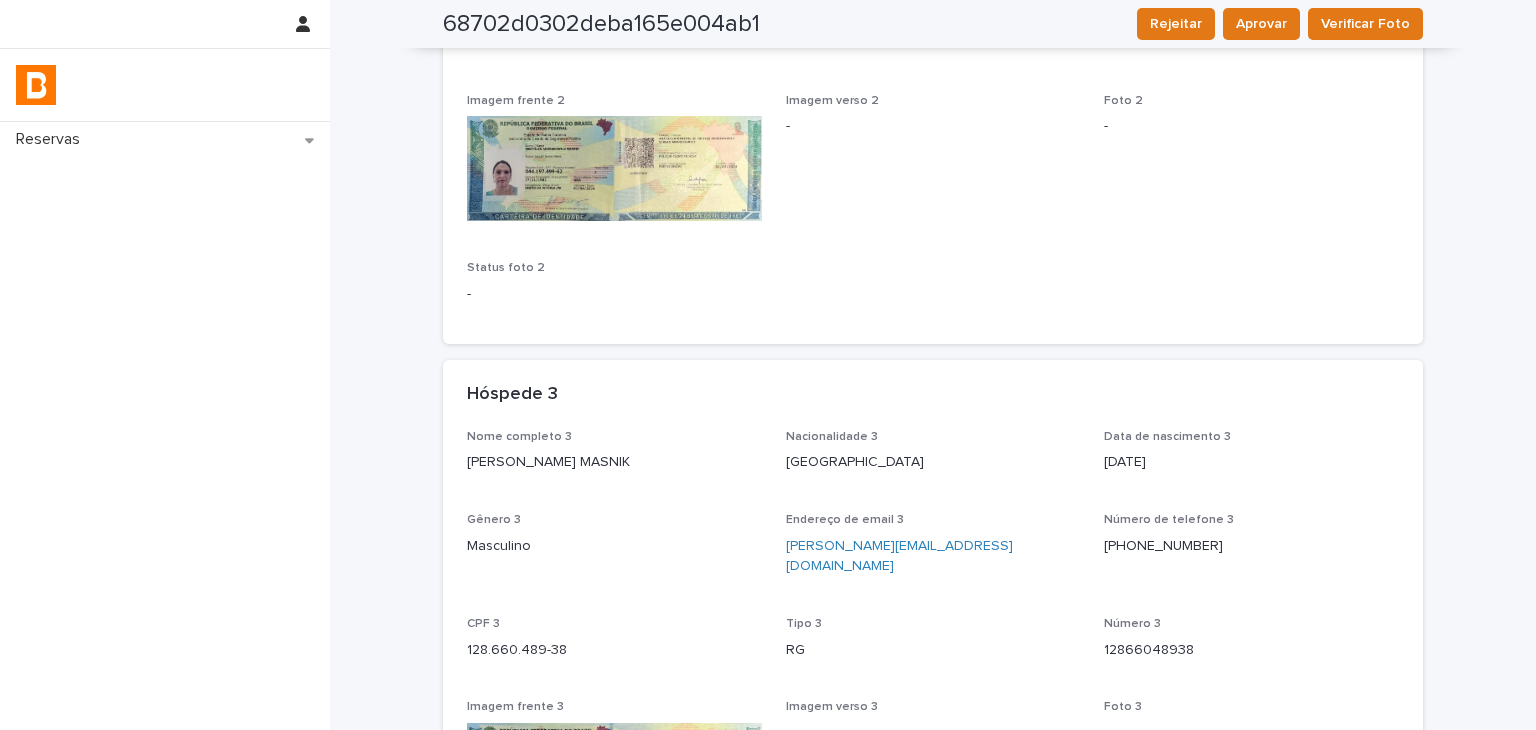 scroll, scrollTop: 1200, scrollLeft: 0, axis: vertical 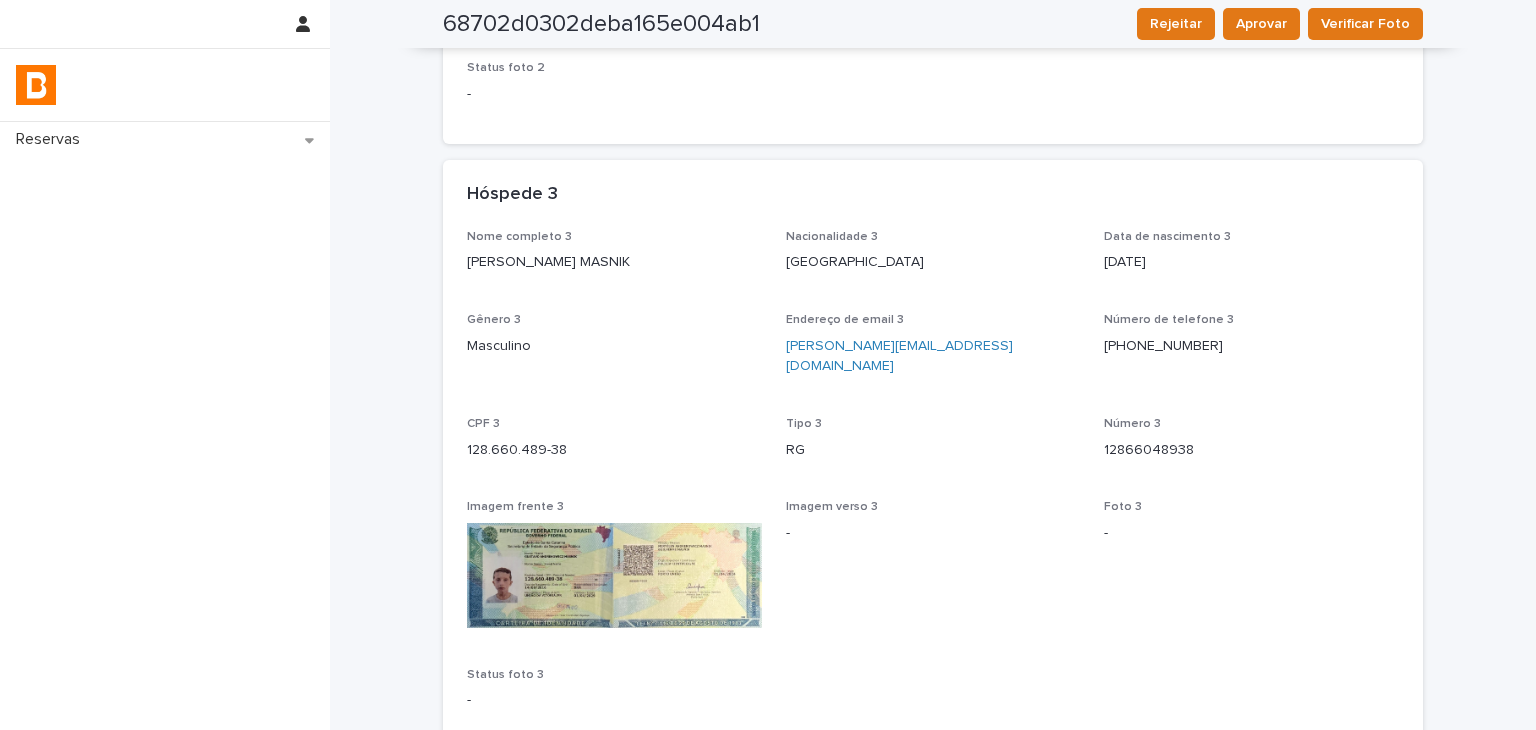 drag, startPoint x: 461, startPoint y: 214, endPoint x: 680, endPoint y: 222, distance: 219.14607 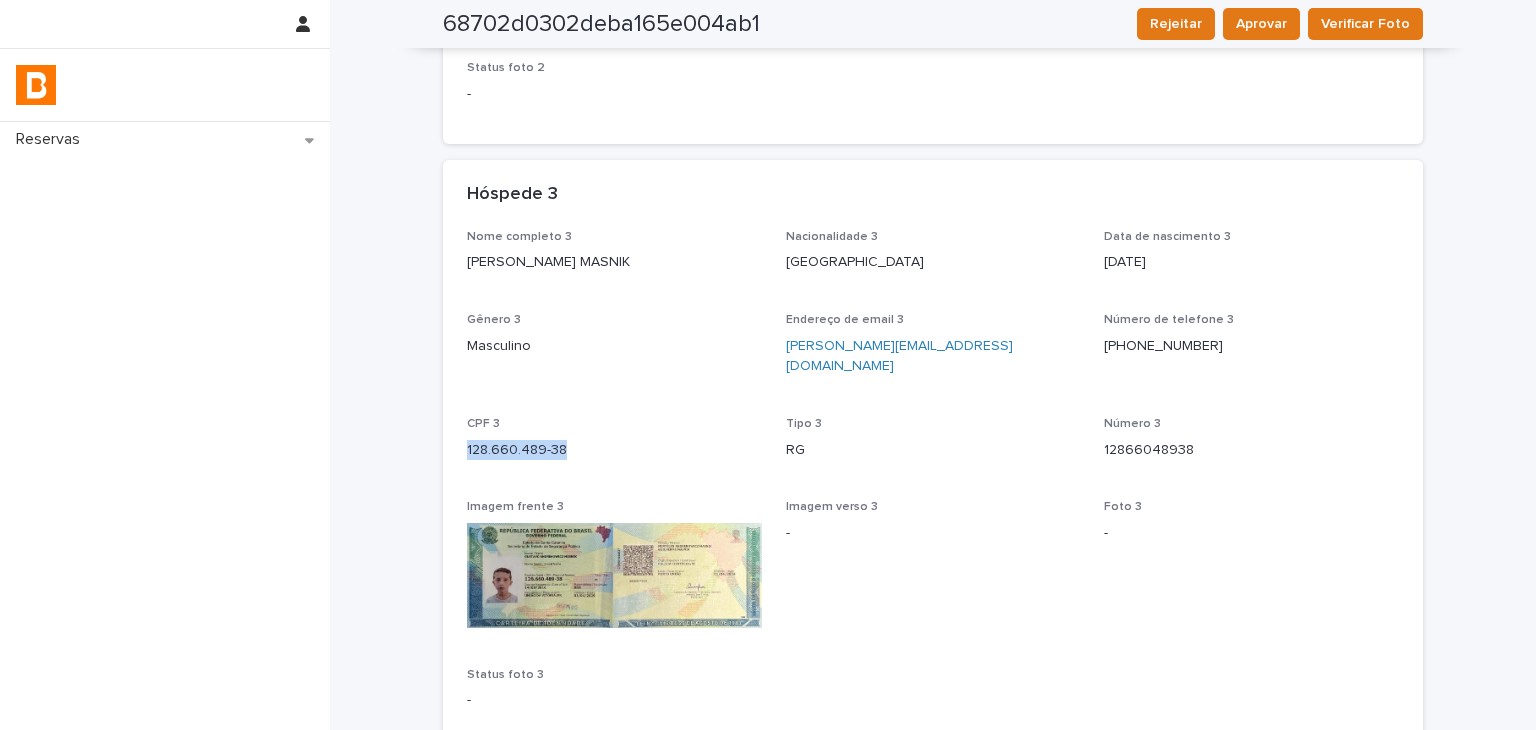 drag, startPoint x: 456, startPoint y: 383, endPoint x: 556, endPoint y: 385, distance: 100.02 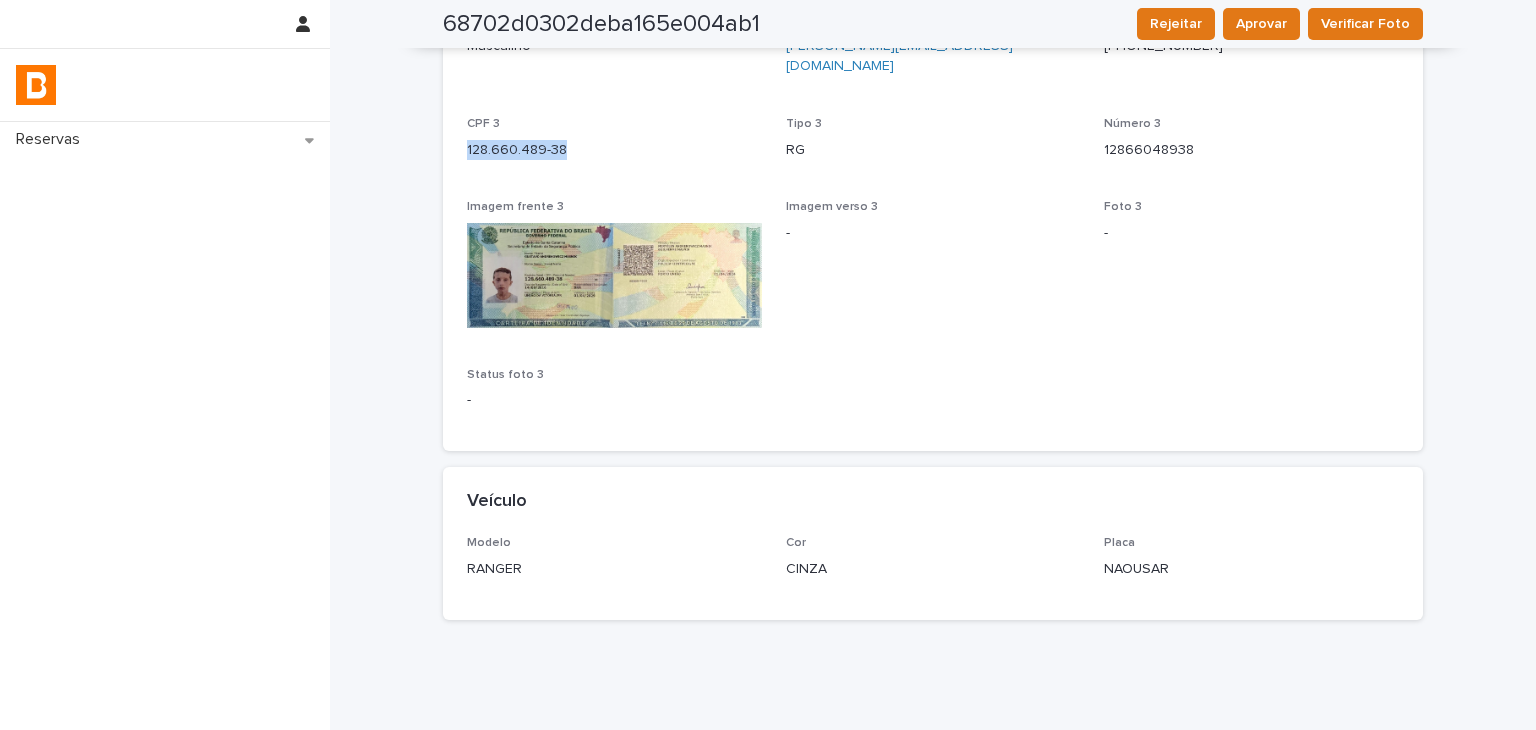 click at bounding box center [614, 275] 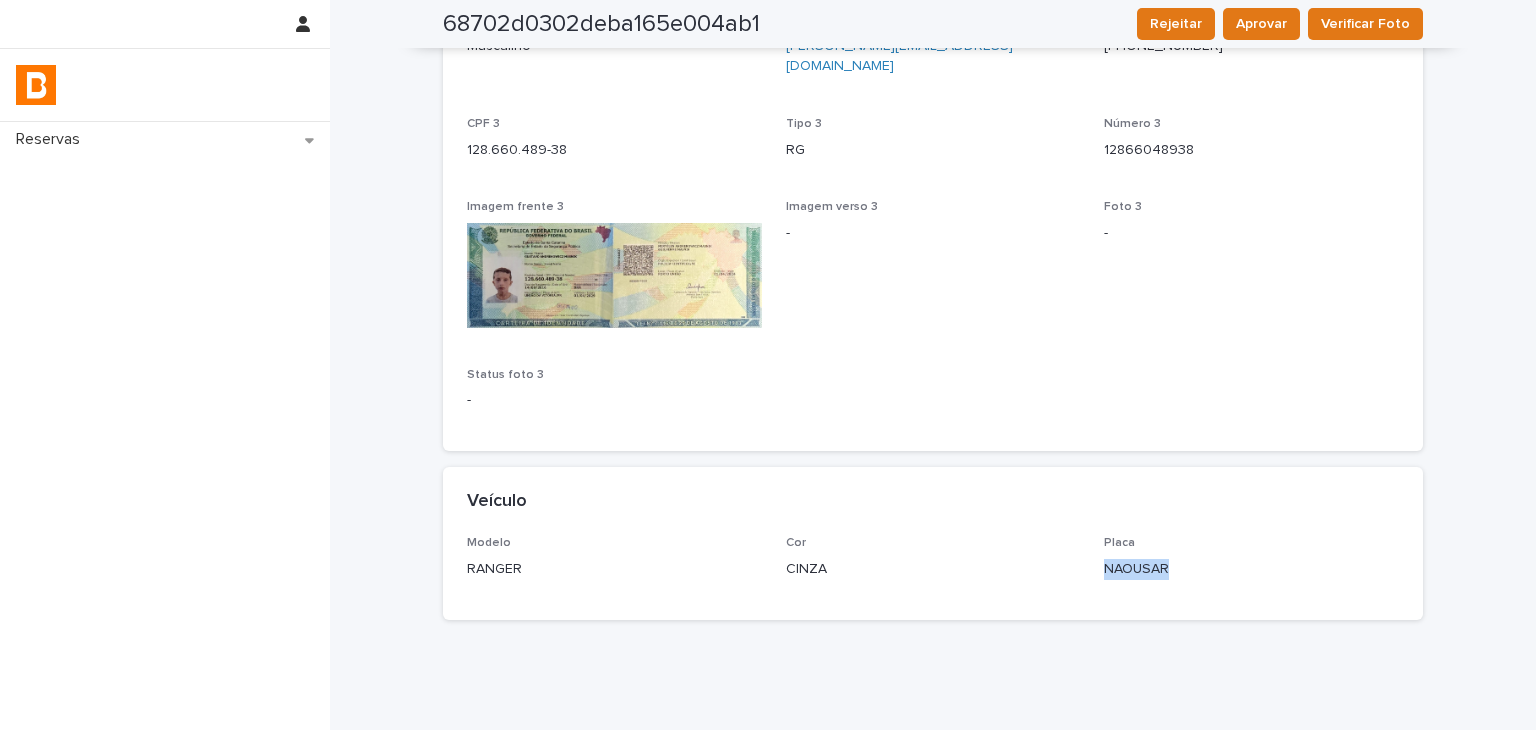 drag, startPoint x: 1098, startPoint y: 509, endPoint x: 1176, endPoint y: 509, distance: 78 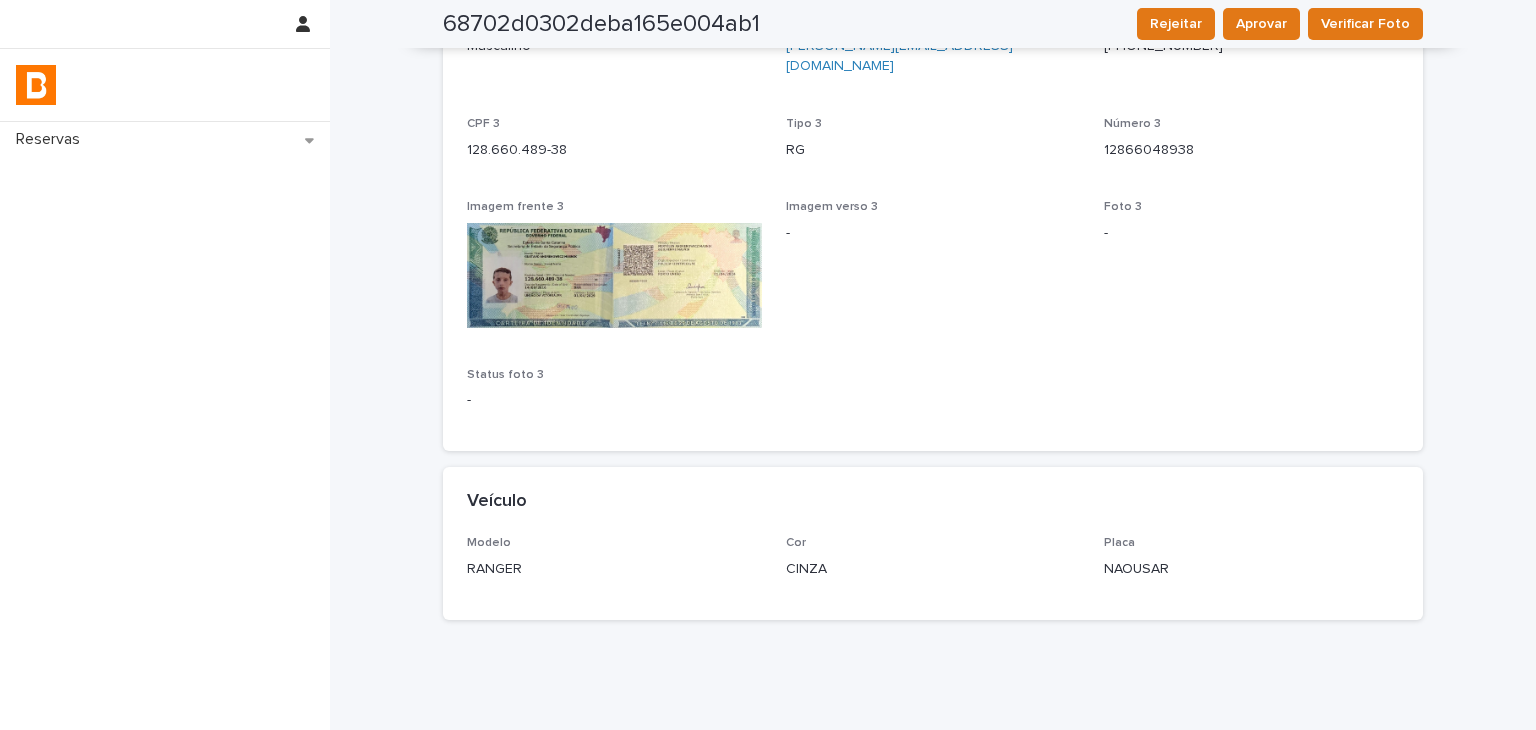 click on "Loading... Saving… Loading... Saving… 68702d0302deba165e004ab1 Rejeitar Aprovar Verificar Foto 68702d0302deba165e004ab1 Rejeitar Aprovar Verificar Foto Sorry, there was an error saving your record. Please try again. Please fill out the required fields below. Loading... Saving… Loading... Saving… Loading... Saving… Restrição não Loading... Saving… Hóspede 1 Nome completo 1 [PERSON_NAME] Nacionalidade 1 [DEMOGRAPHIC_DATA] Data de nascimento 1 [DEMOGRAPHIC_DATA] Gênero 1 Masculino Endereço de email 1 [EMAIL_ADDRESS][DOMAIN_NAME] Número de telefone [PHONE_NUMBER] CPF 1 046.950.309-26 Tipo 1 RG Número 1 04695030926 Imagem frente 1 Imagem verso 1 - Foto 1 - Status foto 1 - Loading... Saving… Hóspede 2 Nome completo 2 [PERSON_NAME] Nacionalidade 2 [DEMOGRAPHIC_DATA] Data de nascimento 2 [DEMOGRAPHIC_DATA] Gênero 2 Feminino Endereço de email 2 [EMAIL_ADDRESS][DOMAIN_NAME] Número de telefone [PHONE_NUMBER] CPF 2 044.197.499-62 Tipo 2 RG Número 2 04419749962 Imagem frente 2 Imagem verso 2 - Foto 2 - Status foto 2" at bounding box center (933, -406) 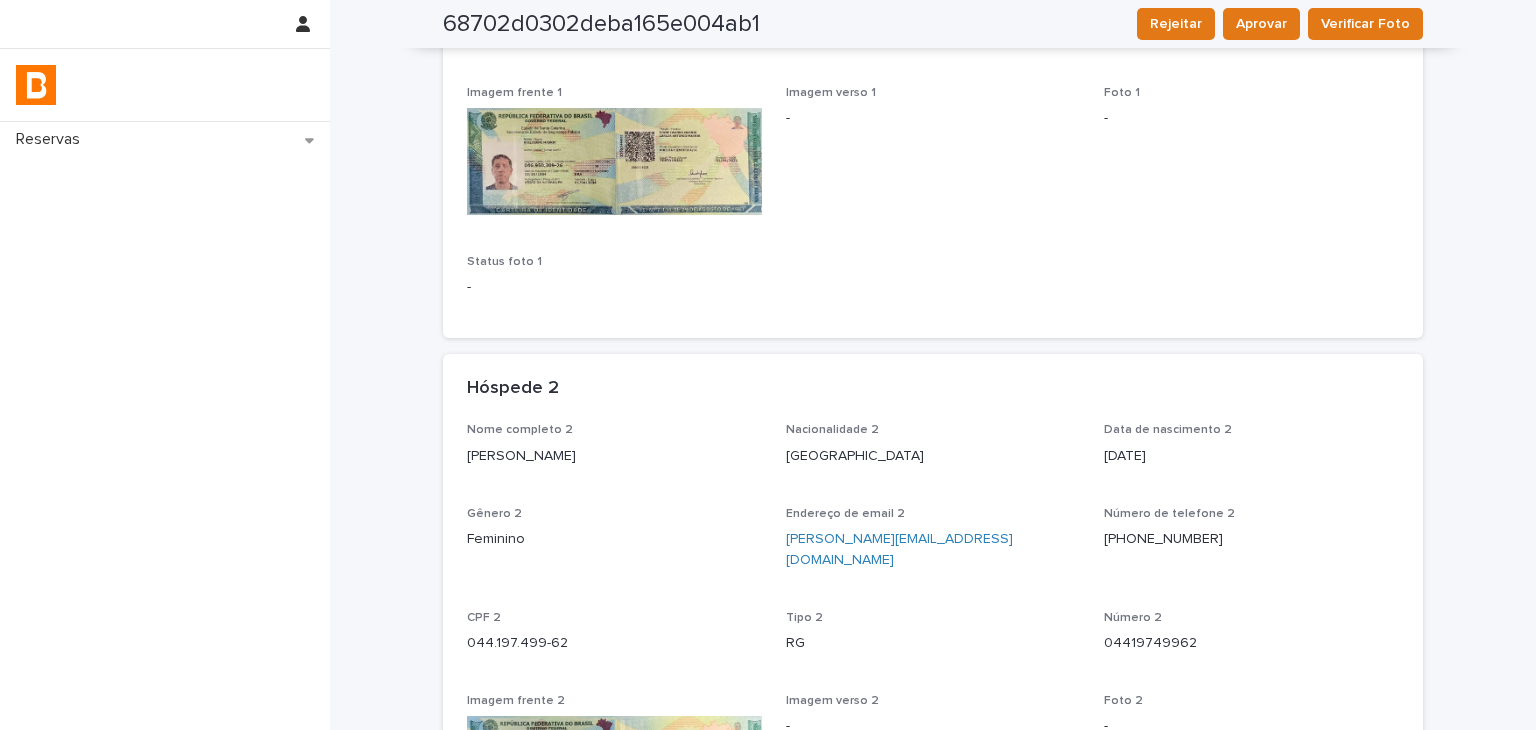 scroll, scrollTop: 0, scrollLeft: 0, axis: both 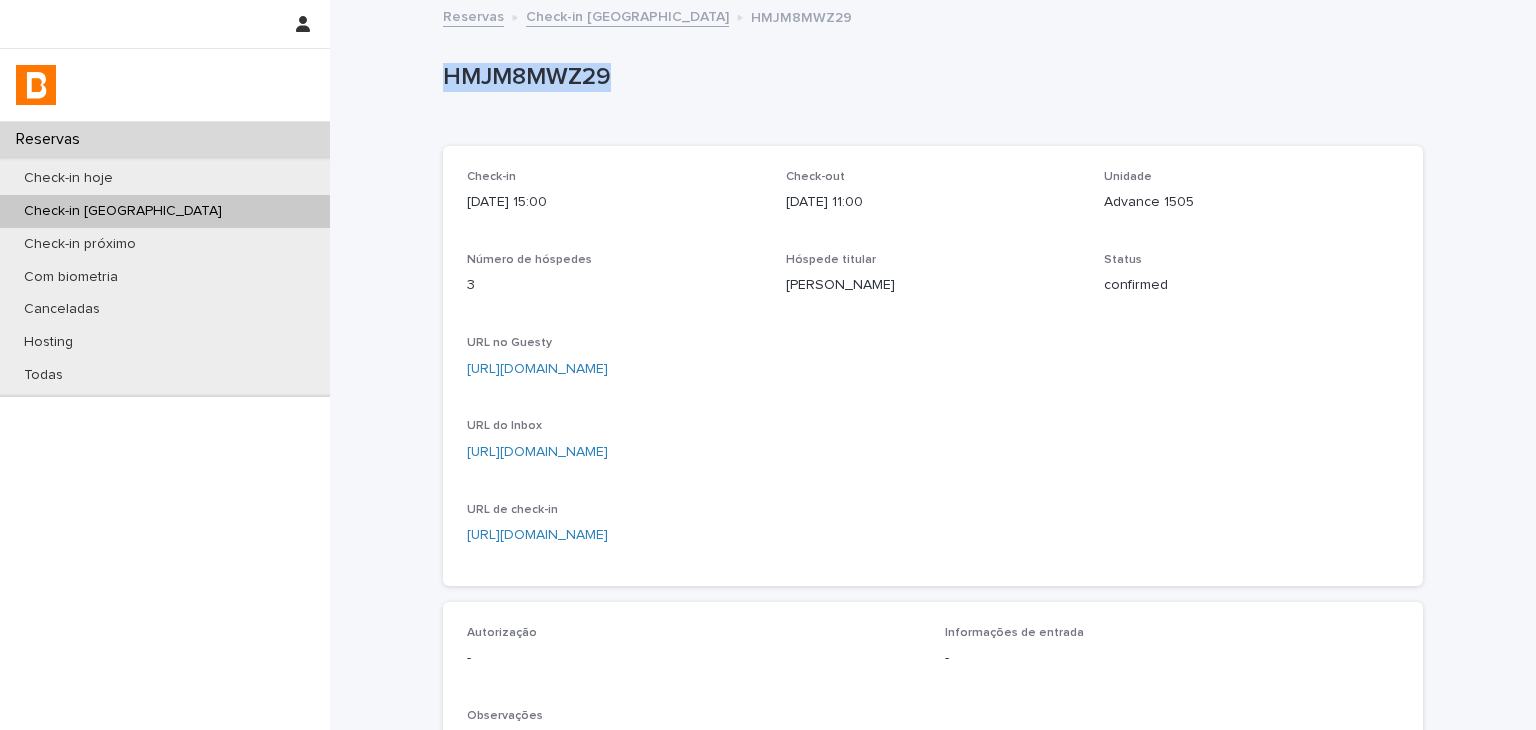 drag, startPoint x: 442, startPoint y: 75, endPoint x: 632, endPoint y: 79, distance: 190.0421 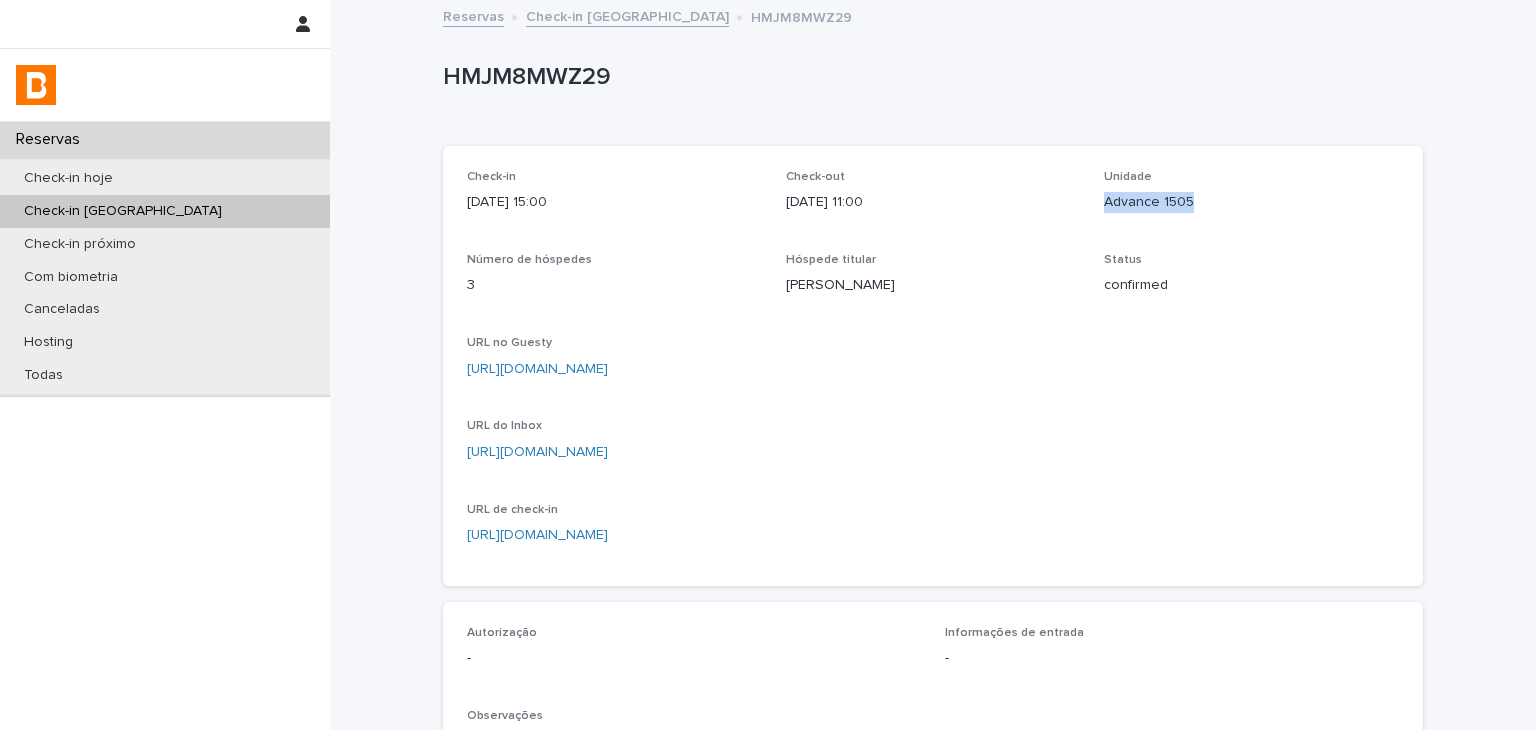 drag, startPoint x: 1099, startPoint y: 203, endPoint x: 1192, endPoint y: 225, distance: 95.566734 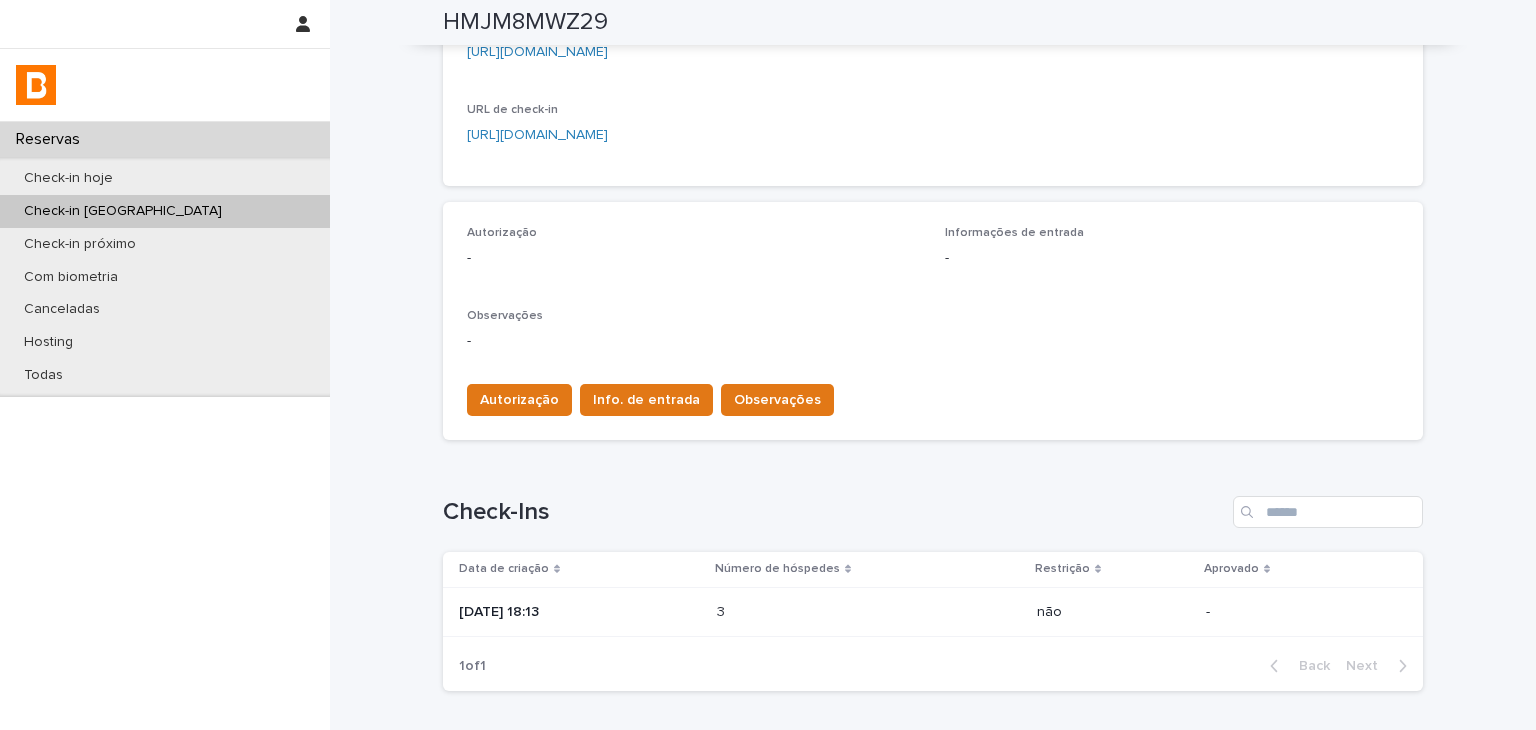 scroll, scrollTop: 0, scrollLeft: 0, axis: both 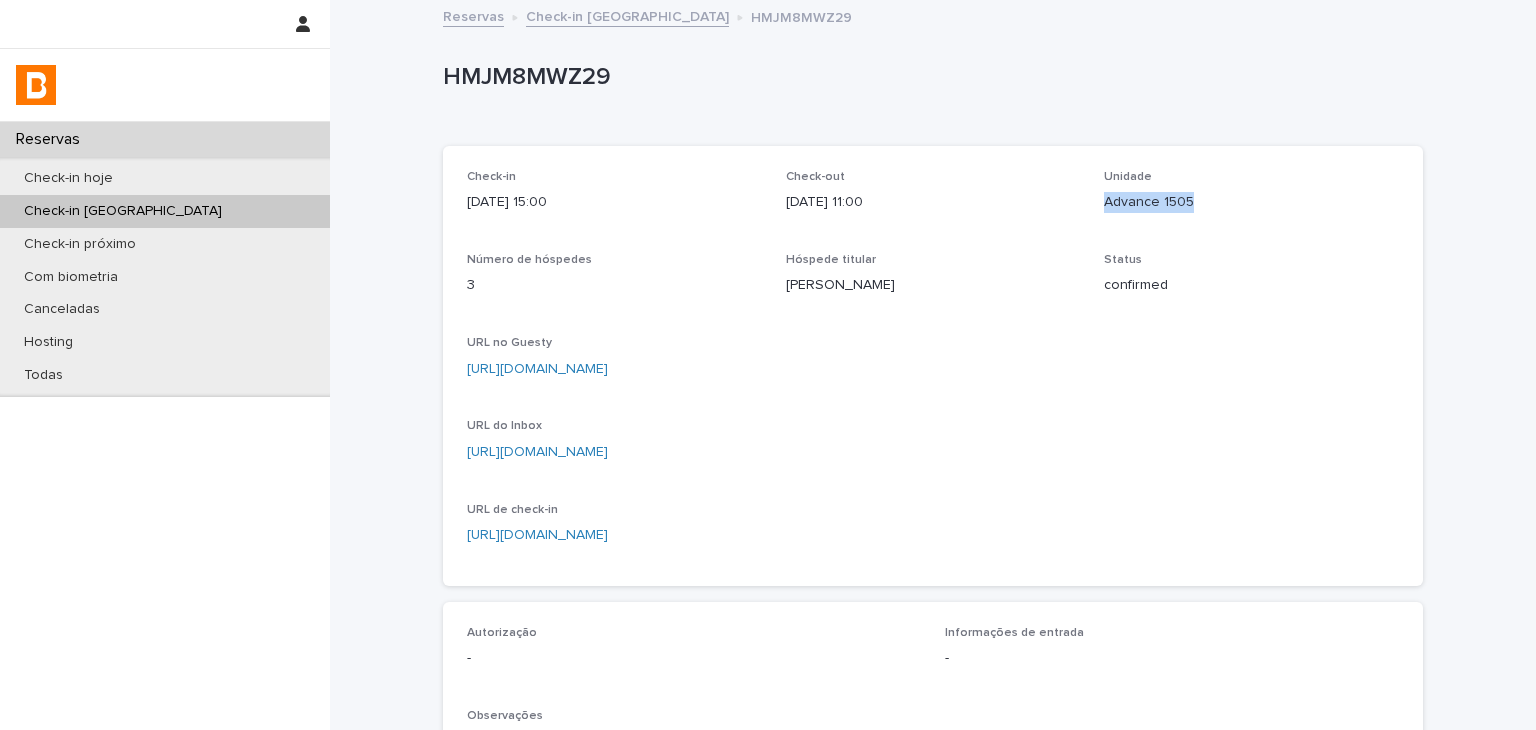 click on "[URL][DOMAIN_NAME]" at bounding box center [537, 369] 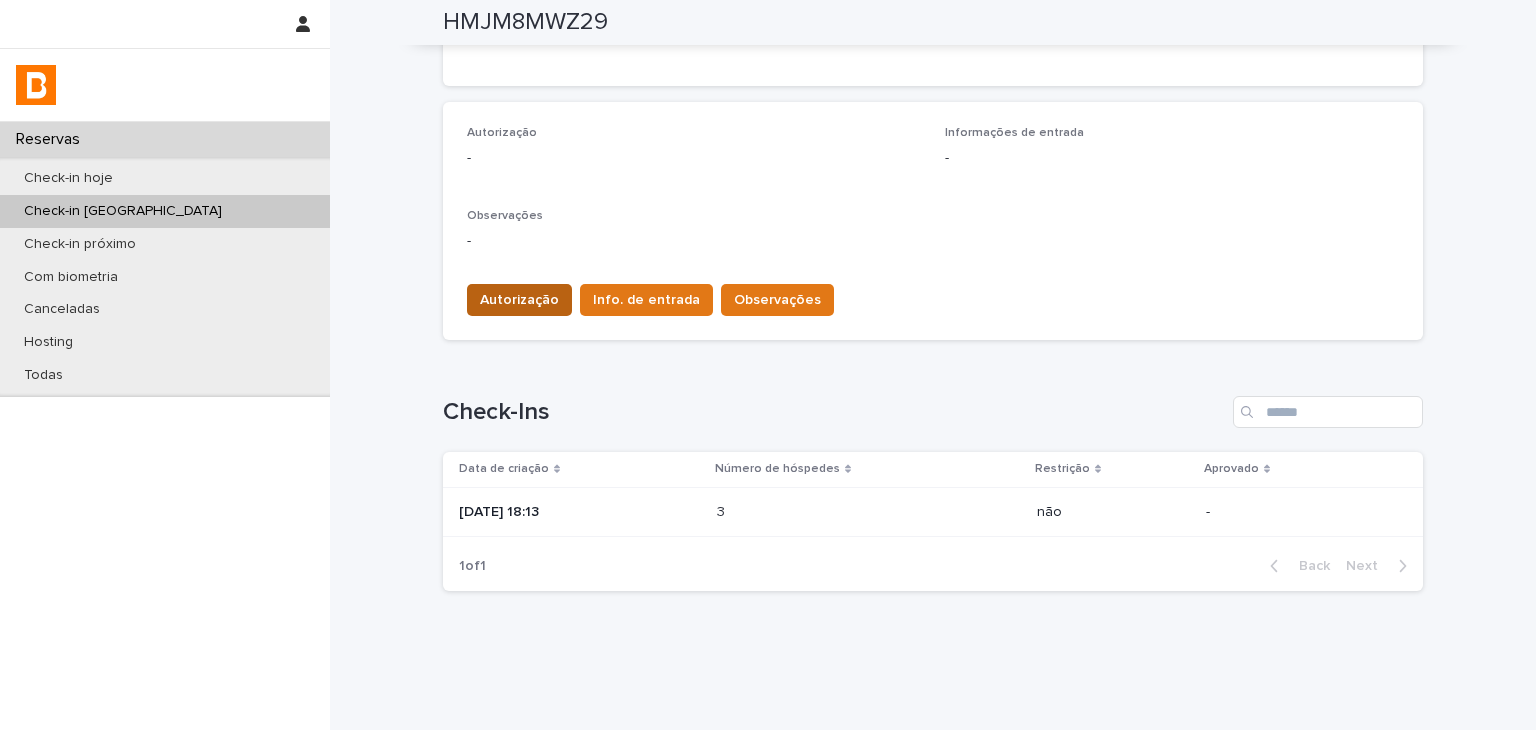 click on "Autorização" at bounding box center [519, 300] 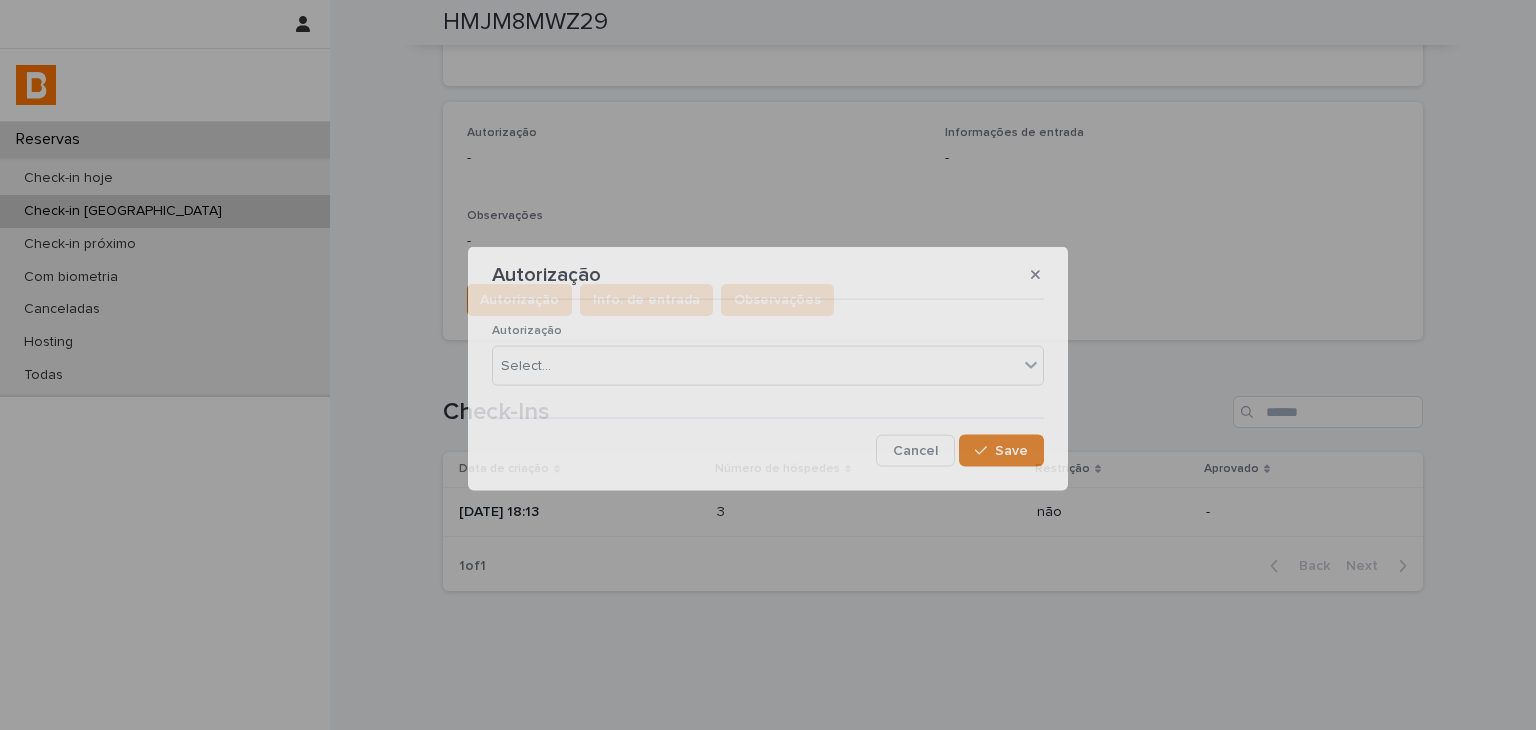 click on "Autorização" at bounding box center (527, 330) 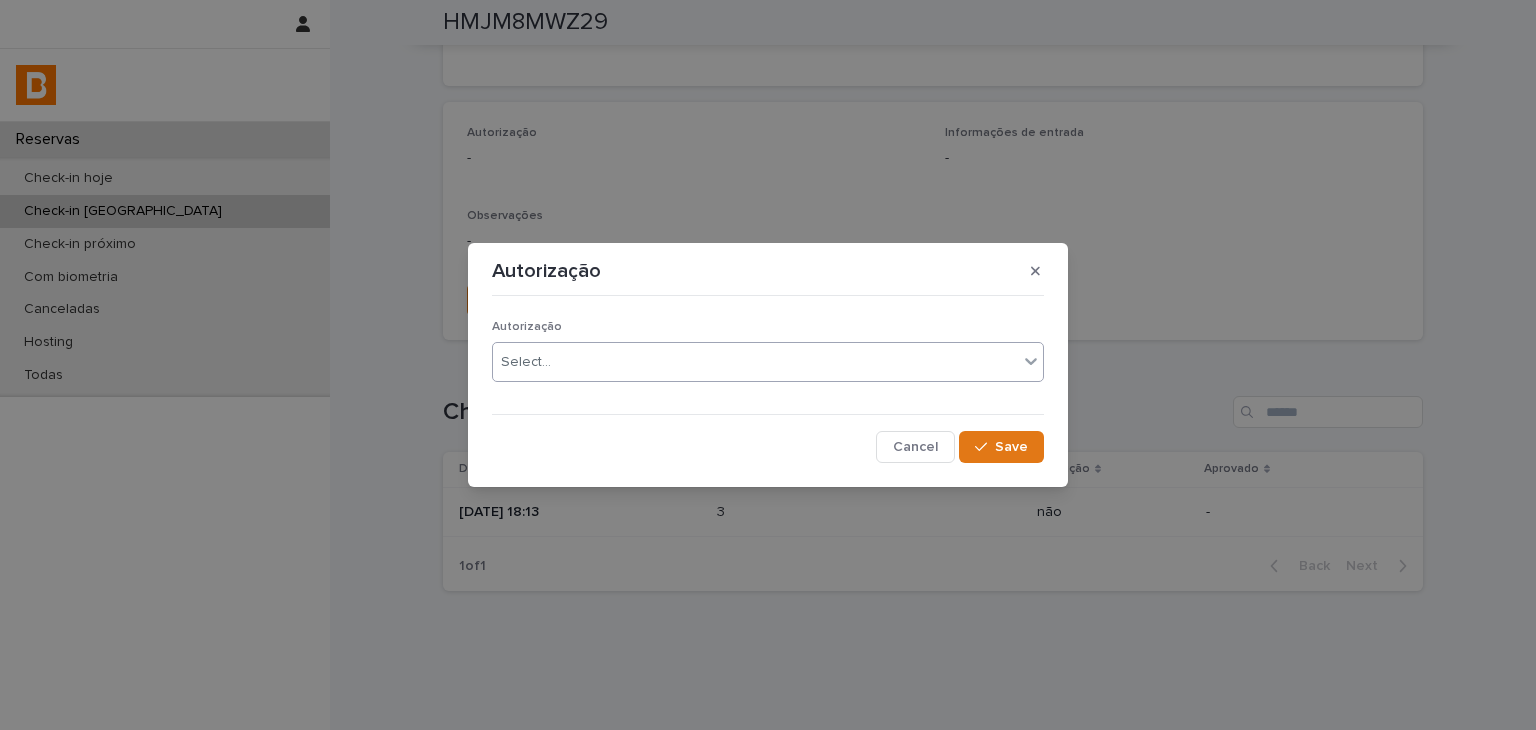 click on "Select..." at bounding box center (755, 362) 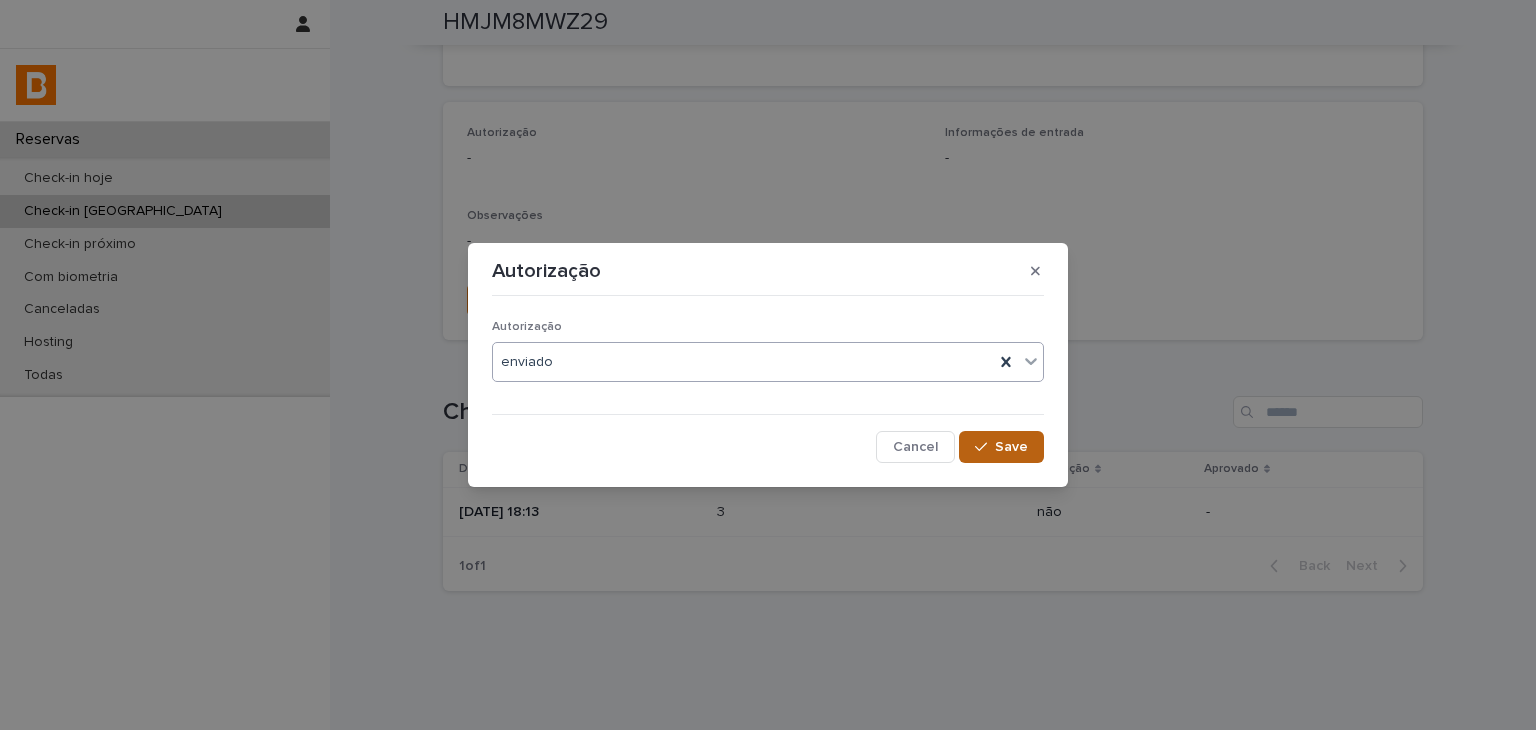 click 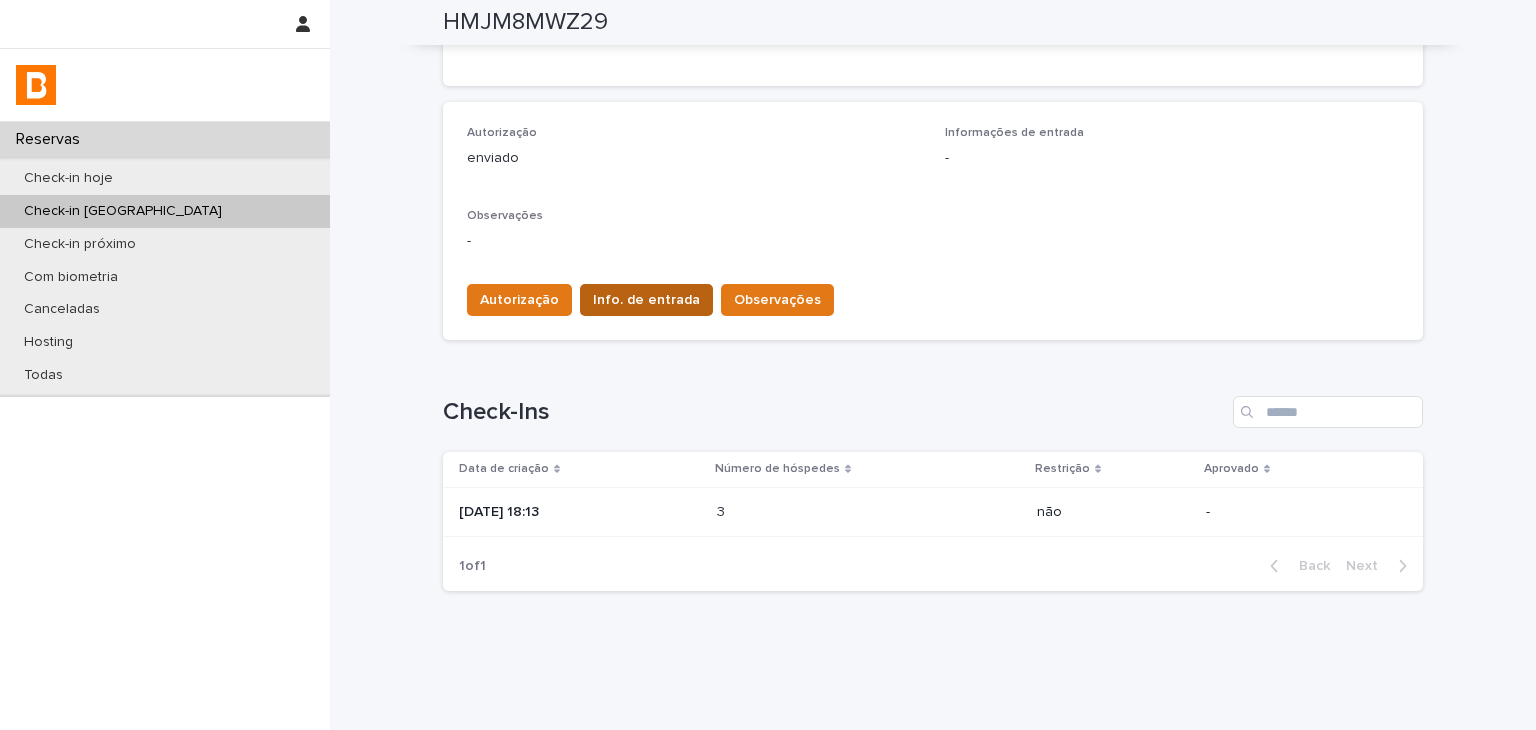 click on "Info. de entrada" at bounding box center [646, 300] 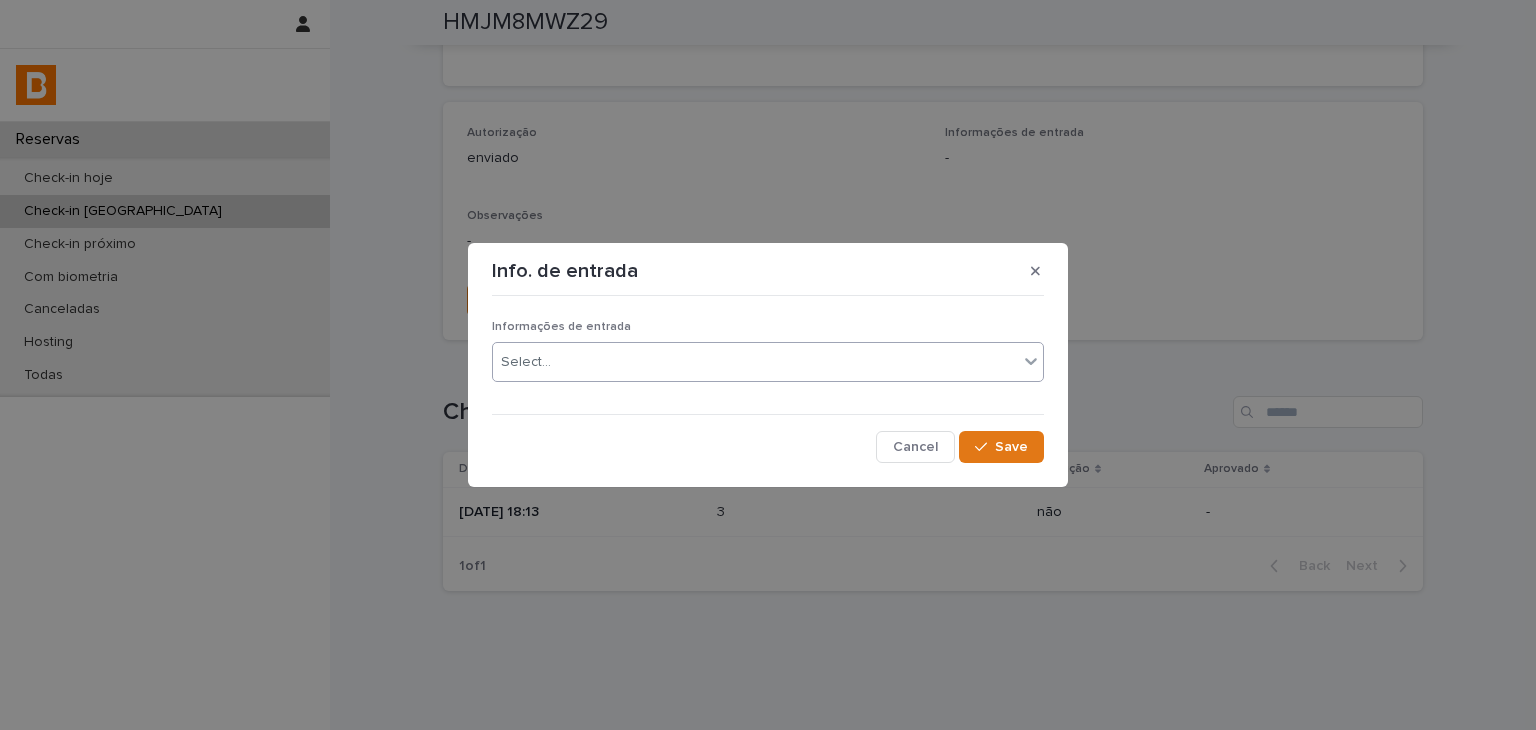 click on "Informações de entrada Select..." at bounding box center (768, 359) 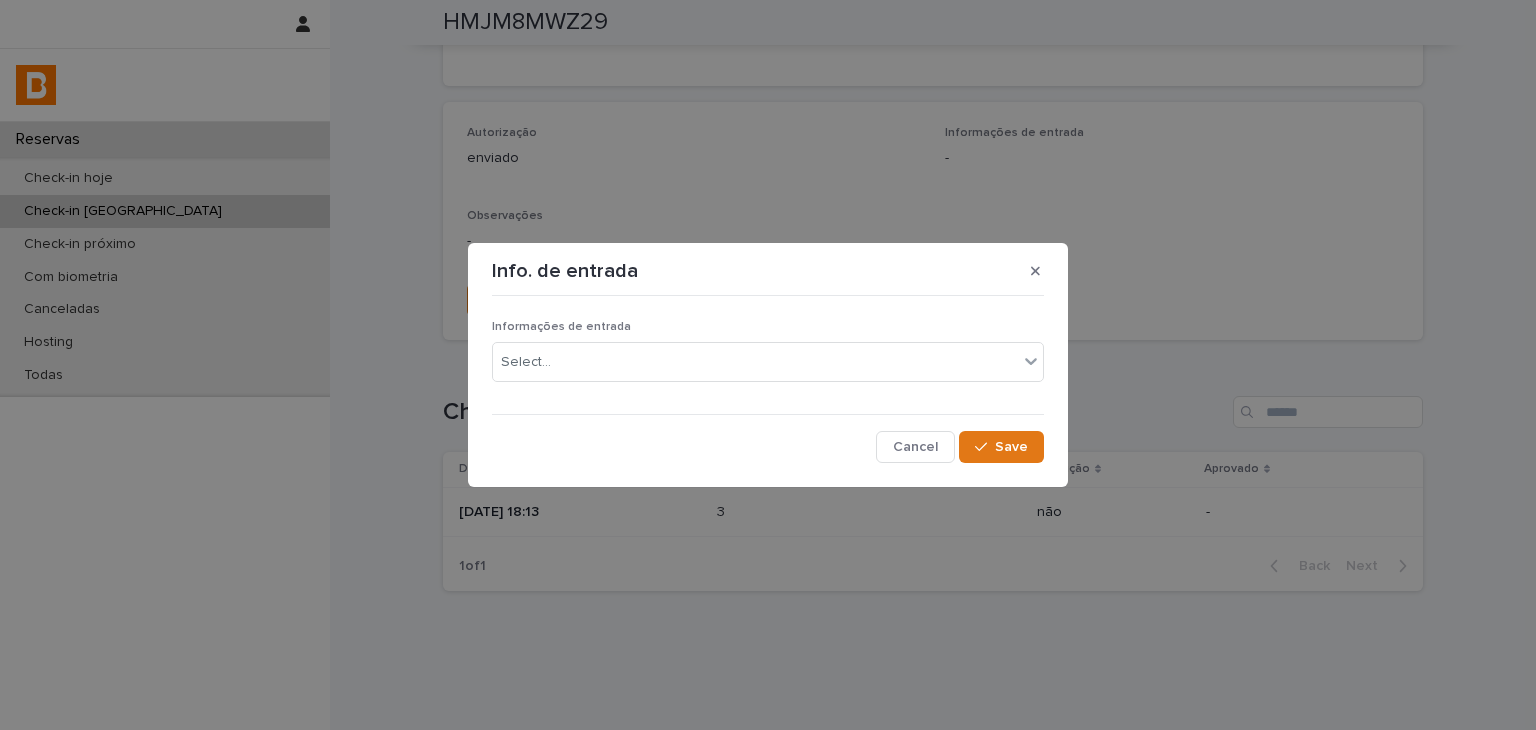 drag, startPoint x: 622, startPoint y: 386, endPoint x: 614, endPoint y: 429, distance: 43.737854 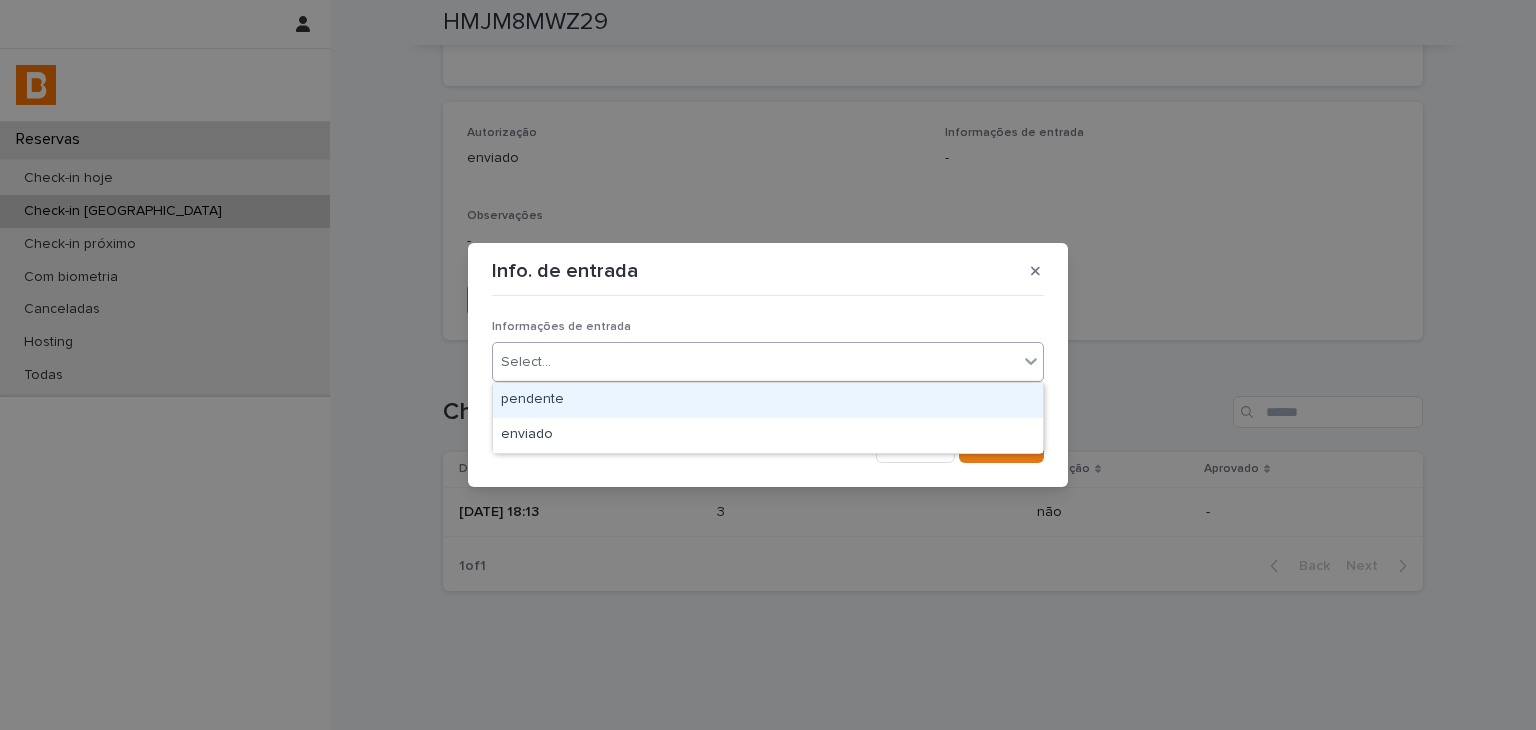 drag, startPoint x: 620, startPoint y: 376, endPoint x: 618, endPoint y: 389, distance: 13.152946 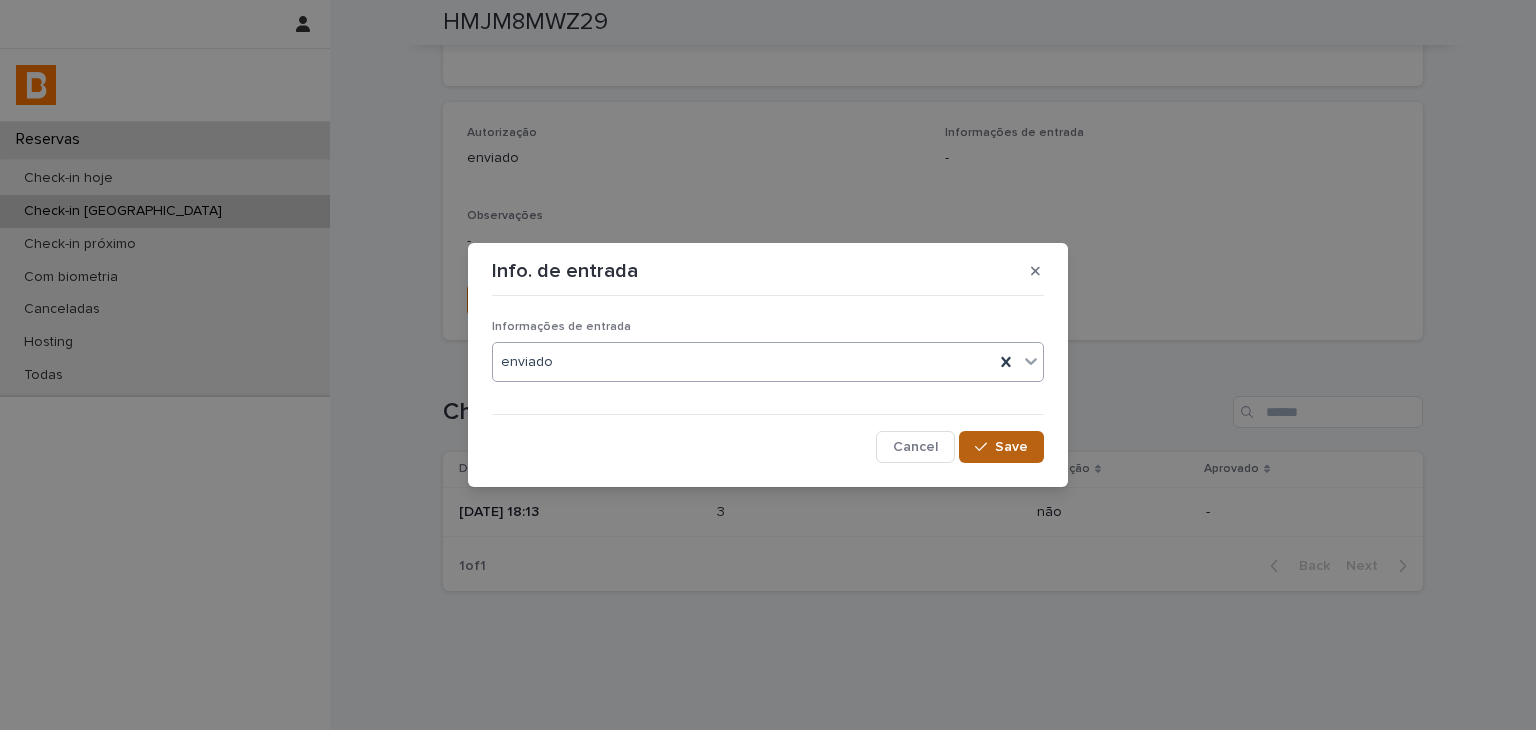 click 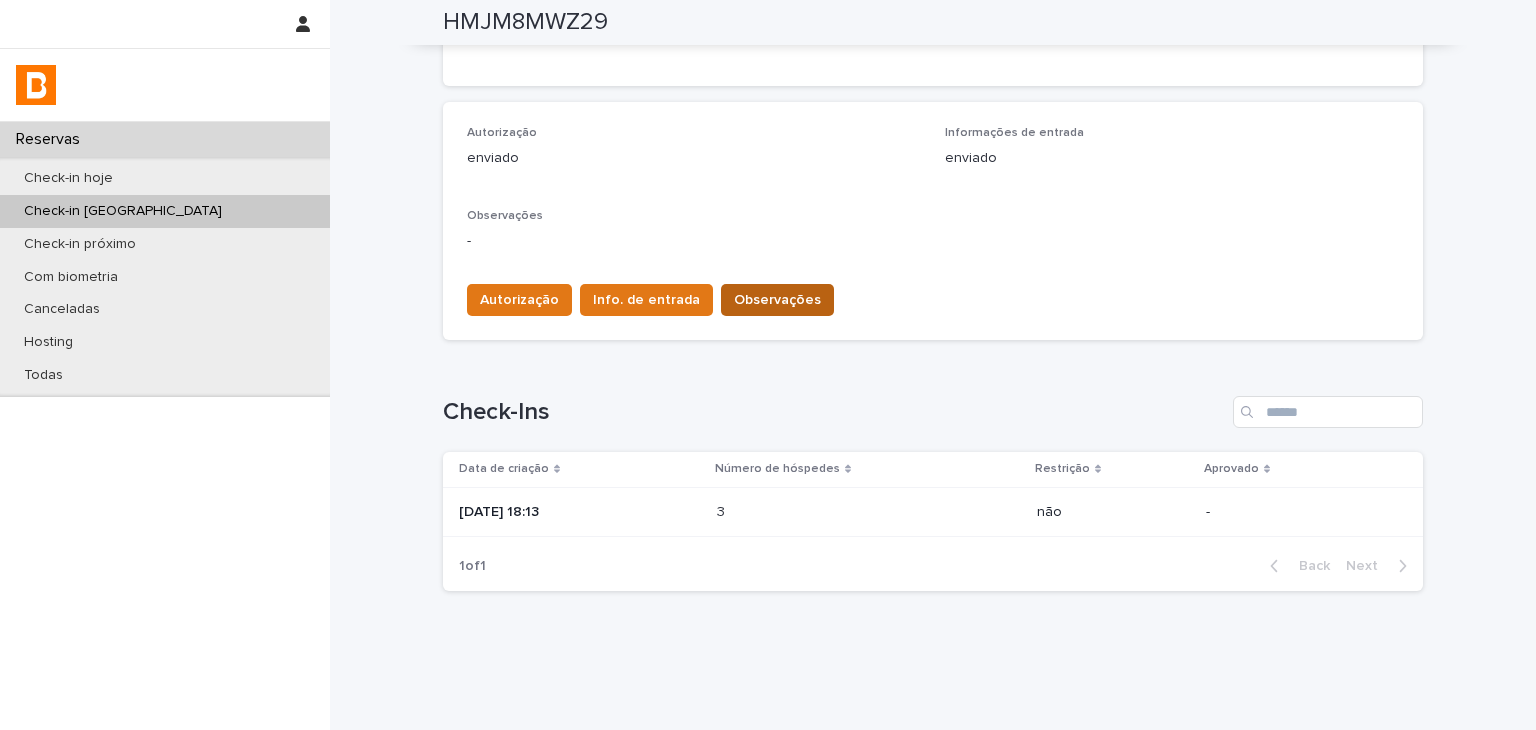 click on "Observações" at bounding box center [777, 300] 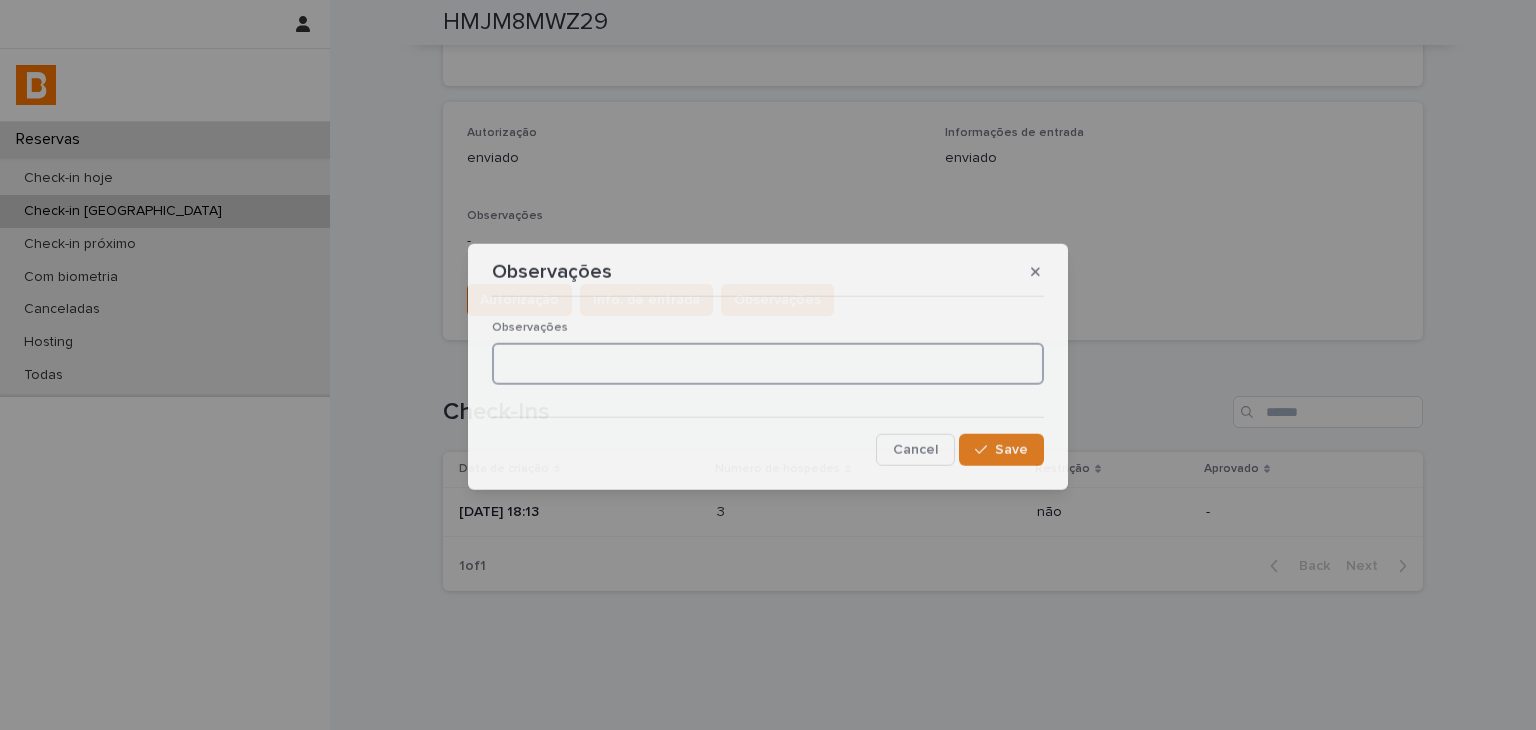click at bounding box center [768, 364] 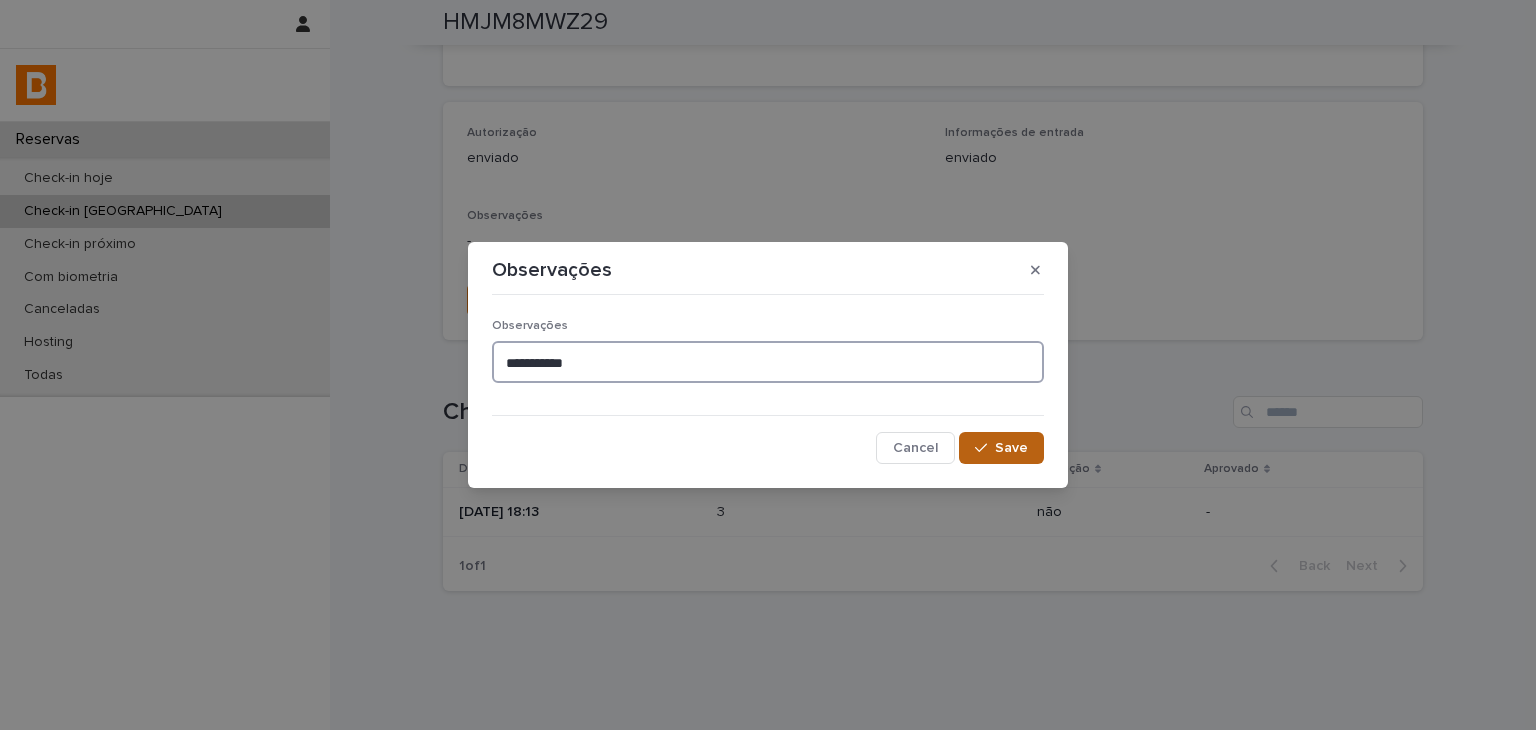 type on "**********" 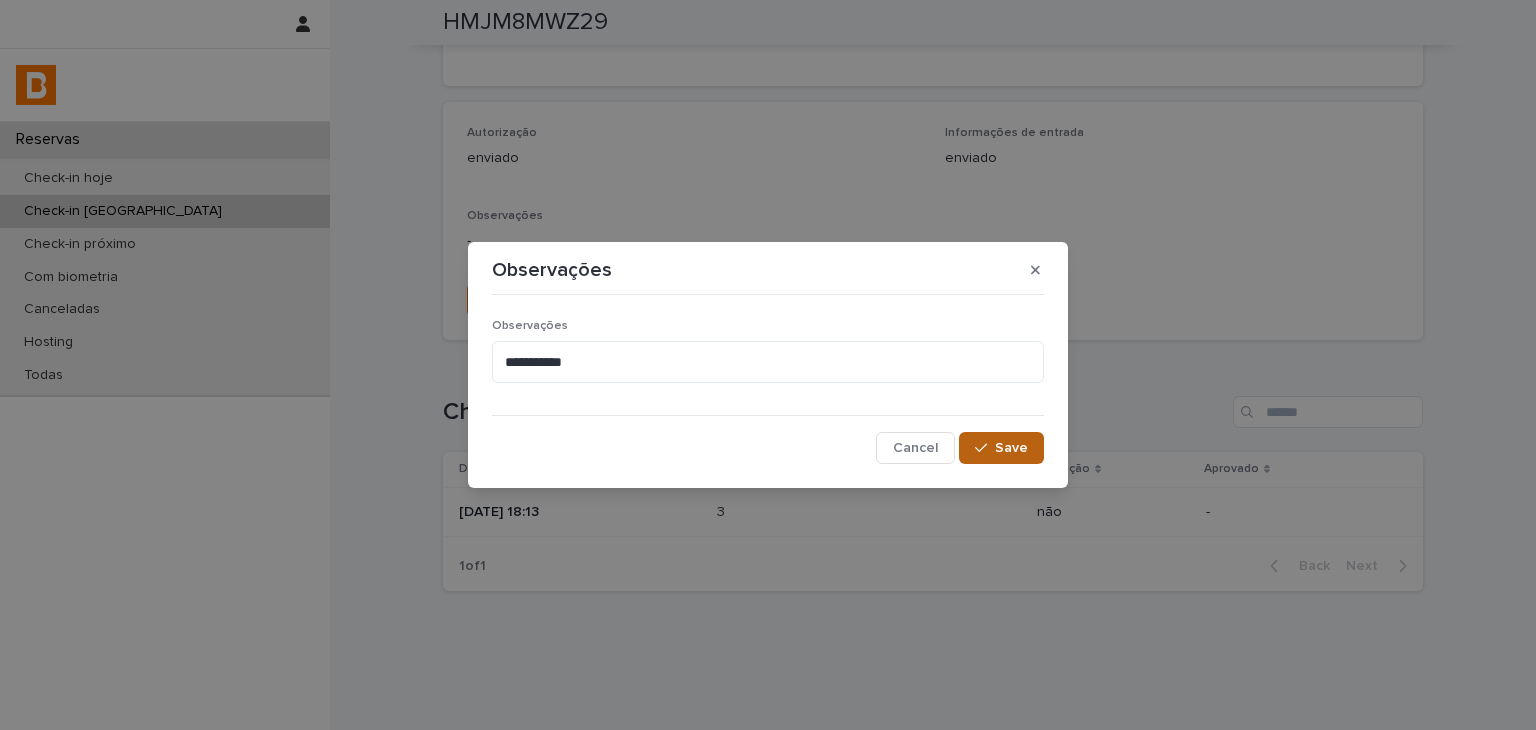 click on "Save" at bounding box center (1001, 448) 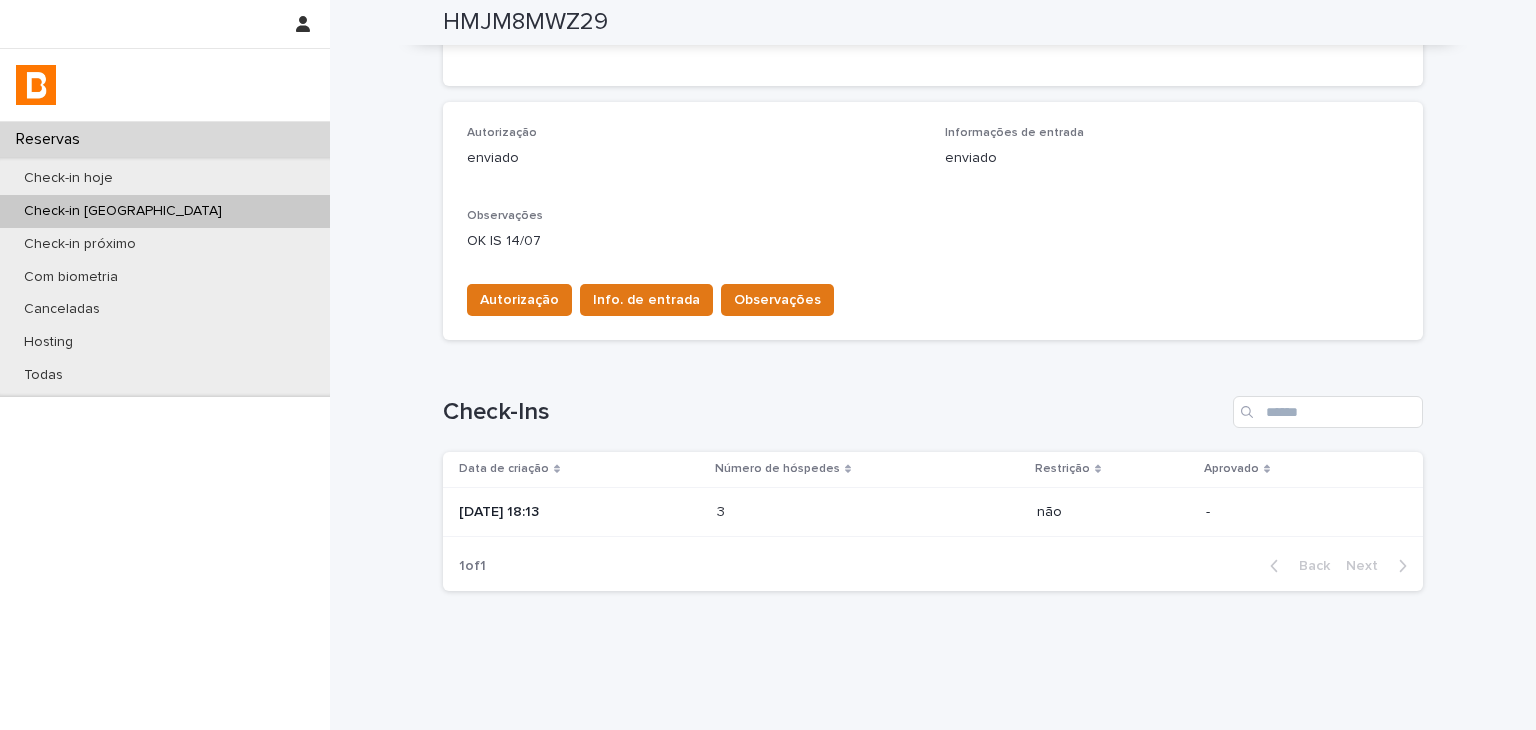 scroll, scrollTop: 0, scrollLeft: 0, axis: both 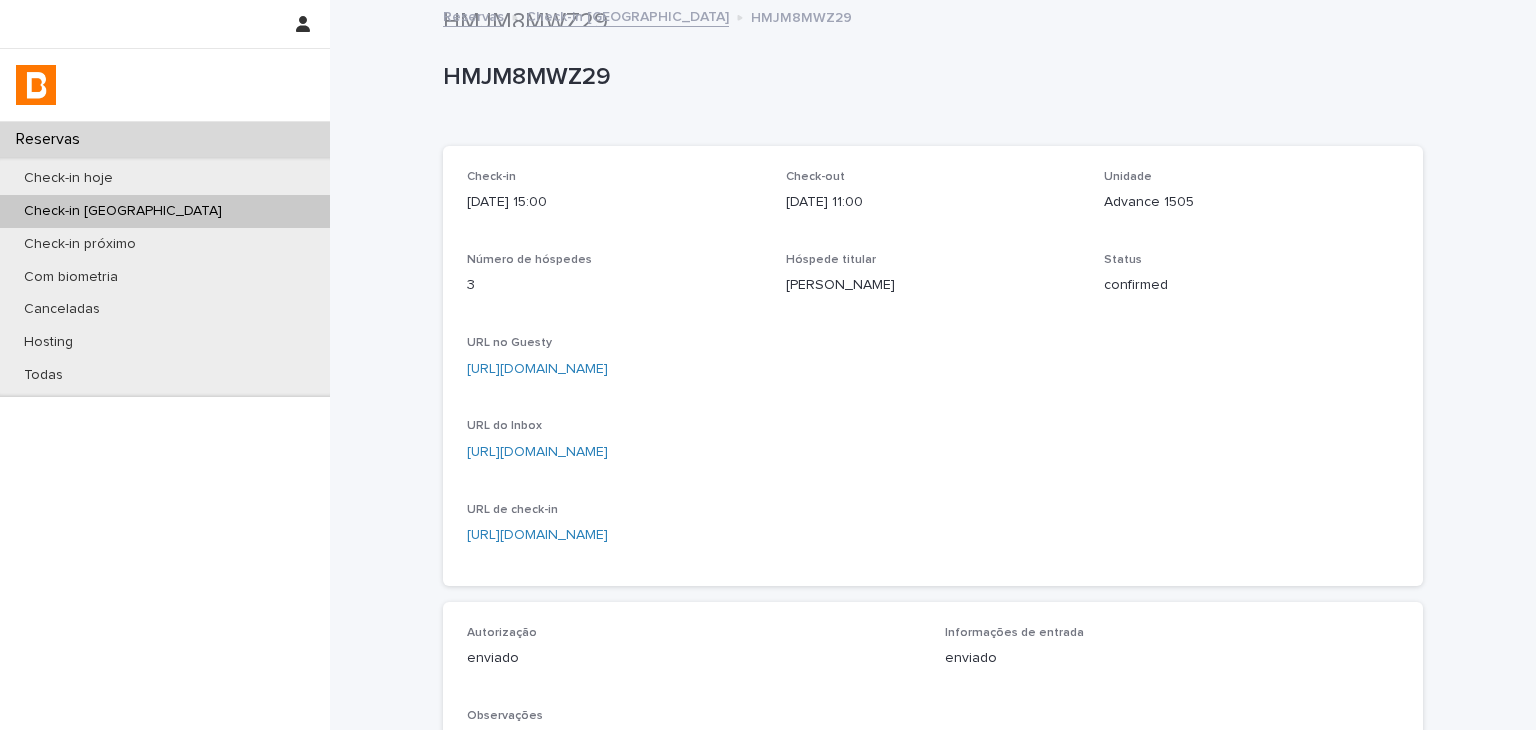 type 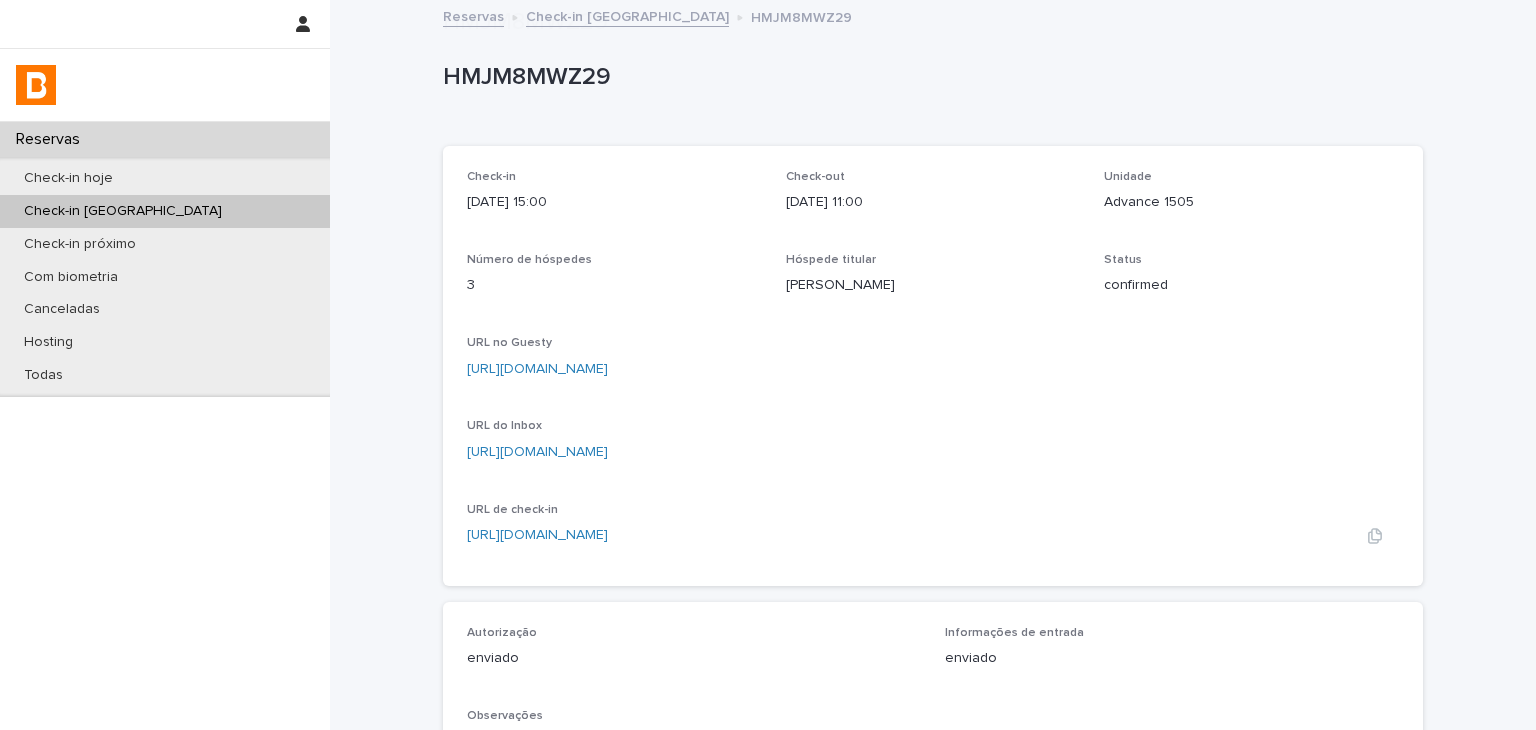 scroll, scrollTop: 400, scrollLeft: 0, axis: vertical 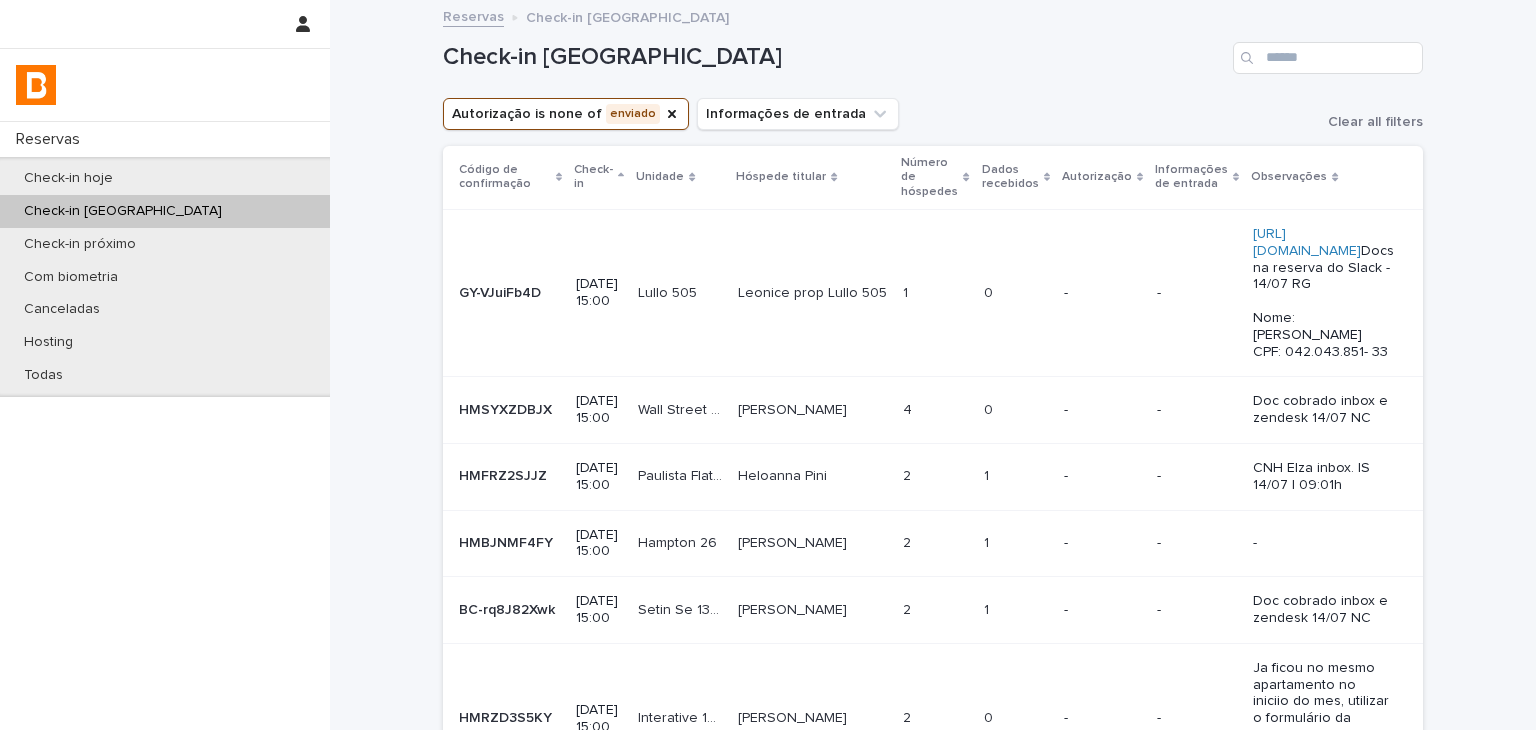 click at bounding box center [1016, 543] 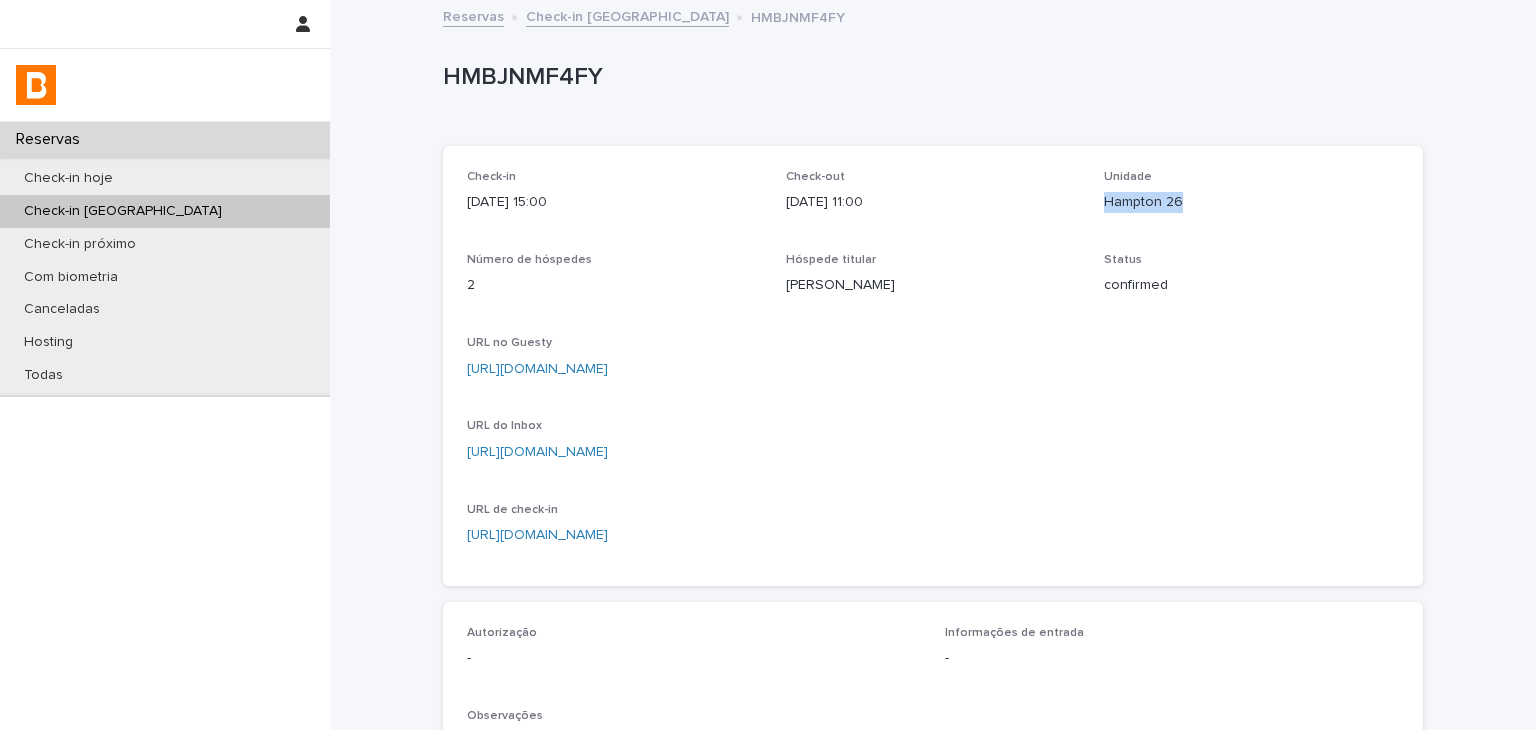 drag, startPoint x: 1095, startPoint y: 208, endPoint x: 1189, endPoint y: 213, distance: 94.13288 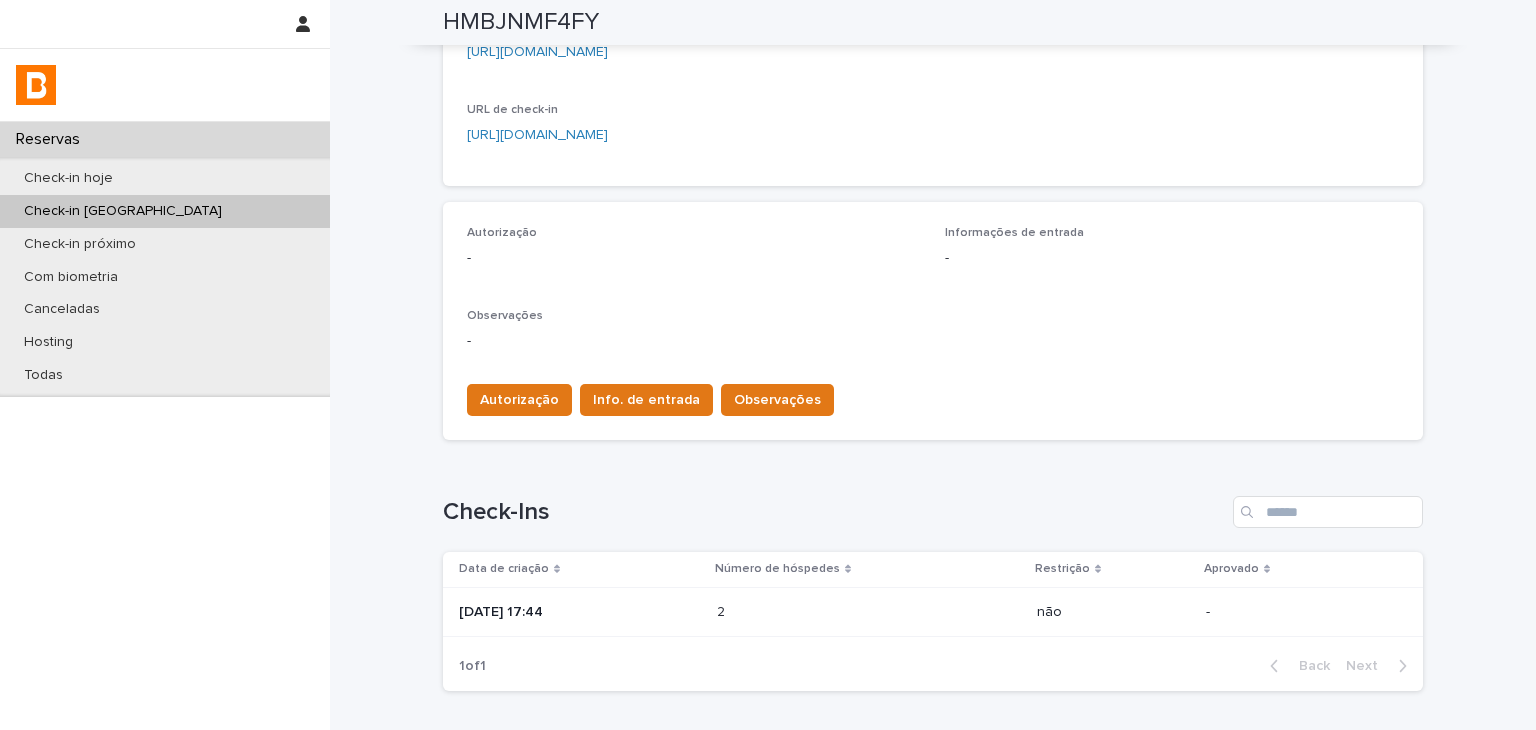 click at bounding box center (804, 612) 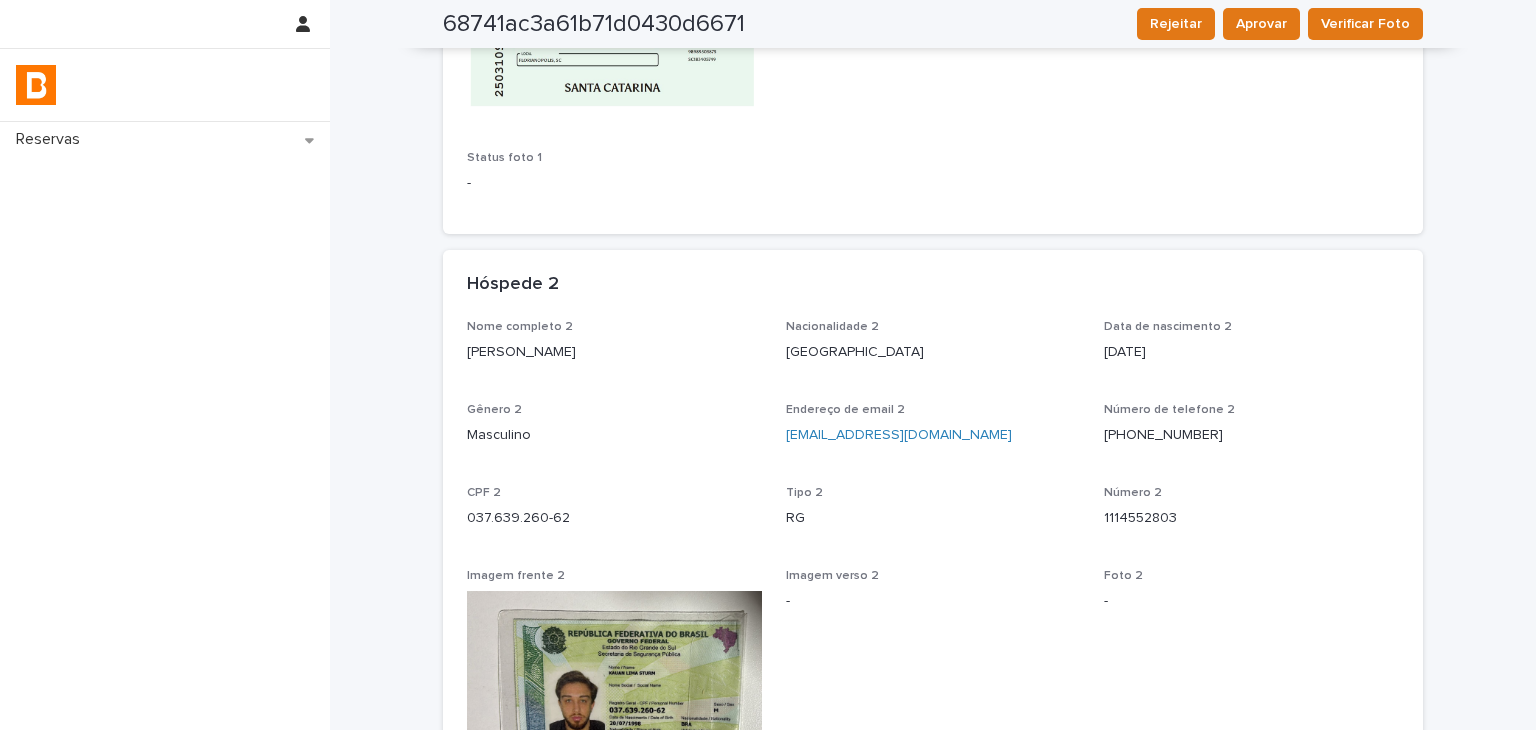 scroll, scrollTop: 1409, scrollLeft: 0, axis: vertical 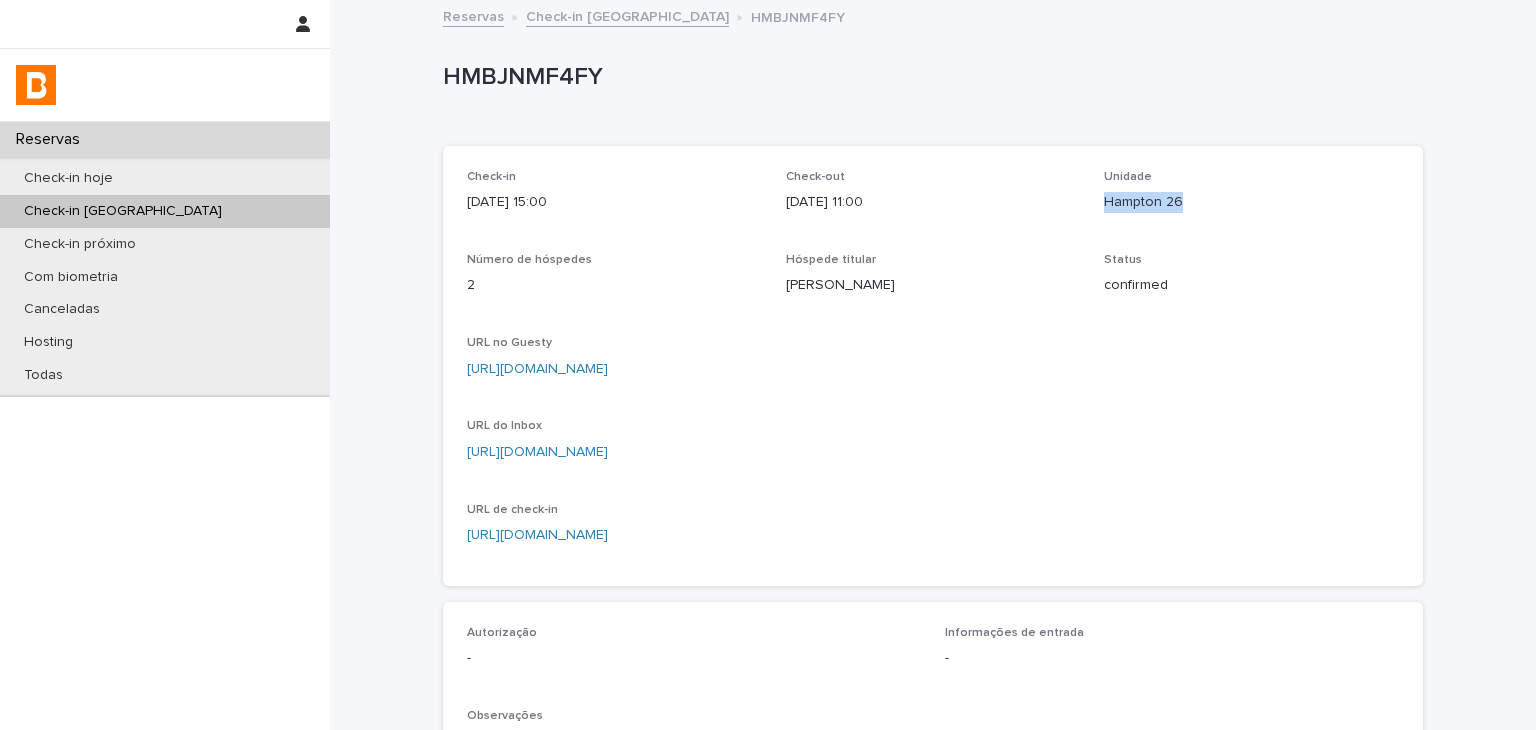 drag, startPoint x: 1091, startPoint y: 206, endPoint x: 1158, endPoint y: 367, distance: 174.38463 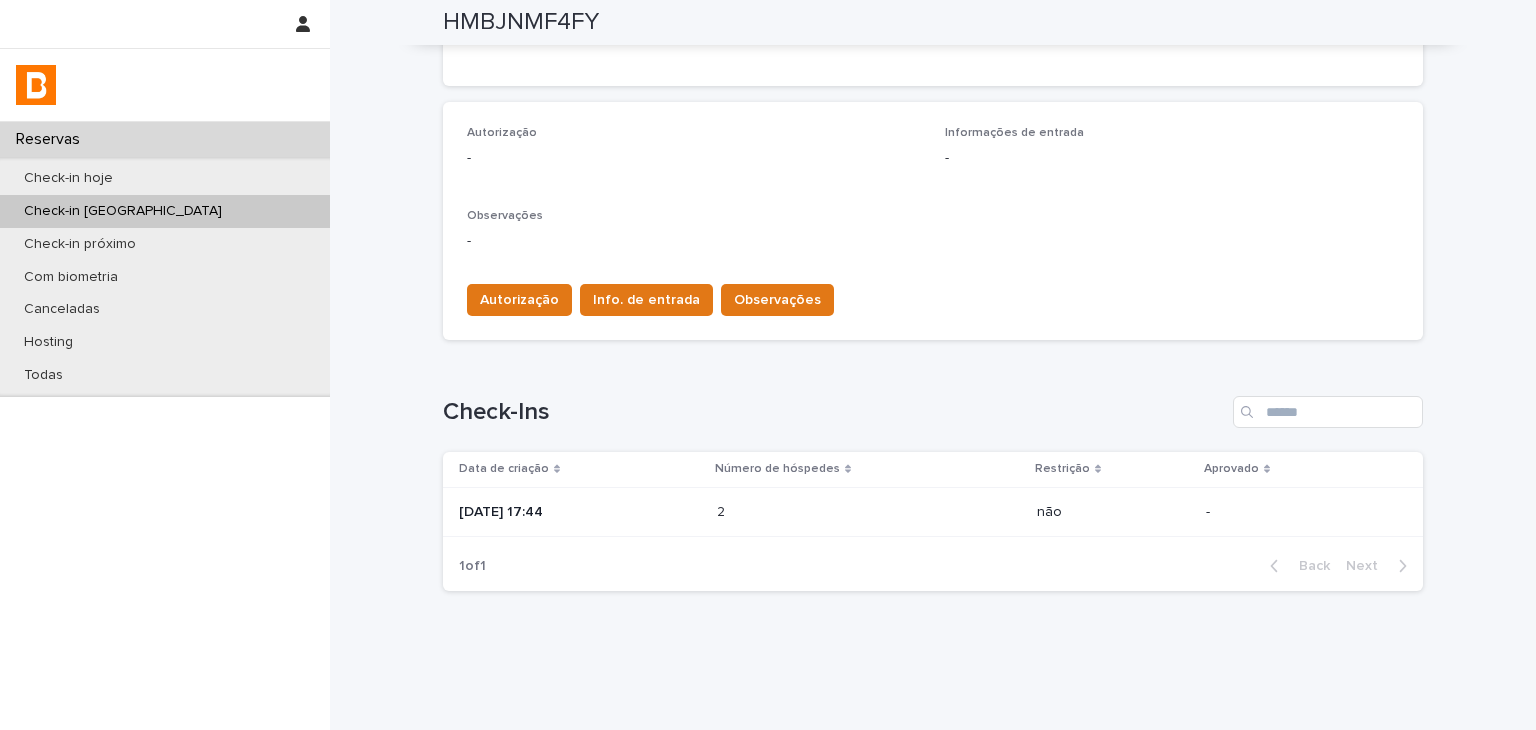 click on "2 2" at bounding box center [869, 512] 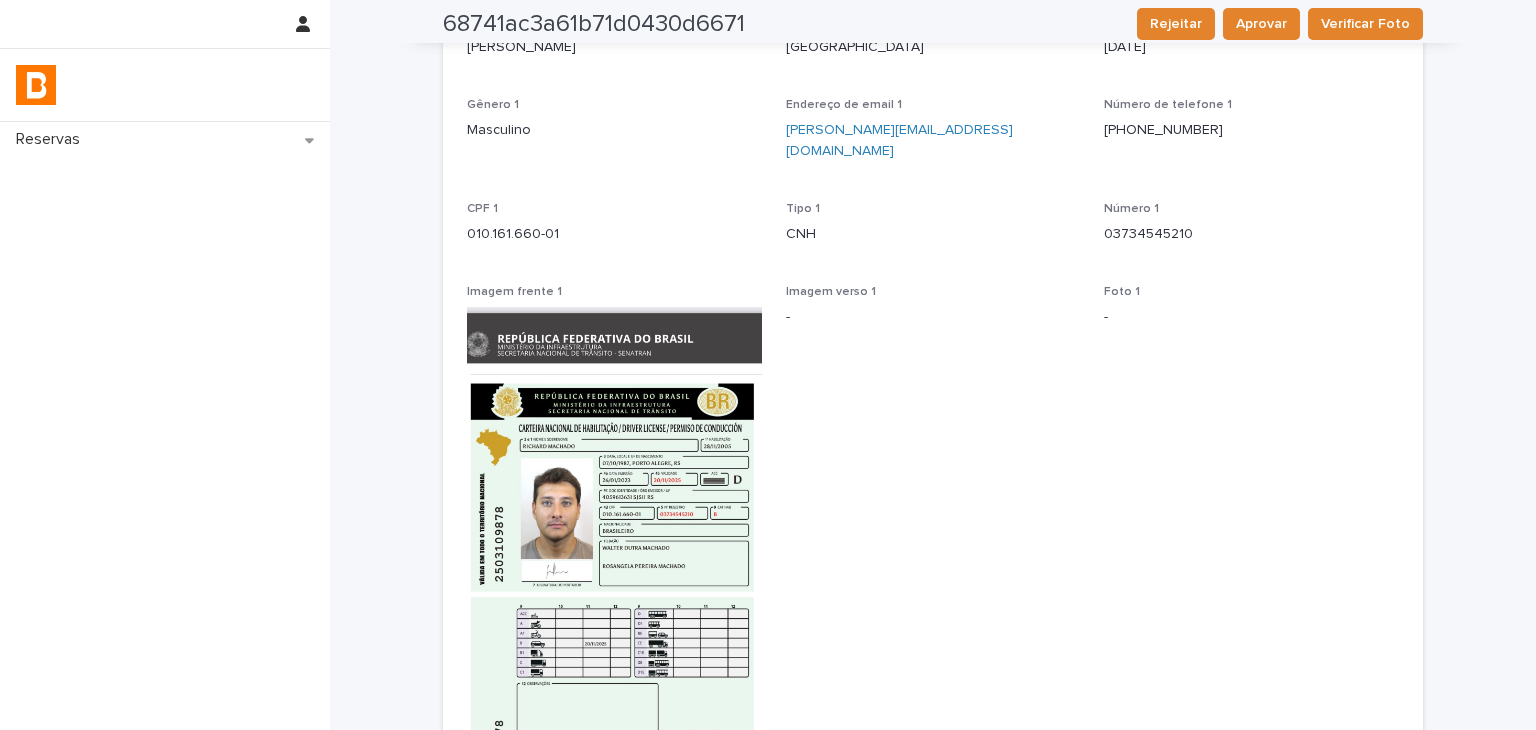 scroll, scrollTop: 0, scrollLeft: 0, axis: both 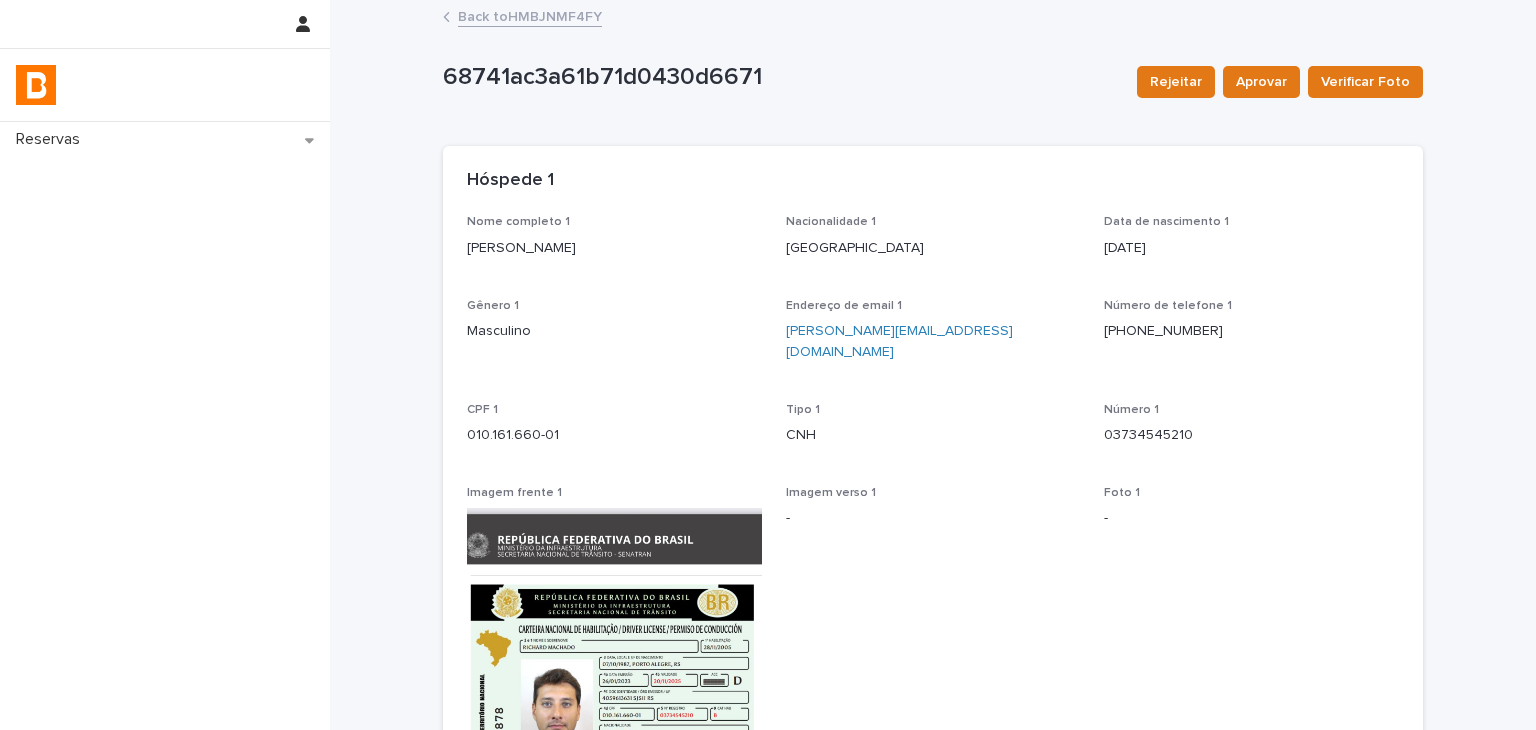 drag, startPoint x: 463, startPoint y: 249, endPoint x: 586, endPoint y: 258, distance: 123.32883 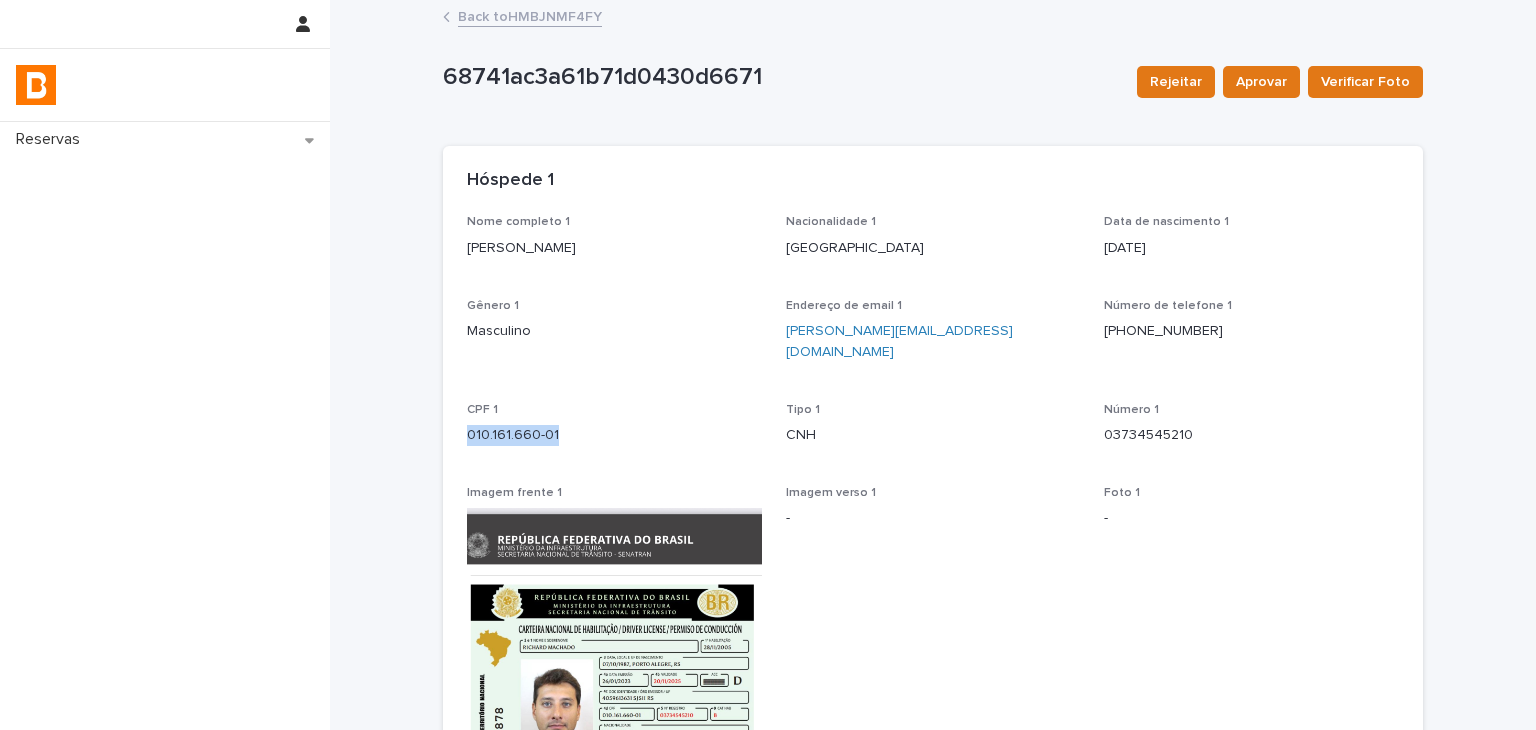 drag, startPoint x: 455, startPoint y: 415, endPoint x: 554, endPoint y: 415, distance: 99 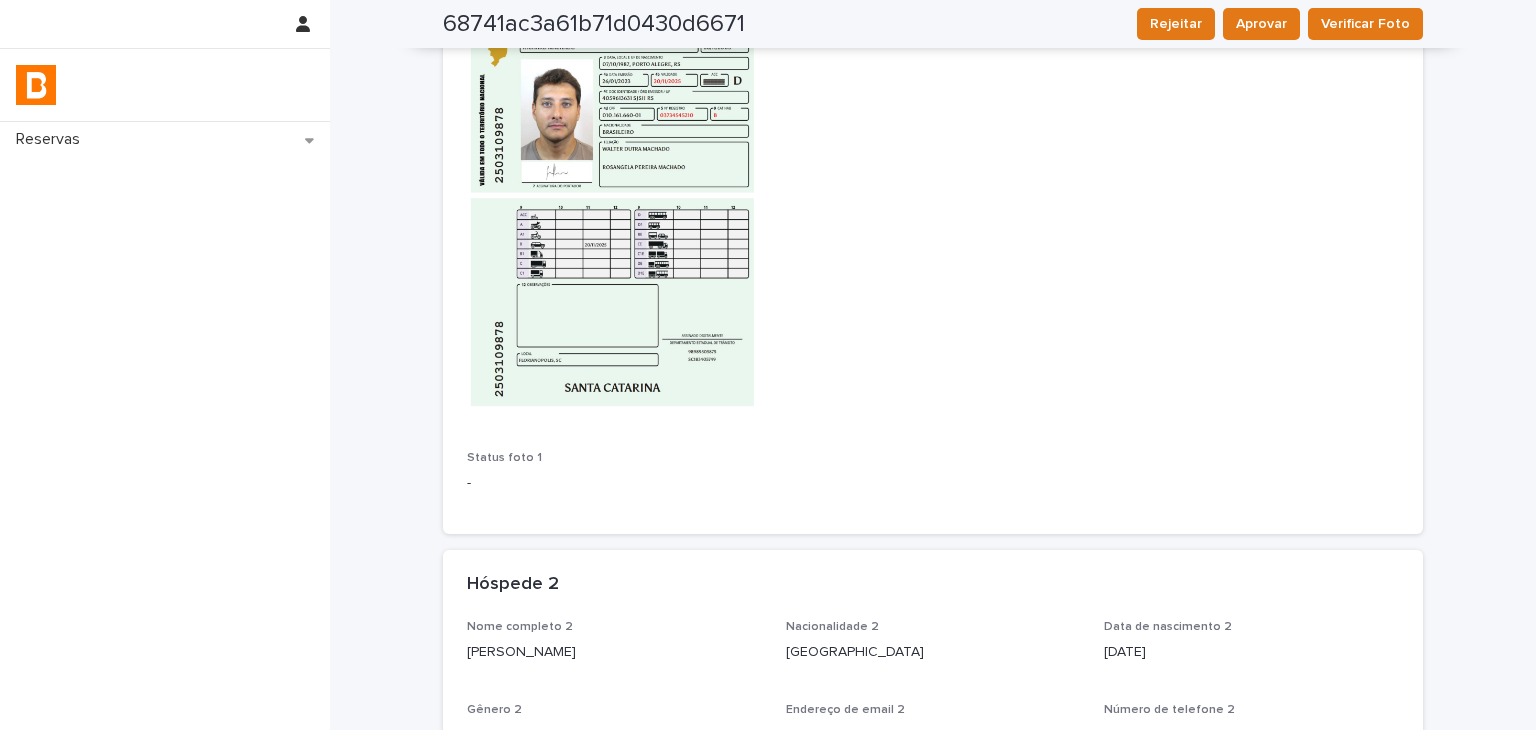 scroll, scrollTop: 900, scrollLeft: 0, axis: vertical 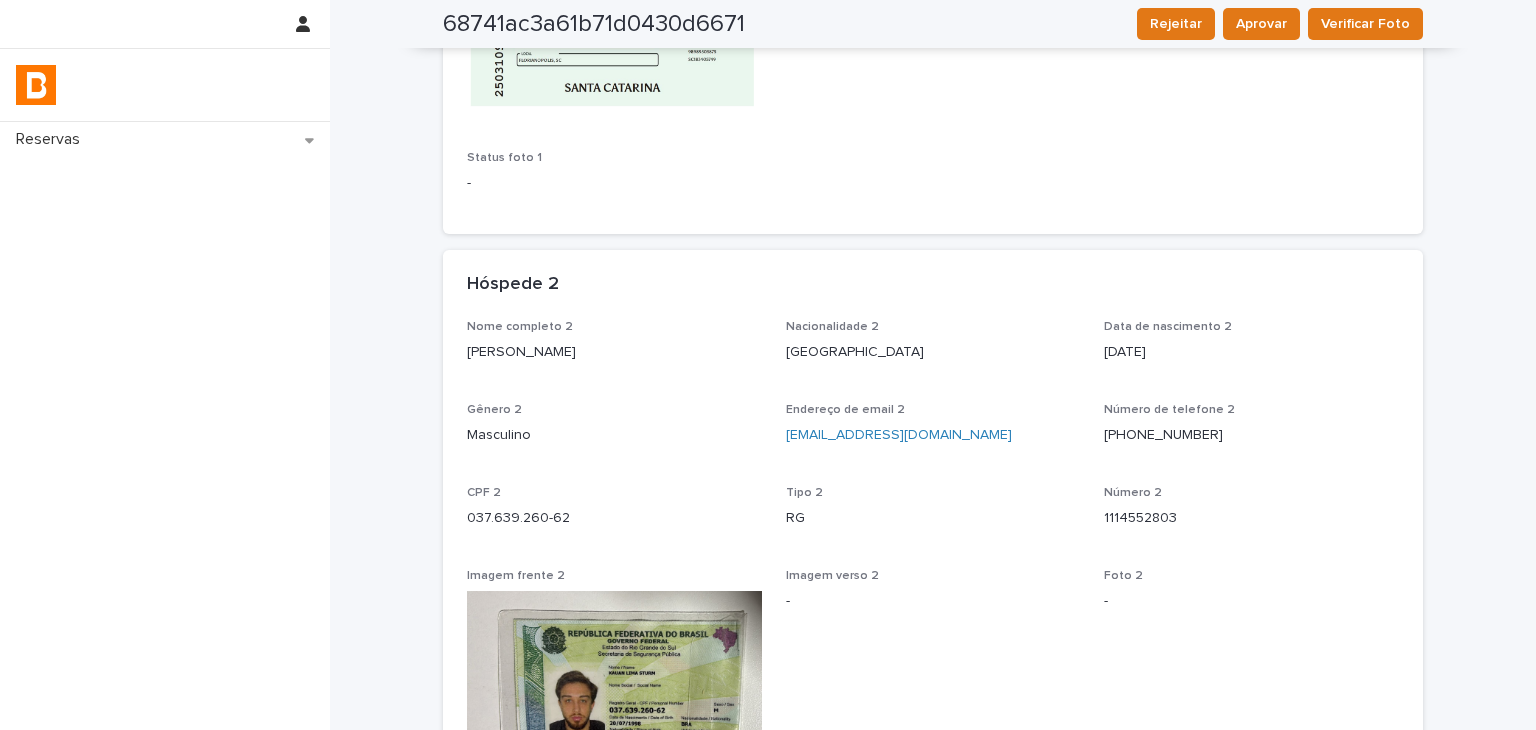 drag, startPoint x: 456, startPoint y: 328, endPoint x: 577, endPoint y: 329, distance: 121.004135 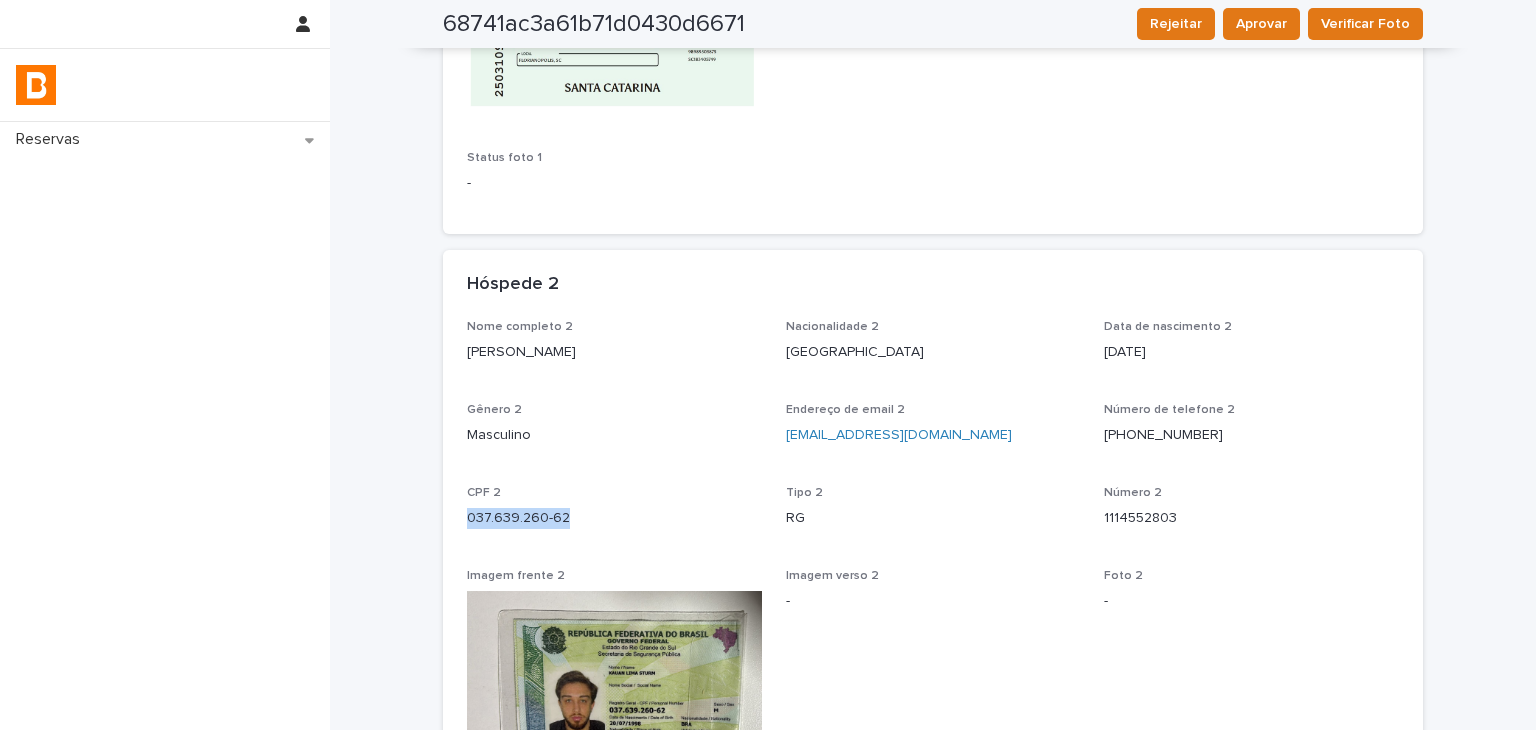 drag, startPoint x: 454, startPoint y: 496, endPoint x: 609, endPoint y: 497, distance: 155.00322 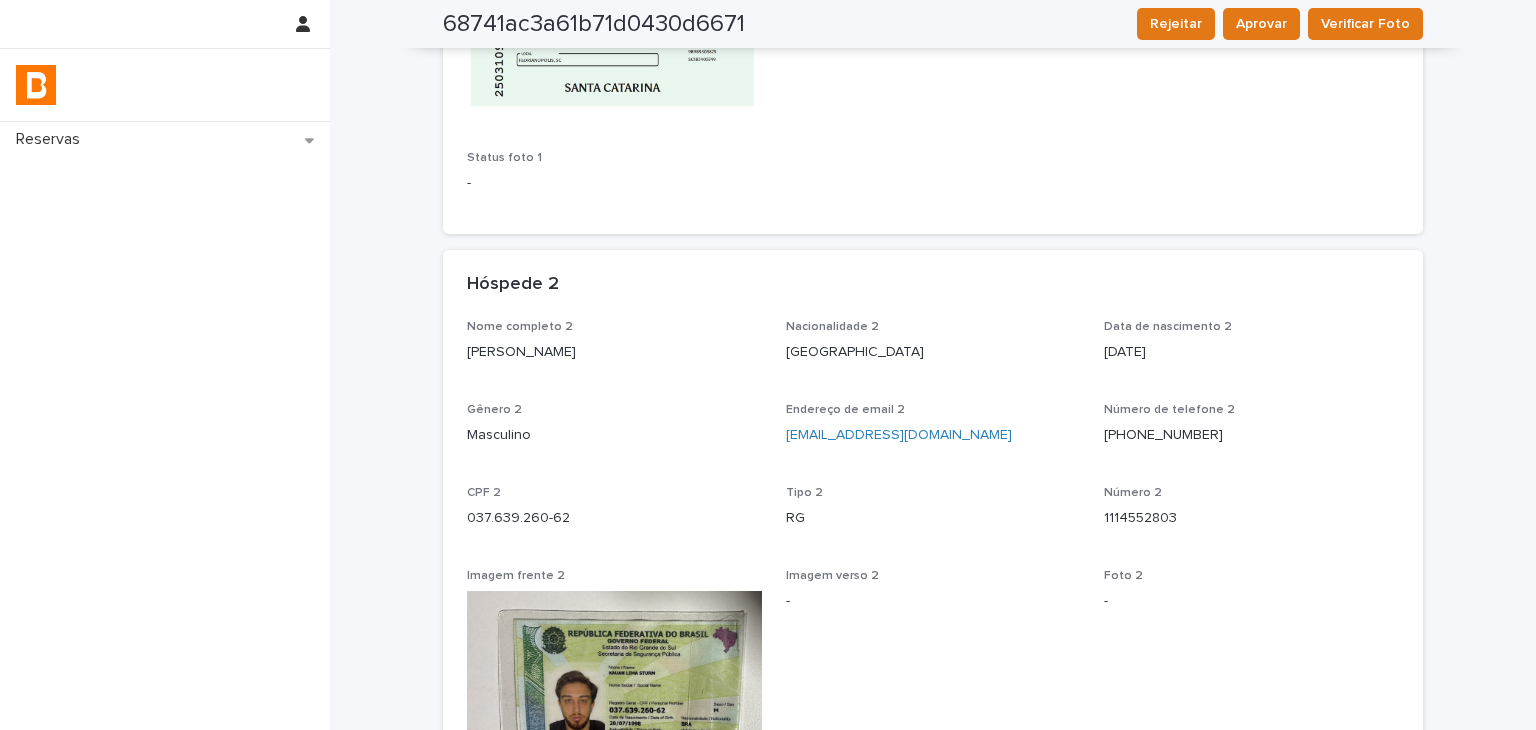 scroll, scrollTop: 1409, scrollLeft: 0, axis: vertical 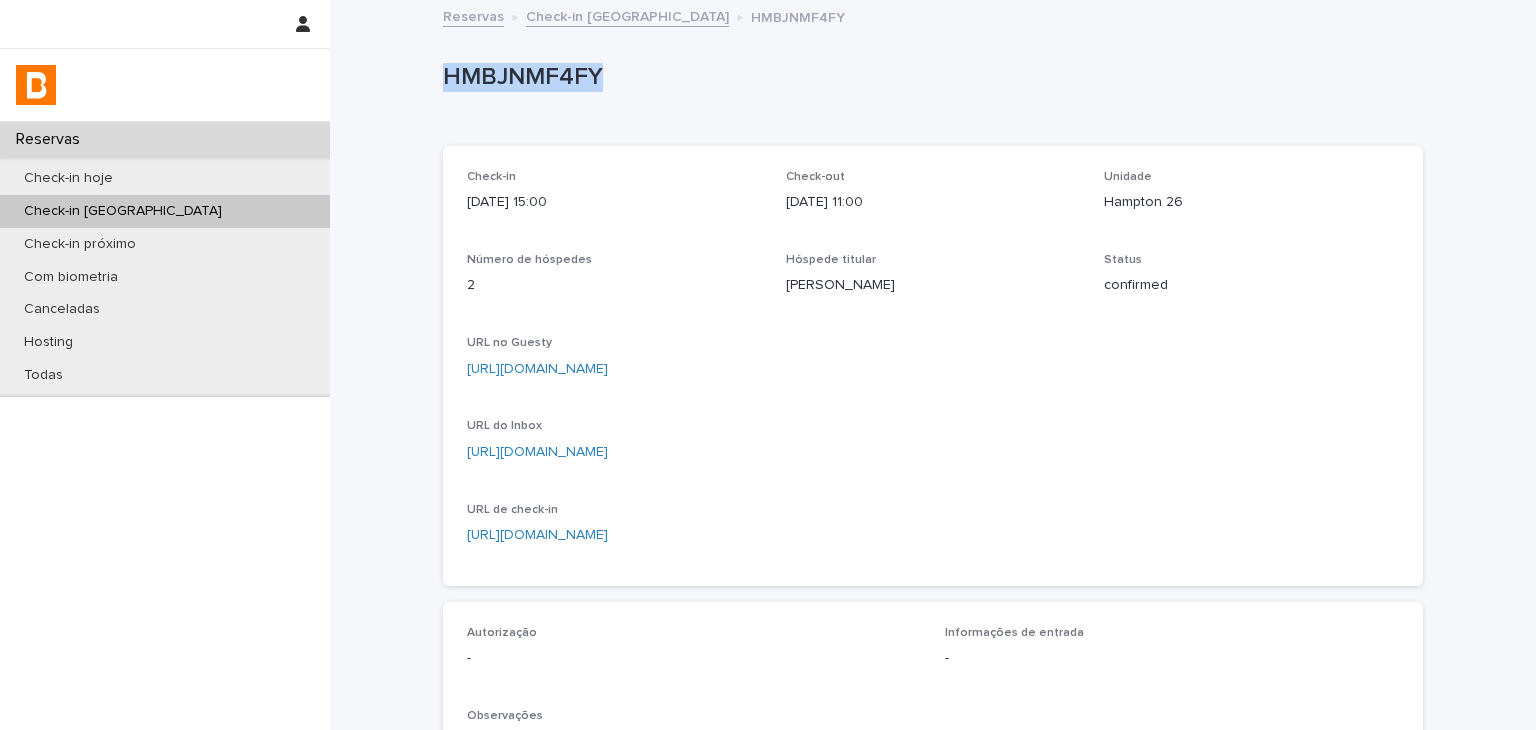 drag, startPoint x: 427, startPoint y: 61, endPoint x: 646, endPoint y: 76, distance: 219.51309 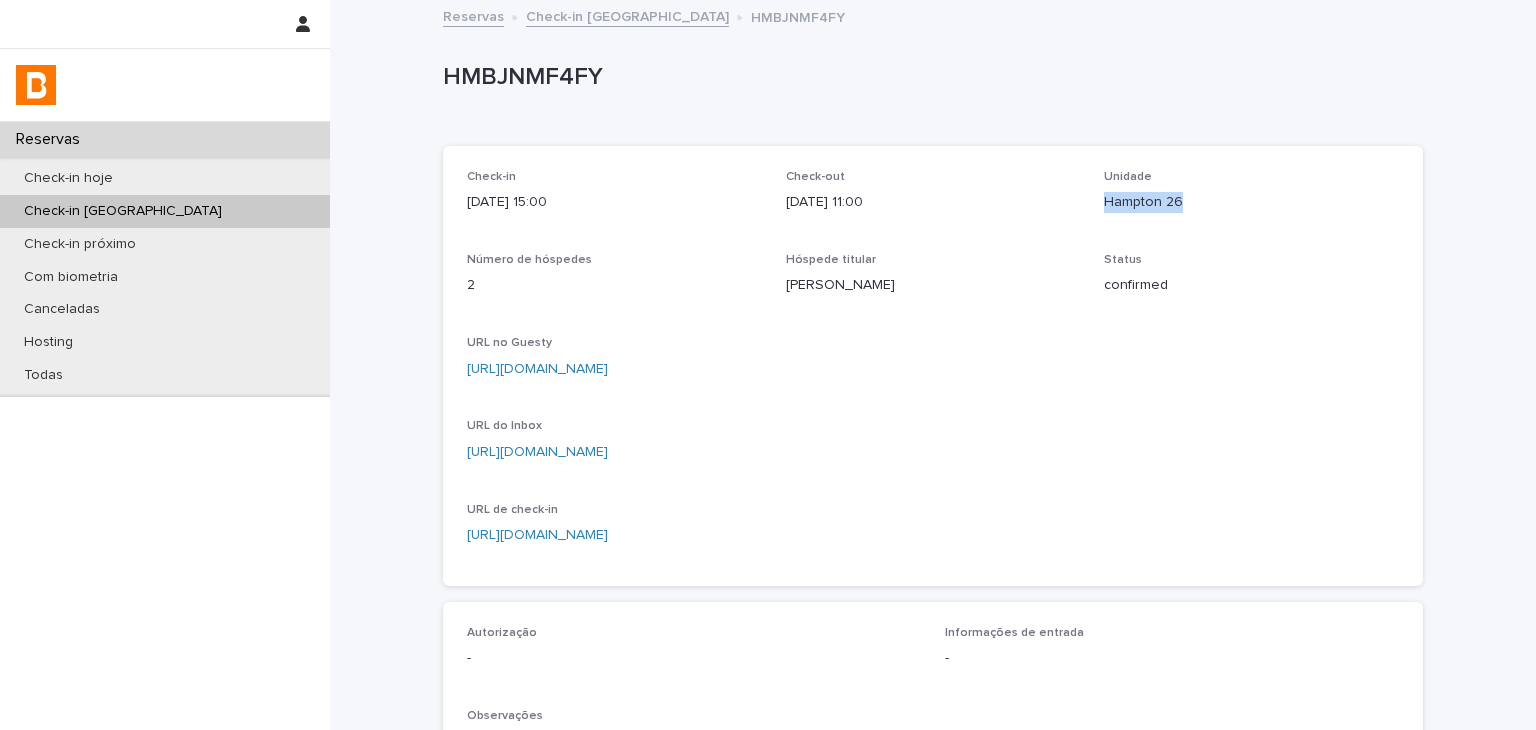 drag, startPoint x: 1090, startPoint y: 205, endPoint x: 1244, endPoint y: 226, distance: 155.42522 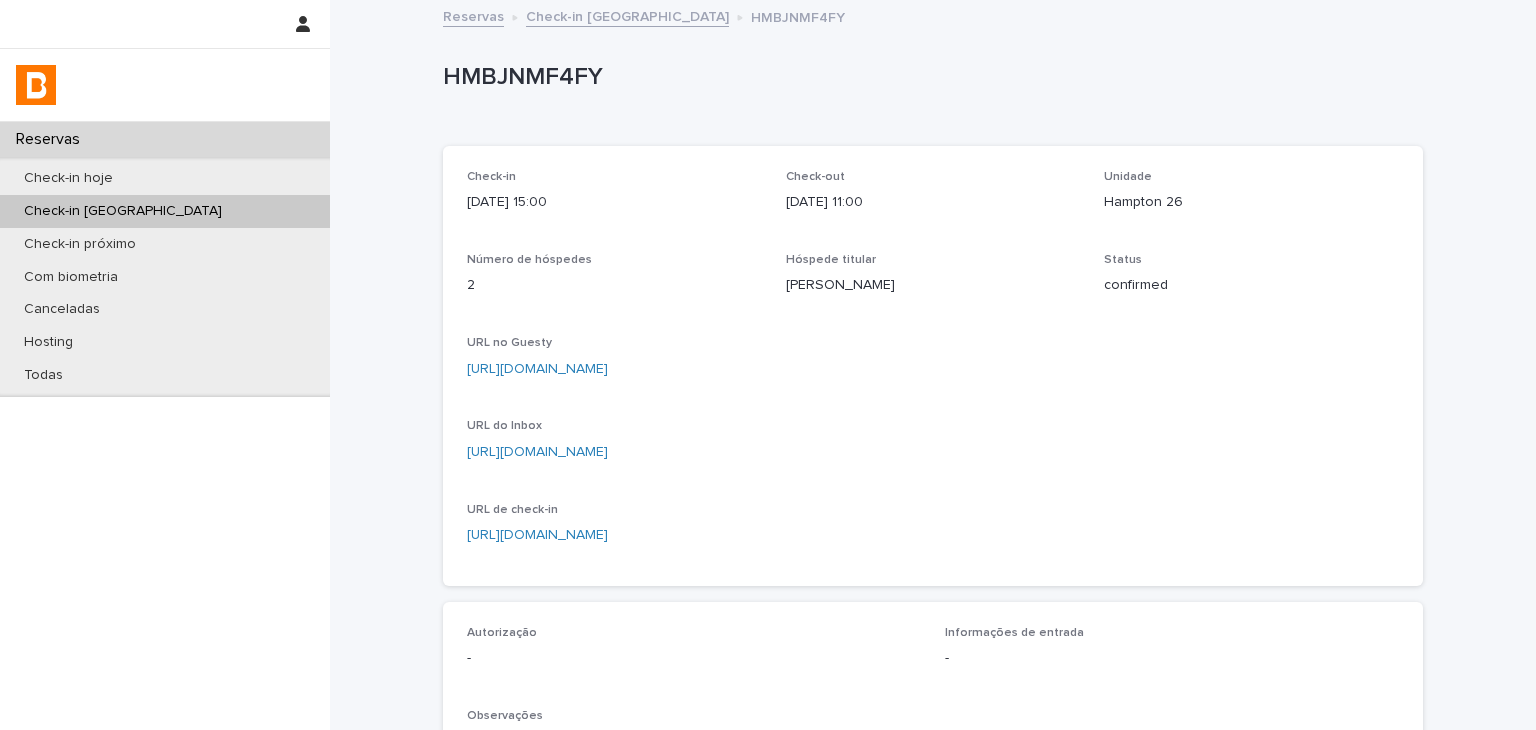 scroll, scrollTop: 300, scrollLeft: 0, axis: vertical 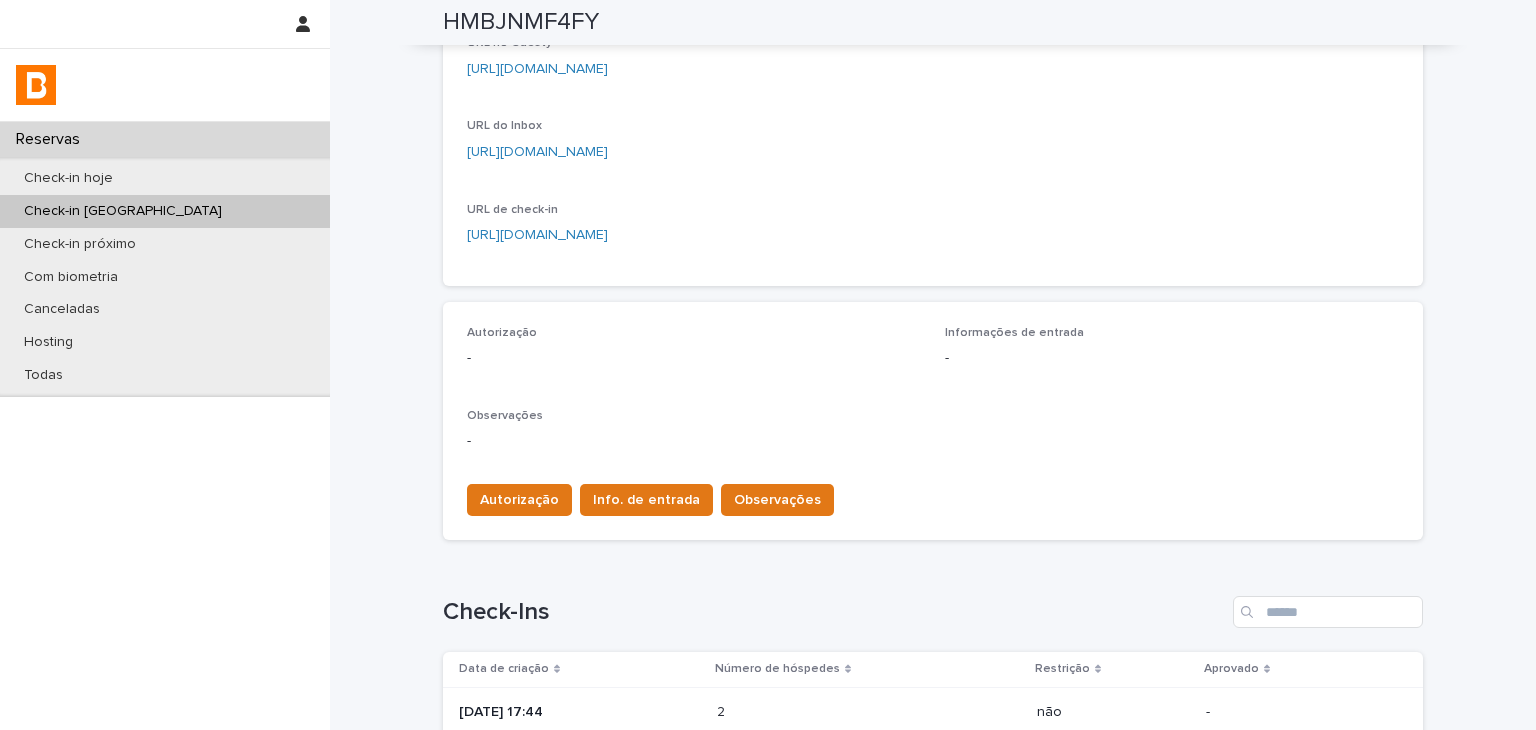 click on "[URL][DOMAIN_NAME]" at bounding box center [537, 69] 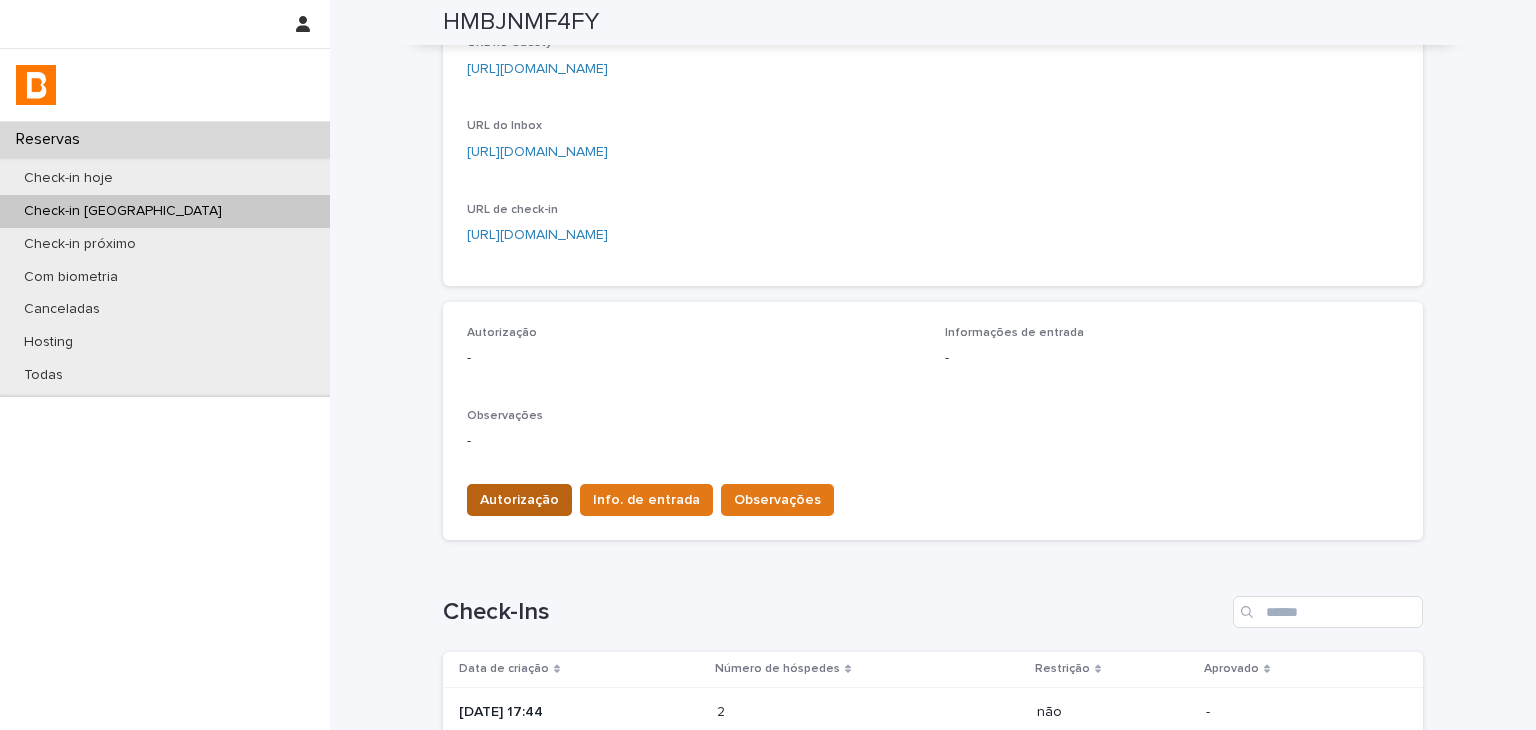 scroll, scrollTop: 534, scrollLeft: 0, axis: vertical 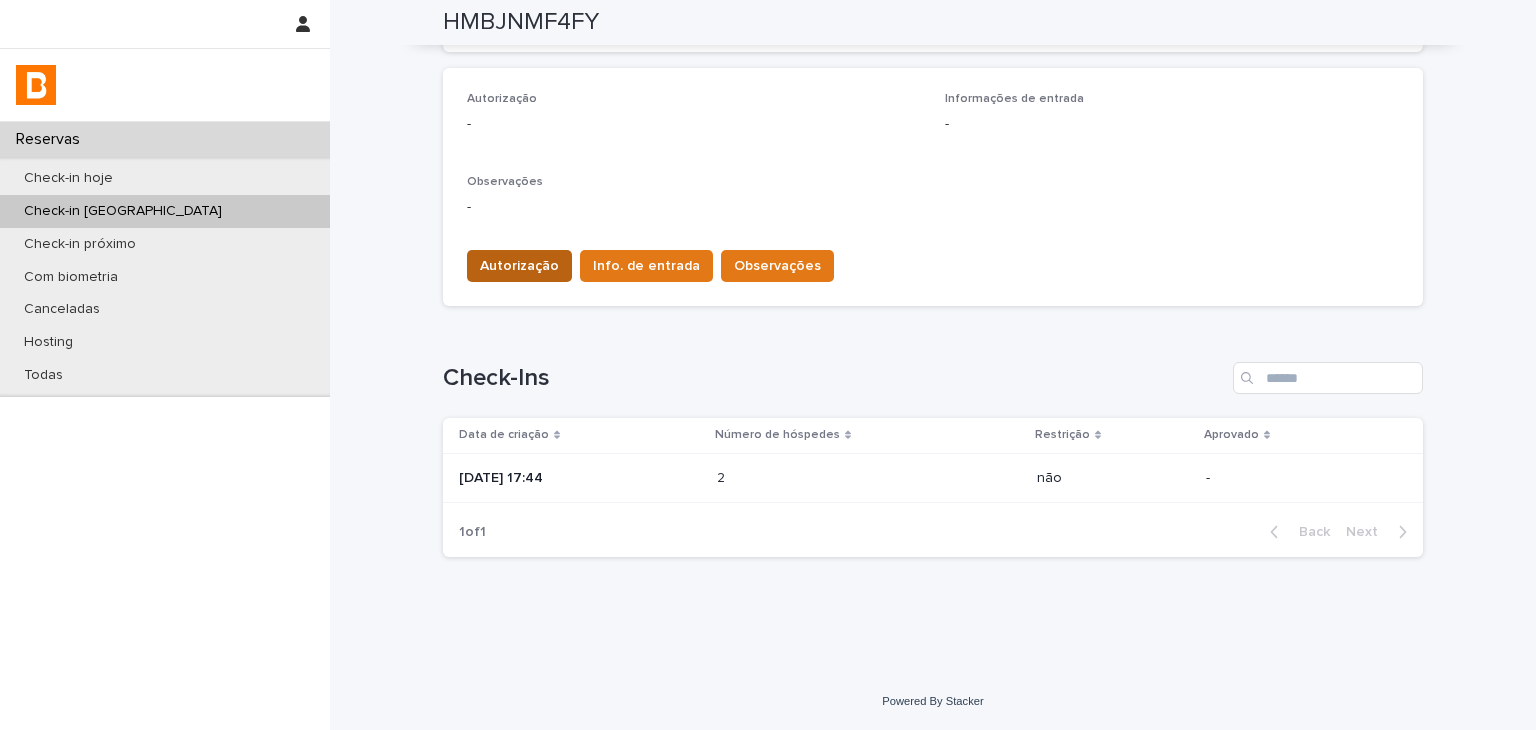 click on "Autorização" at bounding box center (519, 266) 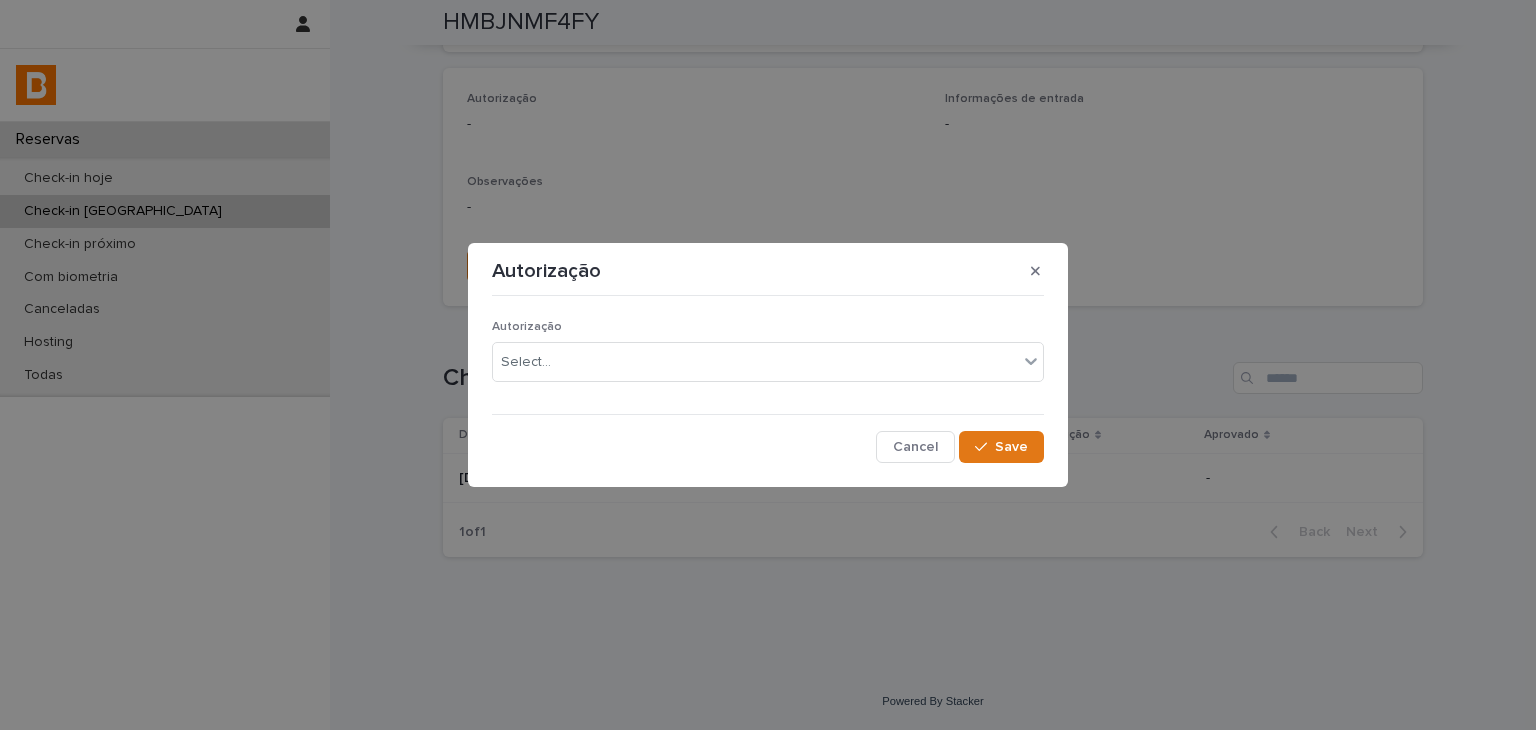 click on "Autorização Select..." at bounding box center [768, 359] 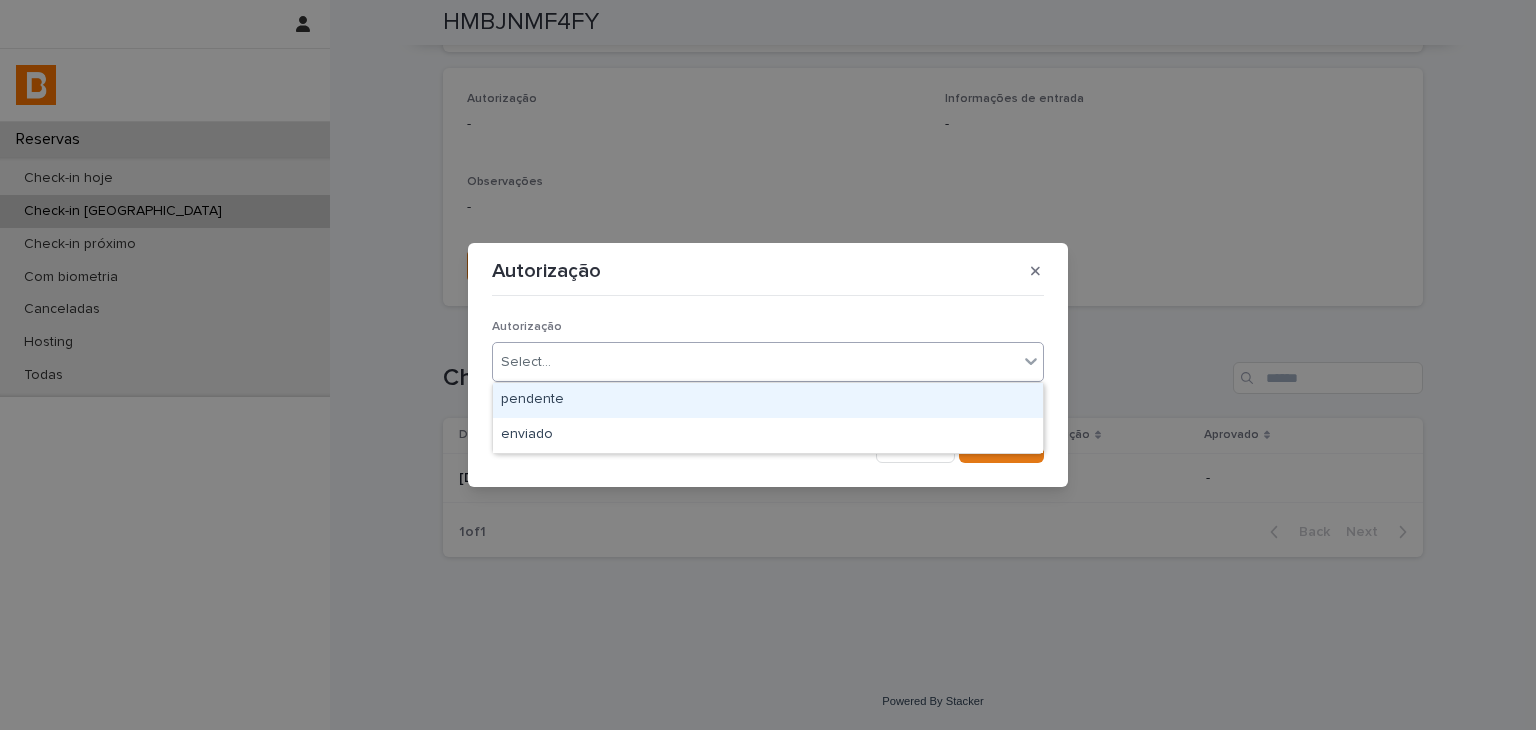 drag, startPoint x: 584, startPoint y: 363, endPoint x: 584, endPoint y: 415, distance: 52 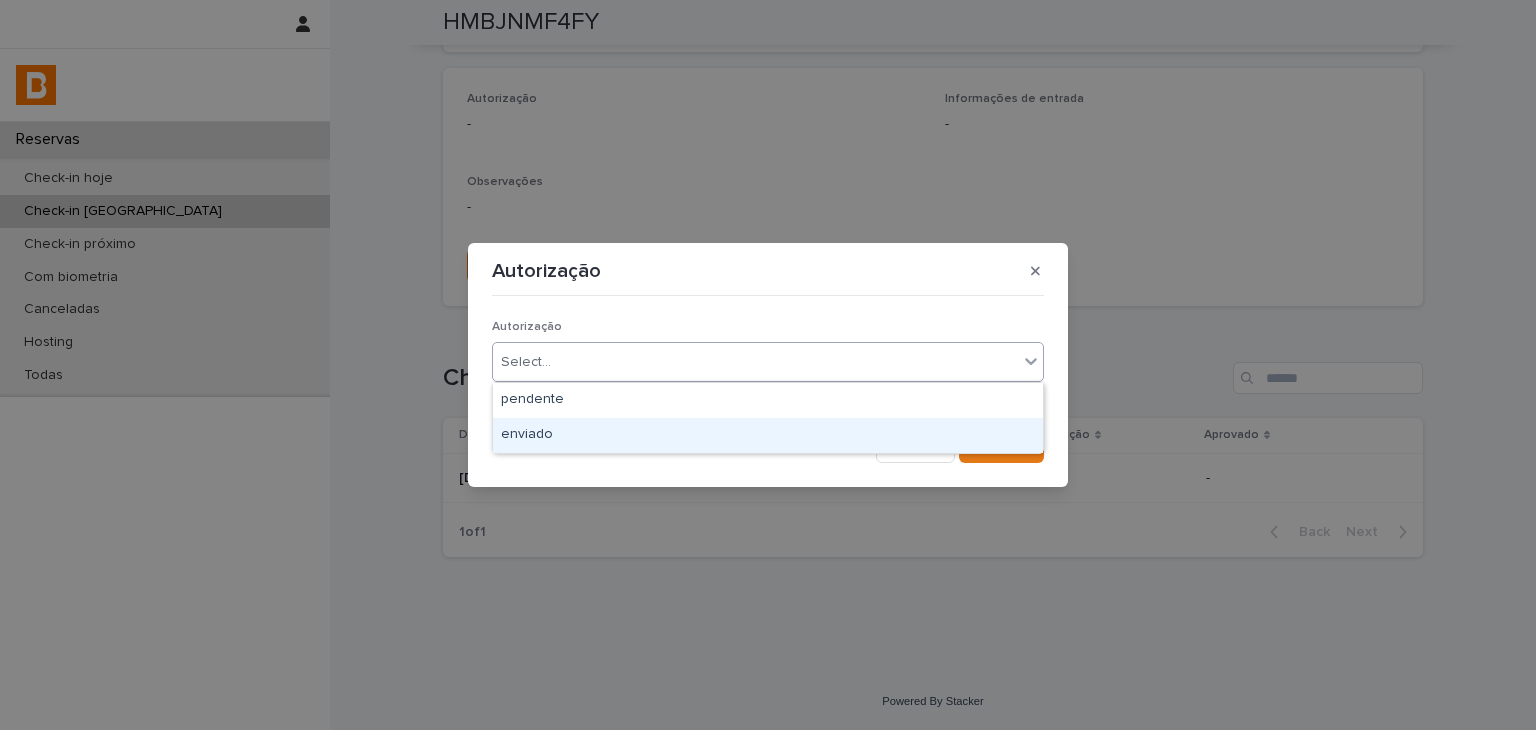 drag, startPoint x: 584, startPoint y: 415, endPoint x: 946, endPoint y: 463, distance: 365.16846 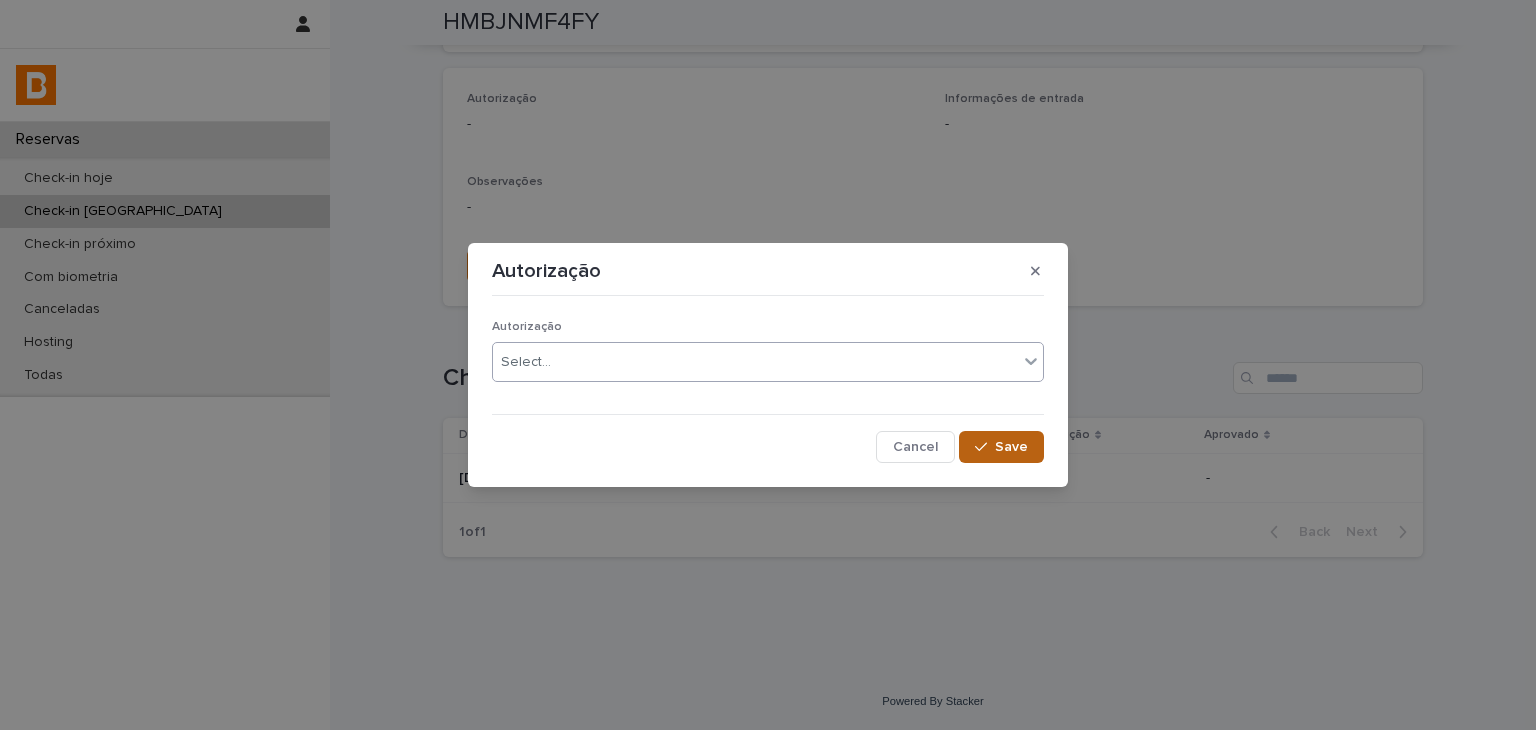 click at bounding box center (985, 447) 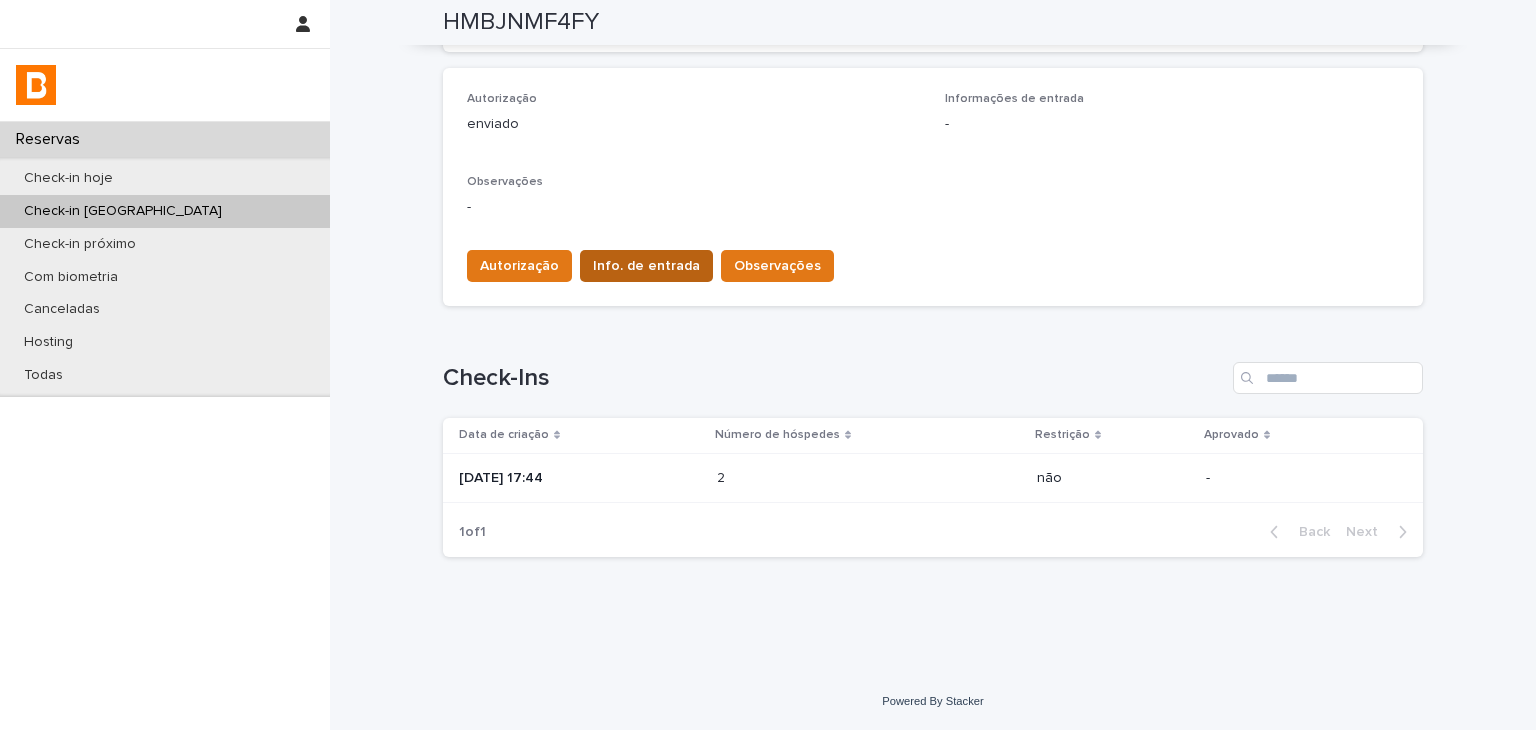 click on "Info. de entrada" at bounding box center [646, 266] 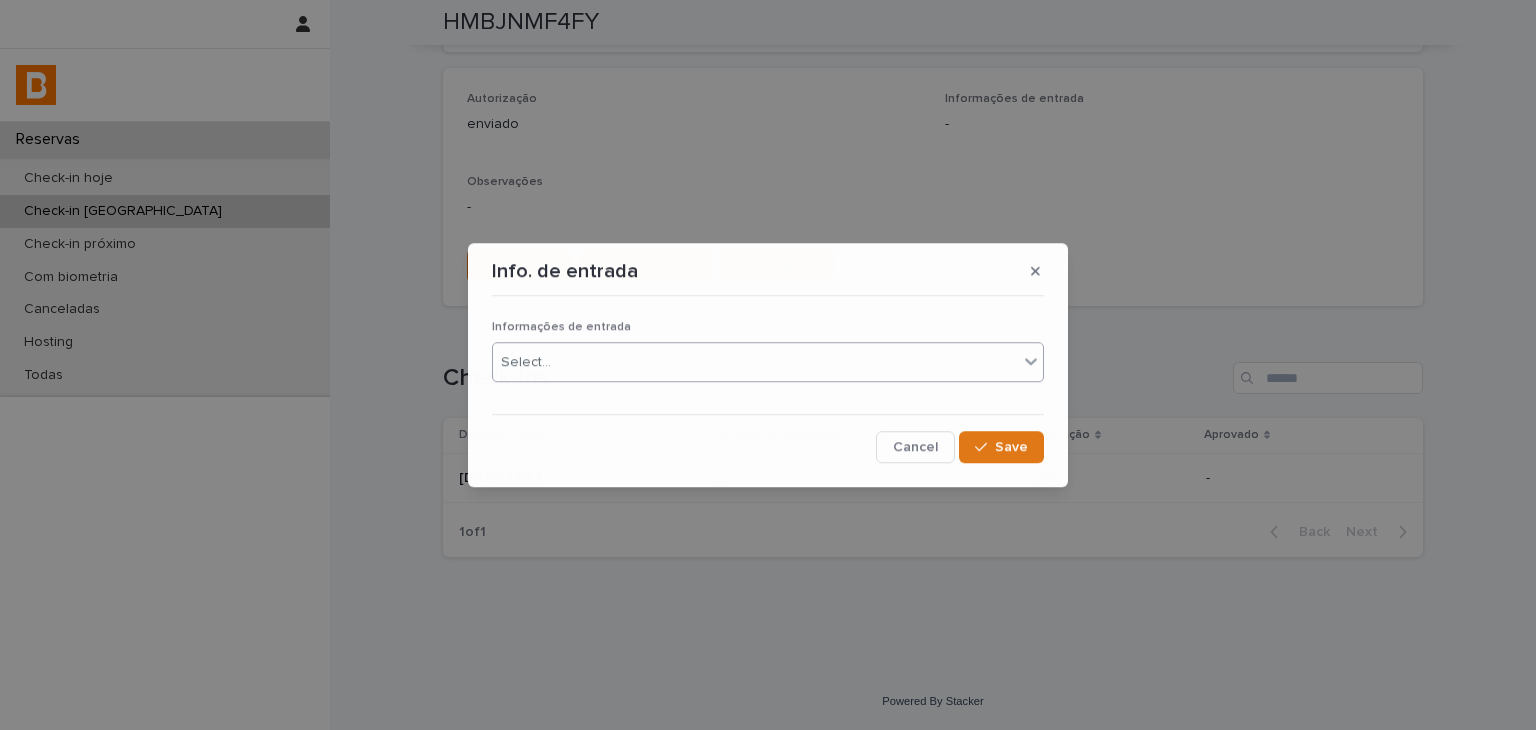 click on "Select..." at bounding box center [768, 362] 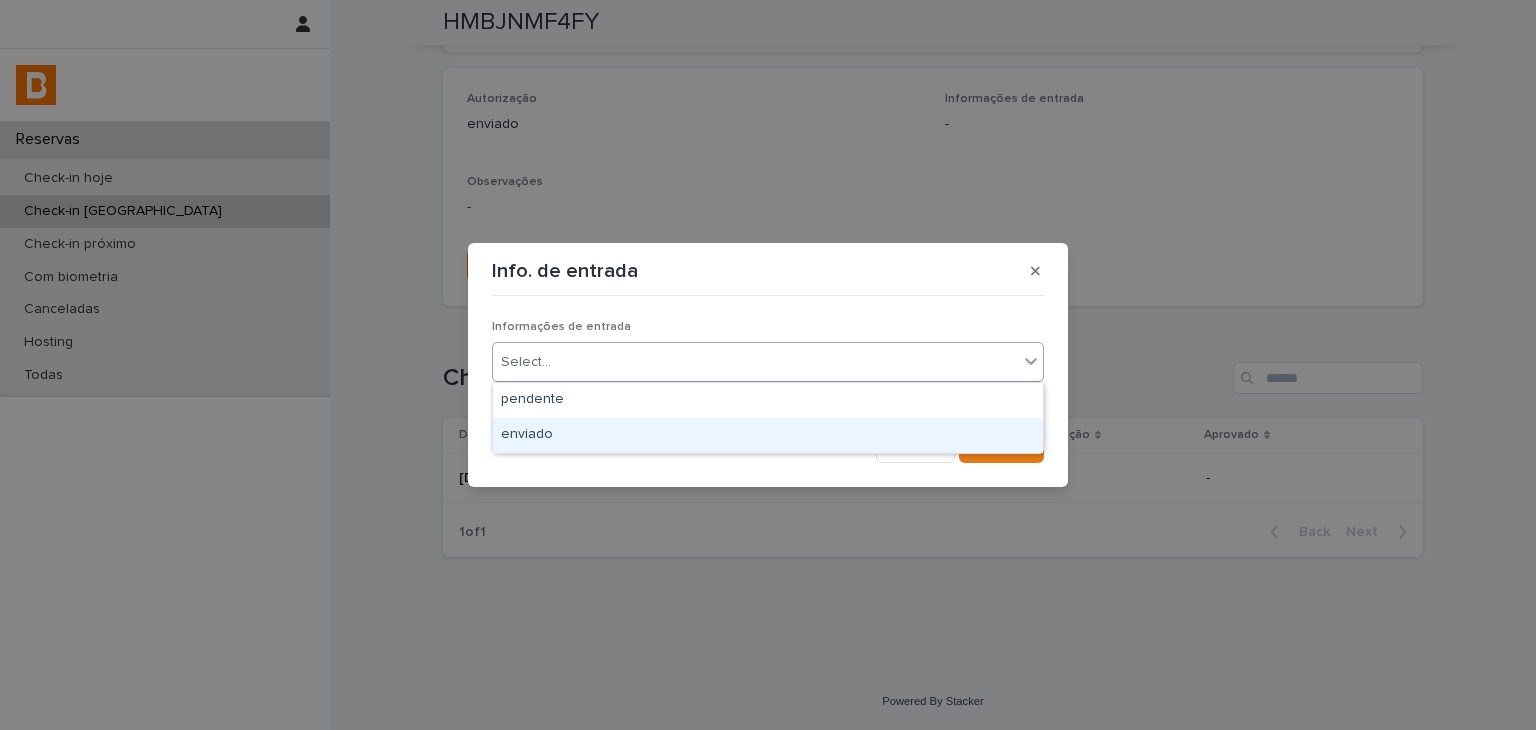 click on "enviado" at bounding box center [768, 435] 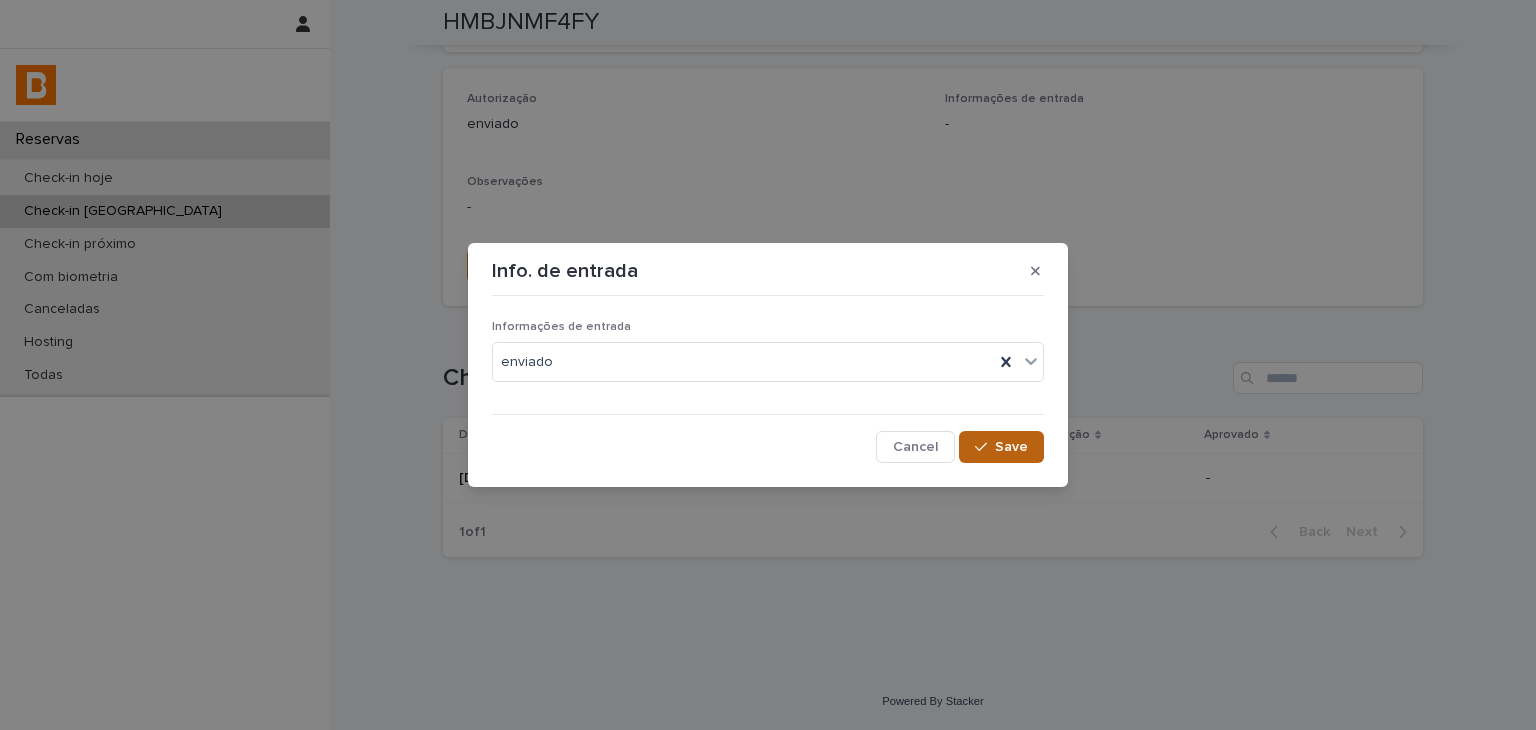 click on "Save" at bounding box center (1011, 447) 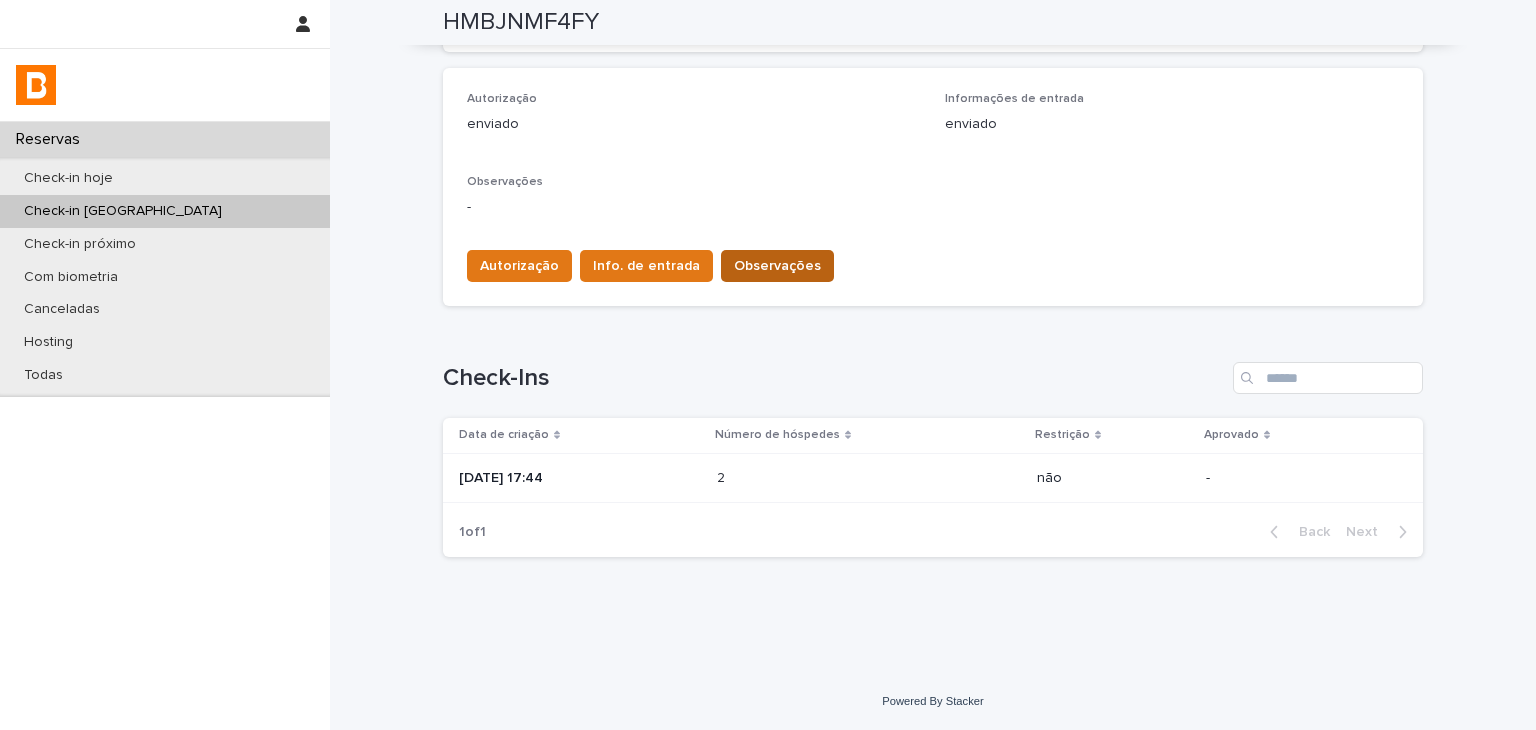 click on "Observações" at bounding box center (777, 266) 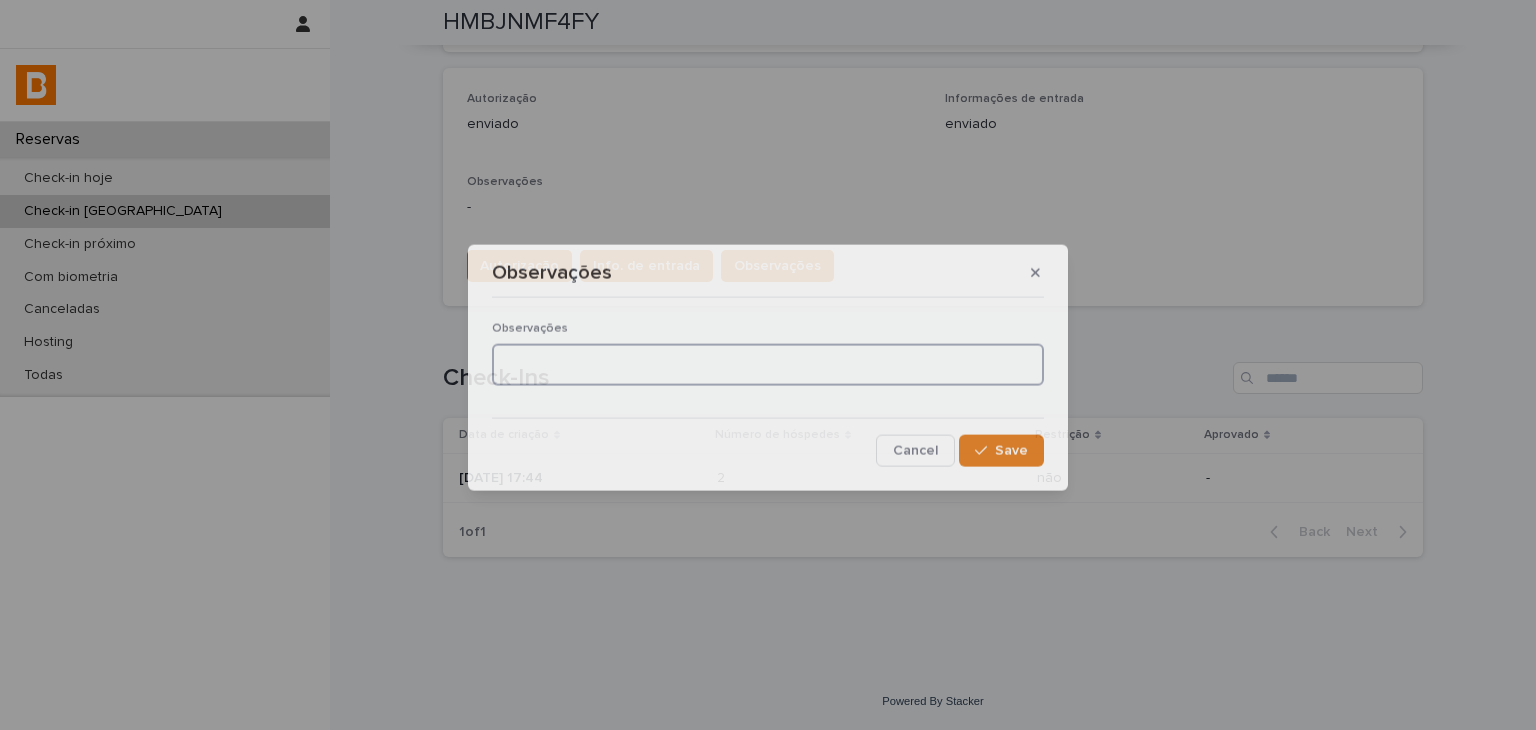 click at bounding box center (768, 364) 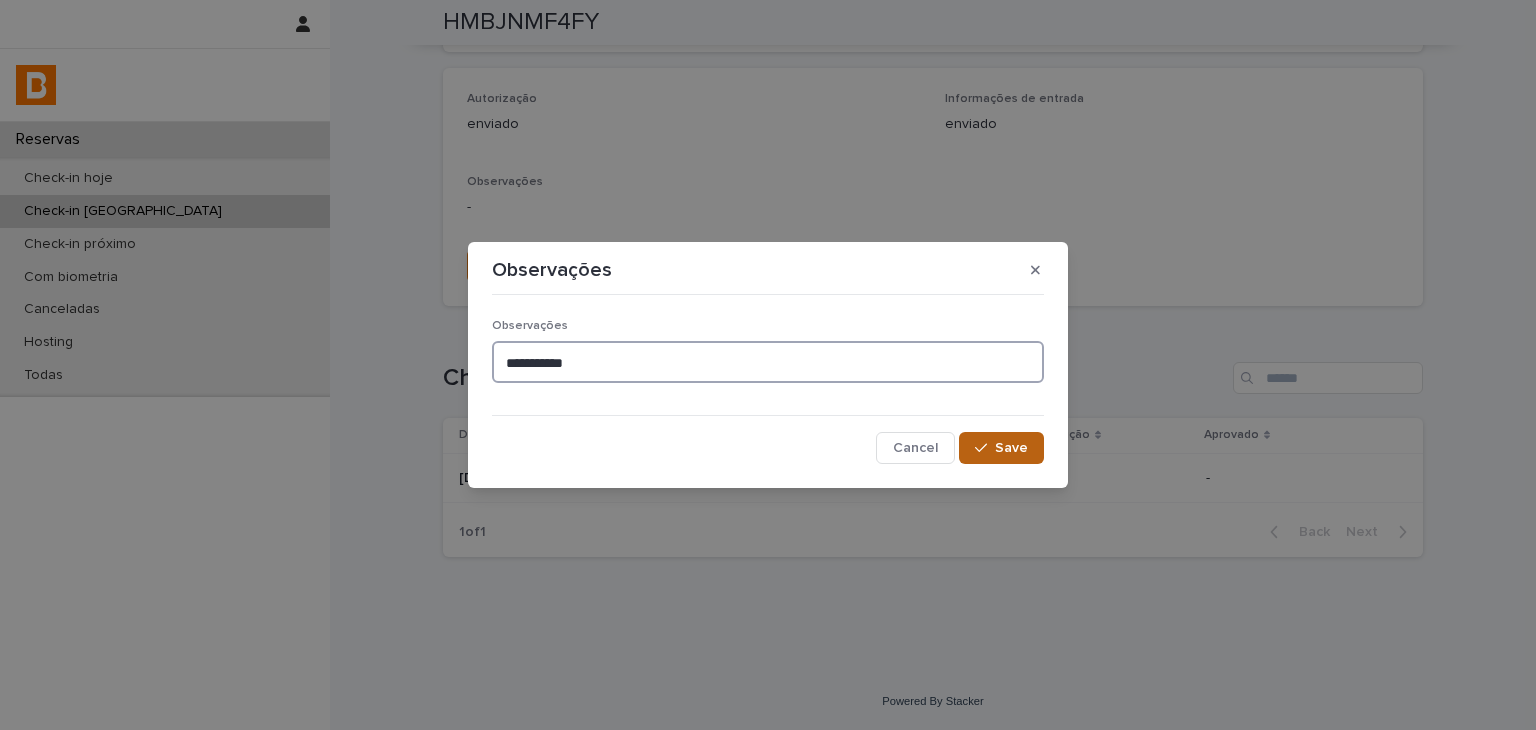 type on "**********" 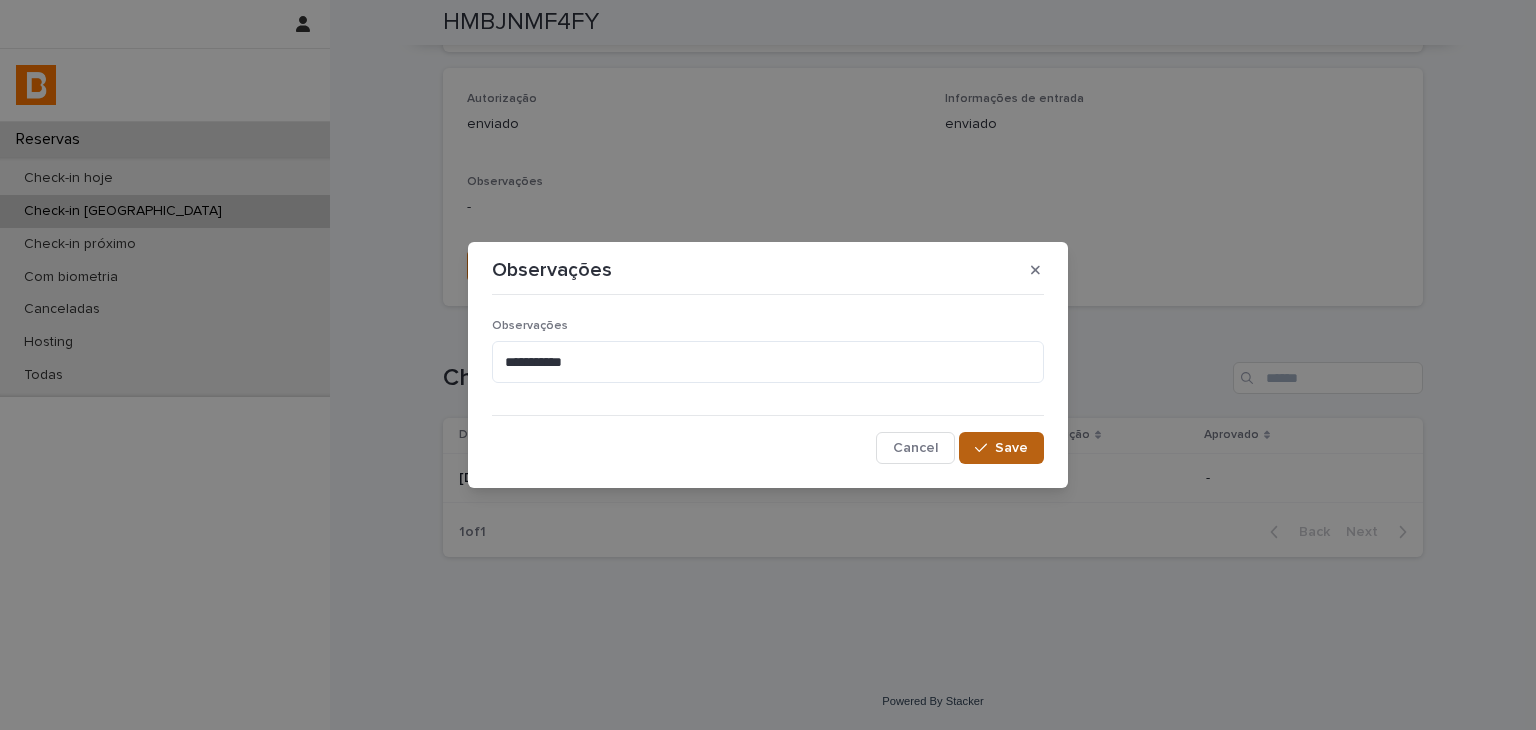 click on "Save" at bounding box center (1001, 448) 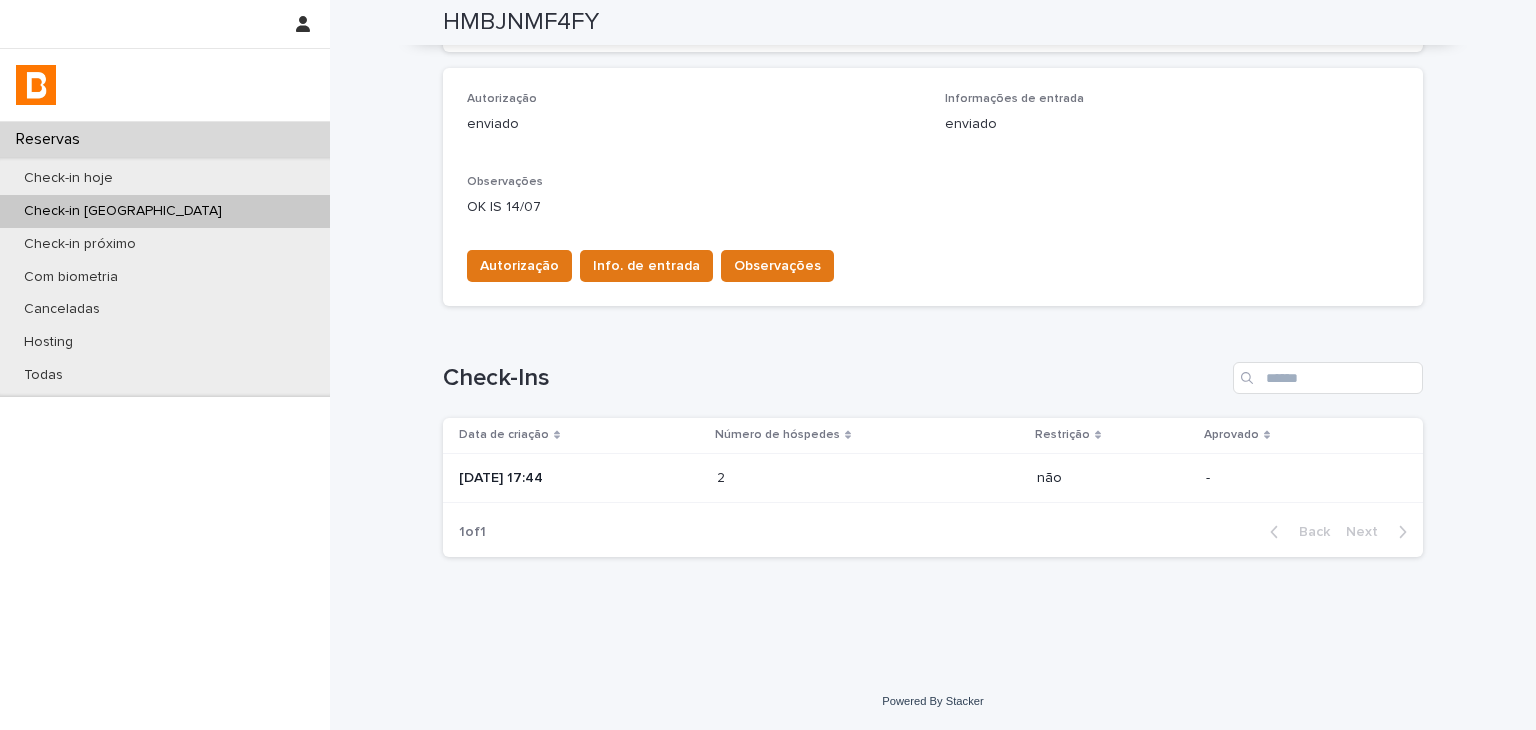 scroll, scrollTop: 0, scrollLeft: 0, axis: both 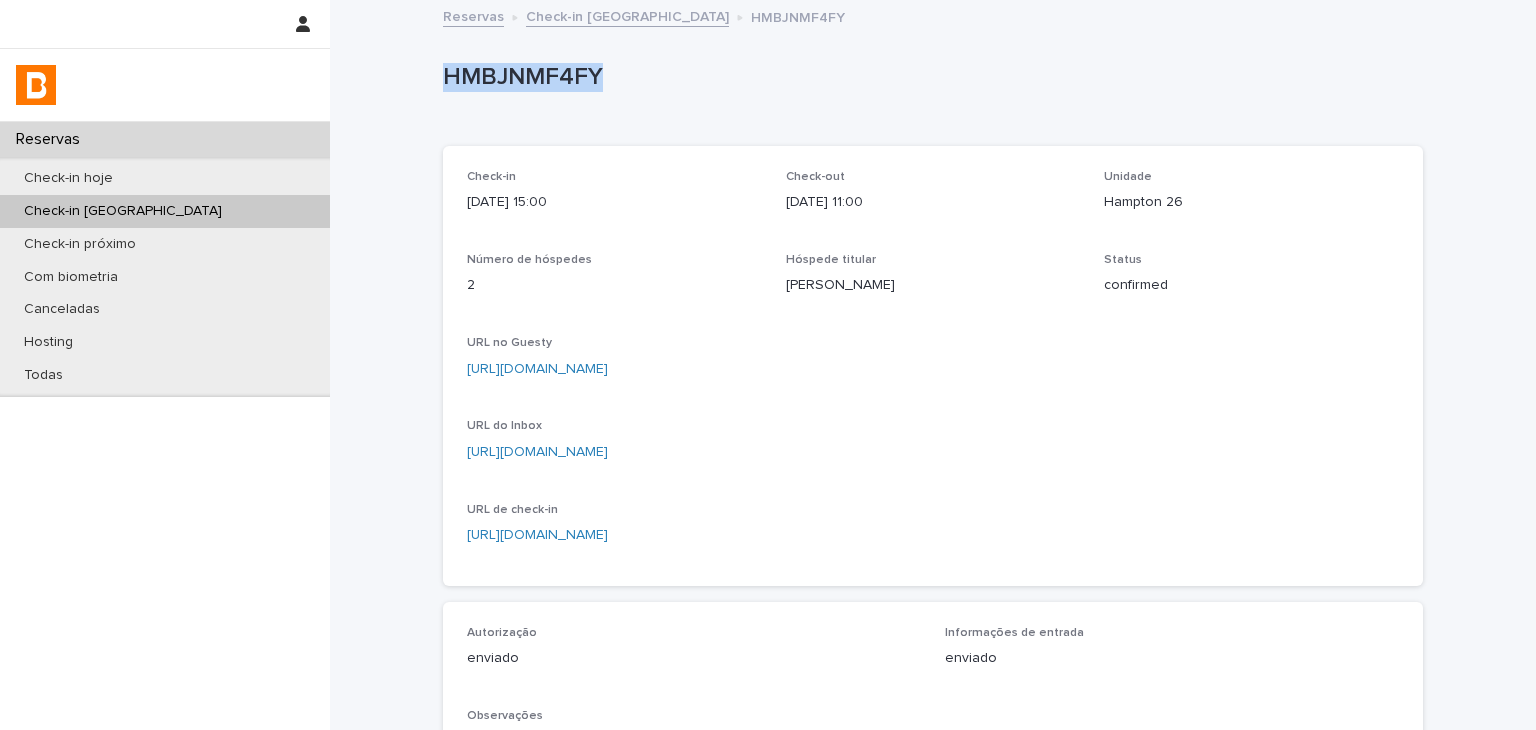 drag, startPoint x: 432, startPoint y: 96, endPoint x: 603, endPoint y: 103, distance: 171.14322 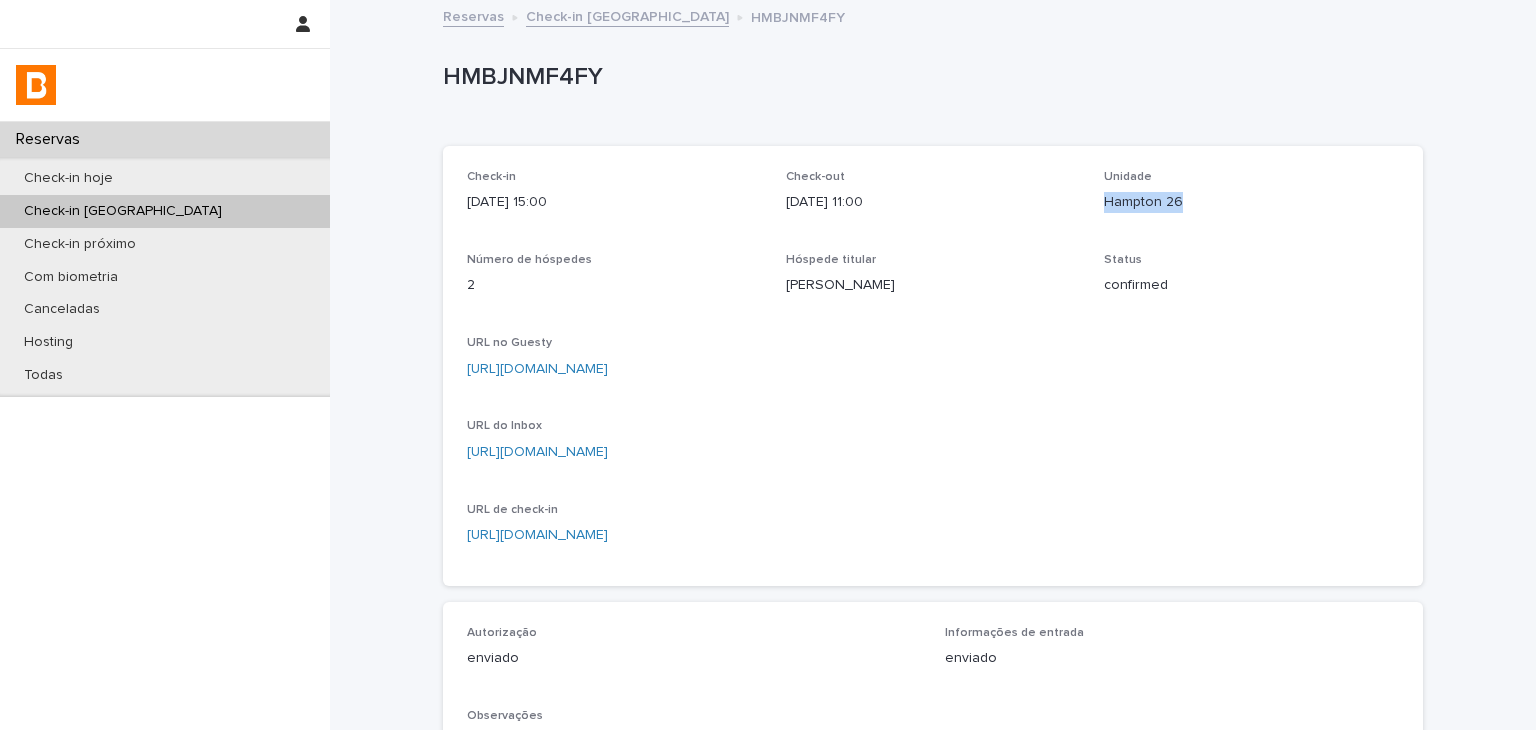 drag, startPoint x: 1096, startPoint y: 201, endPoint x: 1205, endPoint y: 208, distance: 109.22454 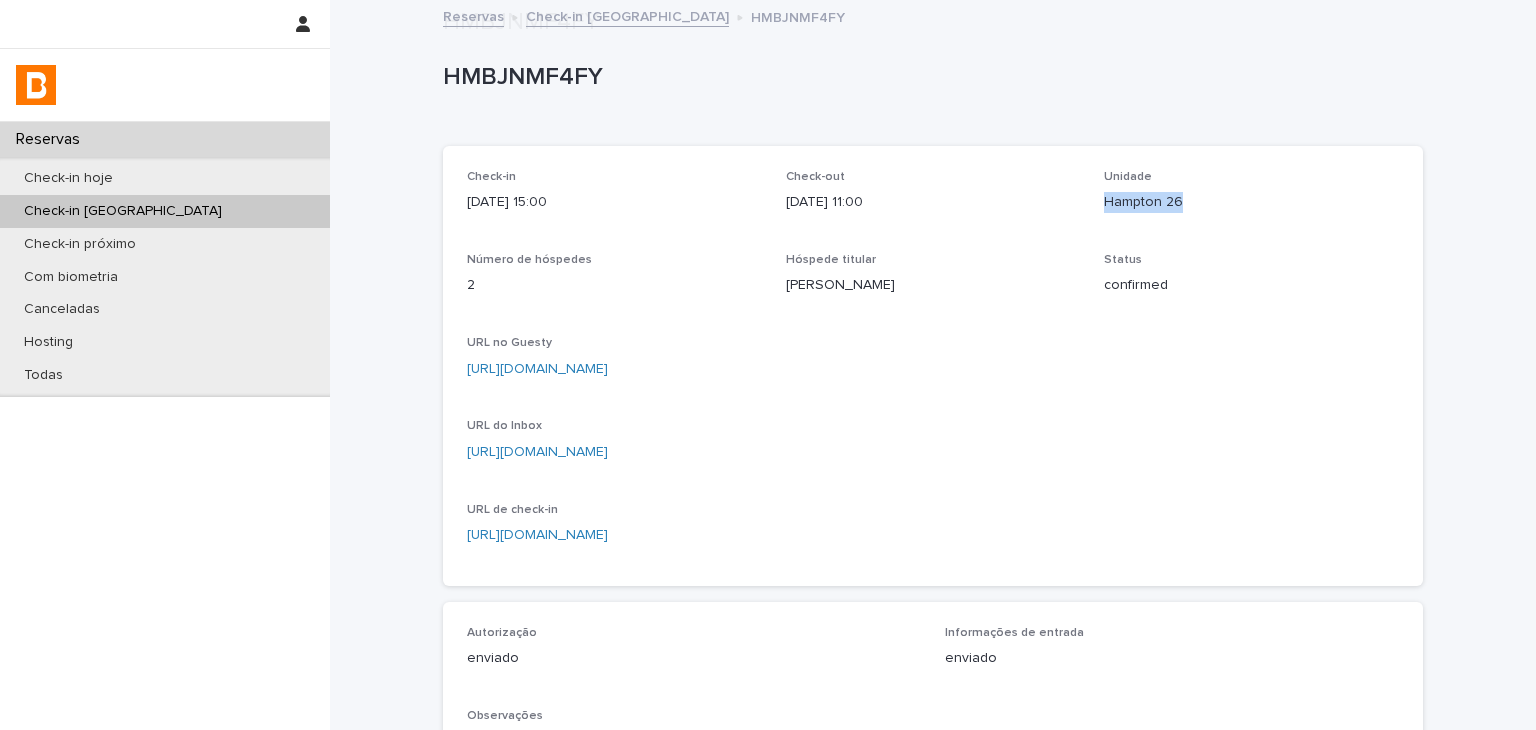 scroll, scrollTop: 500, scrollLeft: 0, axis: vertical 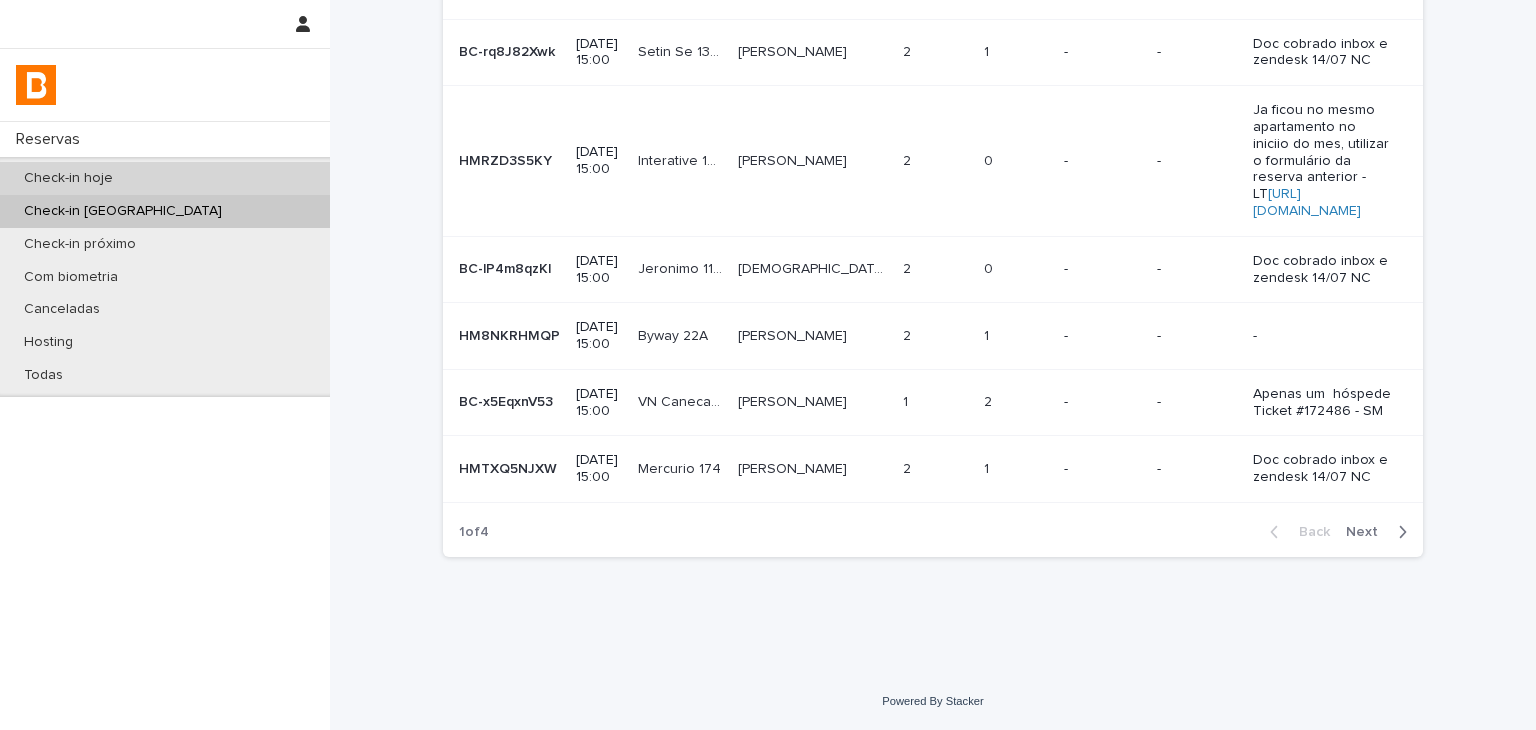 click on "Check-in hoje" at bounding box center (165, 178) 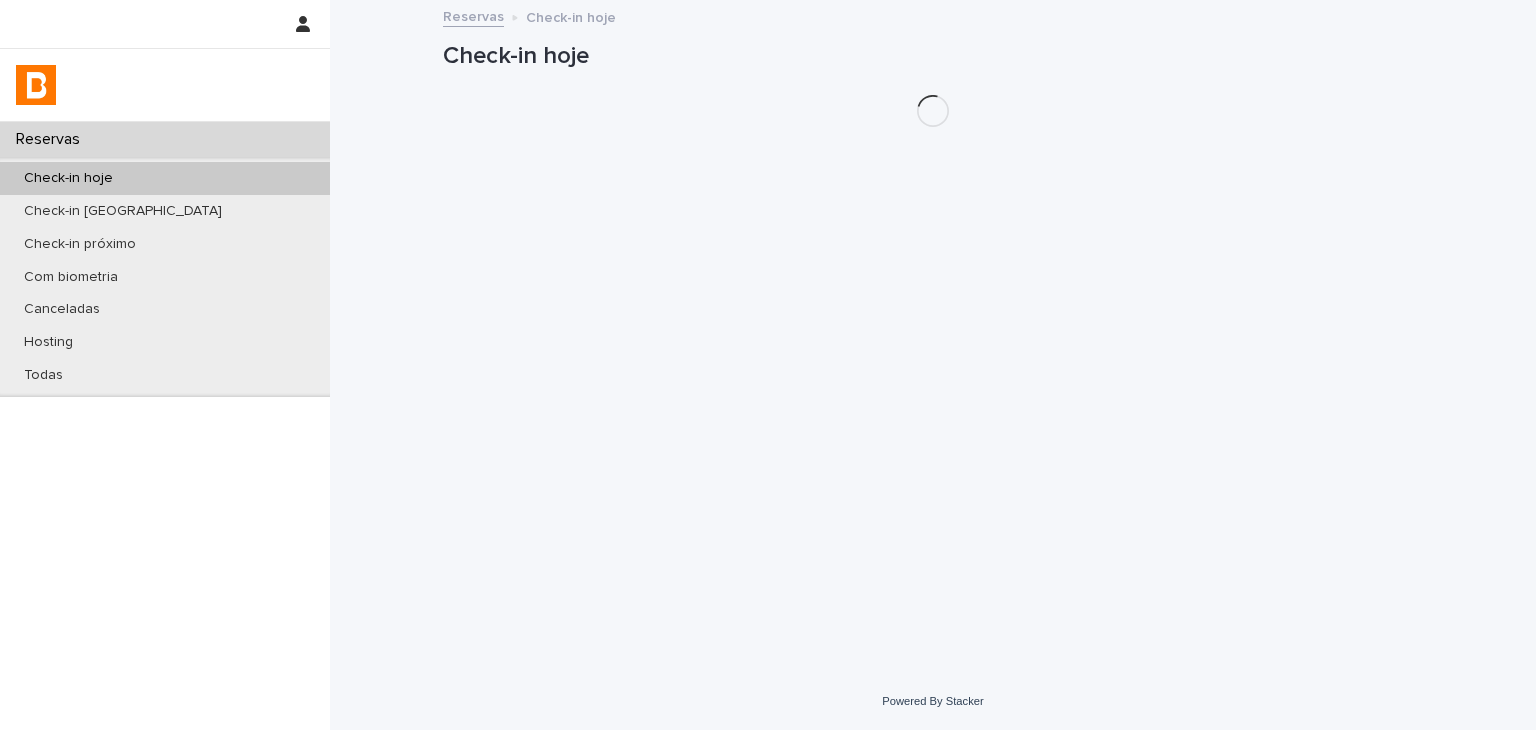 scroll, scrollTop: 0, scrollLeft: 0, axis: both 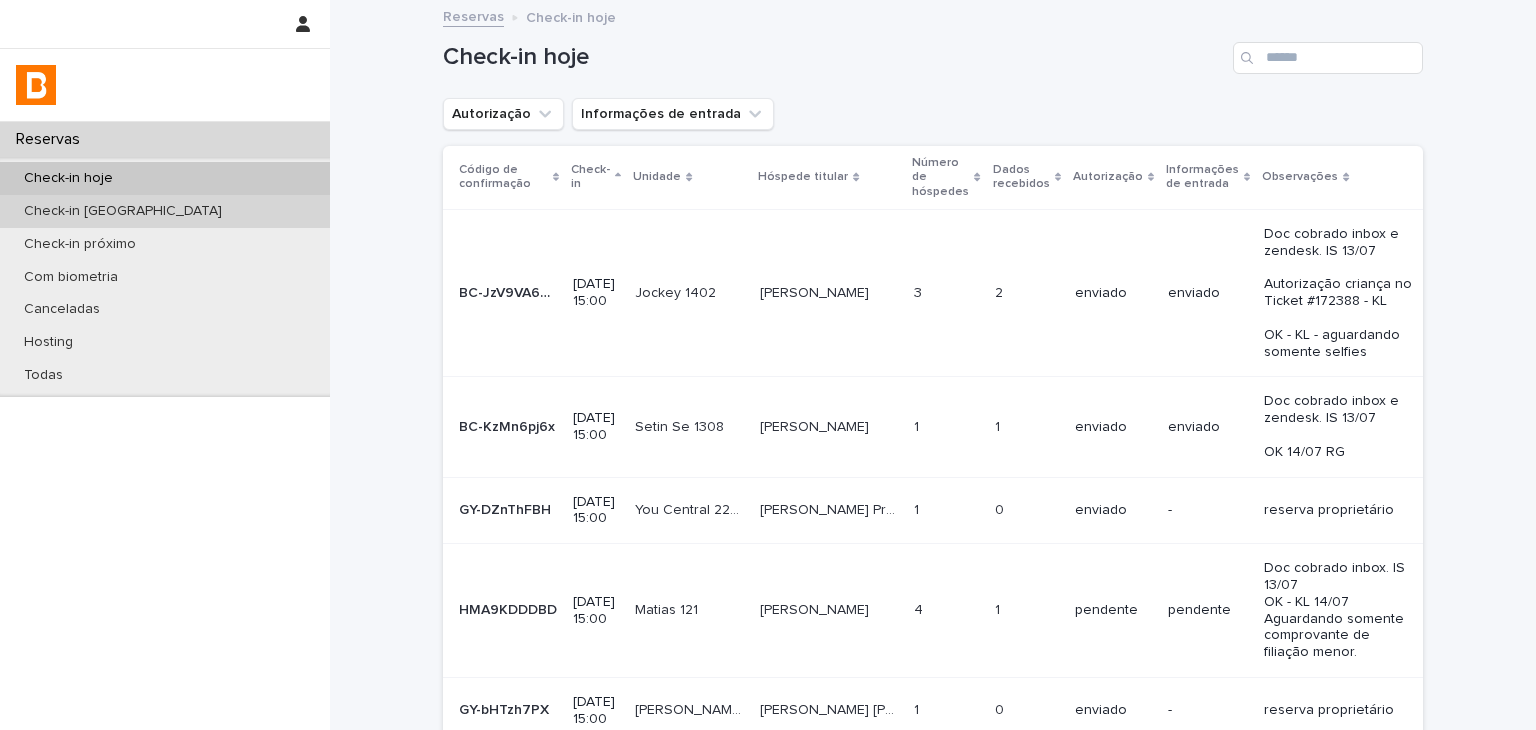 click on "Check-in [GEOGRAPHIC_DATA]" at bounding box center [165, 211] 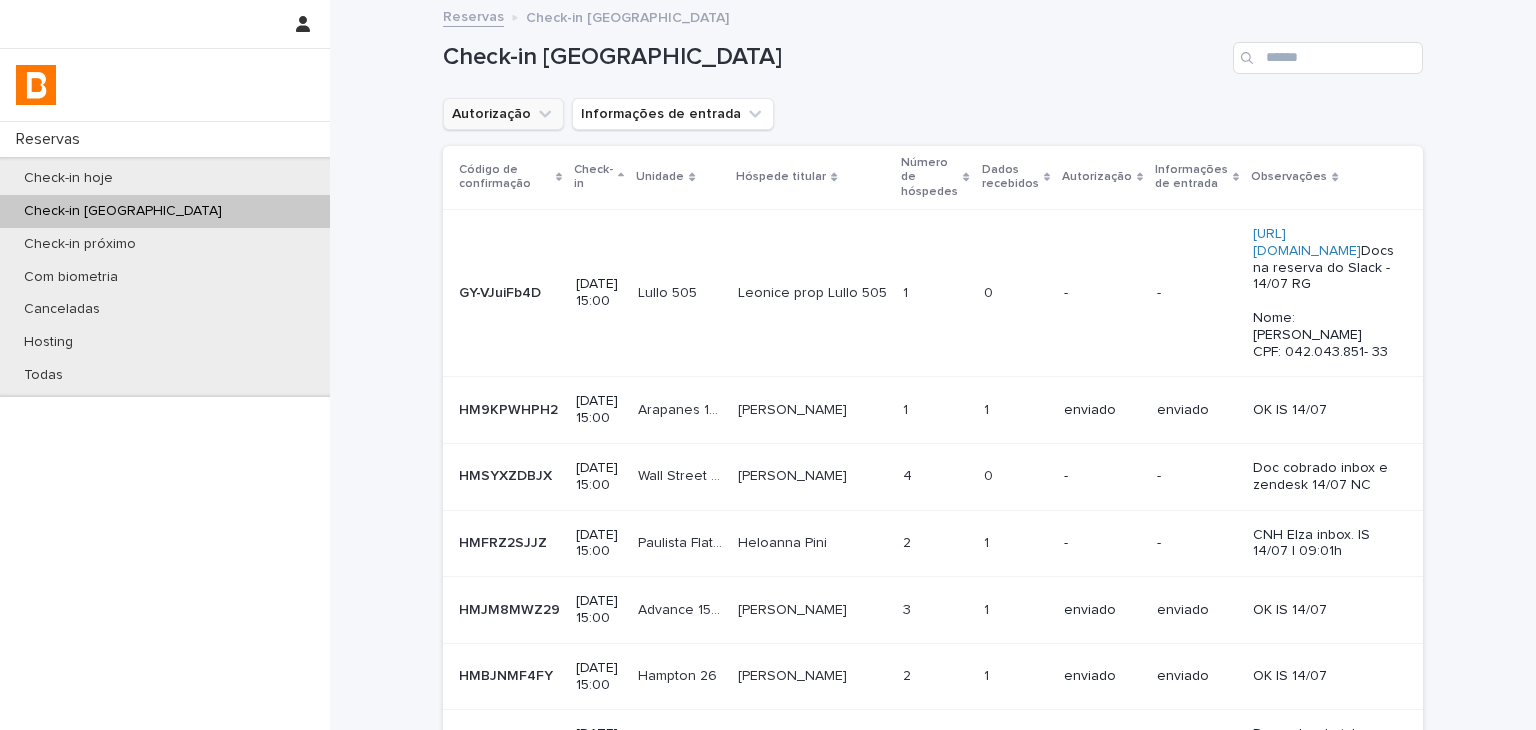click on "Autorização" at bounding box center (503, 114) 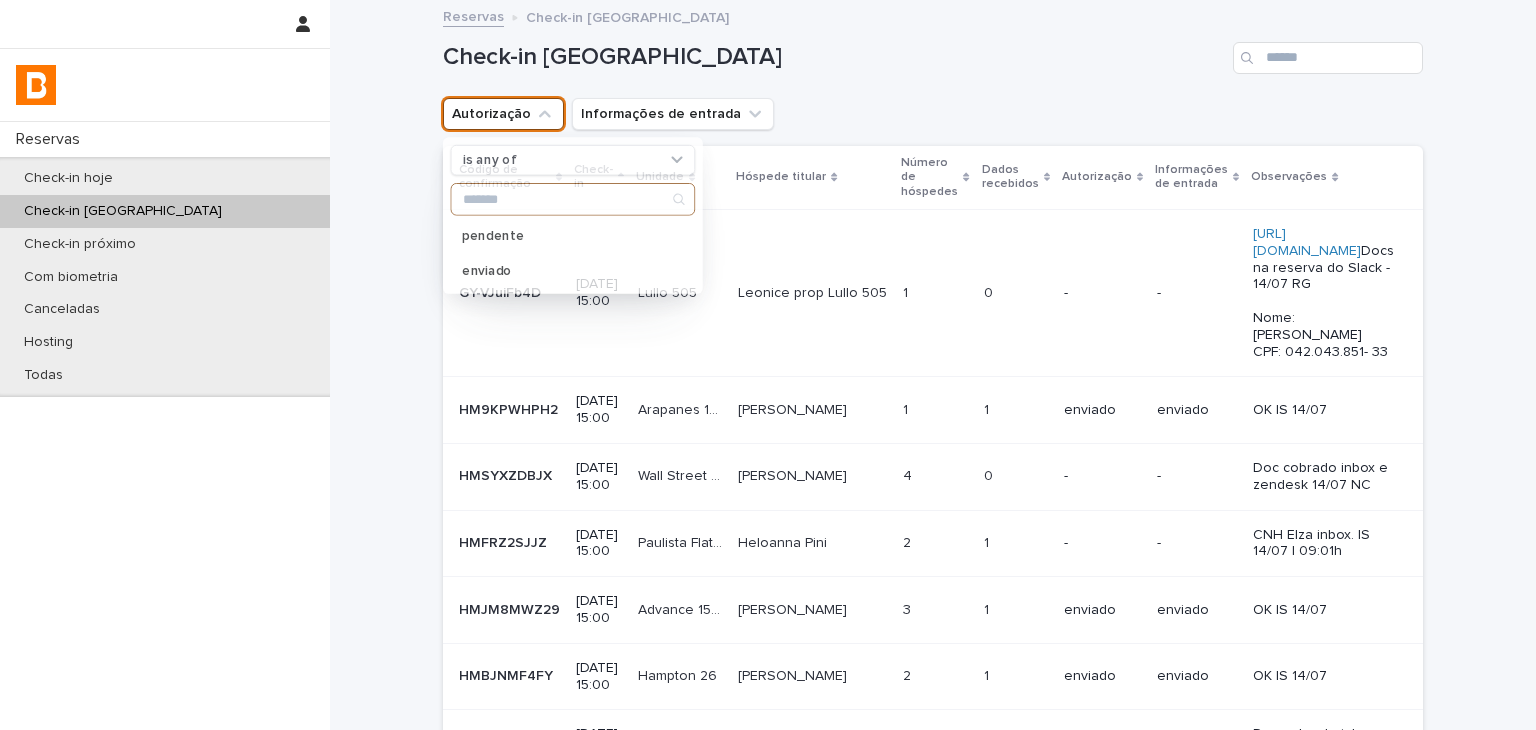 click on "Autorização" at bounding box center [503, 114] 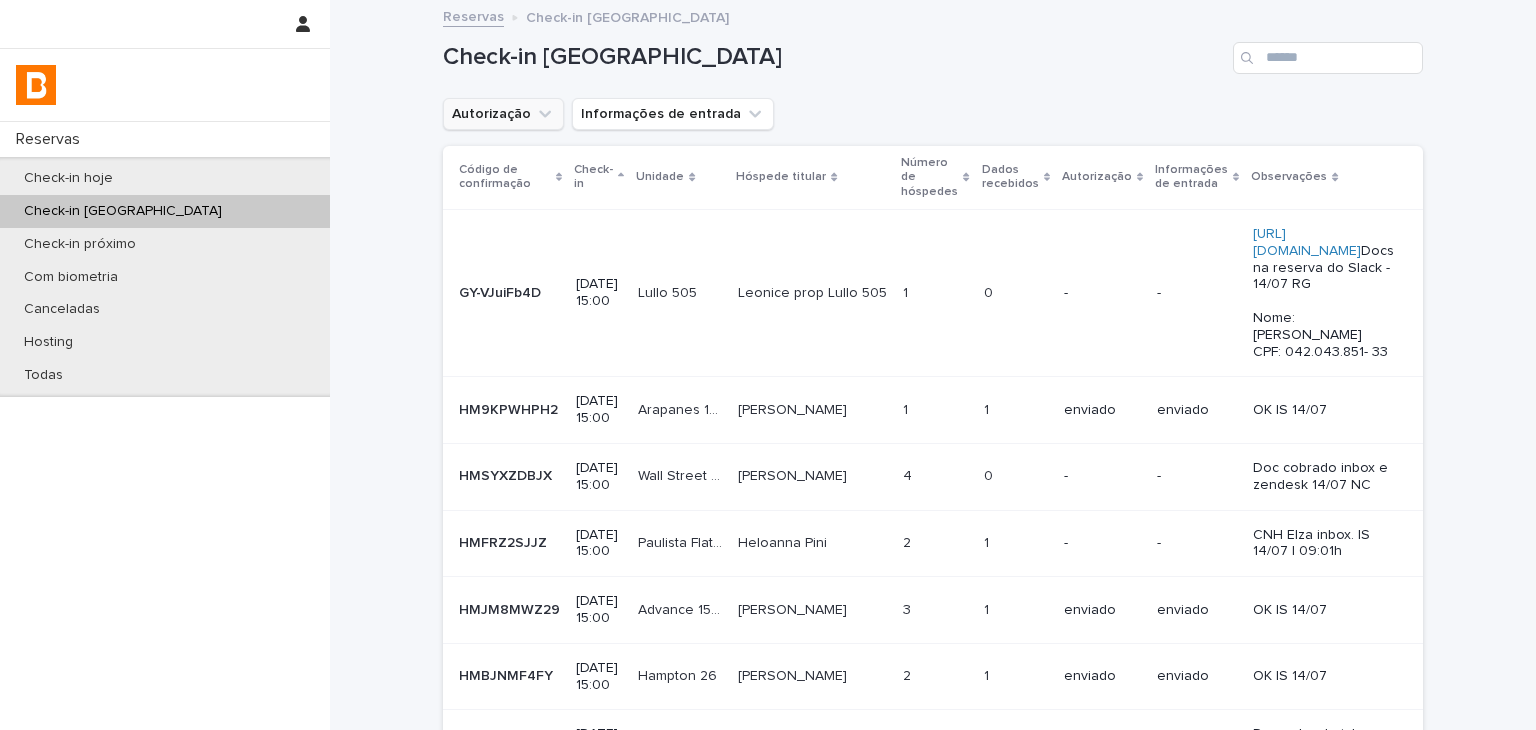 click on "Autorização" at bounding box center (503, 114) 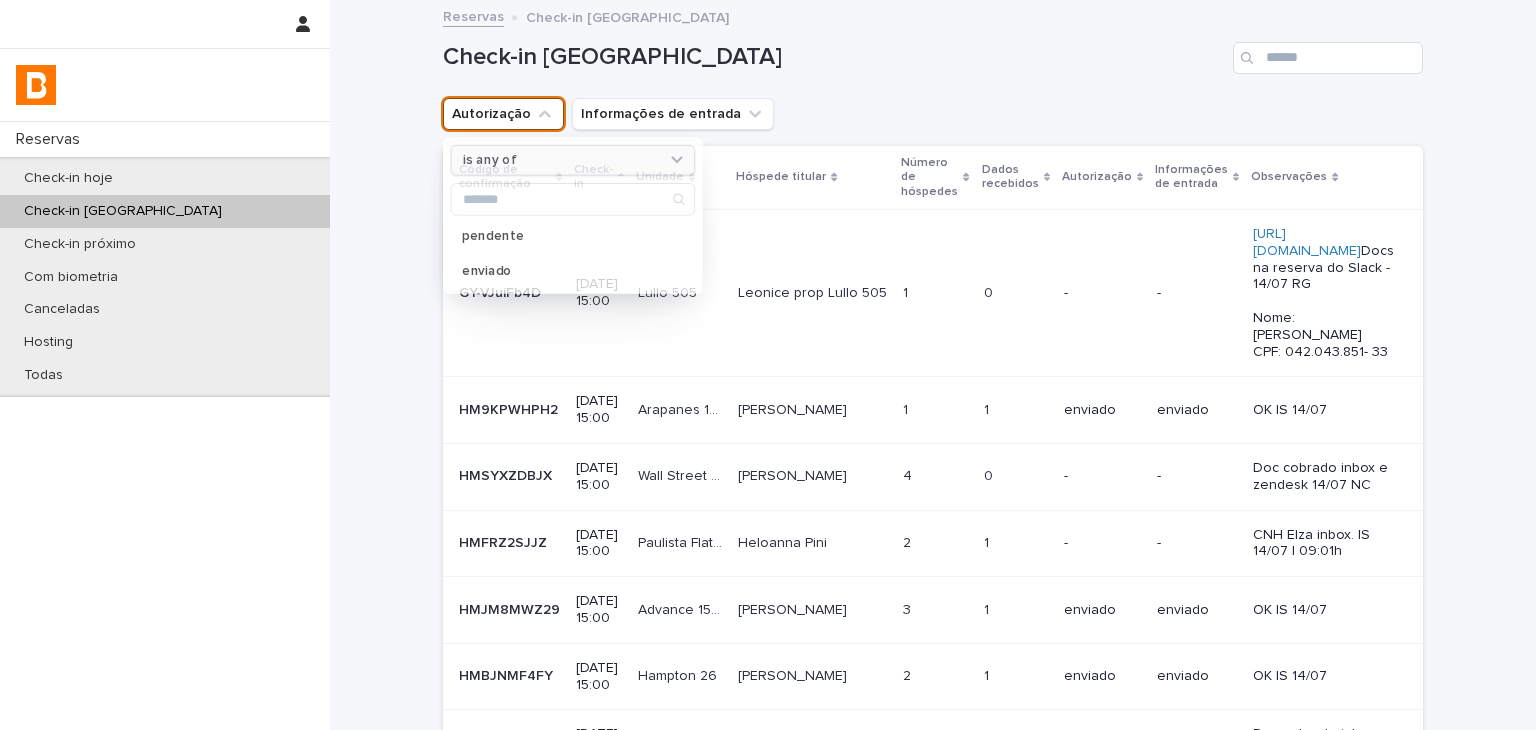 click on "is any of" at bounding box center (573, 160) 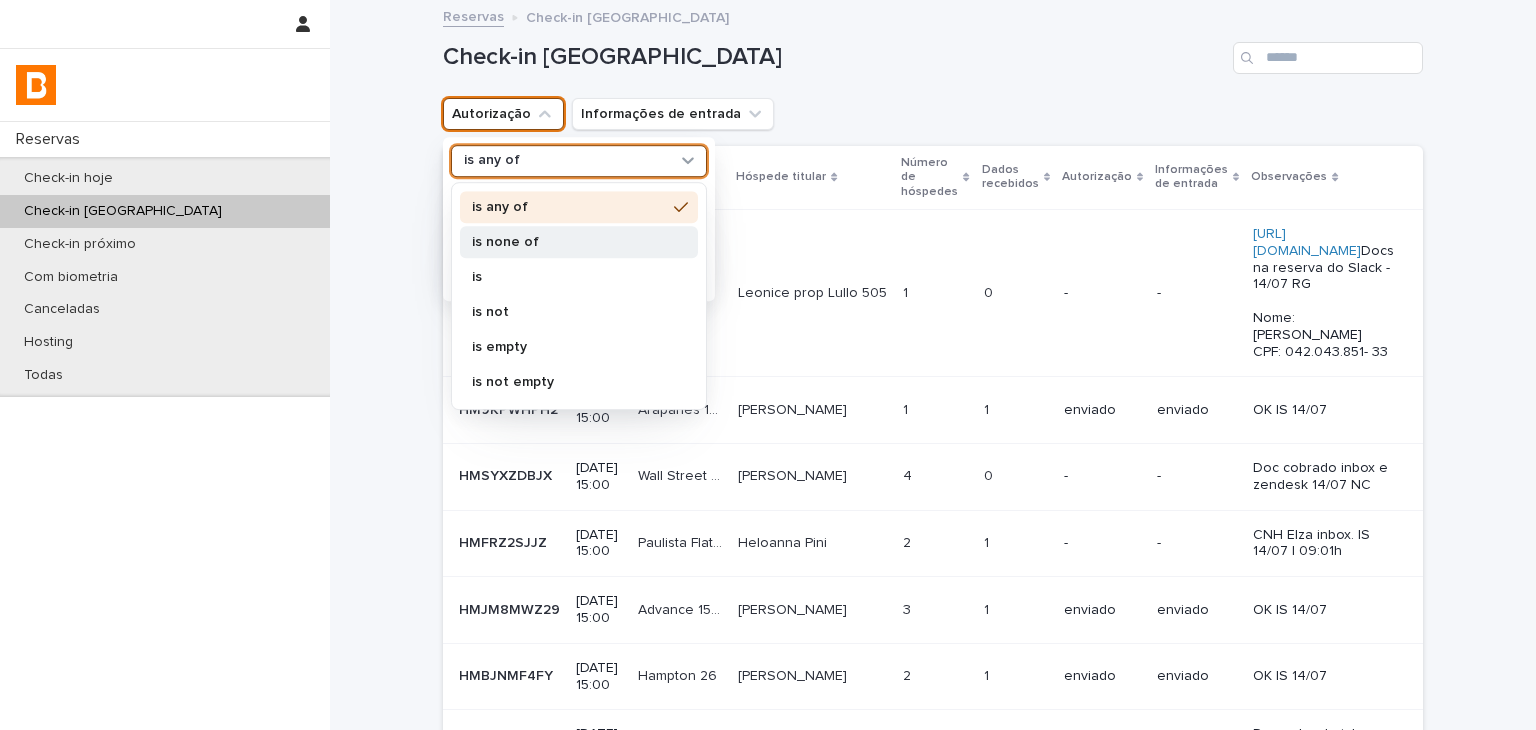 click on "is none of" at bounding box center [569, 242] 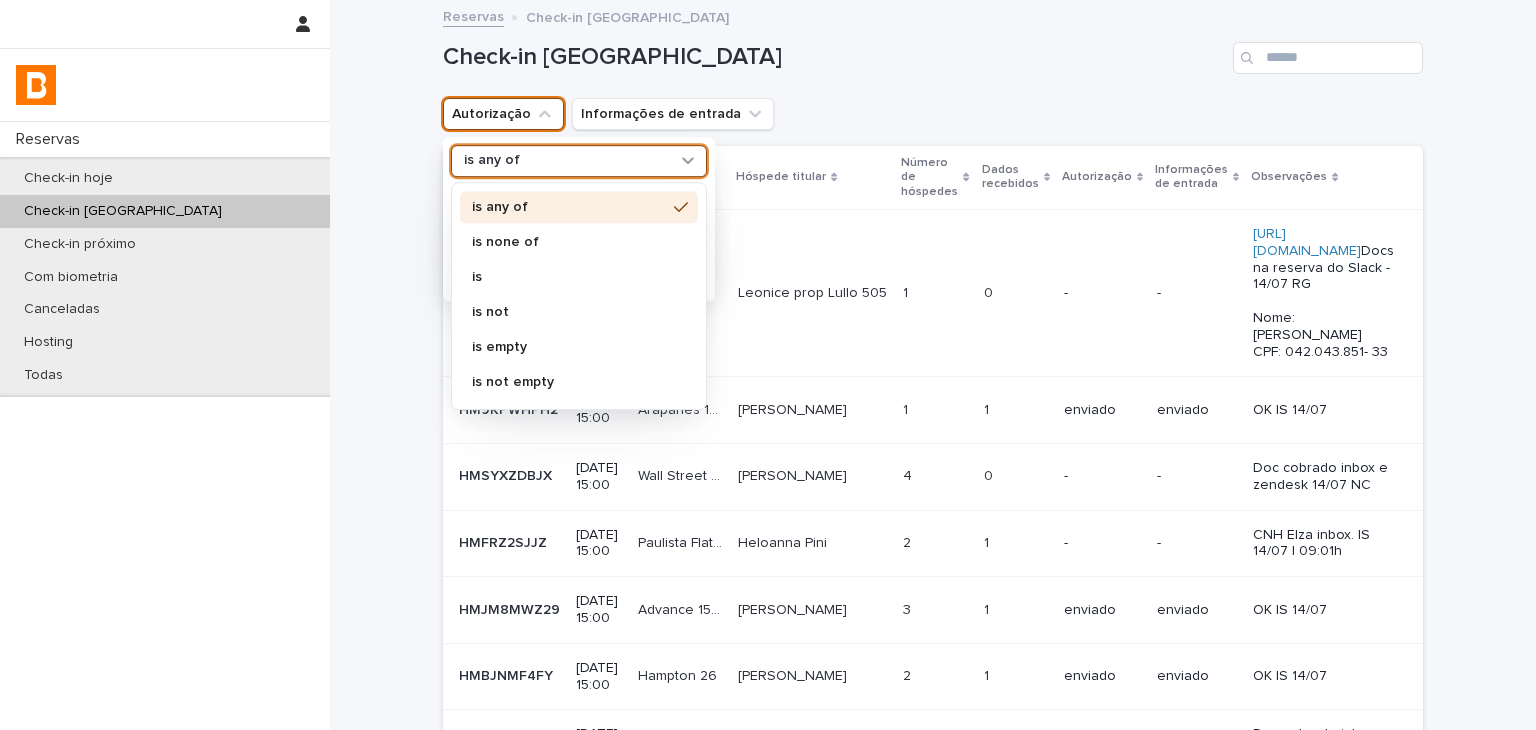 click on "enviado" at bounding box center (569, 277) 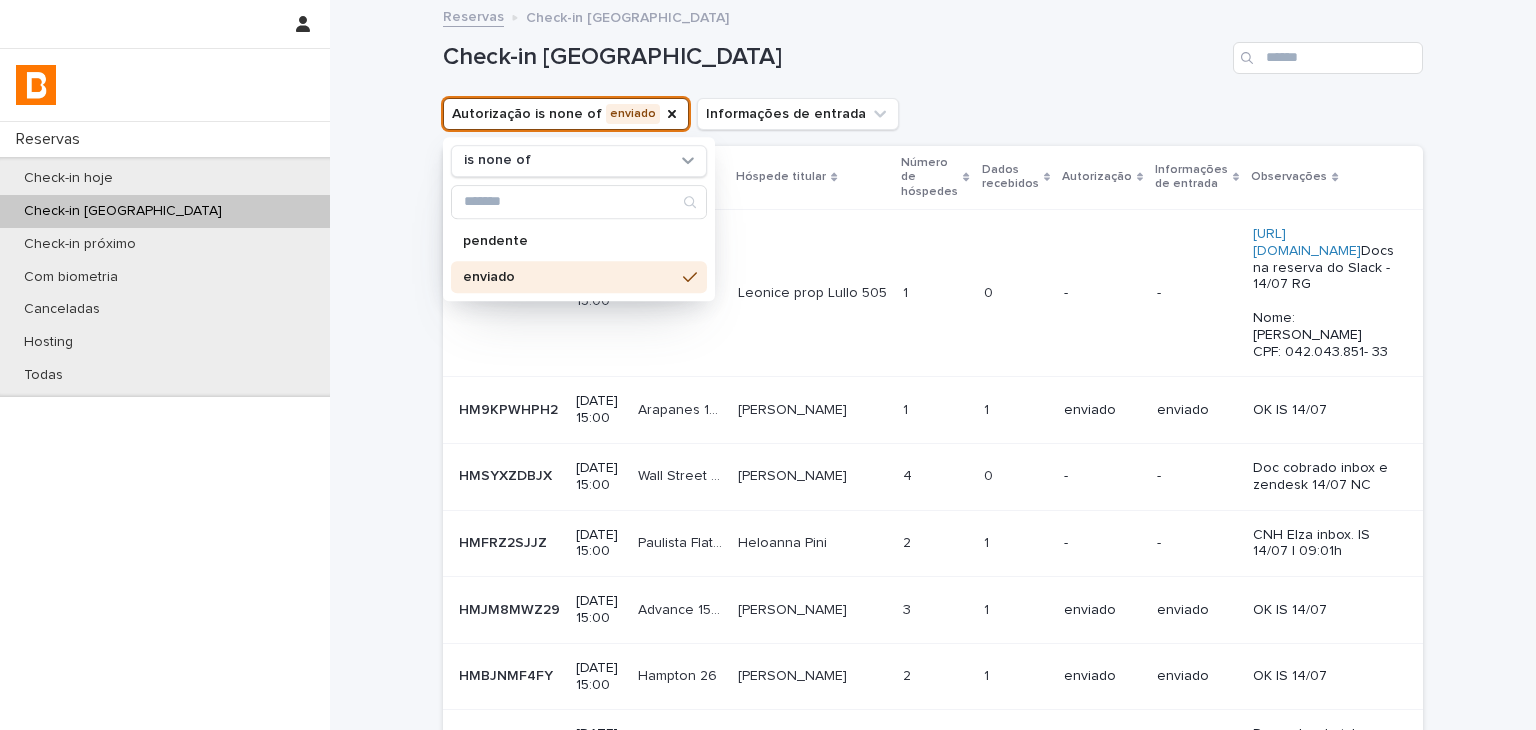 click on "Check-in [GEOGRAPHIC_DATA]" at bounding box center (933, 50) 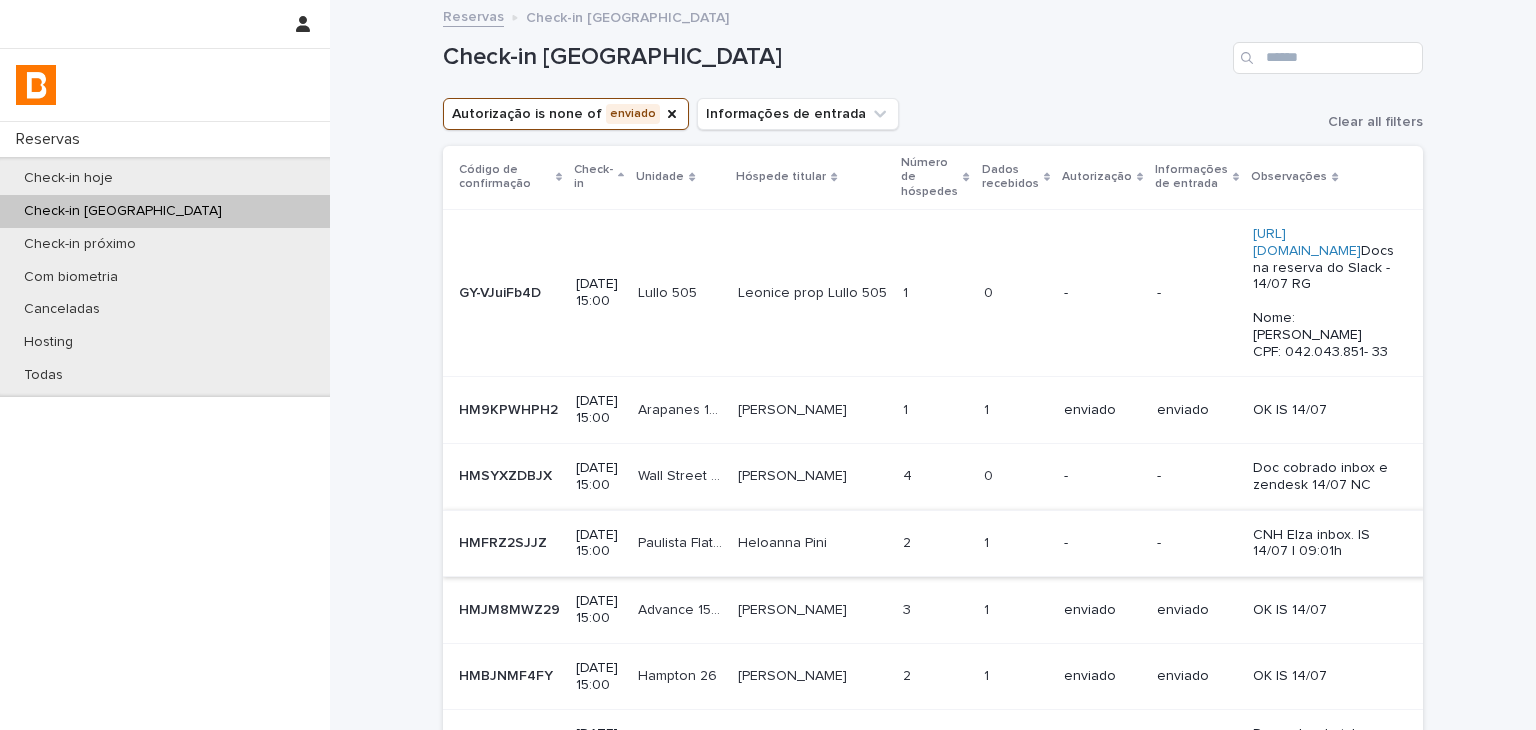 scroll, scrollTop: 500, scrollLeft: 0, axis: vertical 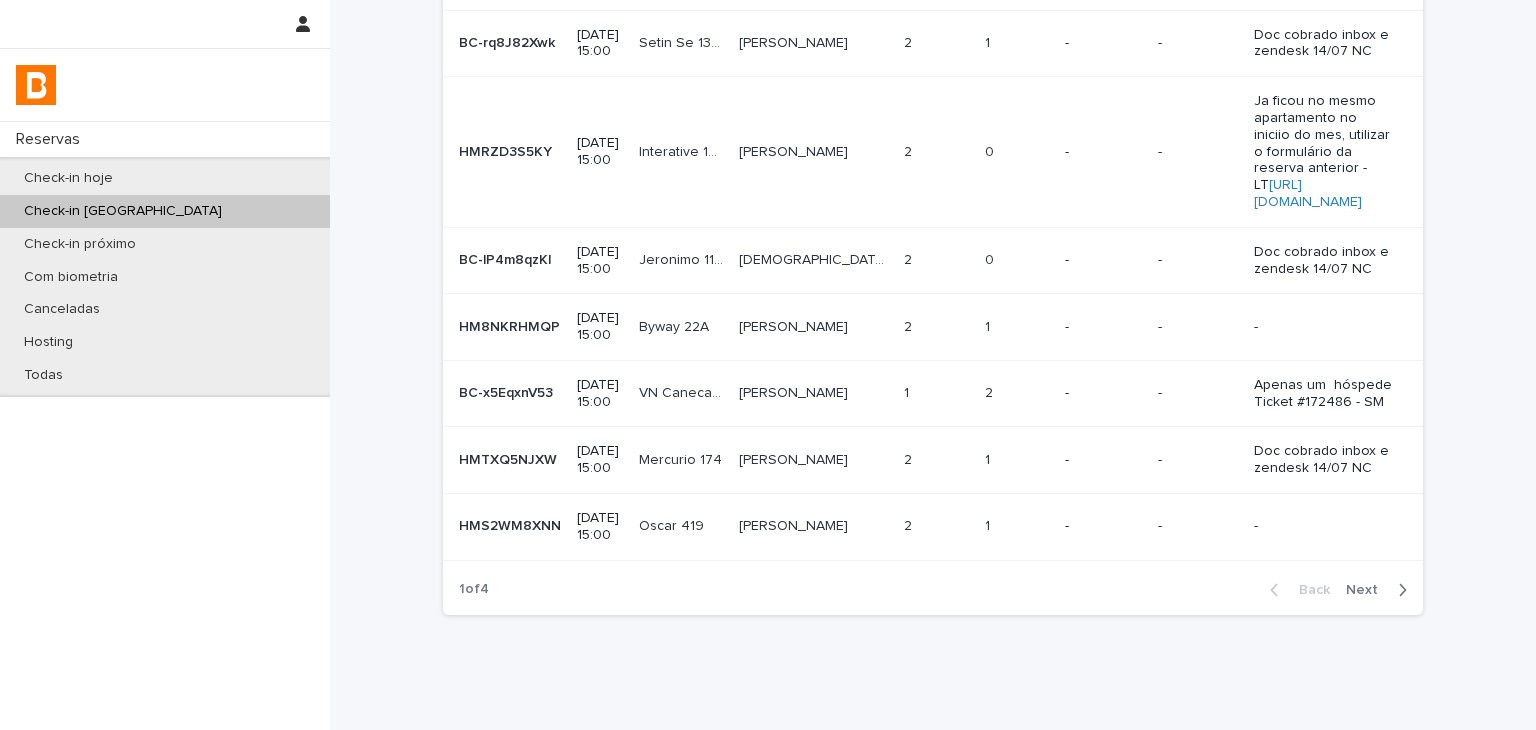 click on "Next" at bounding box center (1368, 590) 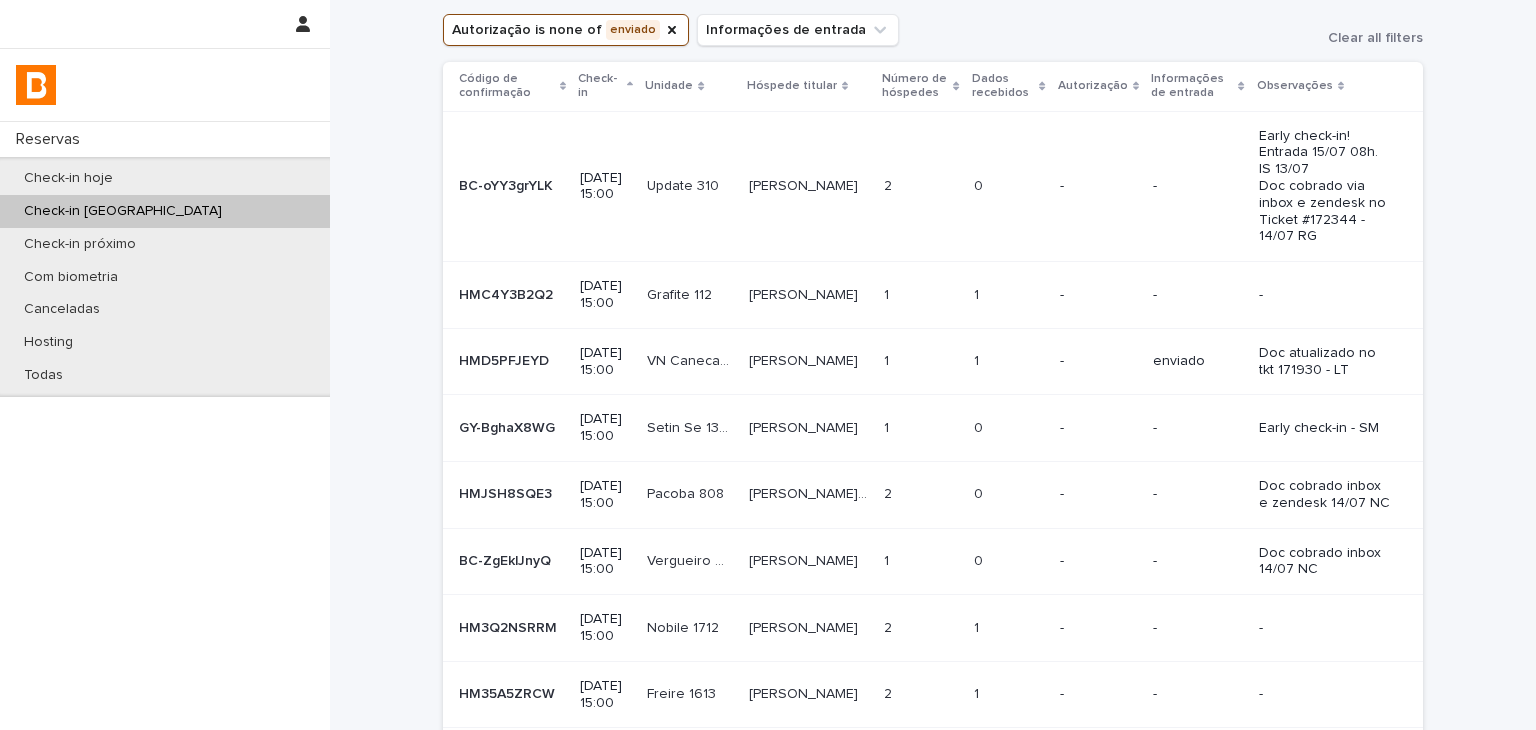 scroll, scrollTop: 406, scrollLeft: 0, axis: vertical 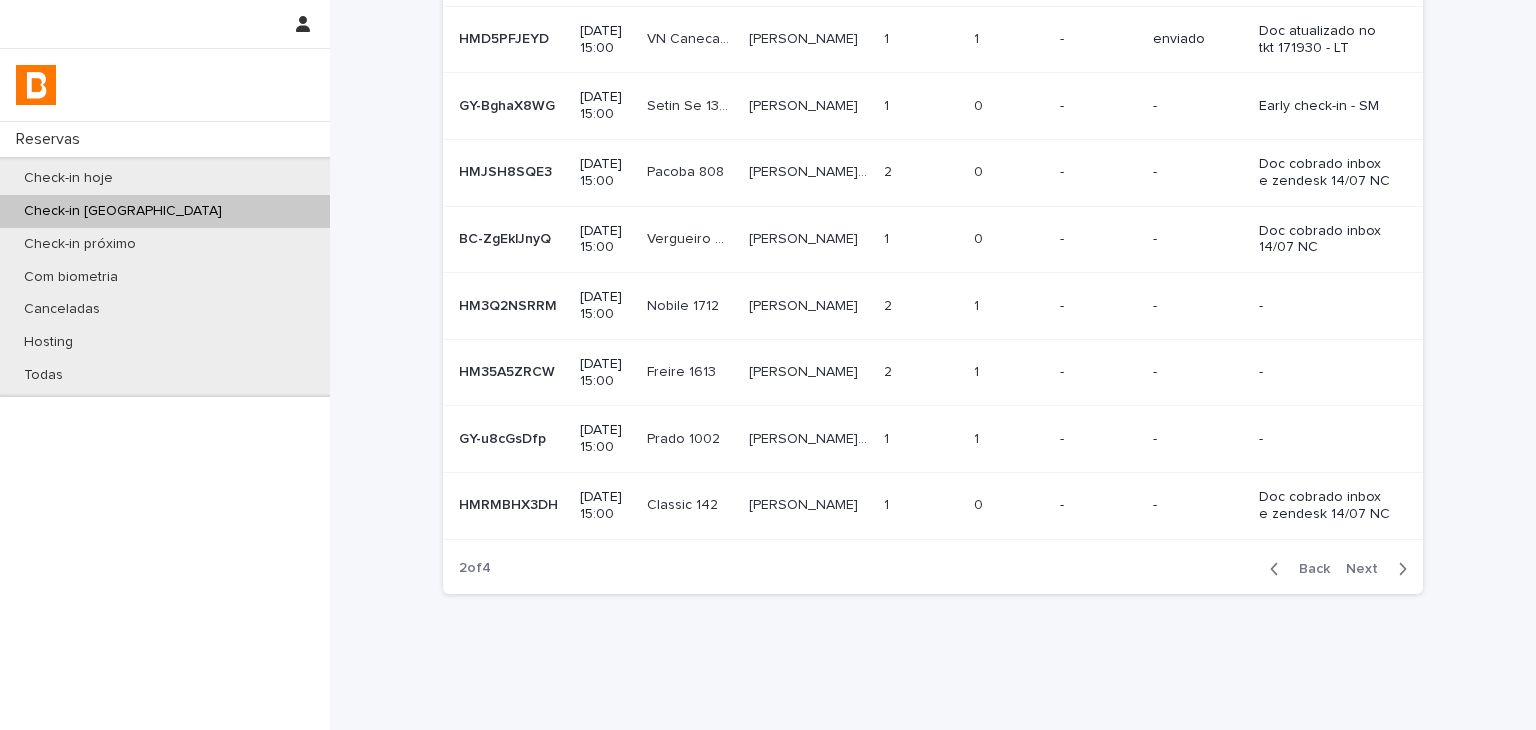 click on "Next" at bounding box center (1380, 569) 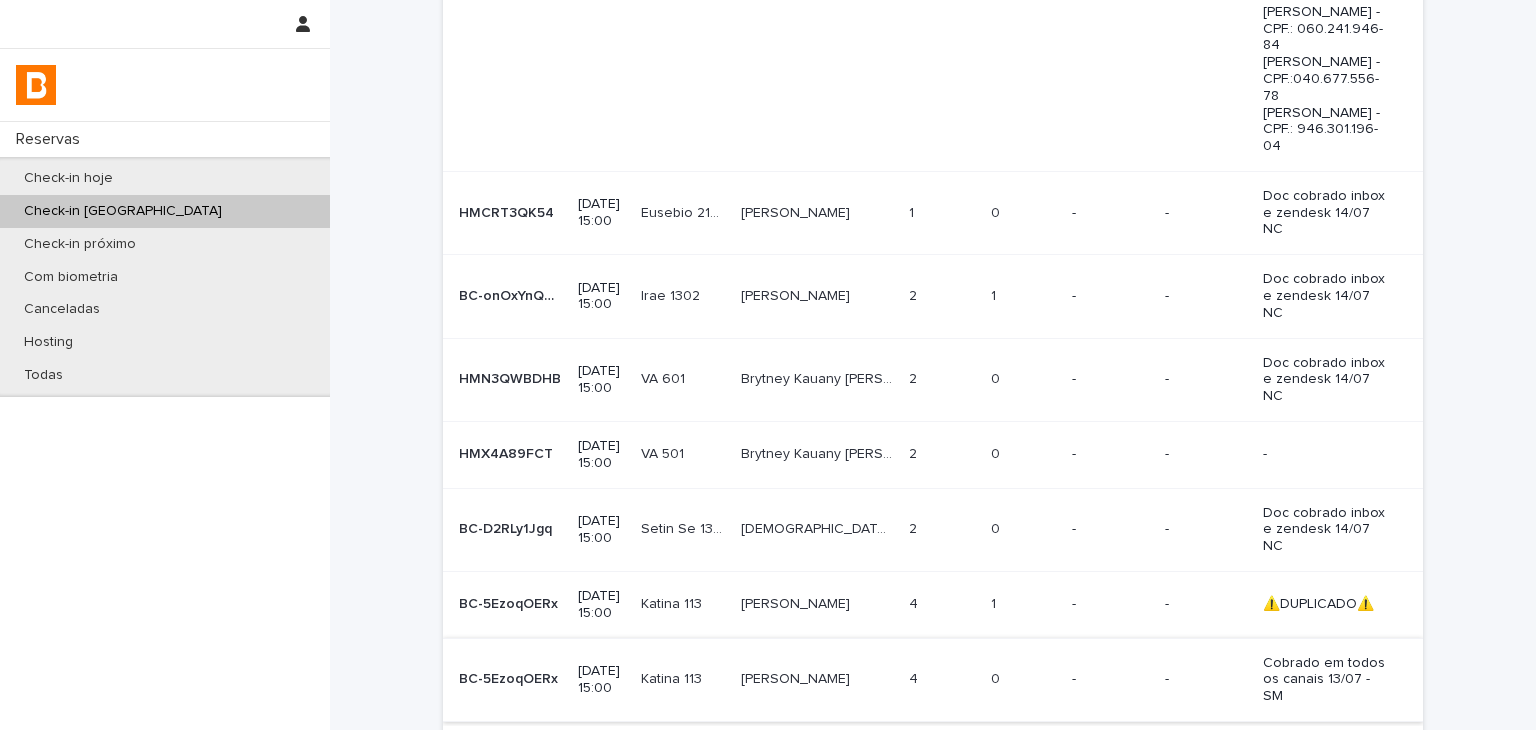 scroll, scrollTop: 708, scrollLeft: 0, axis: vertical 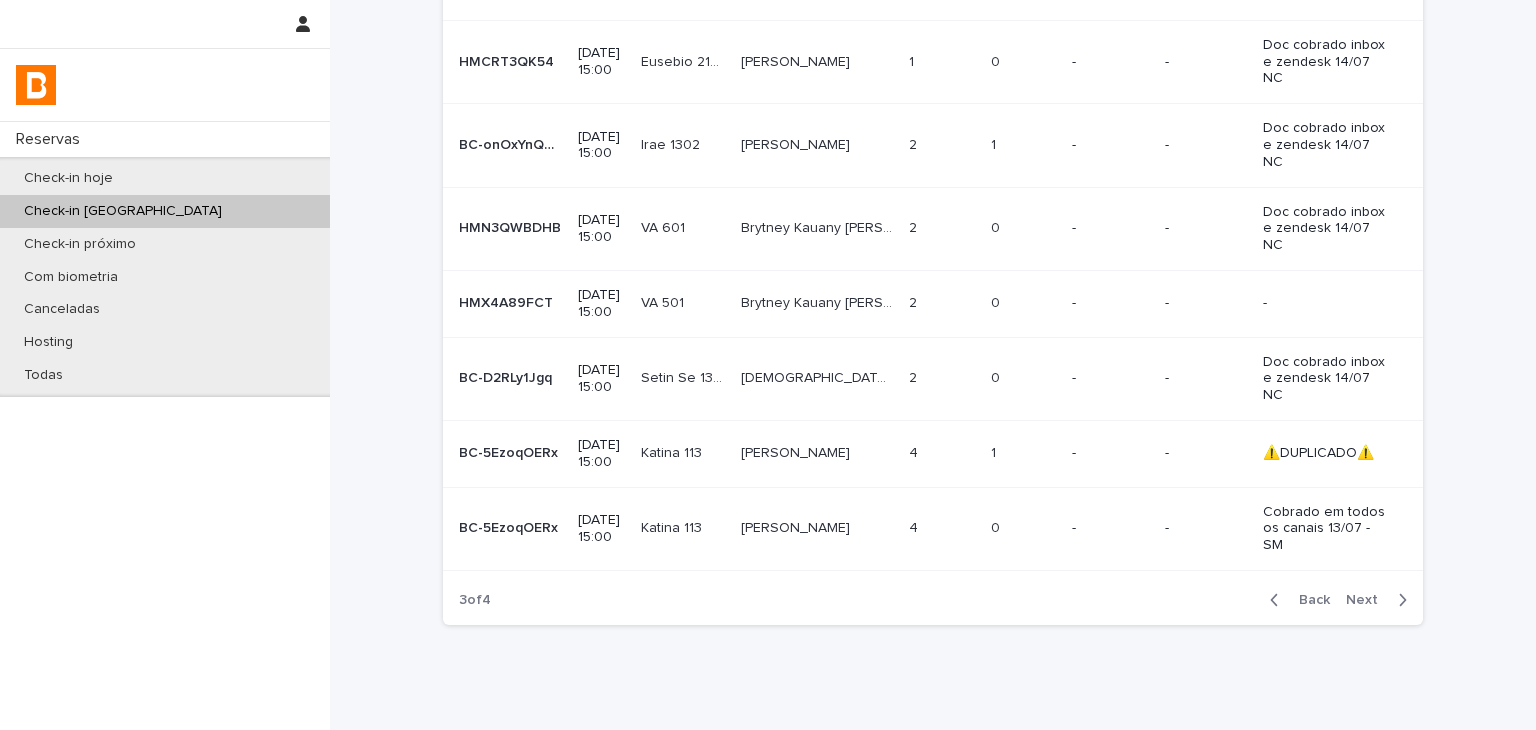 click on "Next" at bounding box center (1368, 600) 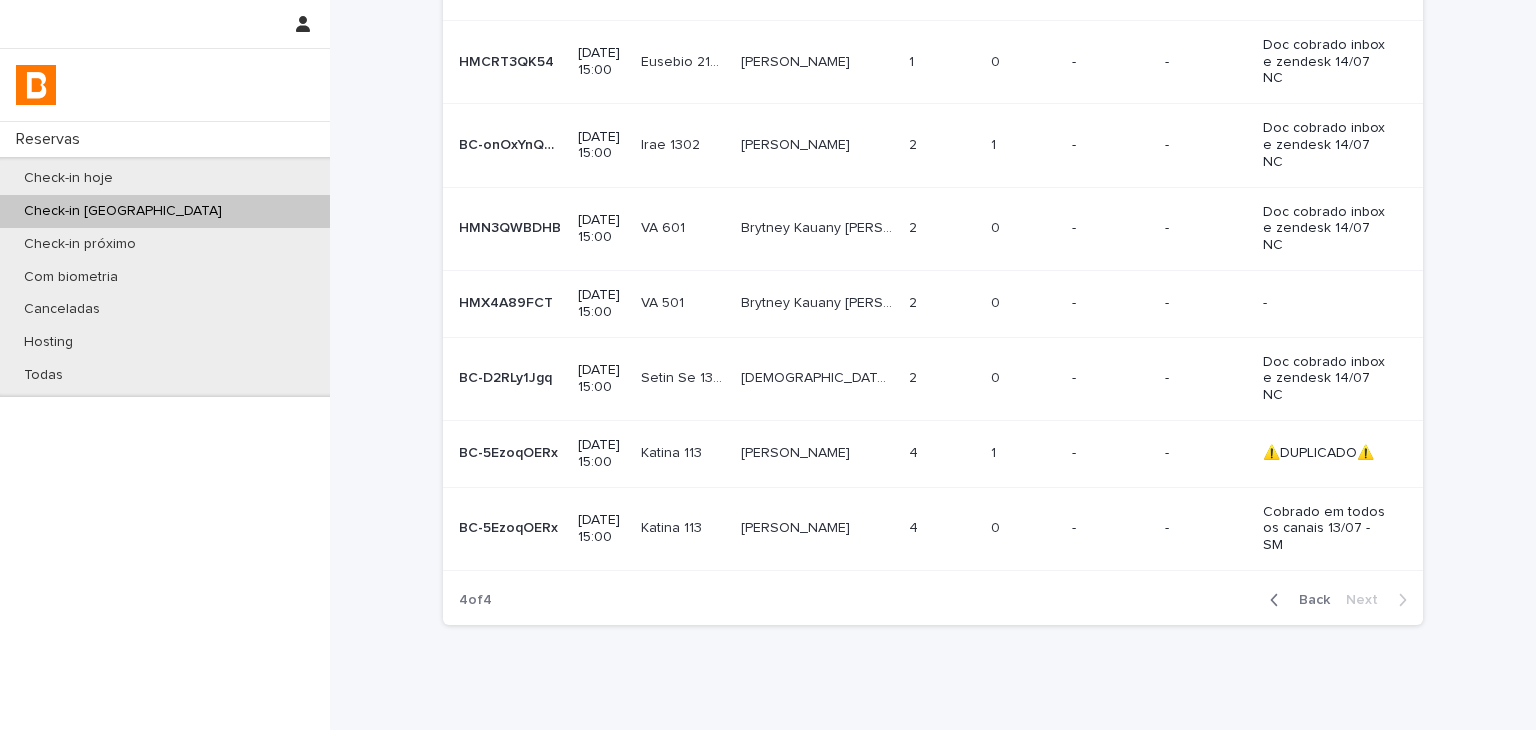 scroll, scrollTop: 0, scrollLeft: 0, axis: both 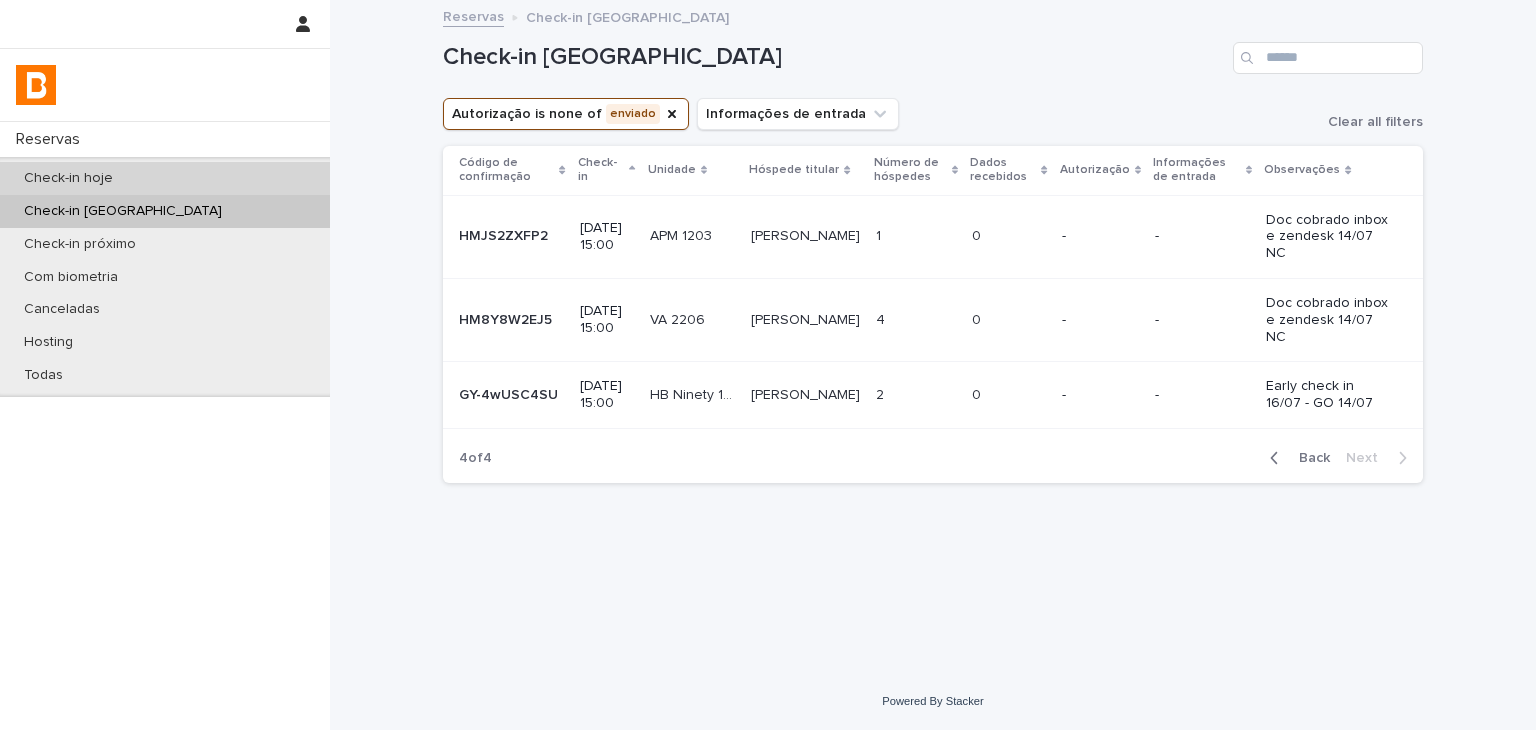 click on "Check-in hoje" at bounding box center (165, 178) 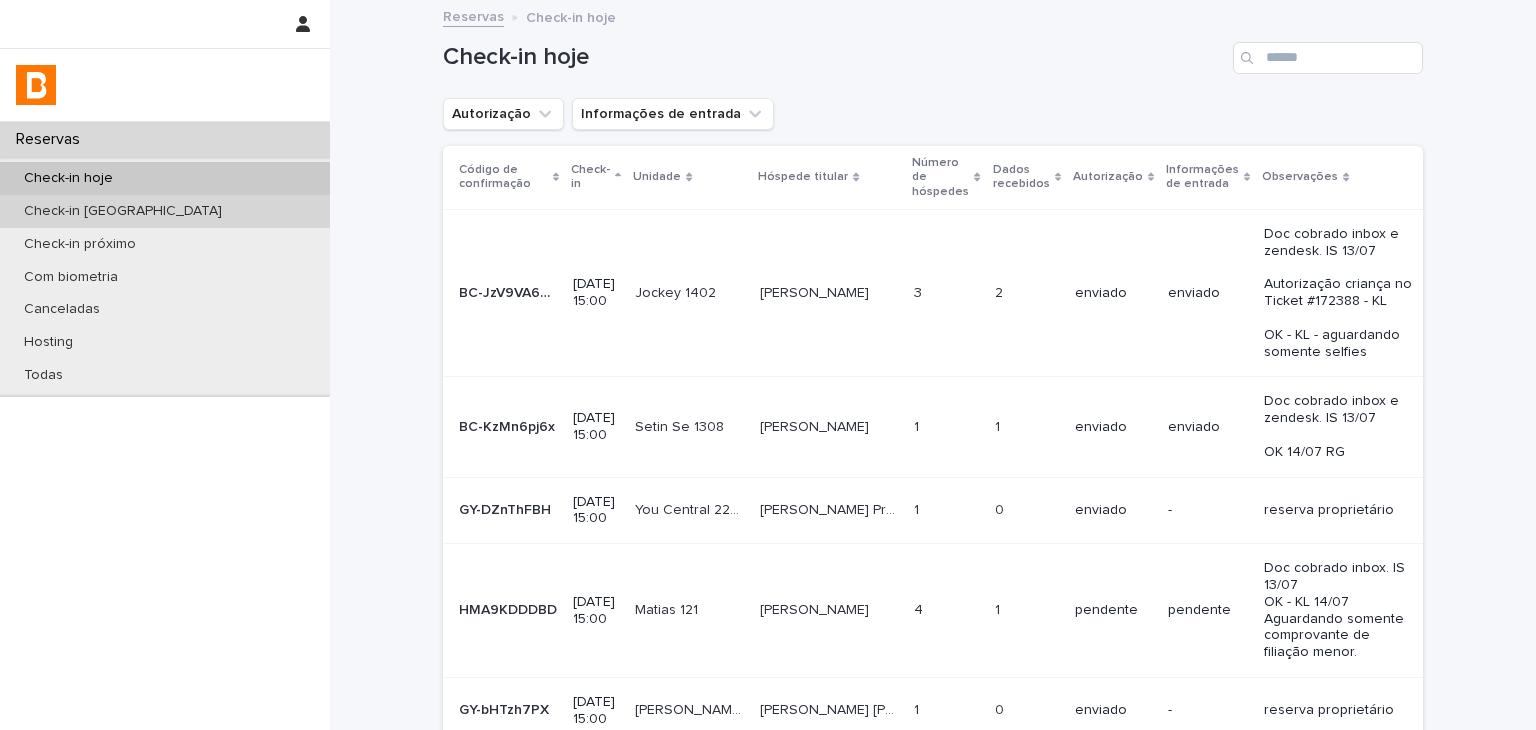 click on "Check-in [GEOGRAPHIC_DATA]" at bounding box center (165, 211) 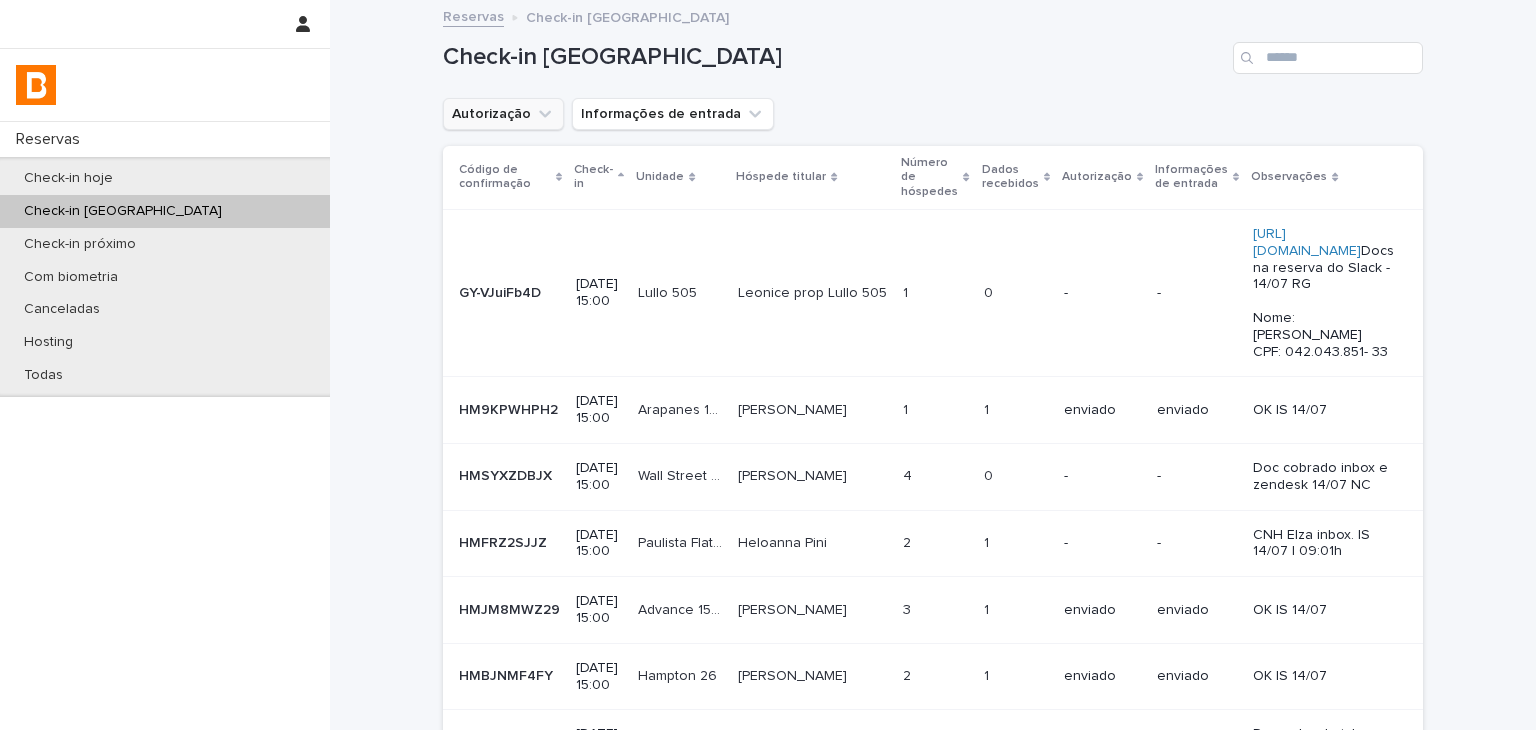 click 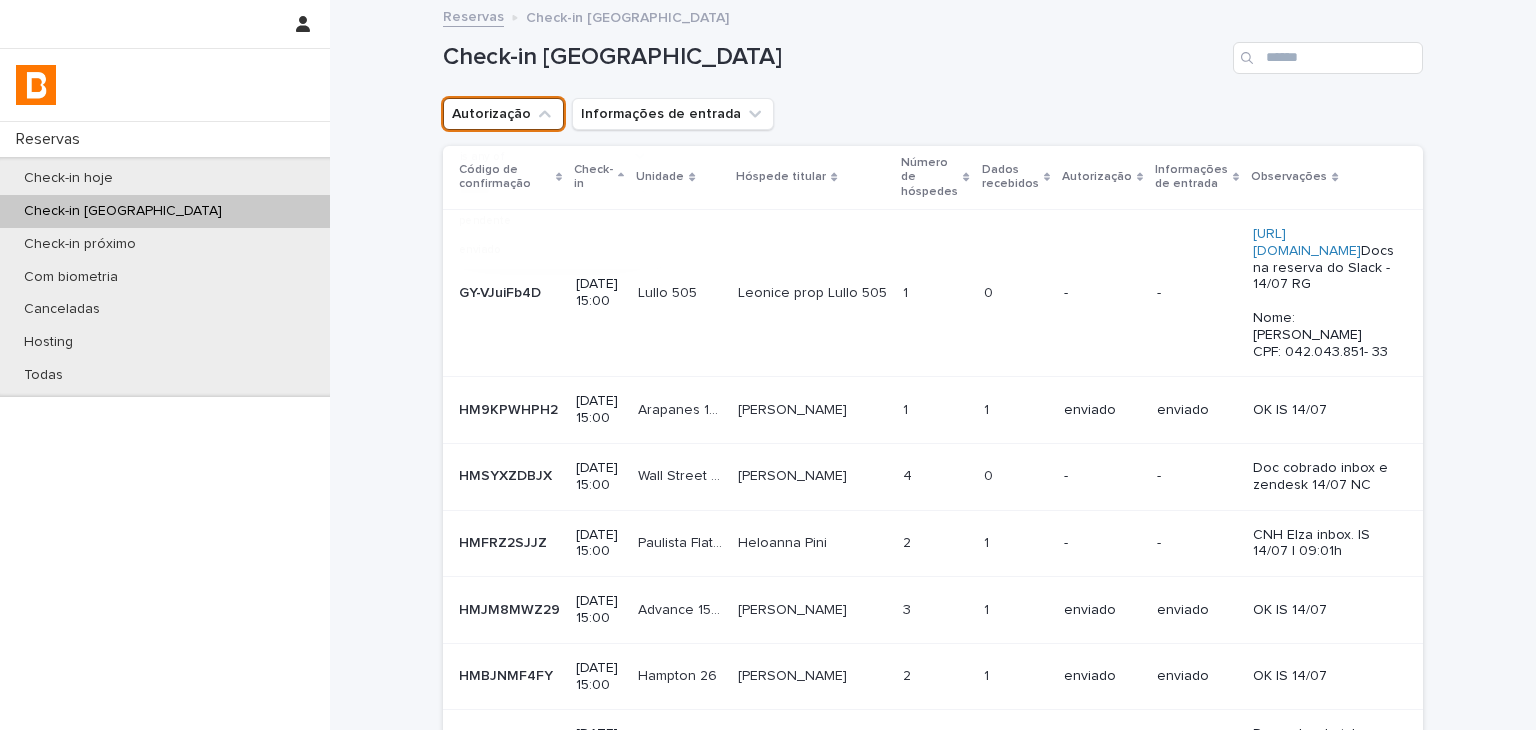 click on "is any of" at bounding box center [552, 156] 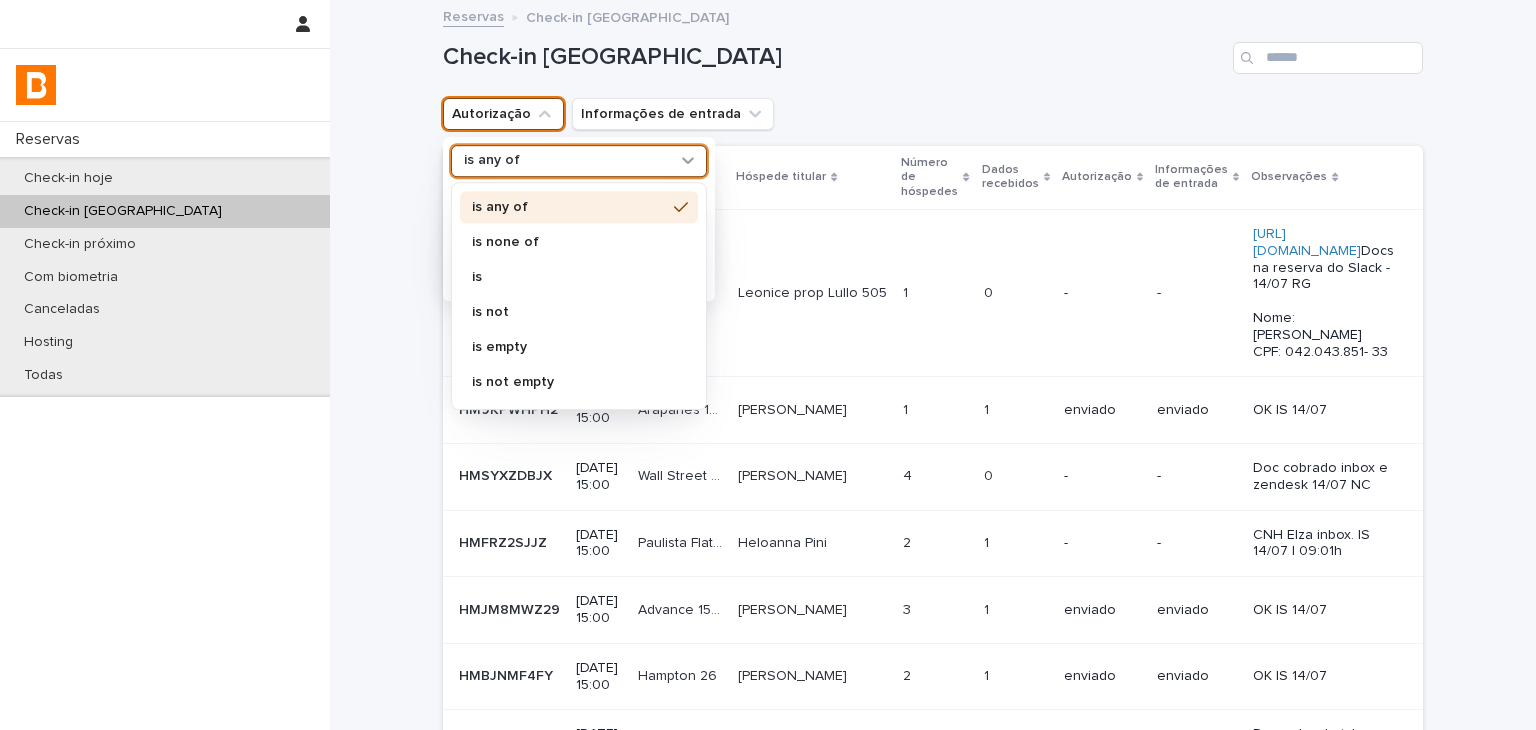 click on "is any of" at bounding box center [579, 208] 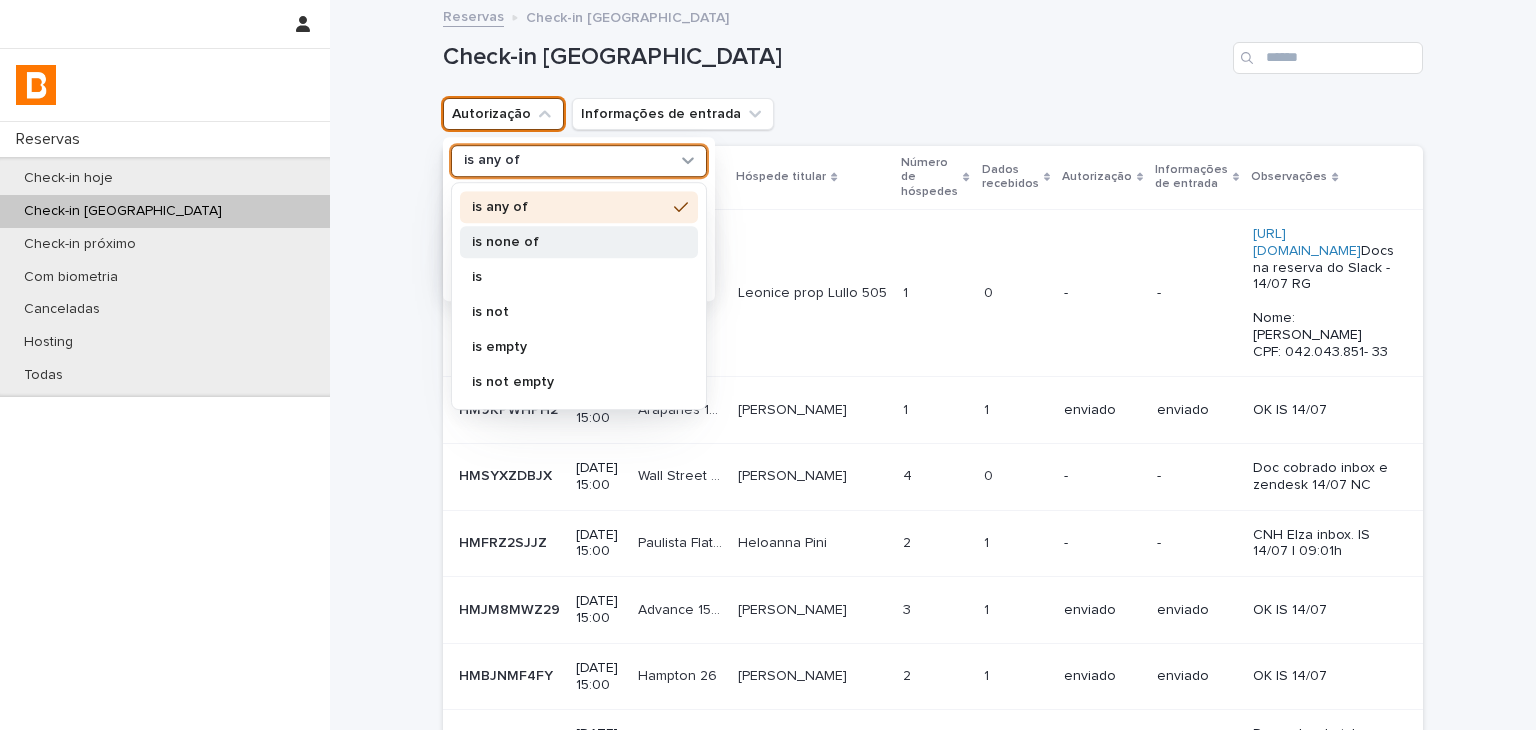 click on "is none of" at bounding box center (579, 242) 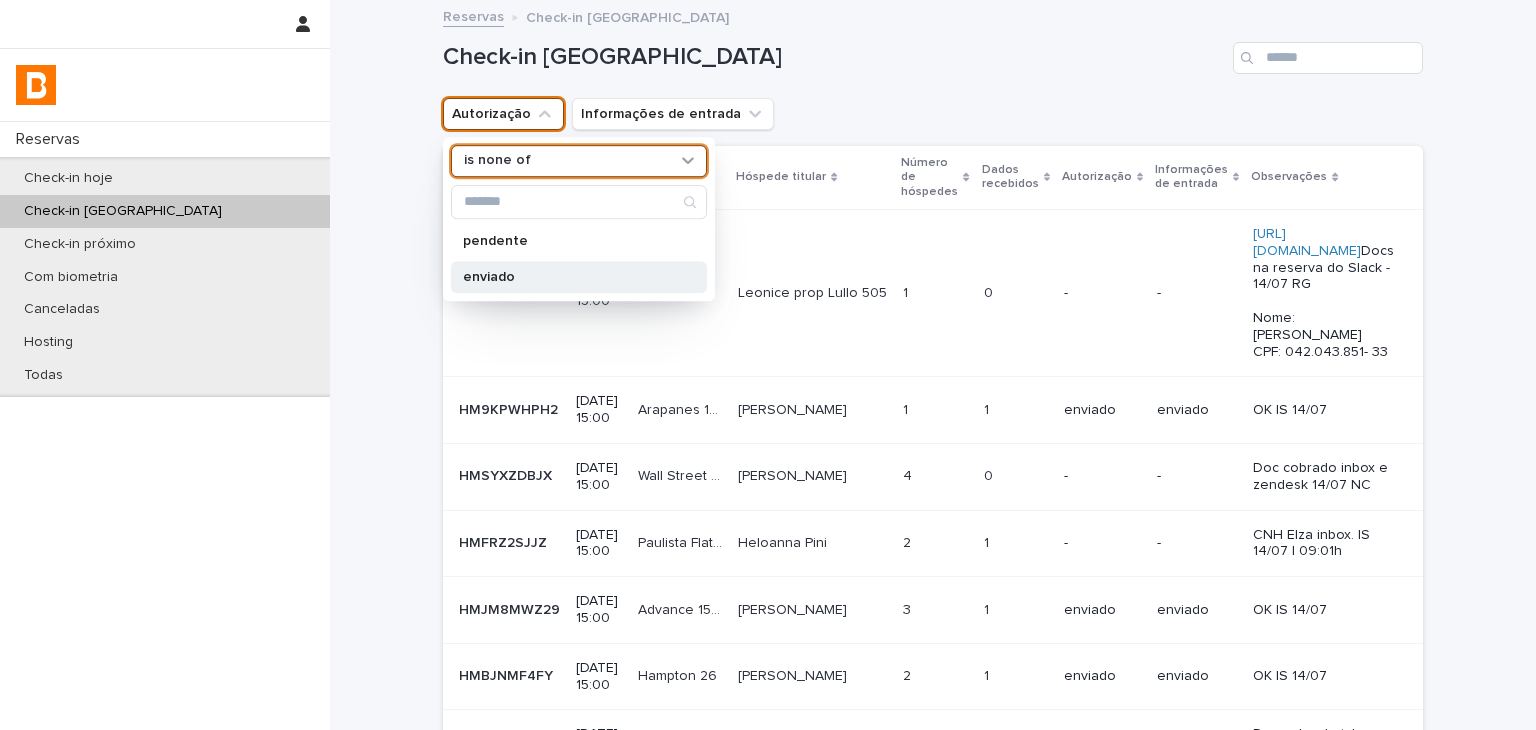 click on "enviado" at bounding box center [579, 277] 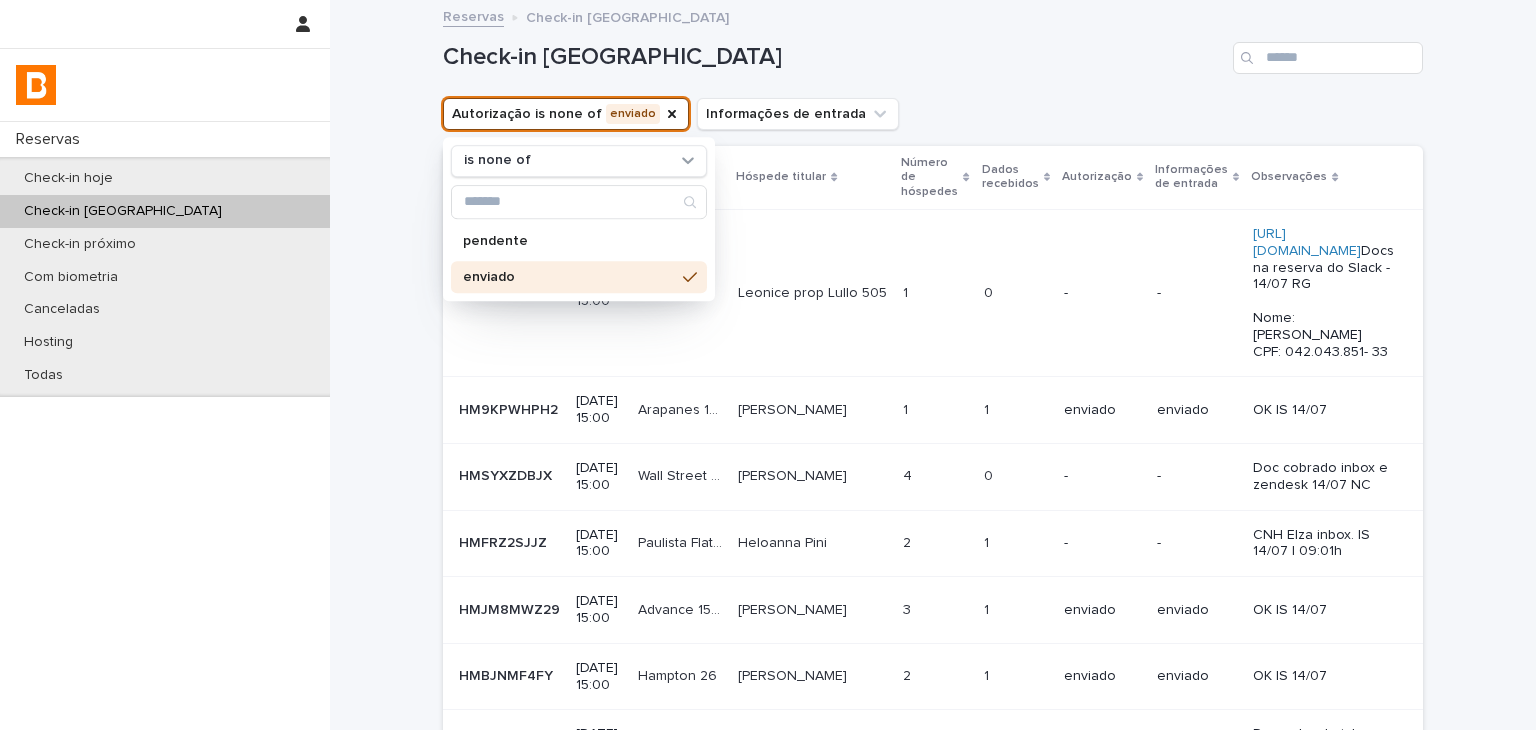 click on "Autorização is none of enviado is none of pendente enviado Informações de entrada" at bounding box center (933, 114) 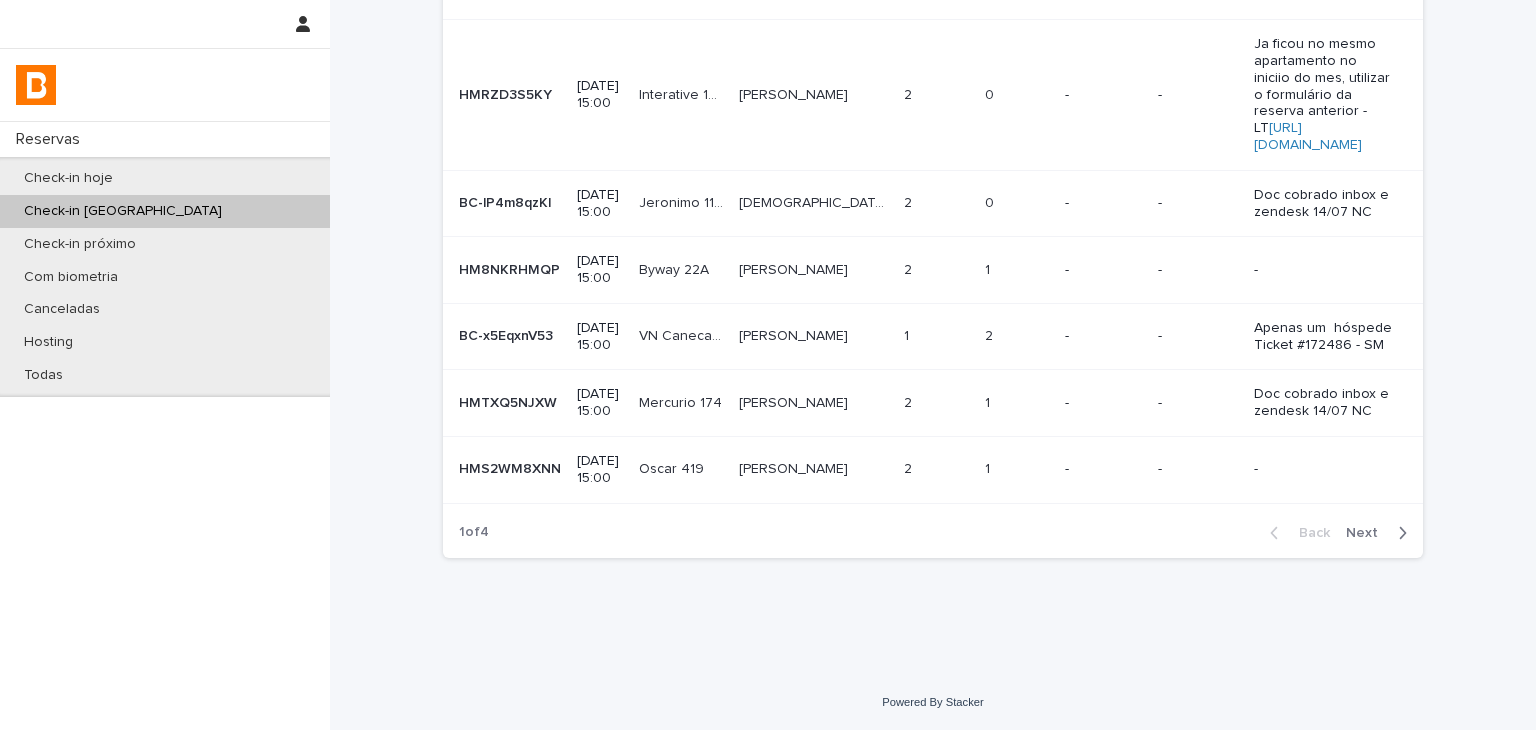 click at bounding box center [1398, 533] 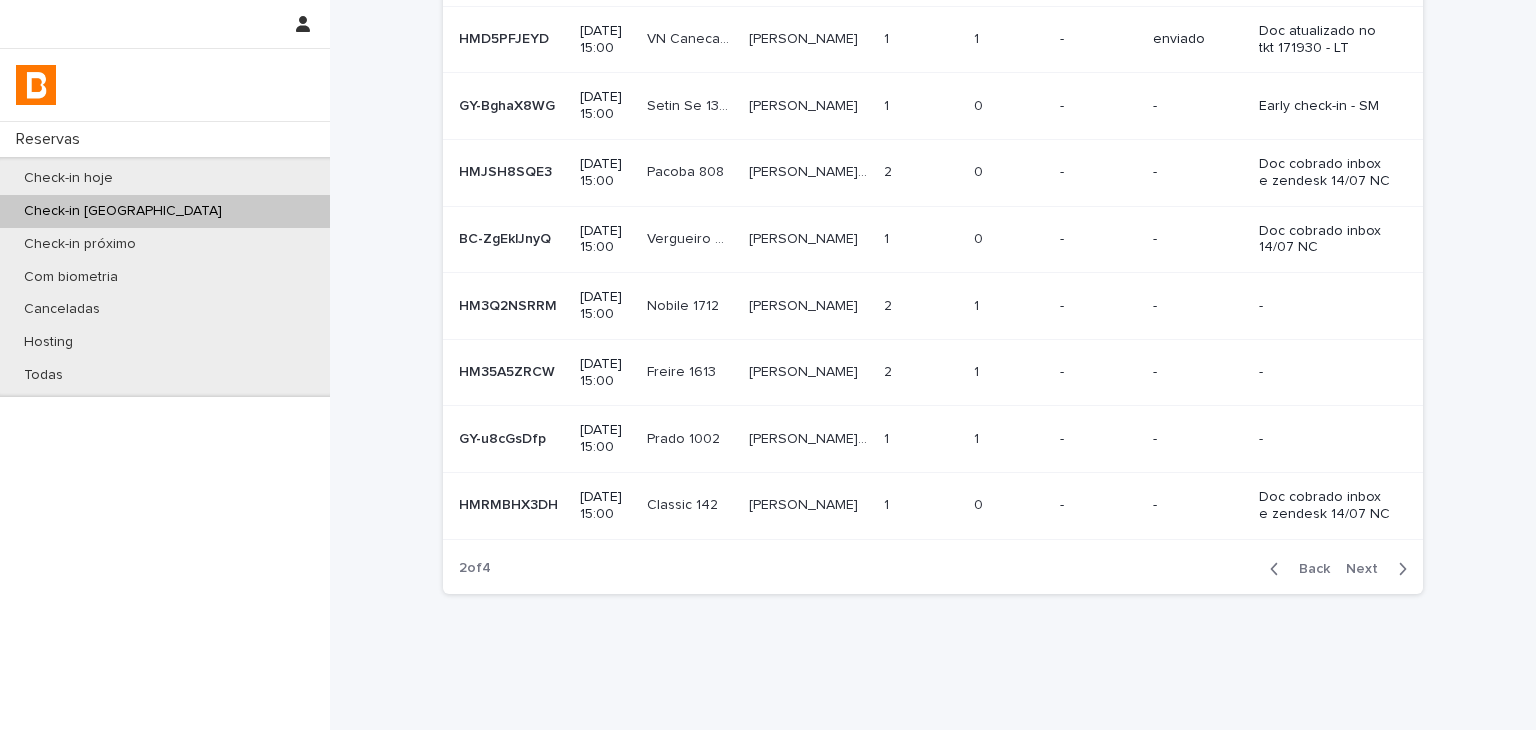 click on "Next" at bounding box center [1368, 569] 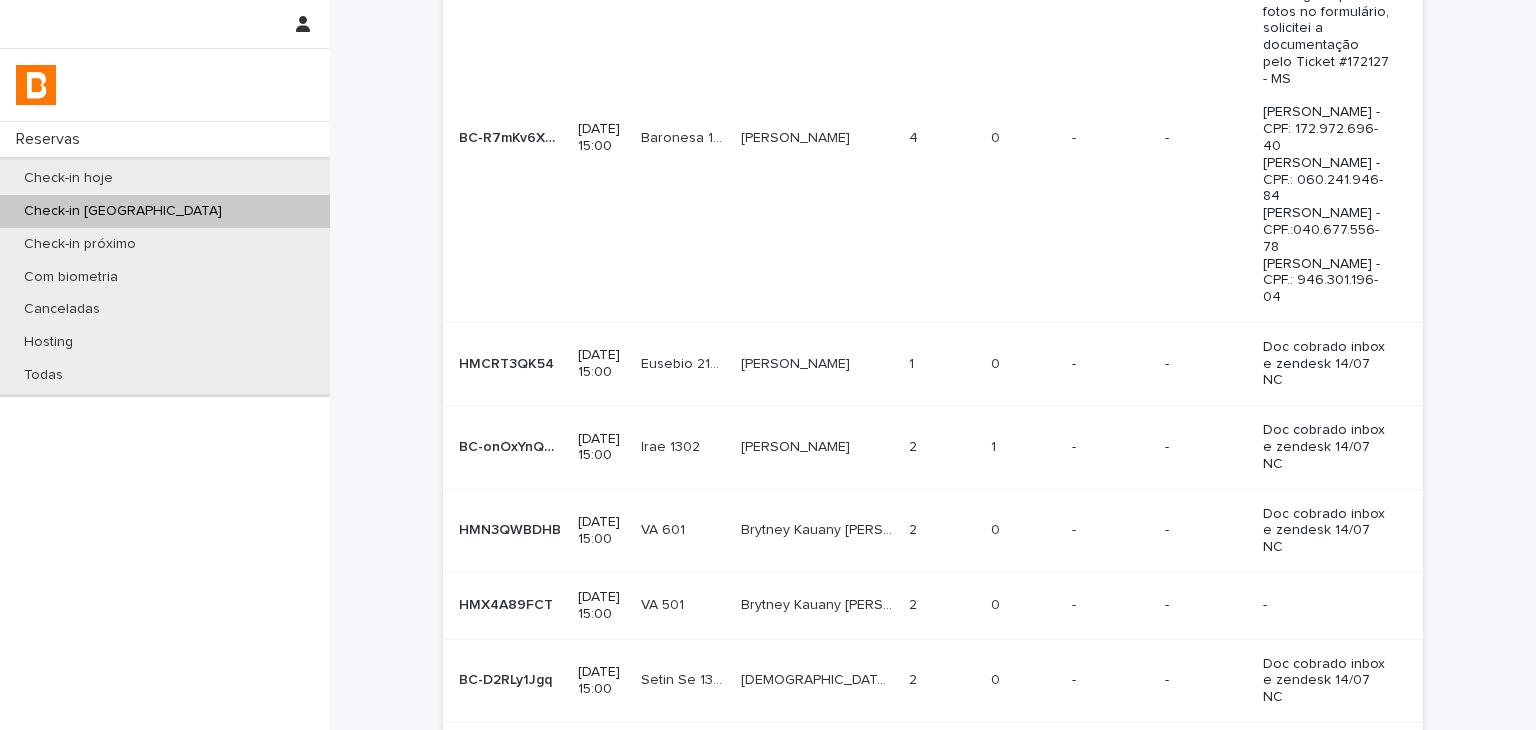 scroll, scrollTop: 557, scrollLeft: 0, axis: vertical 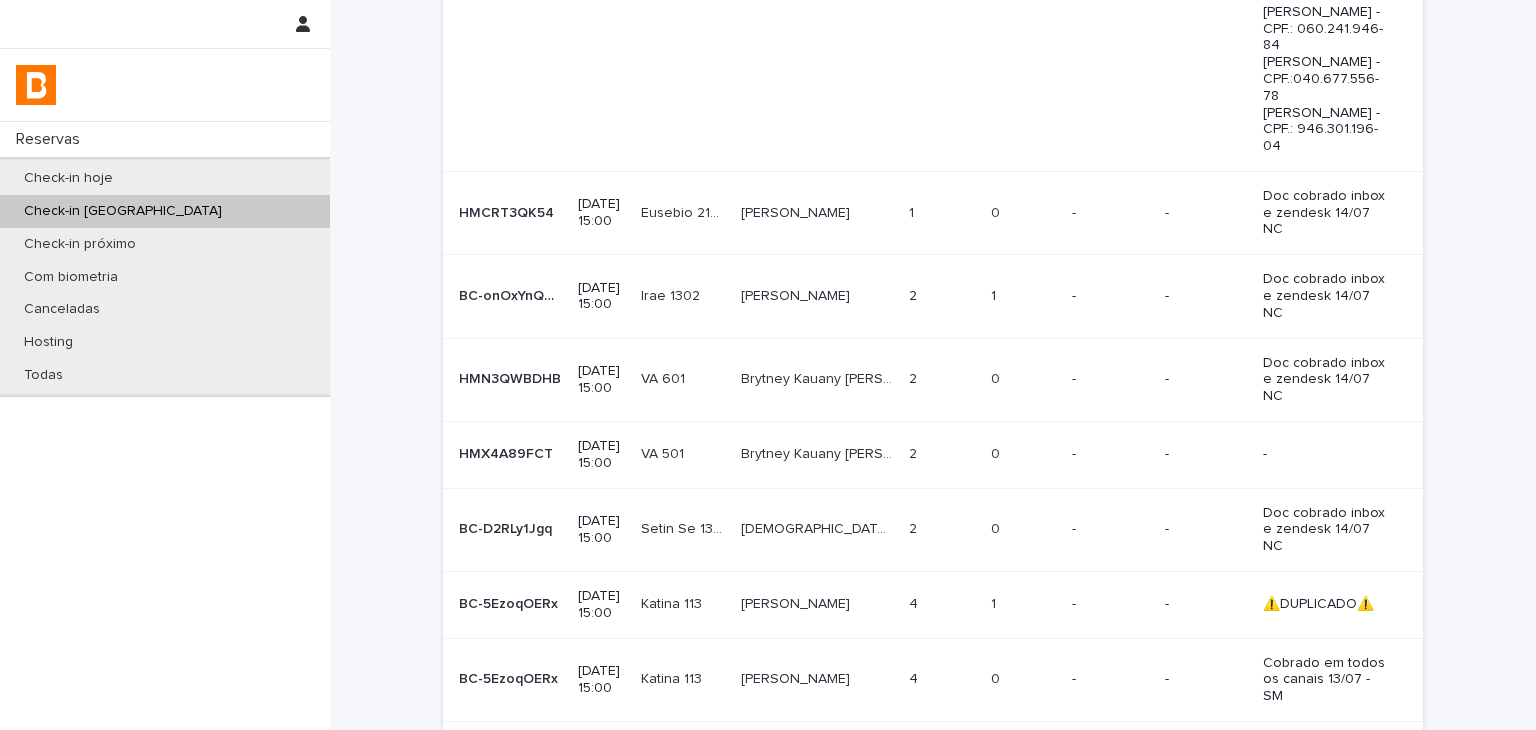 click on "-" at bounding box center (1110, 605) 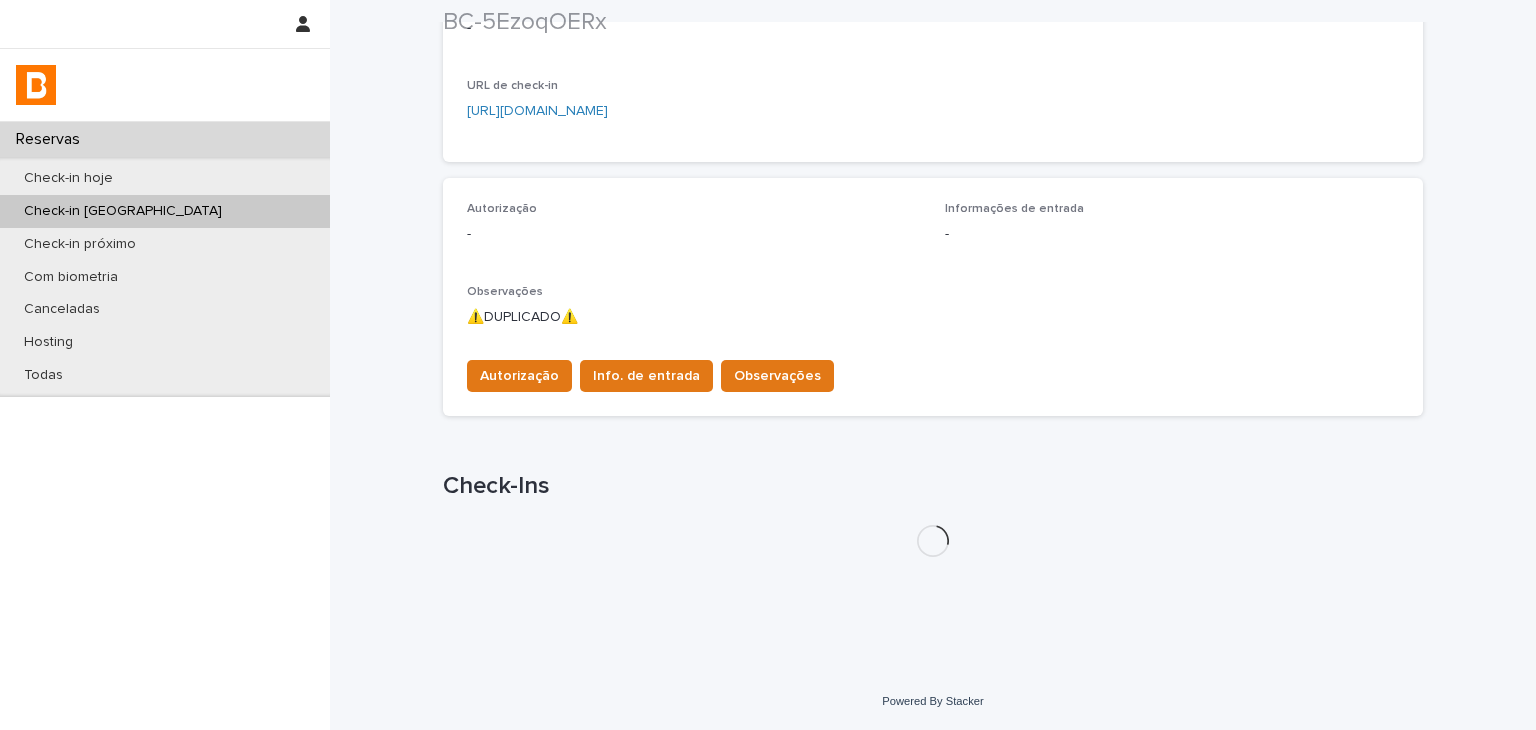 scroll, scrollTop: 478, scrollLeft: 0, axis: vertical 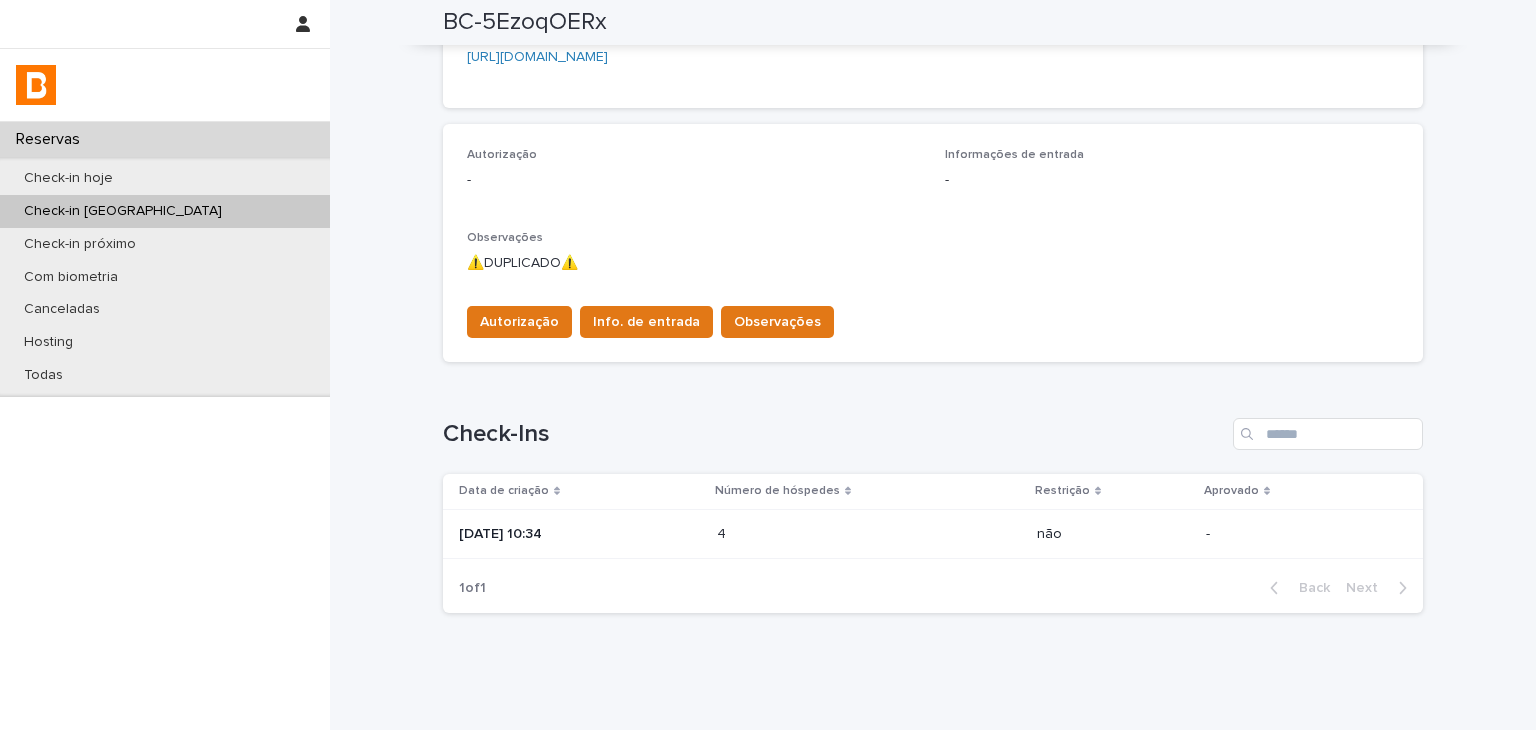 click on "4 4" at bounding box center [869, 534] 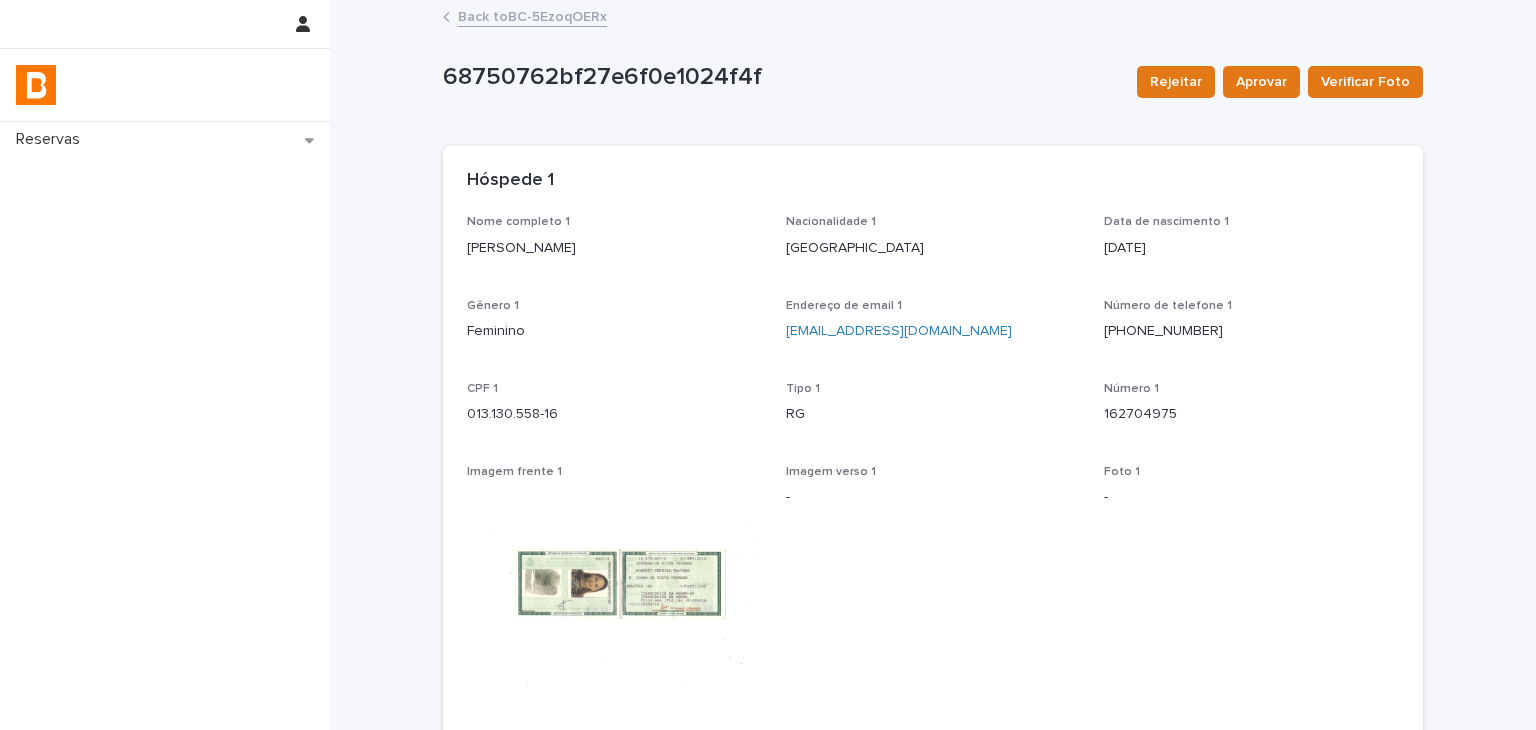 scroll, scrollTop: 400, scrollLeft: 0, axis: vertical 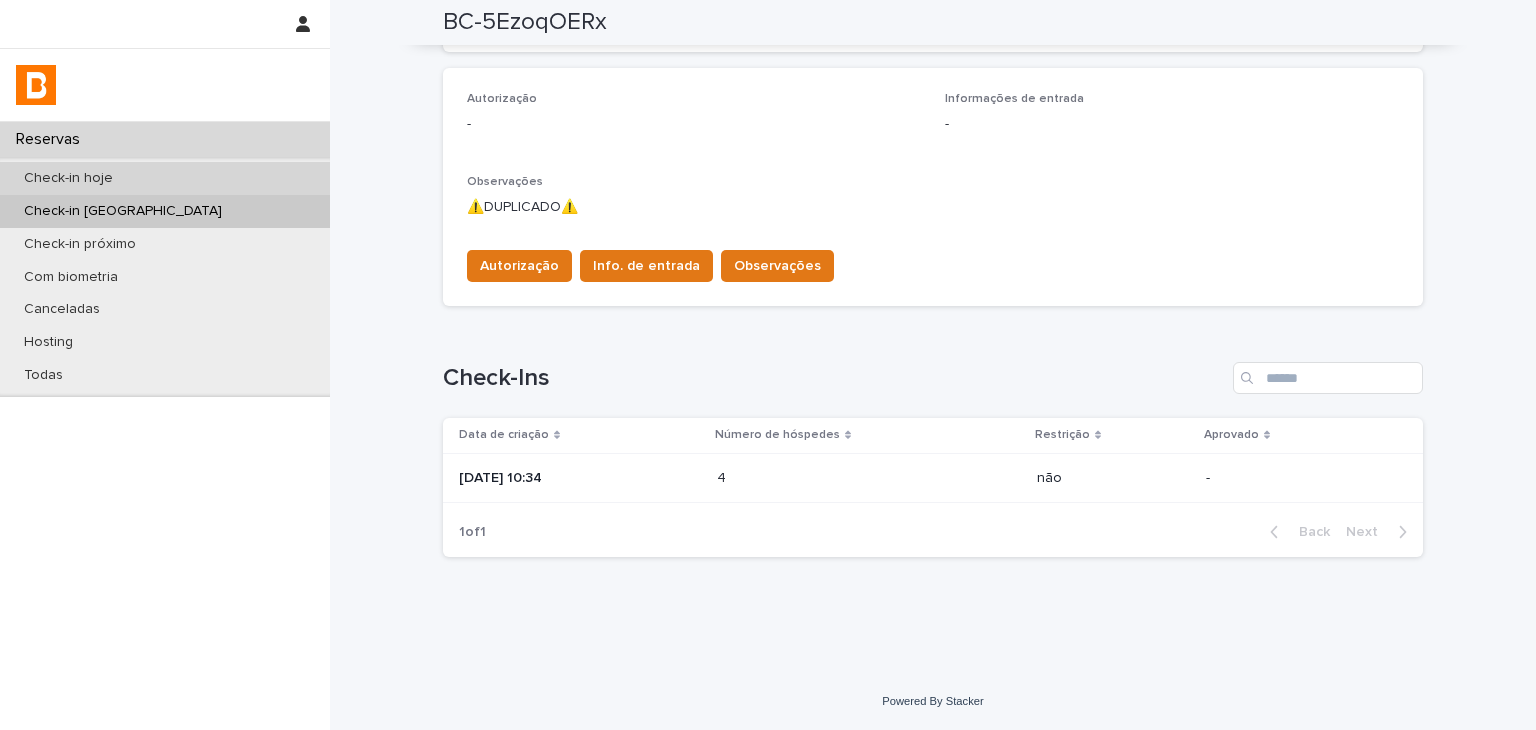 click on "Check-in hoje" at bounding box center (165, 178) 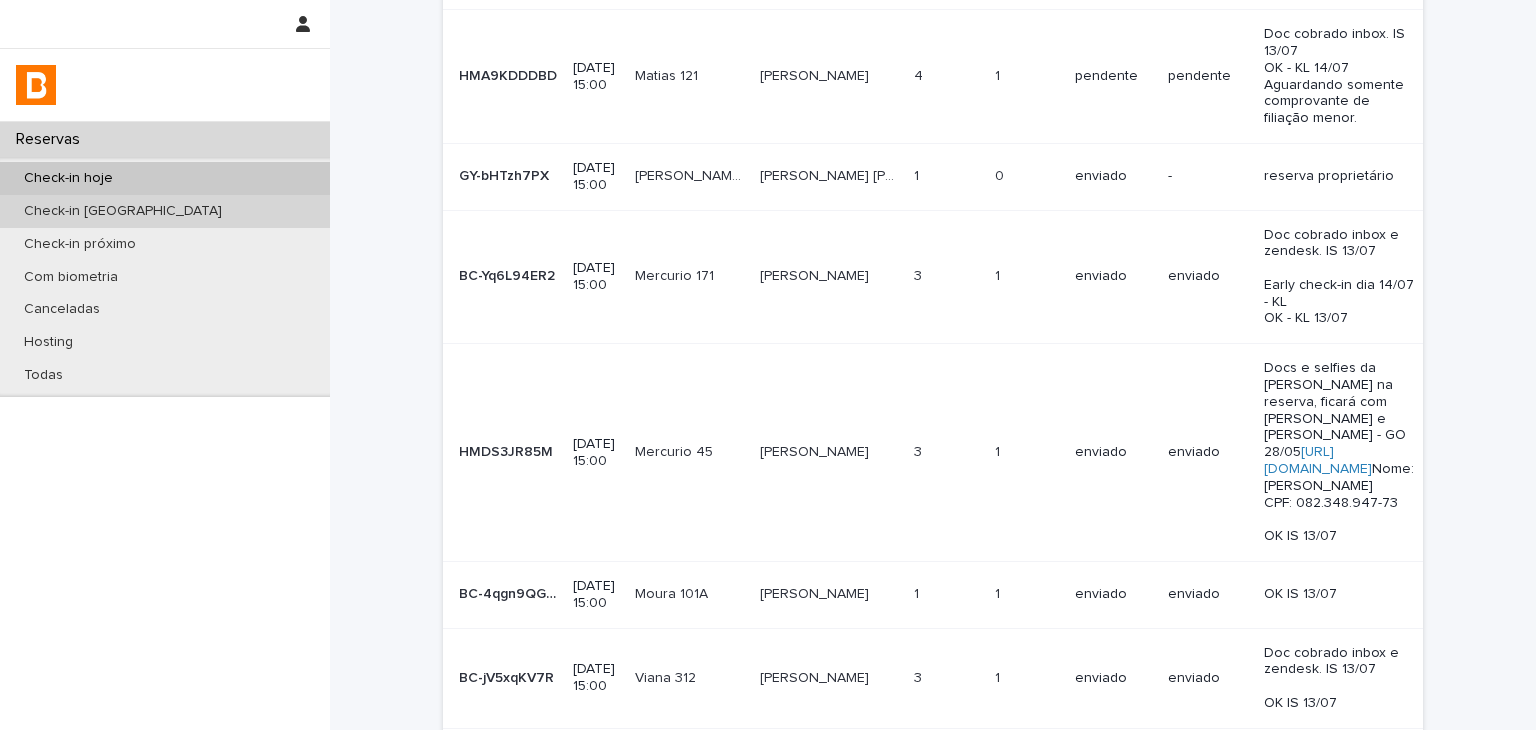scroll, scrollTop: 0, scrollLeft: 0, axis: both 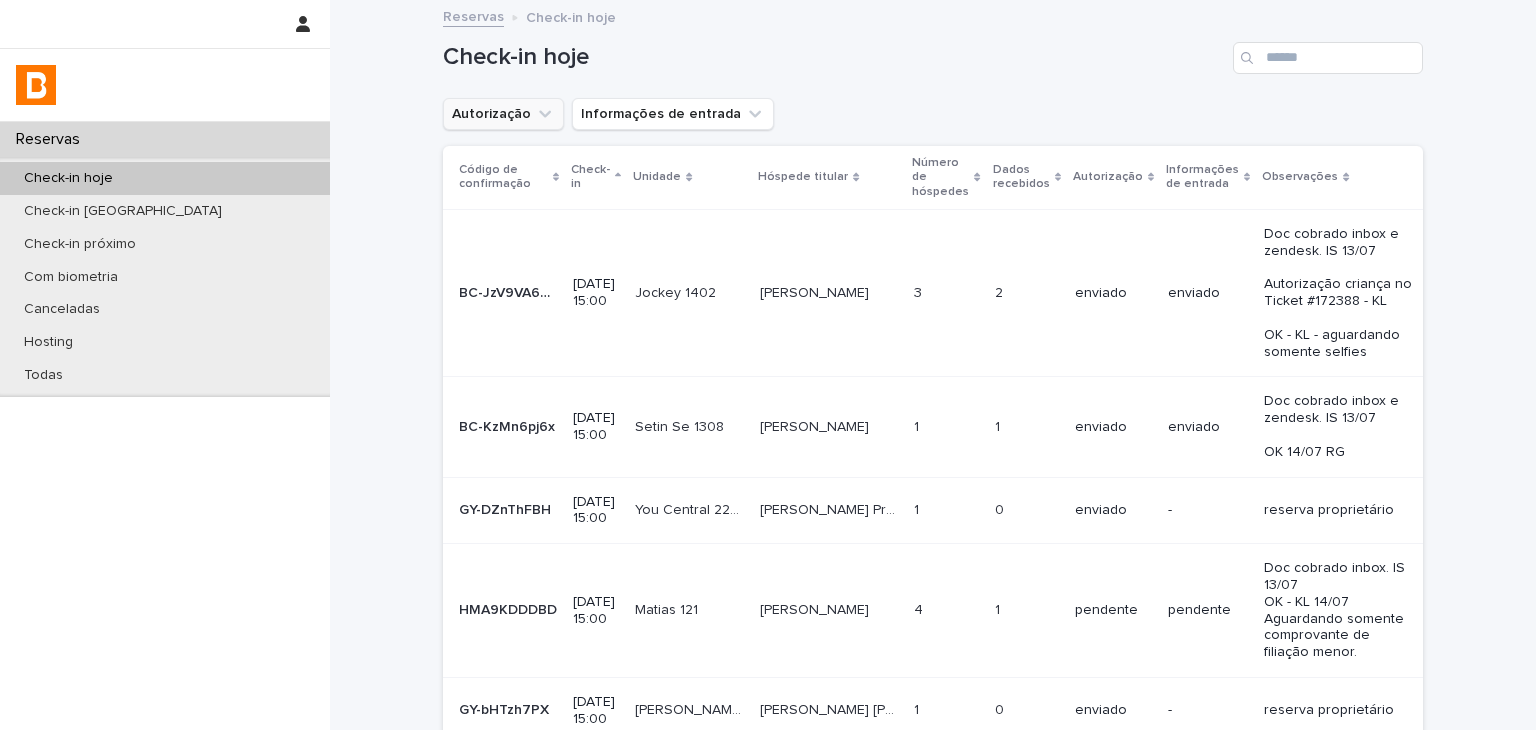 click on "Autorização" at bounding box center (503, 114) 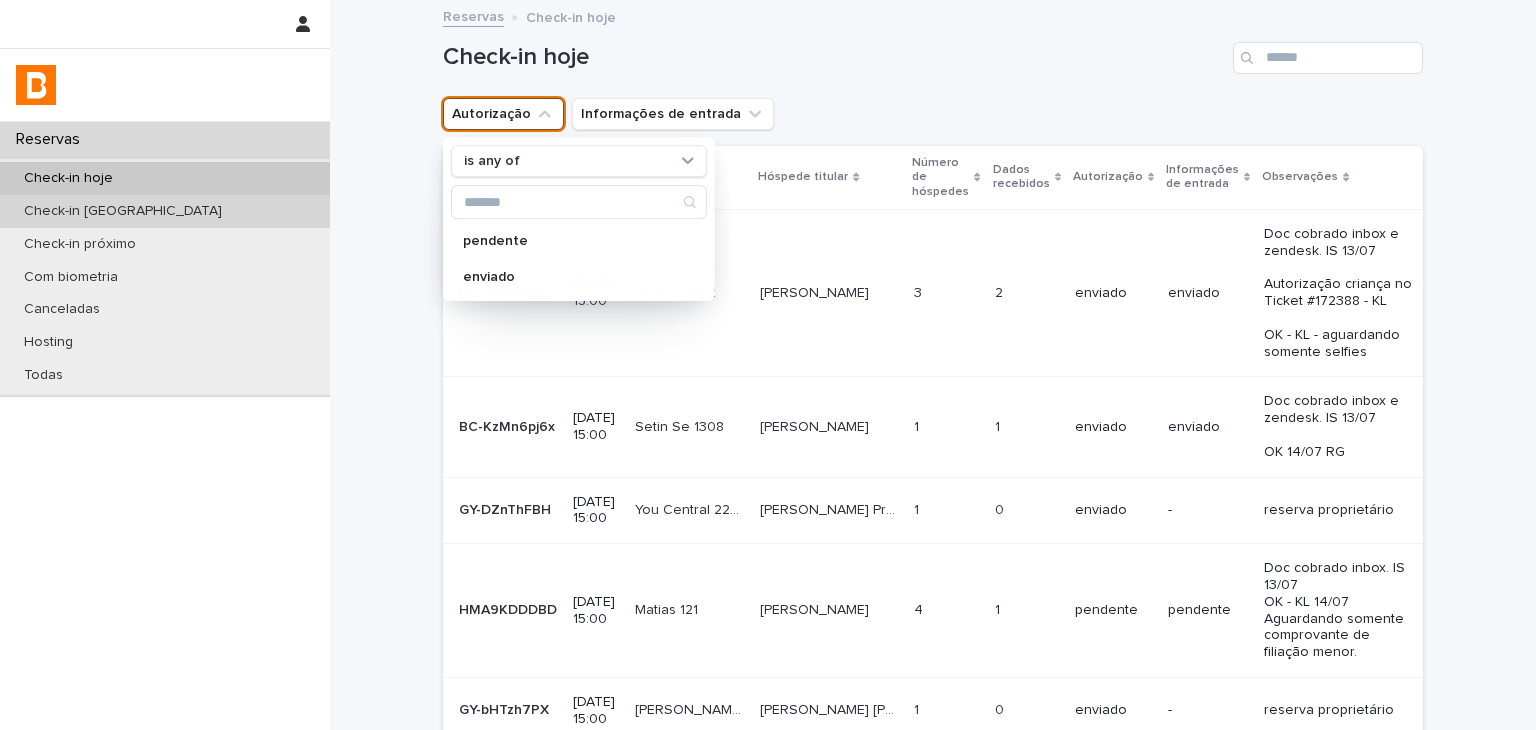 click on "Check-in hoje" at bounding box center [165, 178] 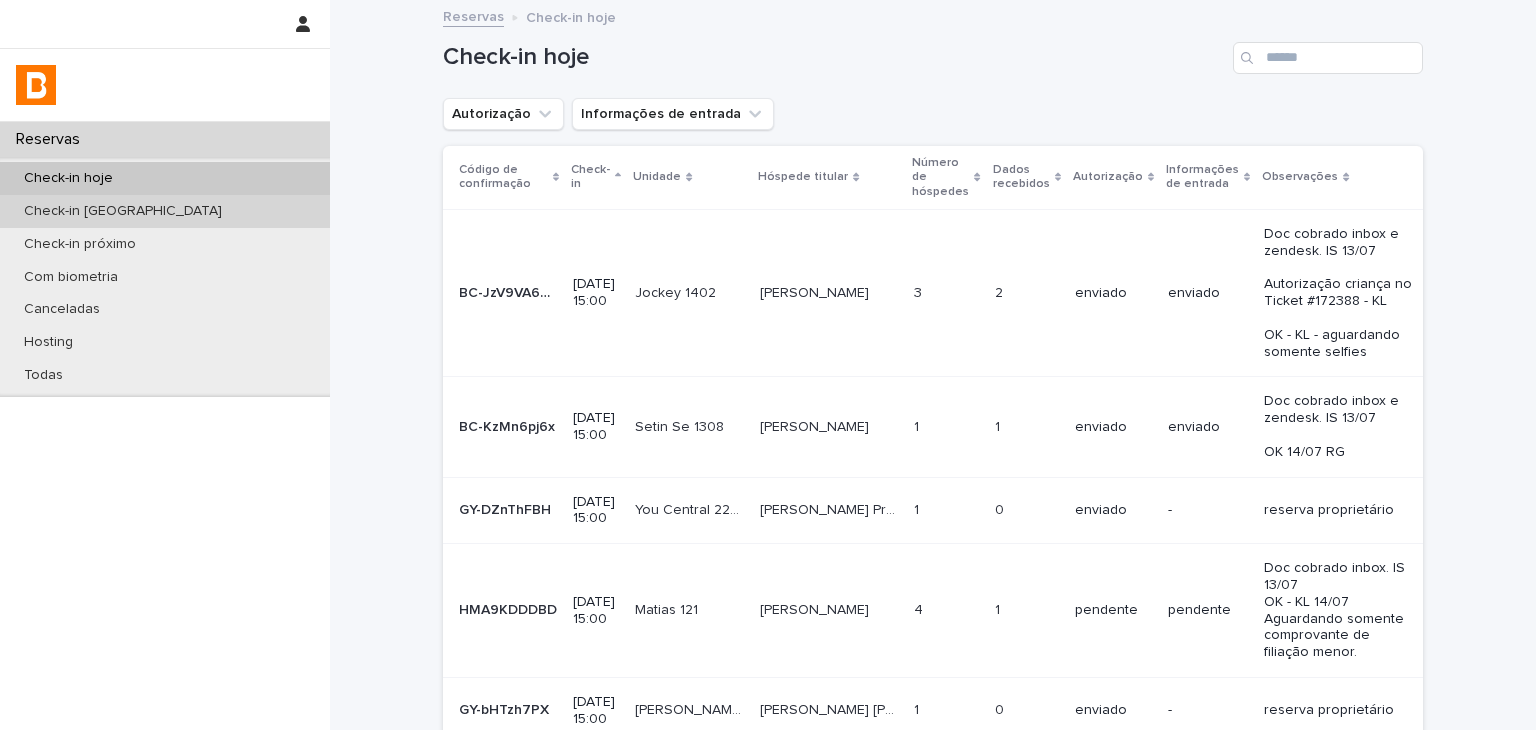 click on "Check-in [GEOGRAPHIC_DATA]" at bounding box center [165, 211] 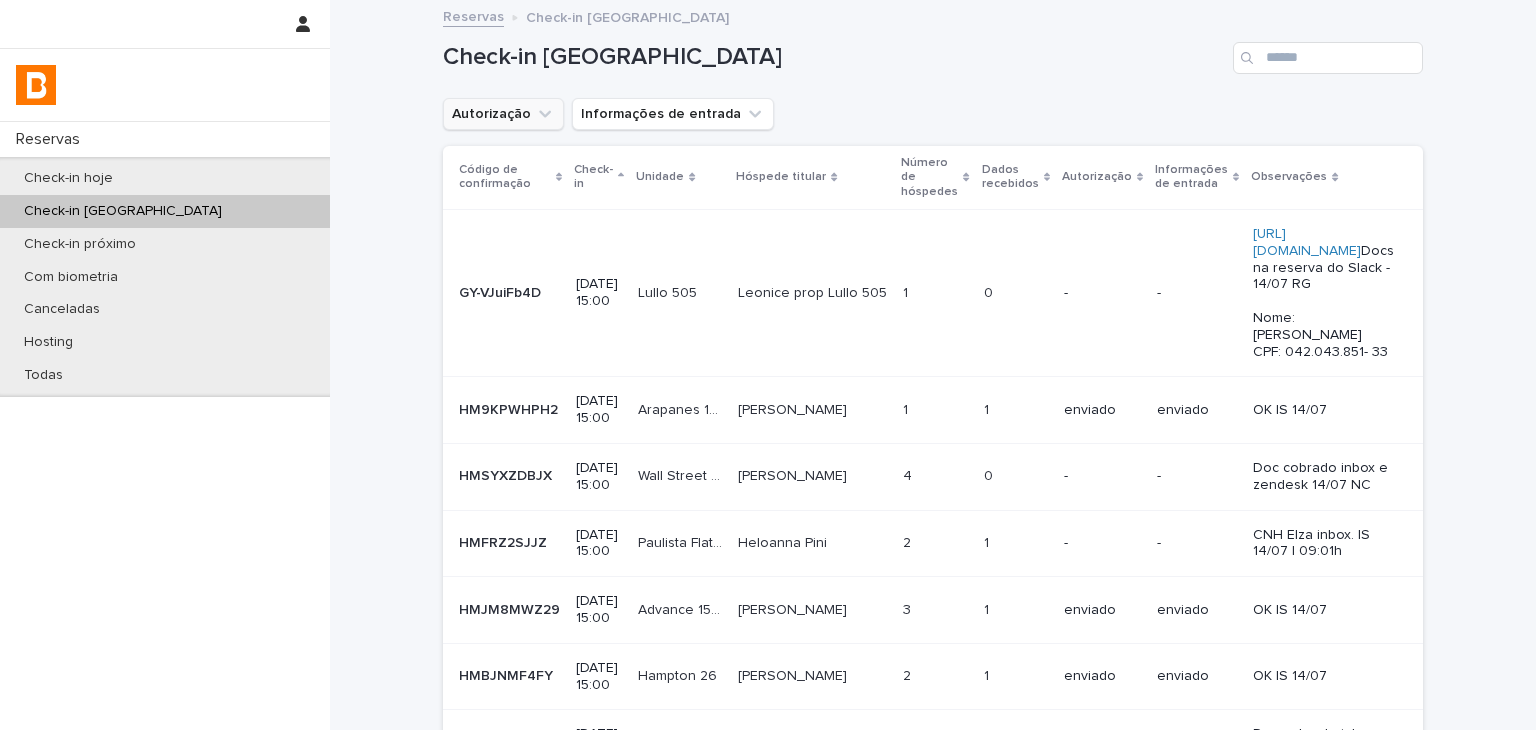 click on "Autorização" at bounding box center (503, 114) 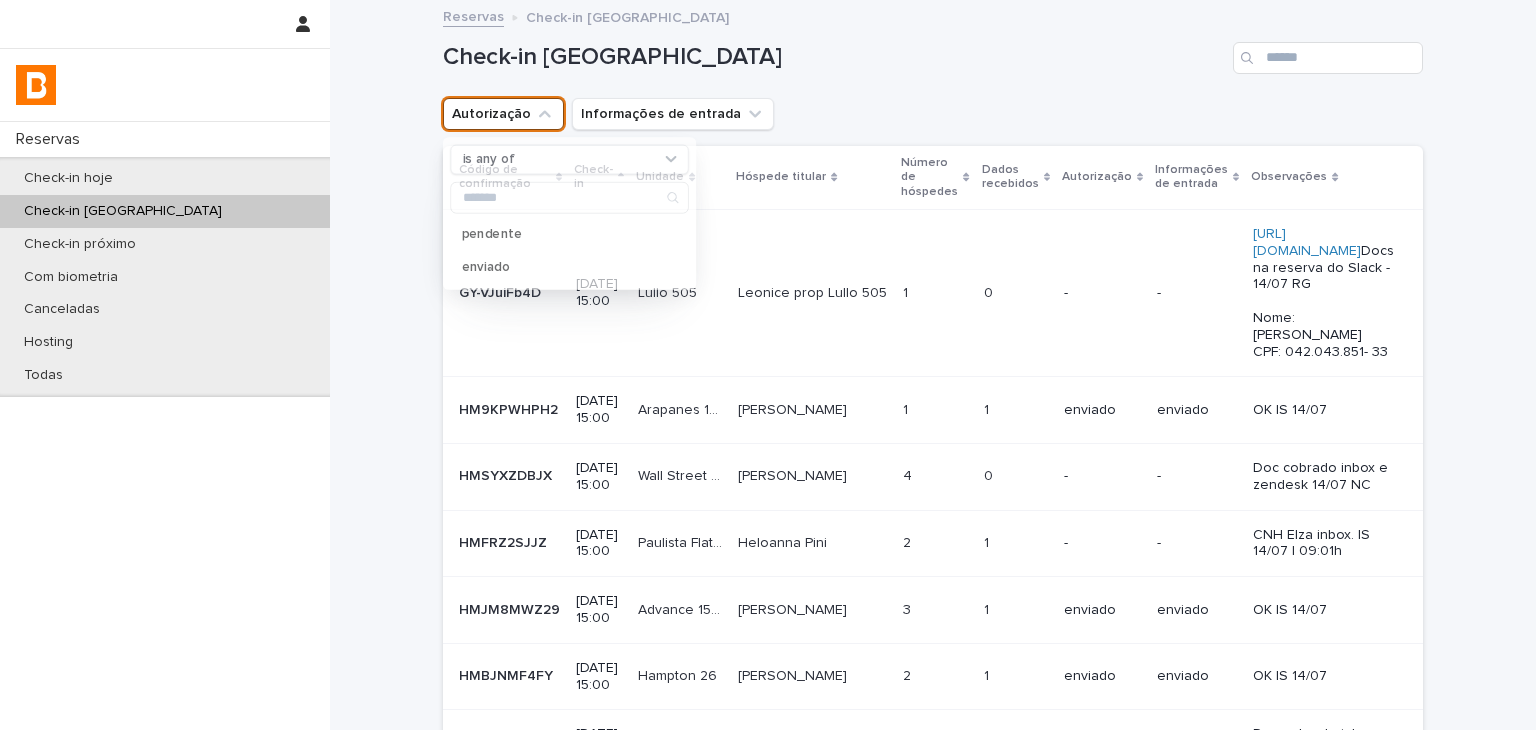 click on "is any of" at bounding box center [558, 159] 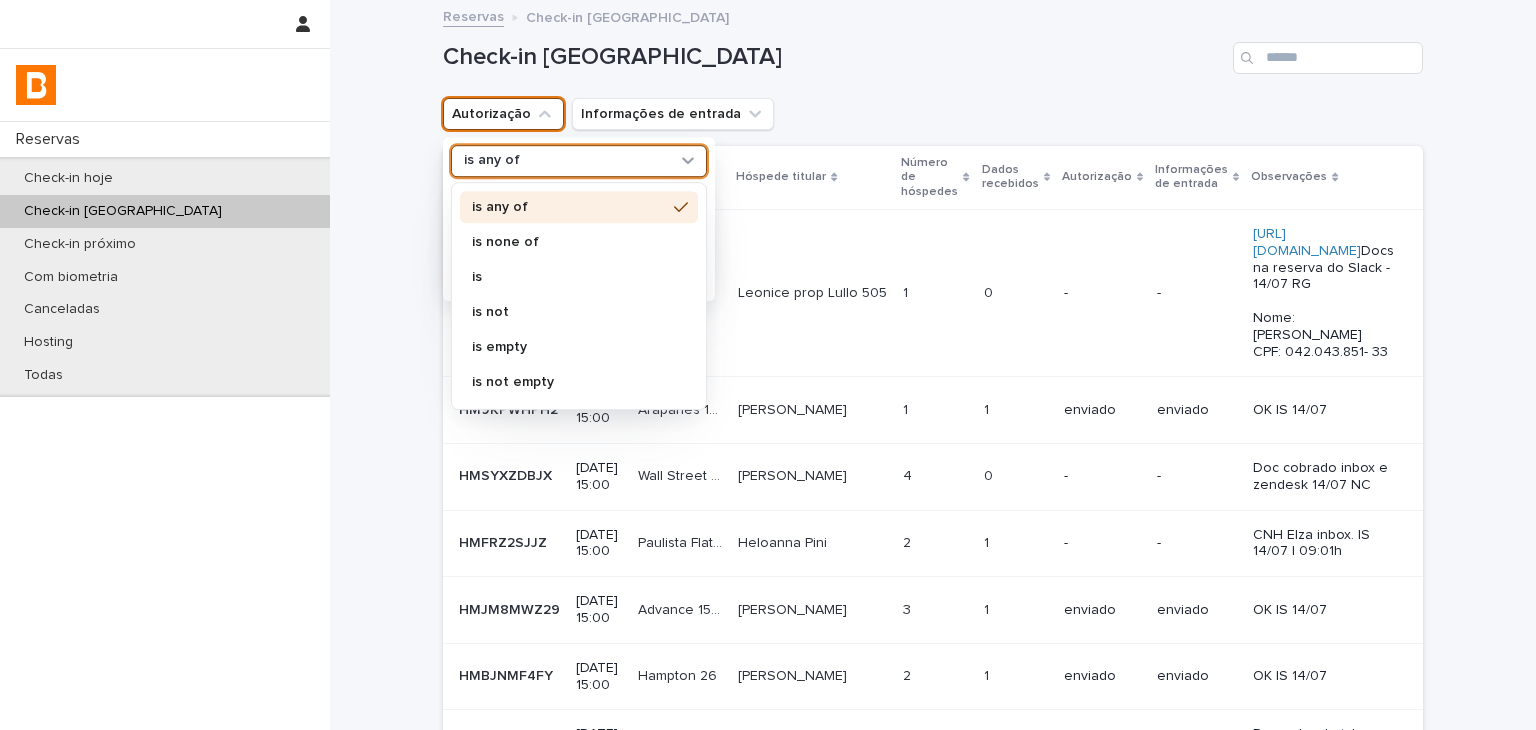 click on "is none of" at bounding box center (579, 242) 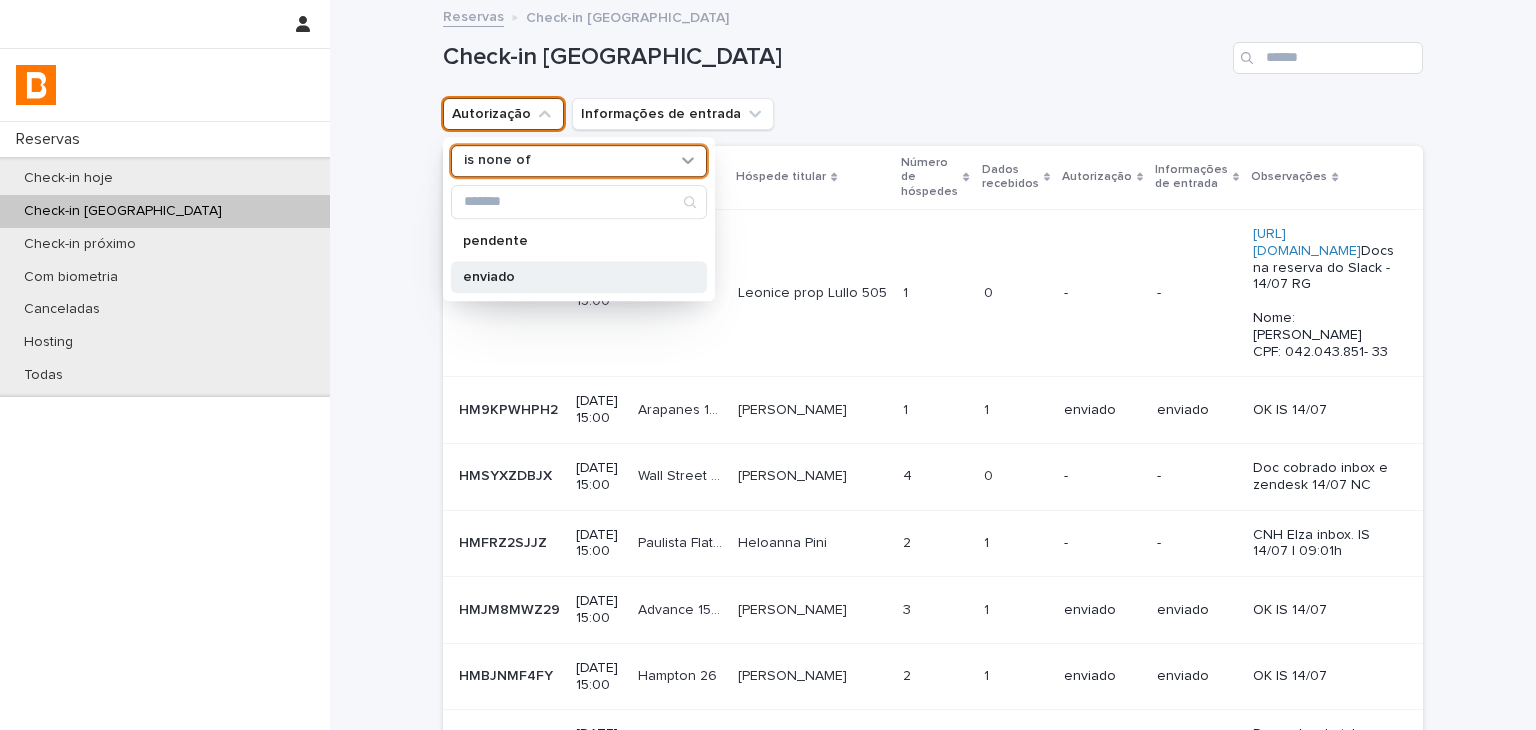 click on "enviado" at bounding box center (569, 277) 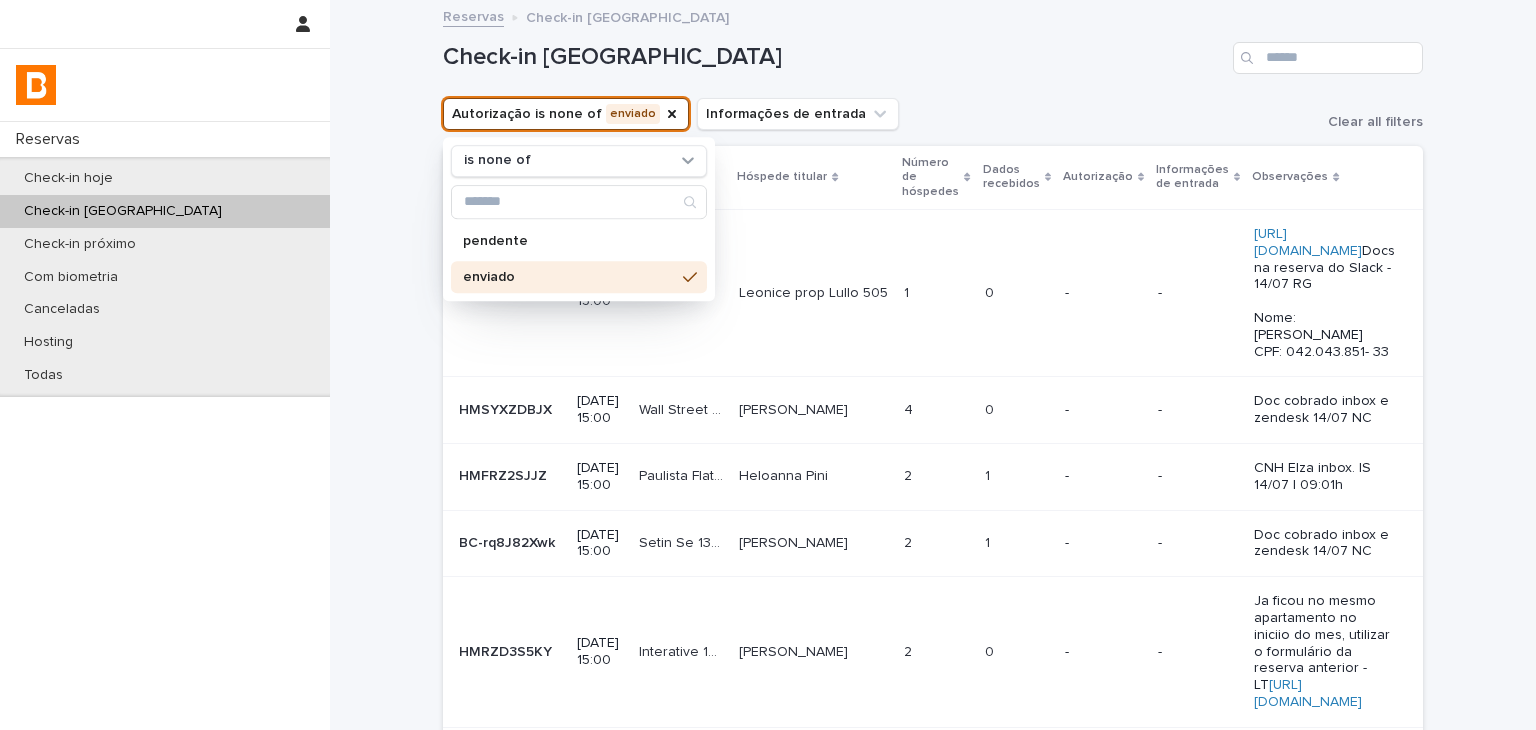 click on "Check-in [GEOGRAPHIC_DATA]" at bounding box center (834, 57) 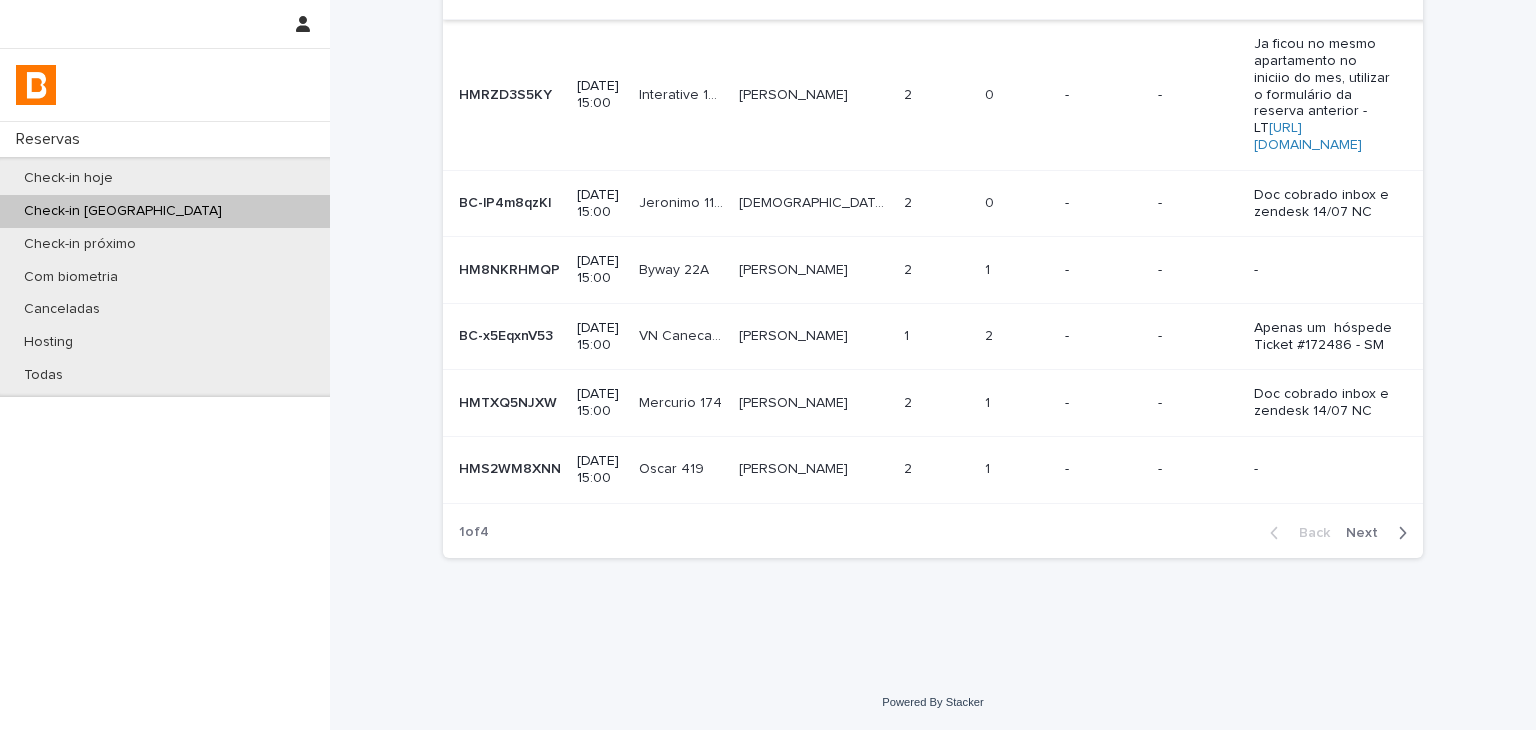 scroll, scrollTop: 137, scrollLeft: 0, axis: vertical 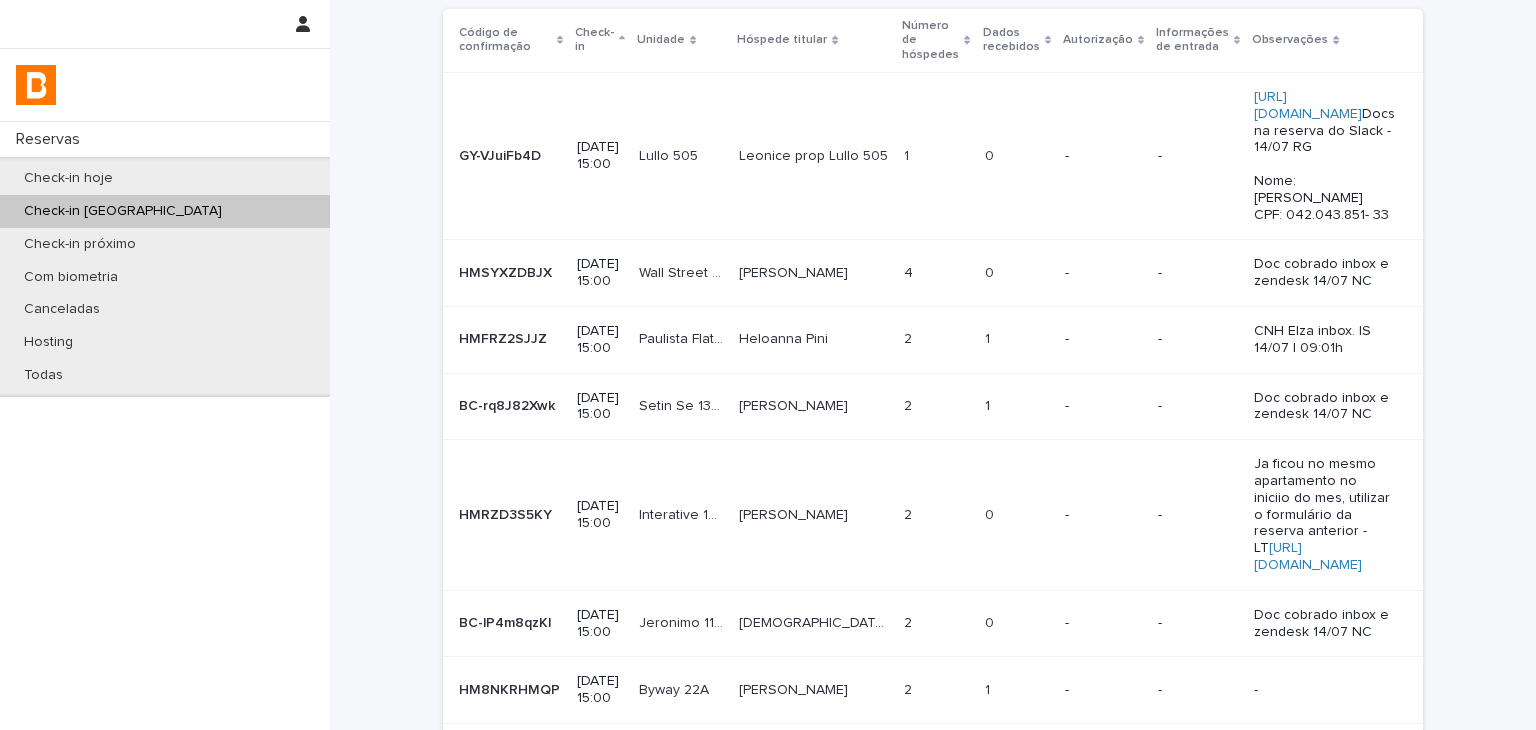 click on "1 1" at bounding box center (1017, 406) 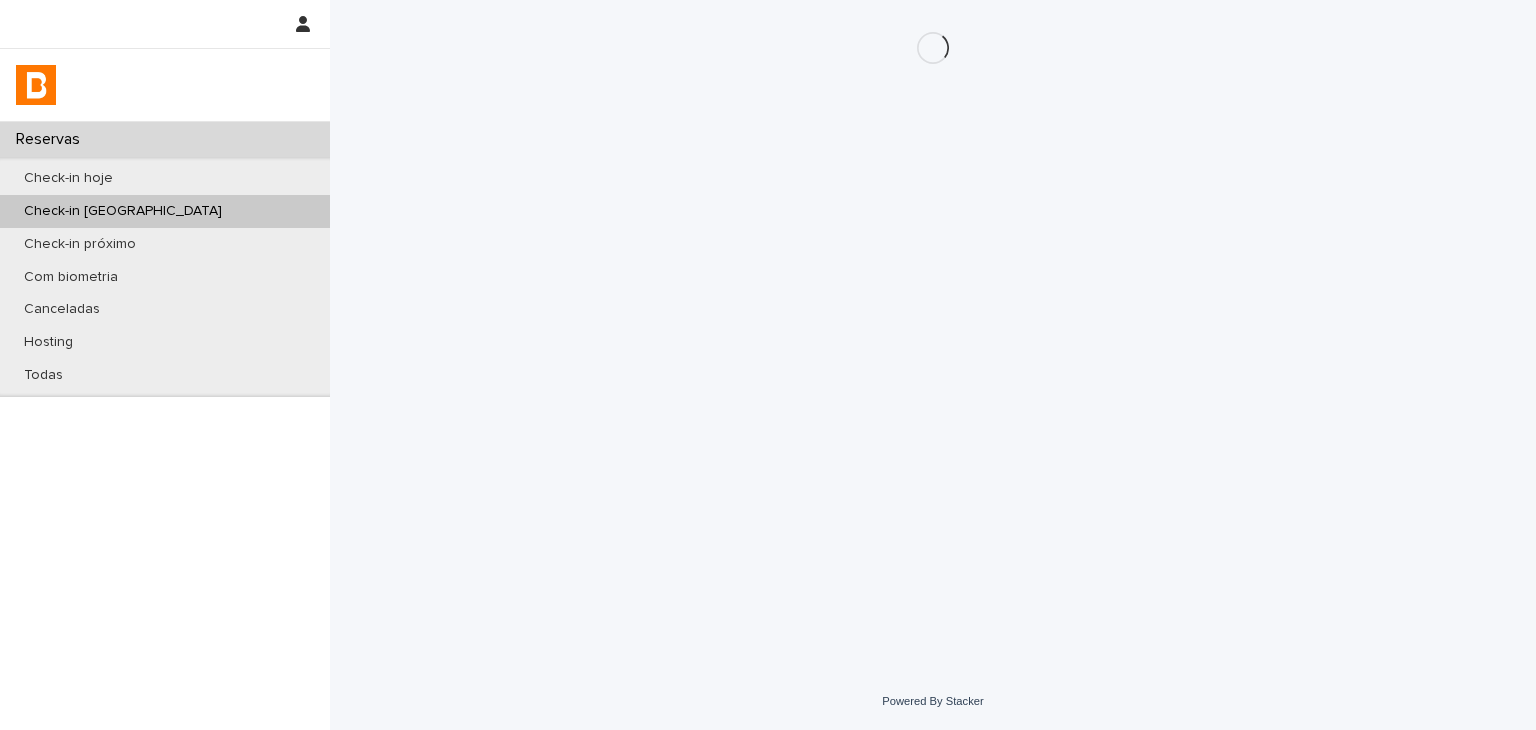 scroll, scrollTop: 0, scrollLeft: 0, axis: both 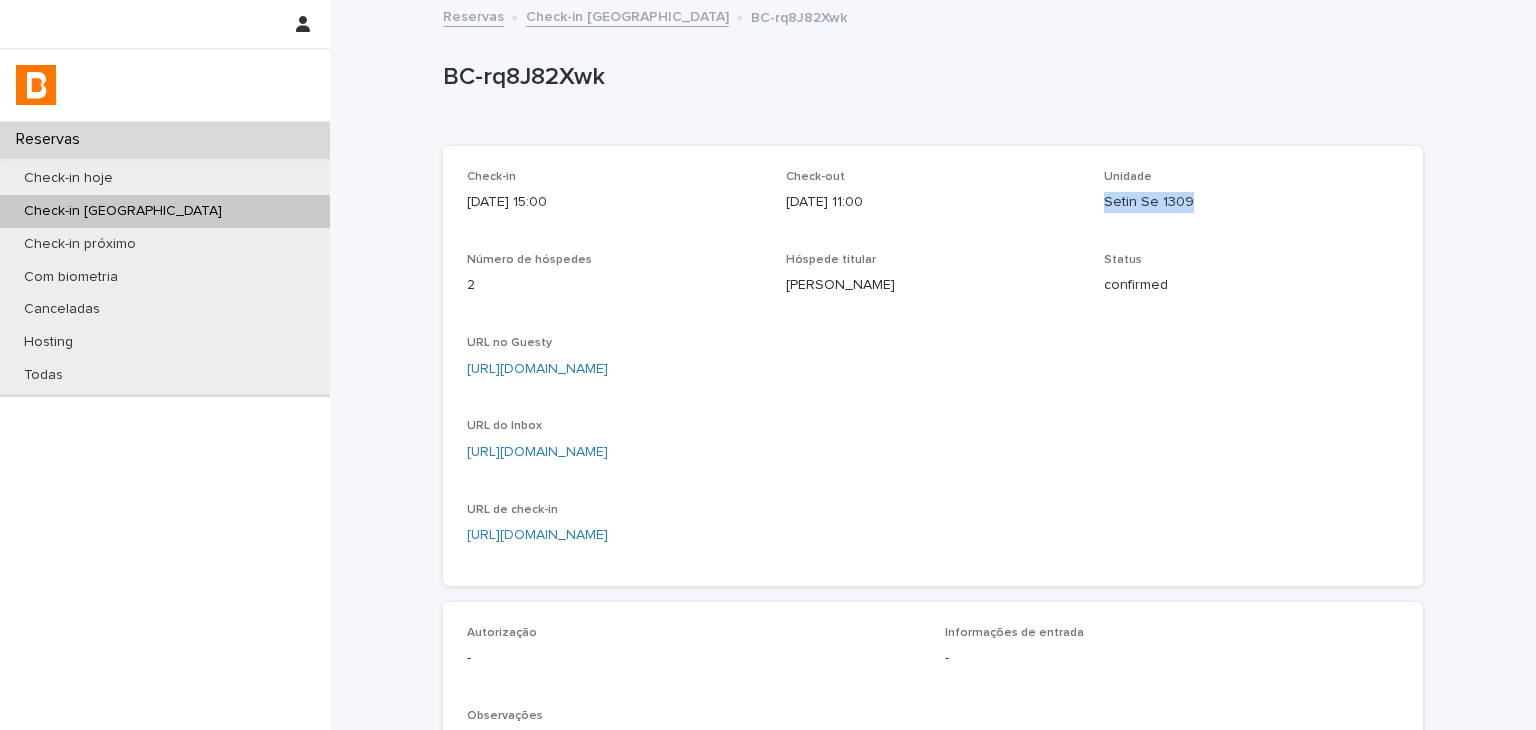 drag, startPoint x: 1088, startPoint y: 194, endPoint x: 1204, endPoint y: 198, distance: 116.06895 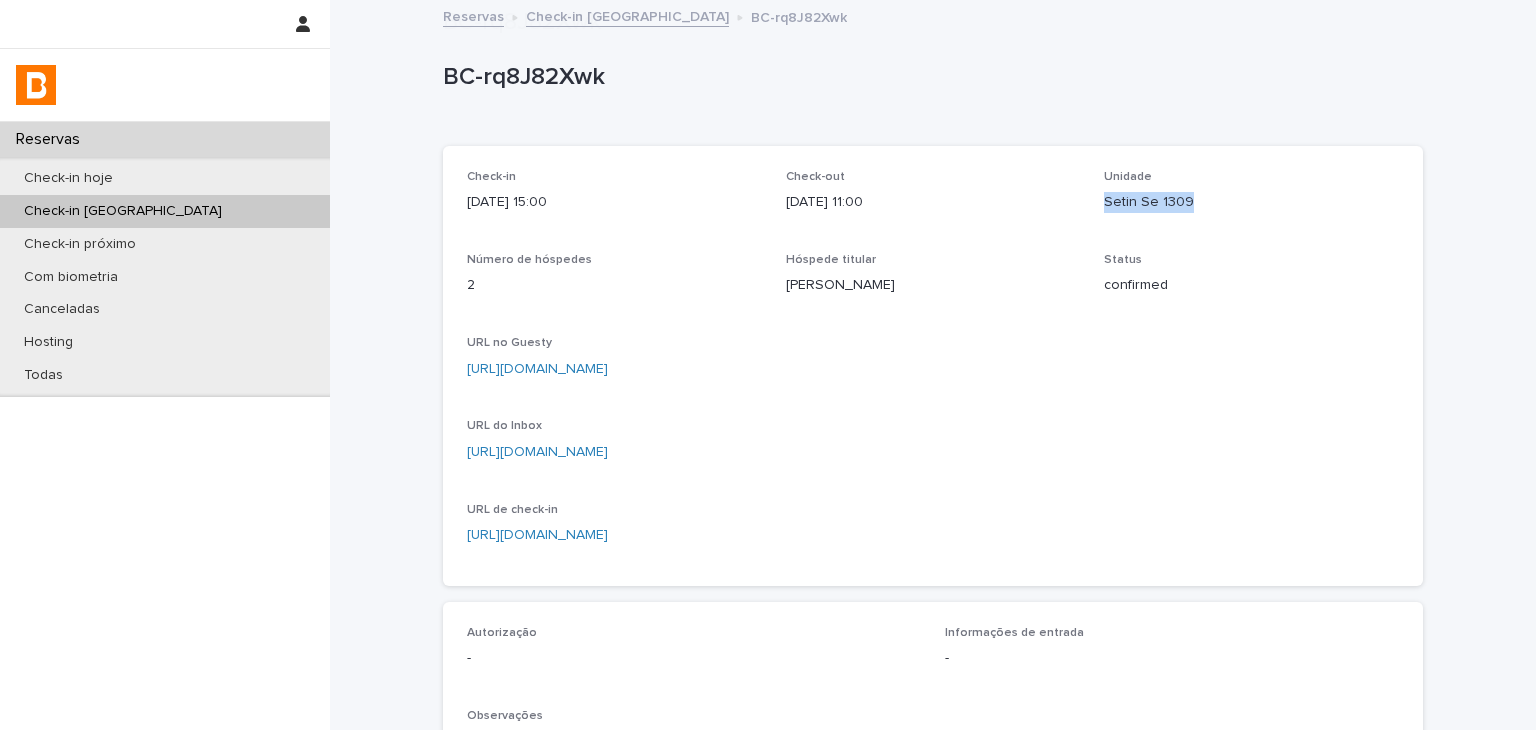 scroll, scrollTop: 400, scrollLeft: 0, axis: vertical 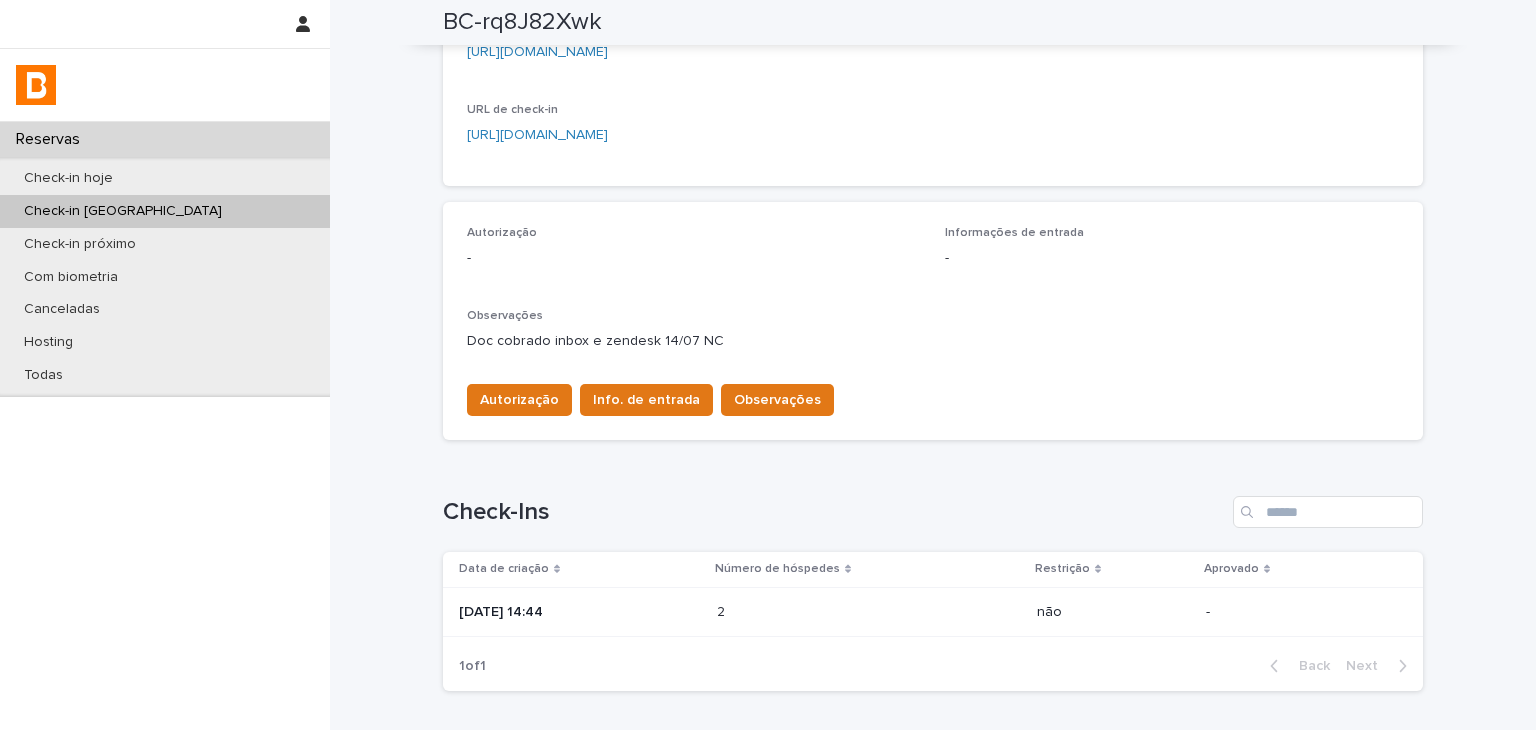 click at bounding box center (804, 612) 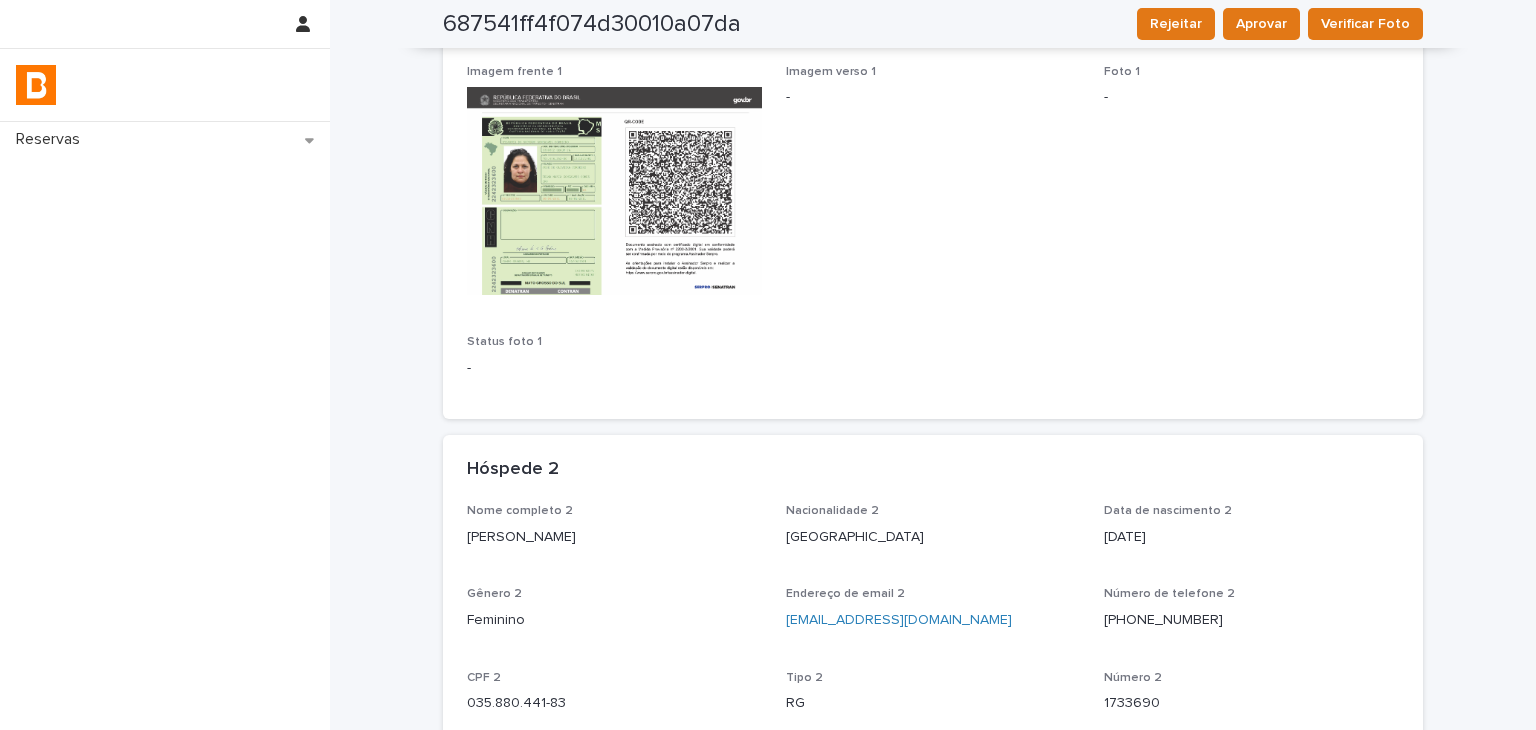 scroll, scrollTop: 900, scrollLeft: 0, axis: vertical 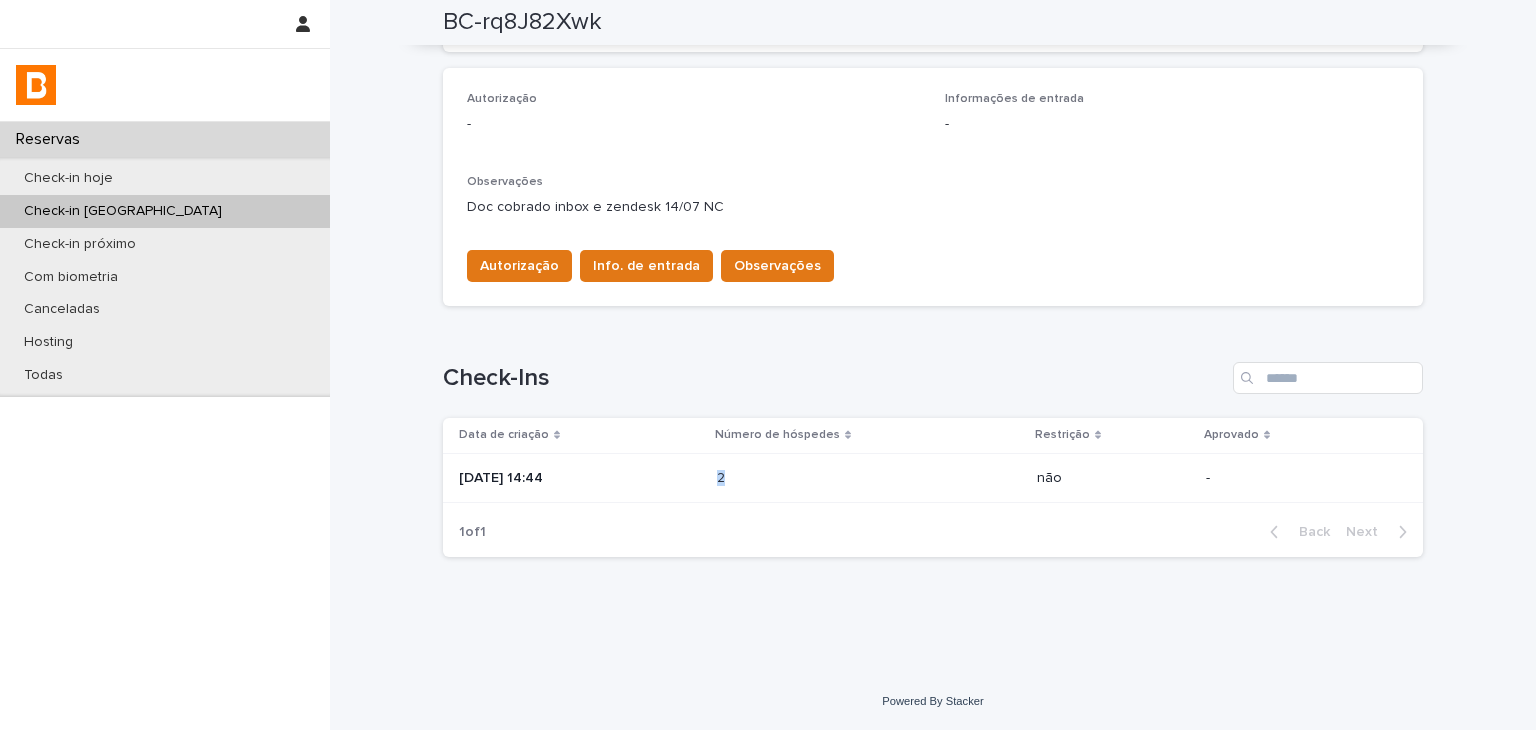 click on "2" at bounding box center (723, 476) 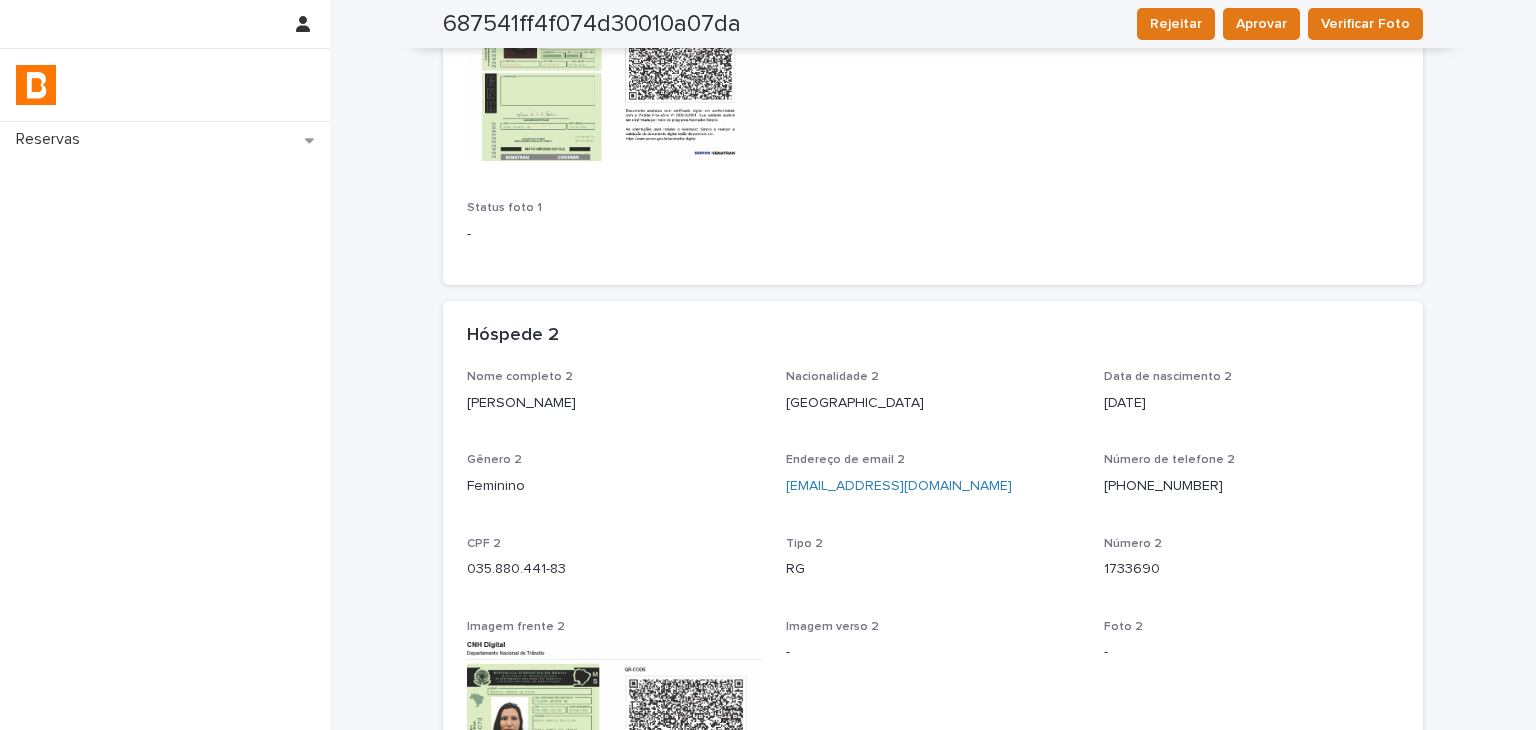 scroll, scrollTop: 1, scrollLeft: 0, axis: vertical 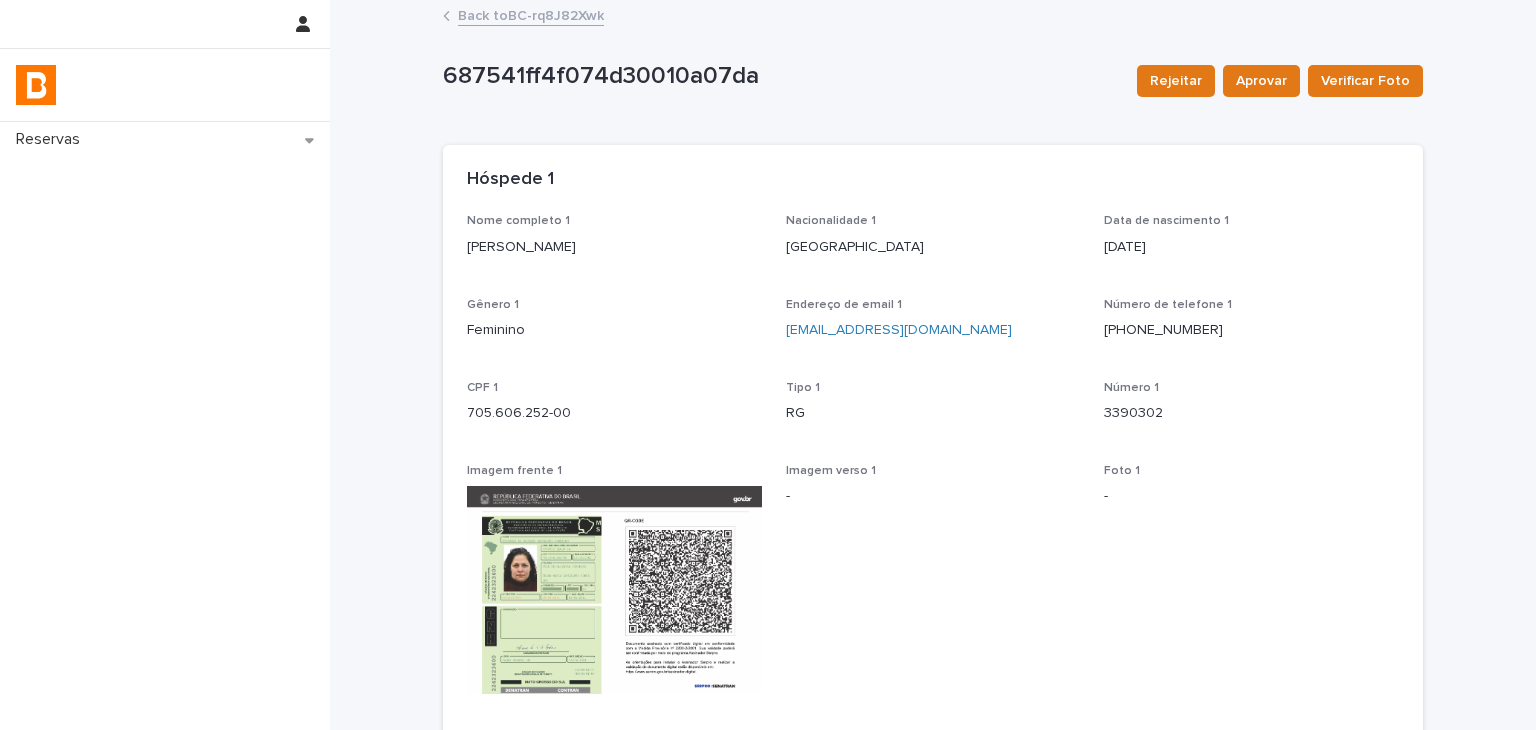 drag, startPoint x: 513, startPoint y: 253, endPoint x: 596, endPoint y: 249, distance: 83.09633 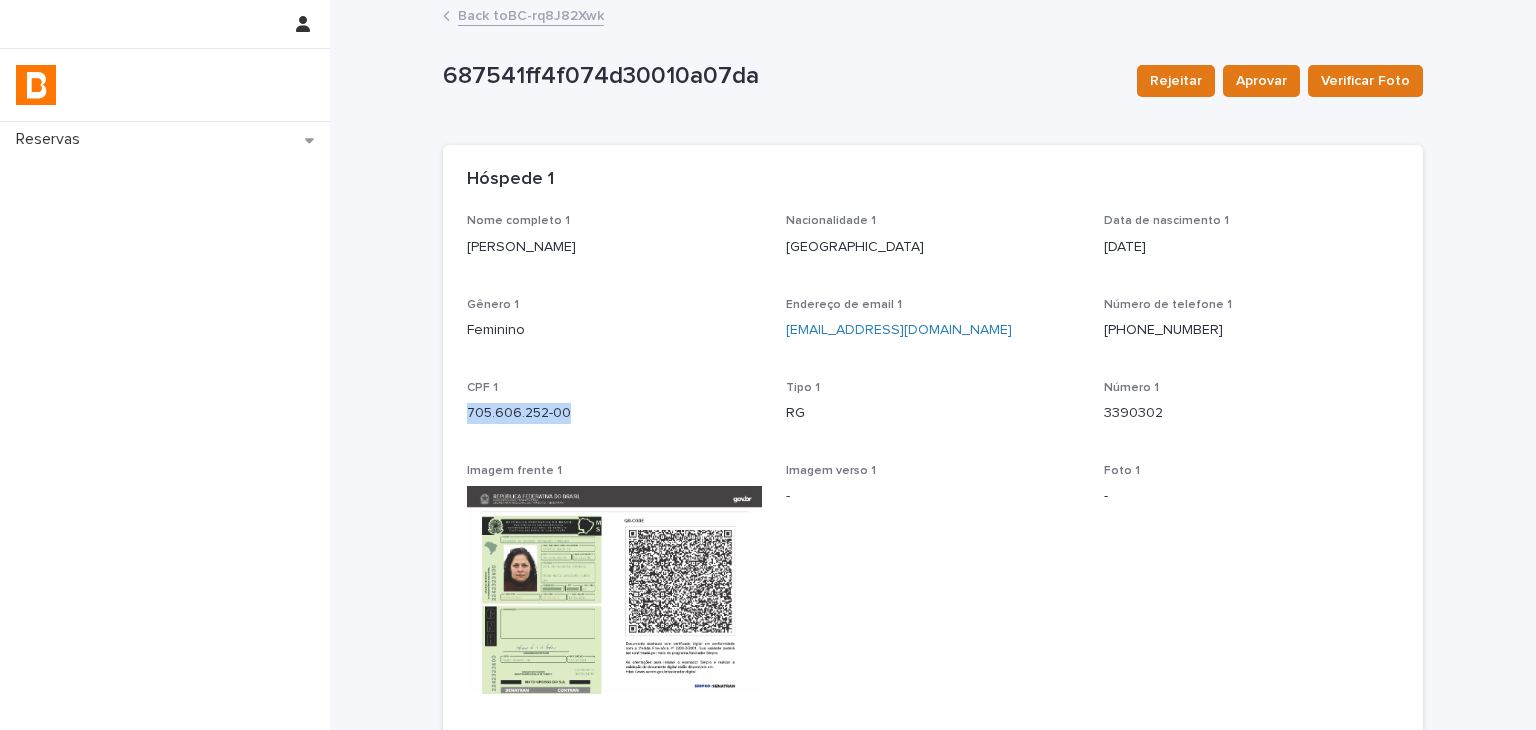 drag, startPoint x: 466, startPoint y: 415, endPoint x: 587, endPoint y: 409, distance: 121.14867 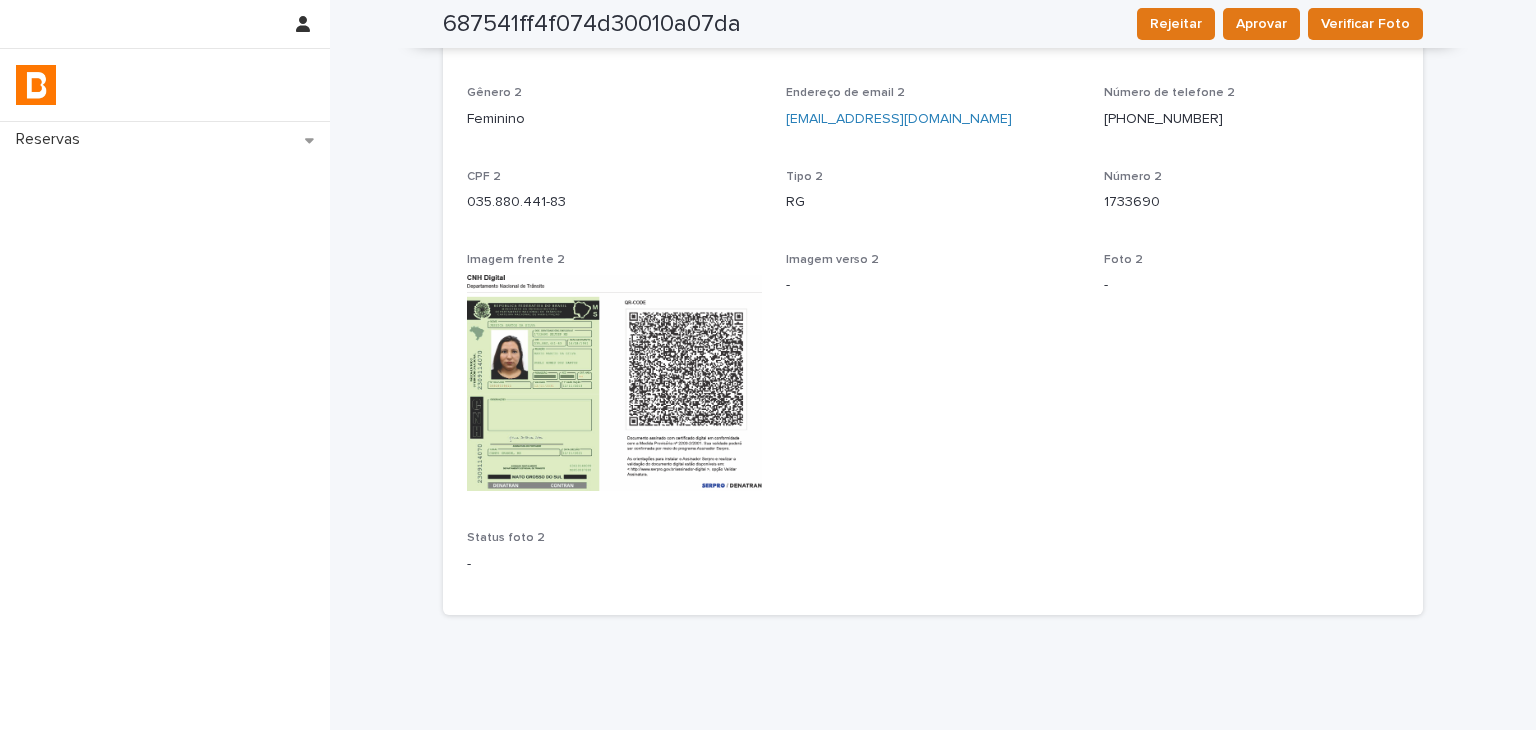 scroll, scrollTop: 701, scrollLeft: 0, axis: vertical 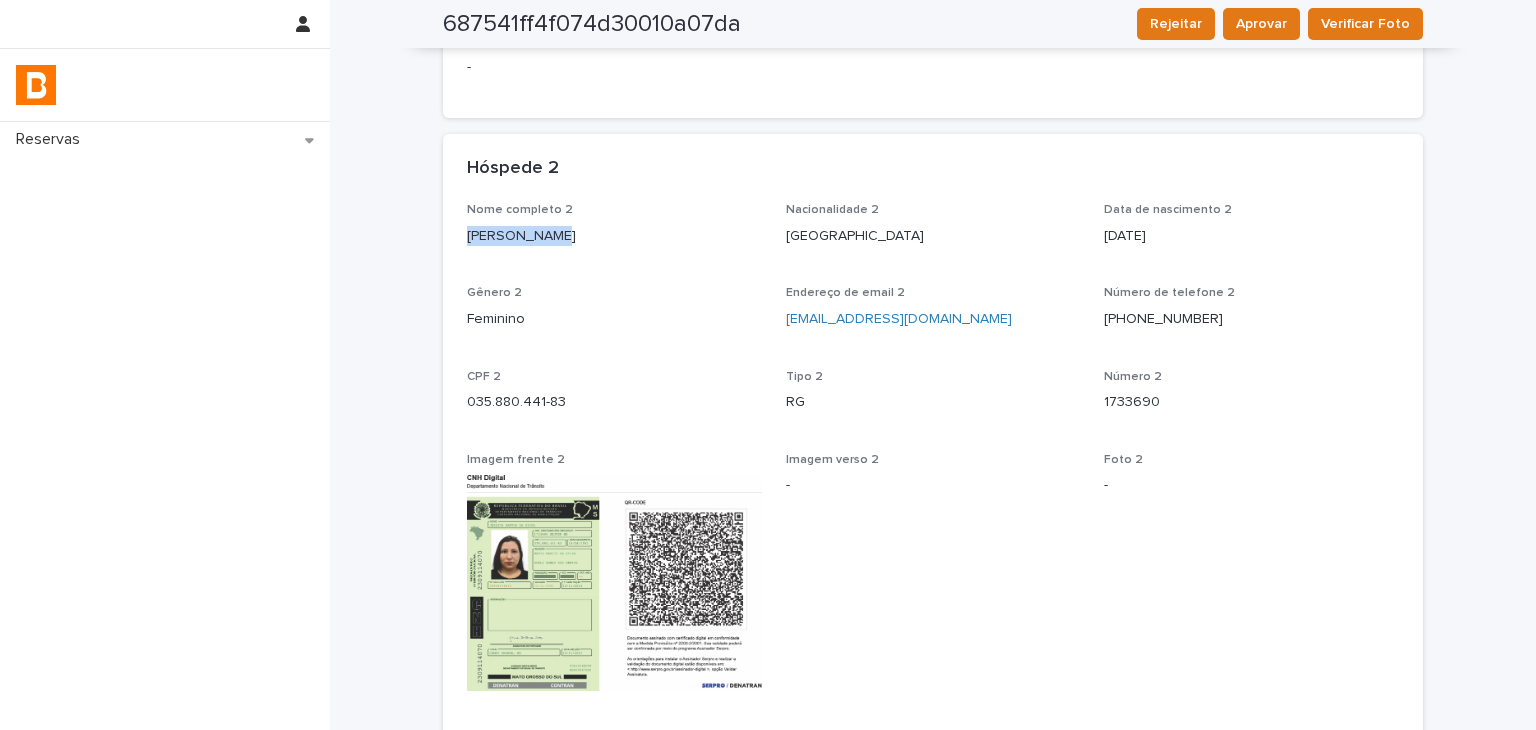 drag, startPoint x: 530, startPoint y: 240, endPoint x: 626, endPoint y: 261, distance: 98.270035 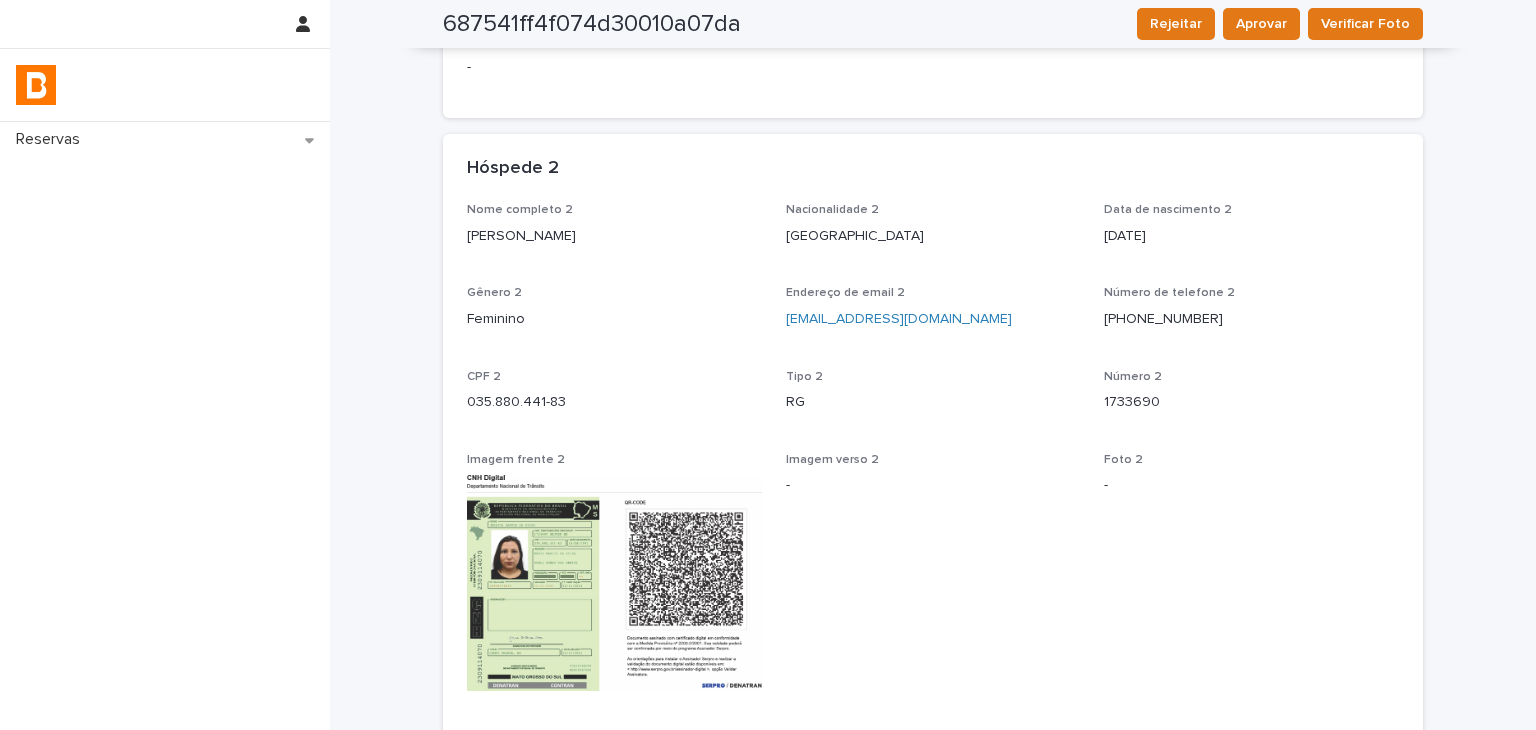 drag, startPoint x: 459, startPoint y: 241, endPoint x: 598, endPoint y: 245, distance: 139.05754 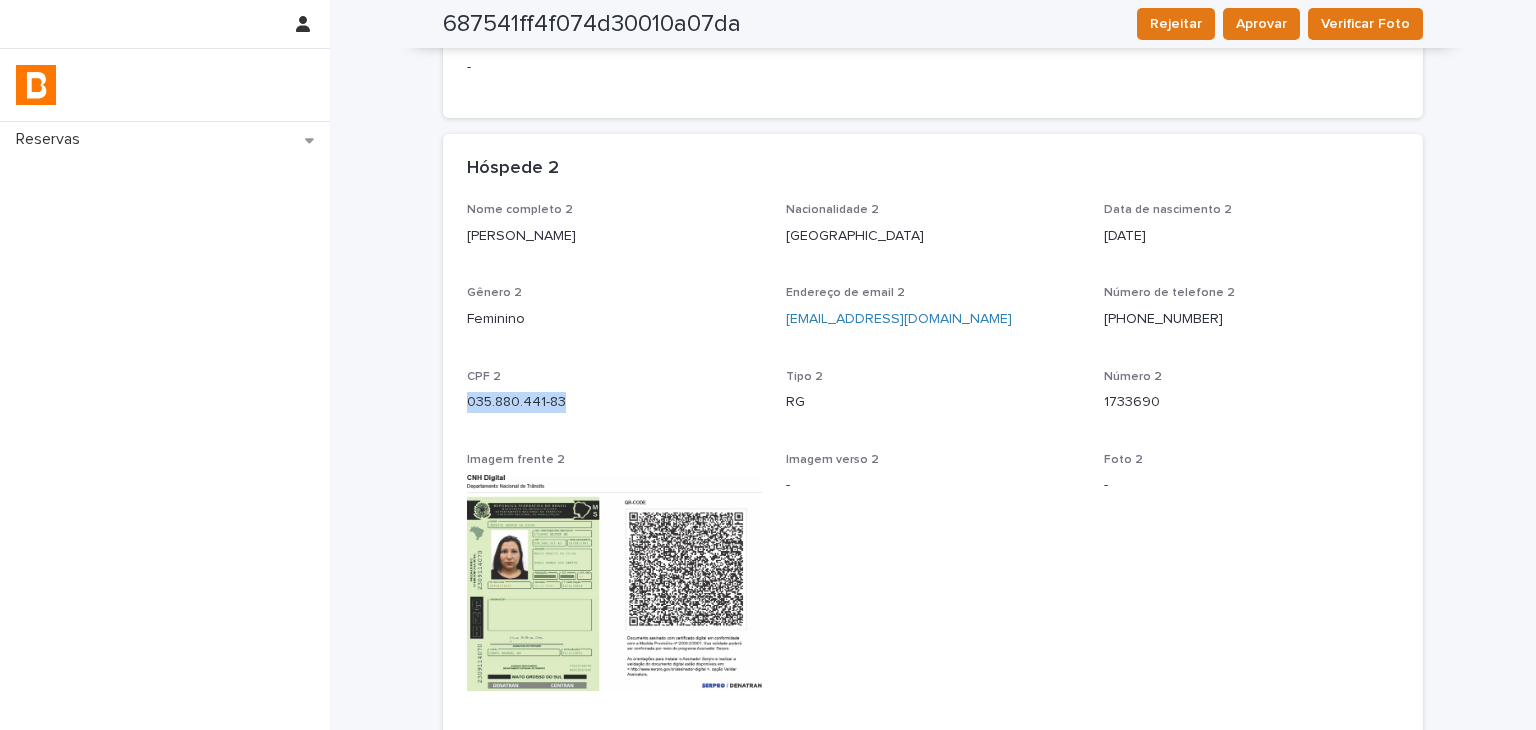 drag, startPoint x: 538, startPoint y: 414, endPoint x: 571, endPoint y: 417, distance: 33.13608 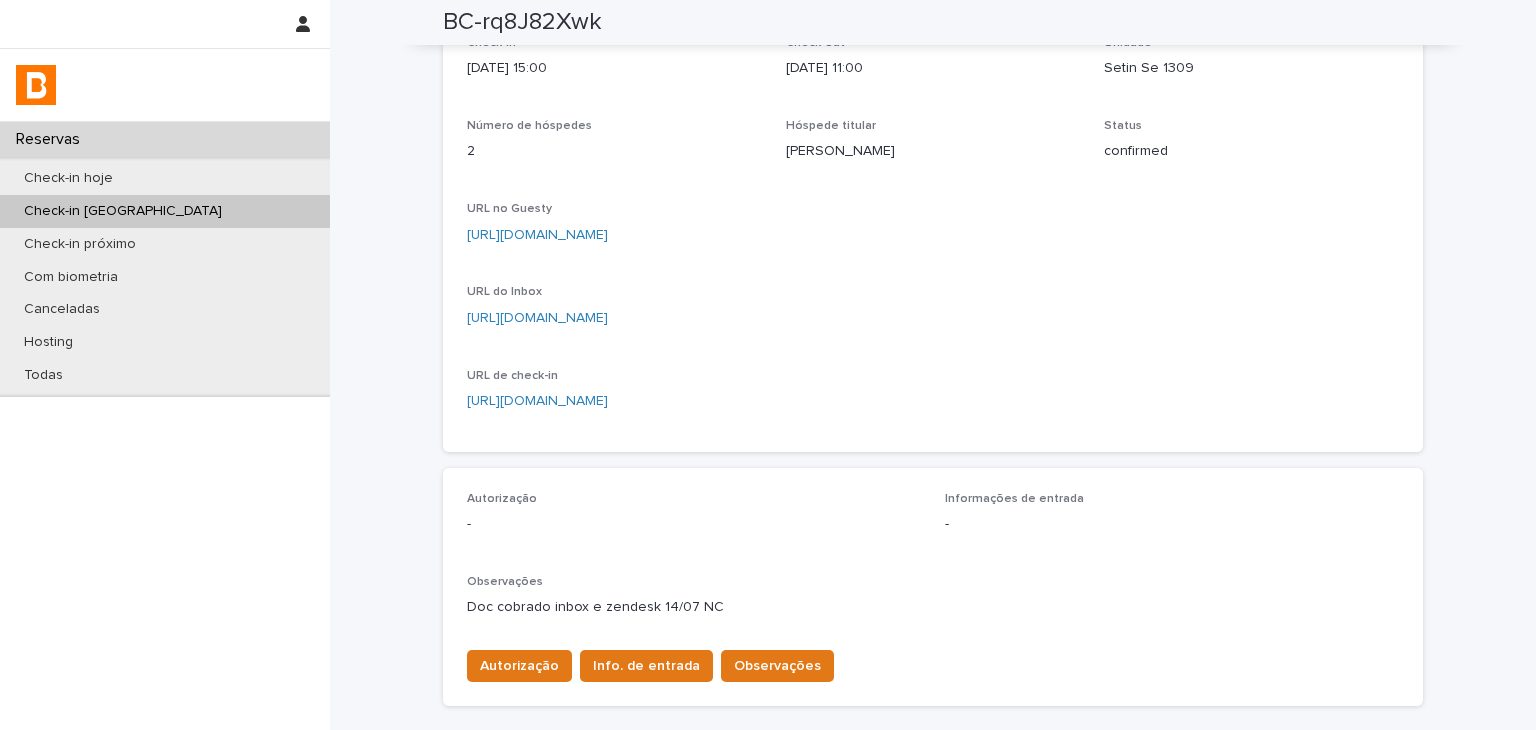 scroll, scrollTop: 0, scrollLeft: 0, axis: both 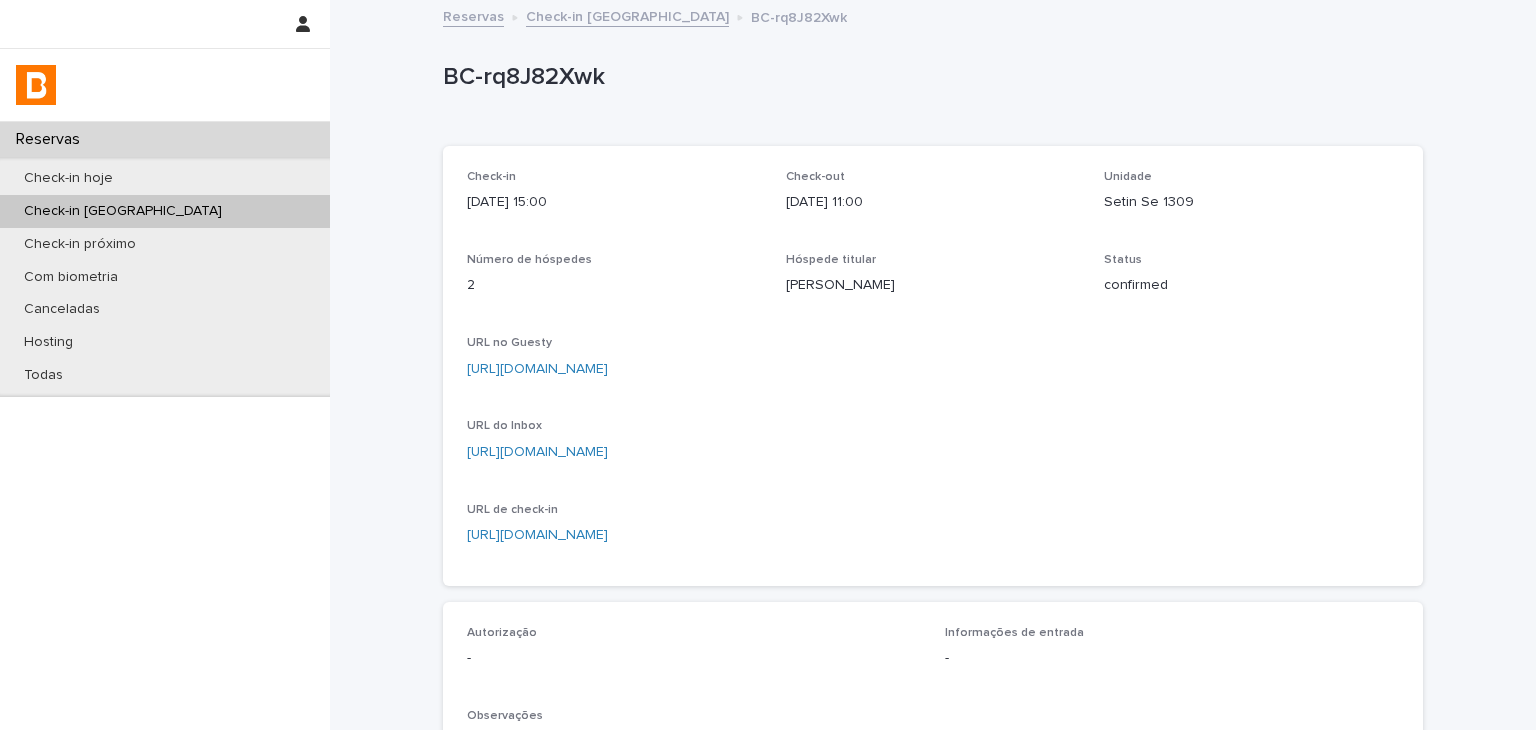 click on "[URL][DOMAIN_NAME]" at bounding box center [537, 369] 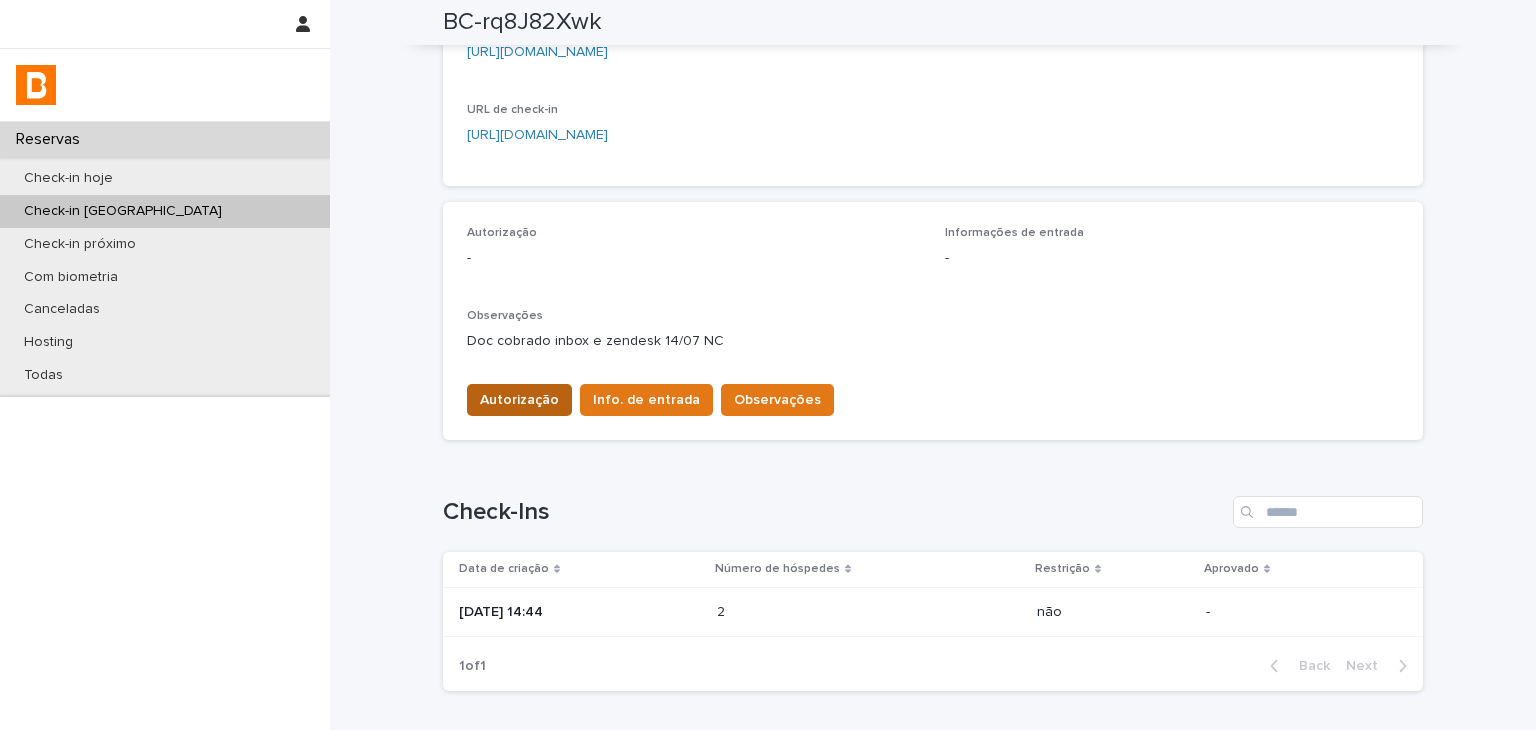 click on "Autorização" at bounding box center (519, 400) 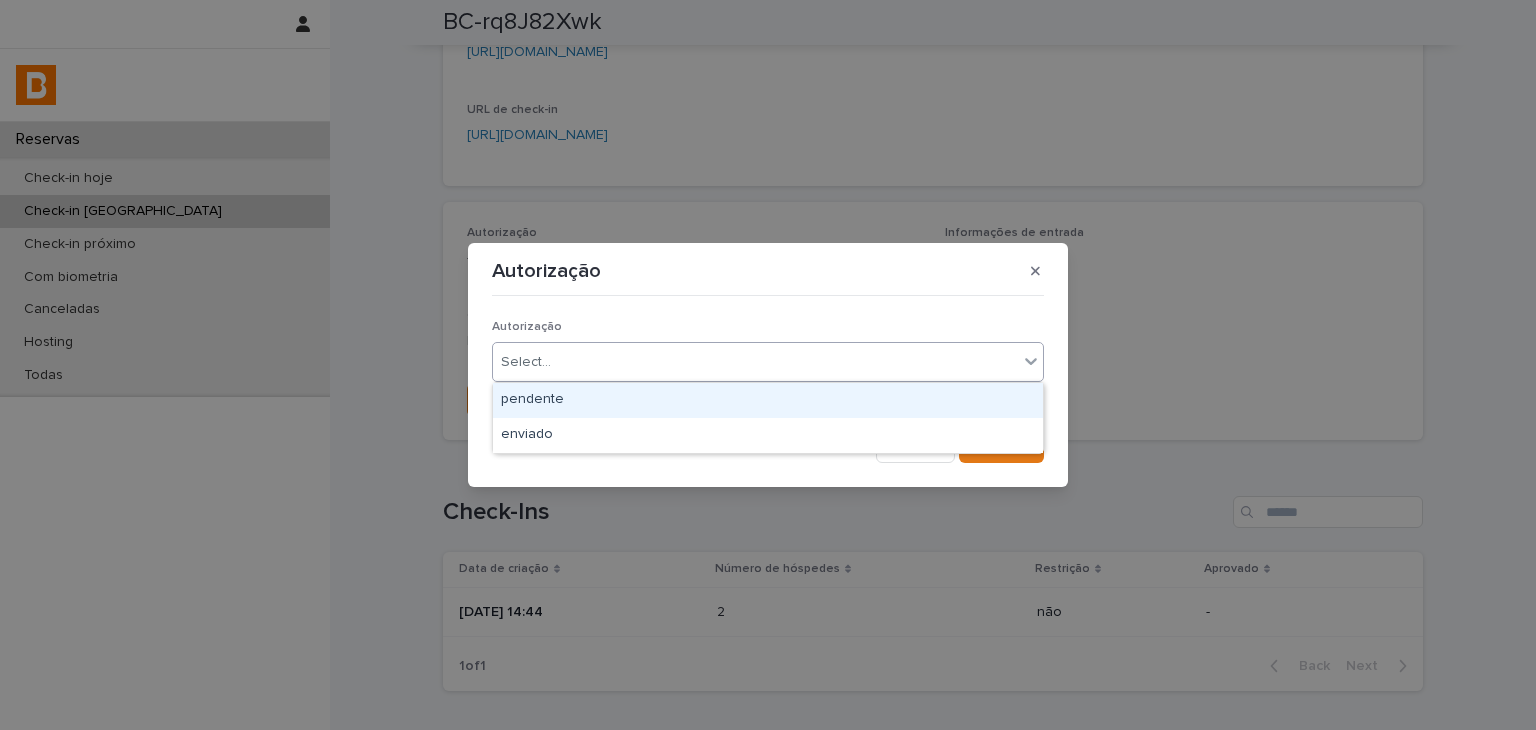 click on "Select..." at bounding box center (526, 362) 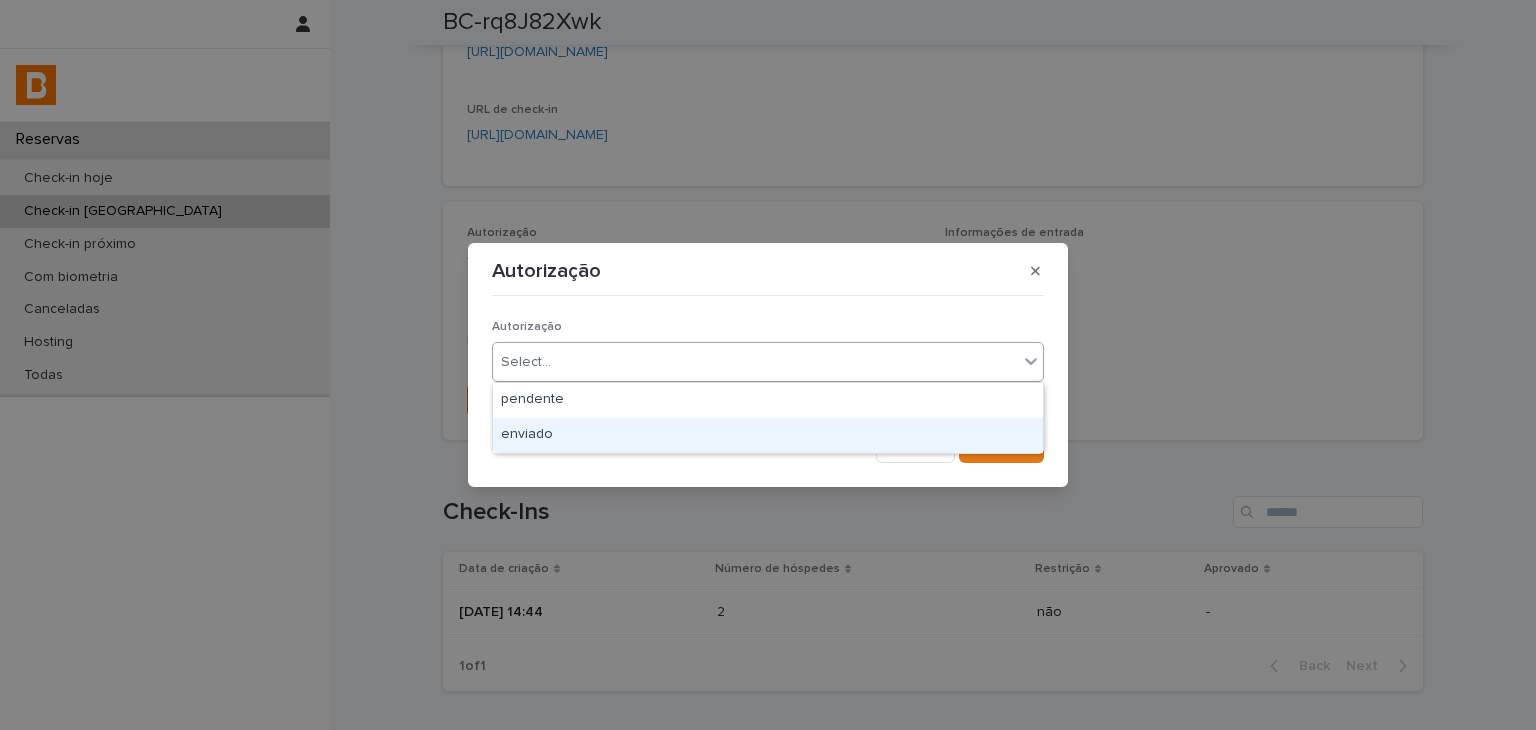 click on "enviado" at bounding box center (768, 435) 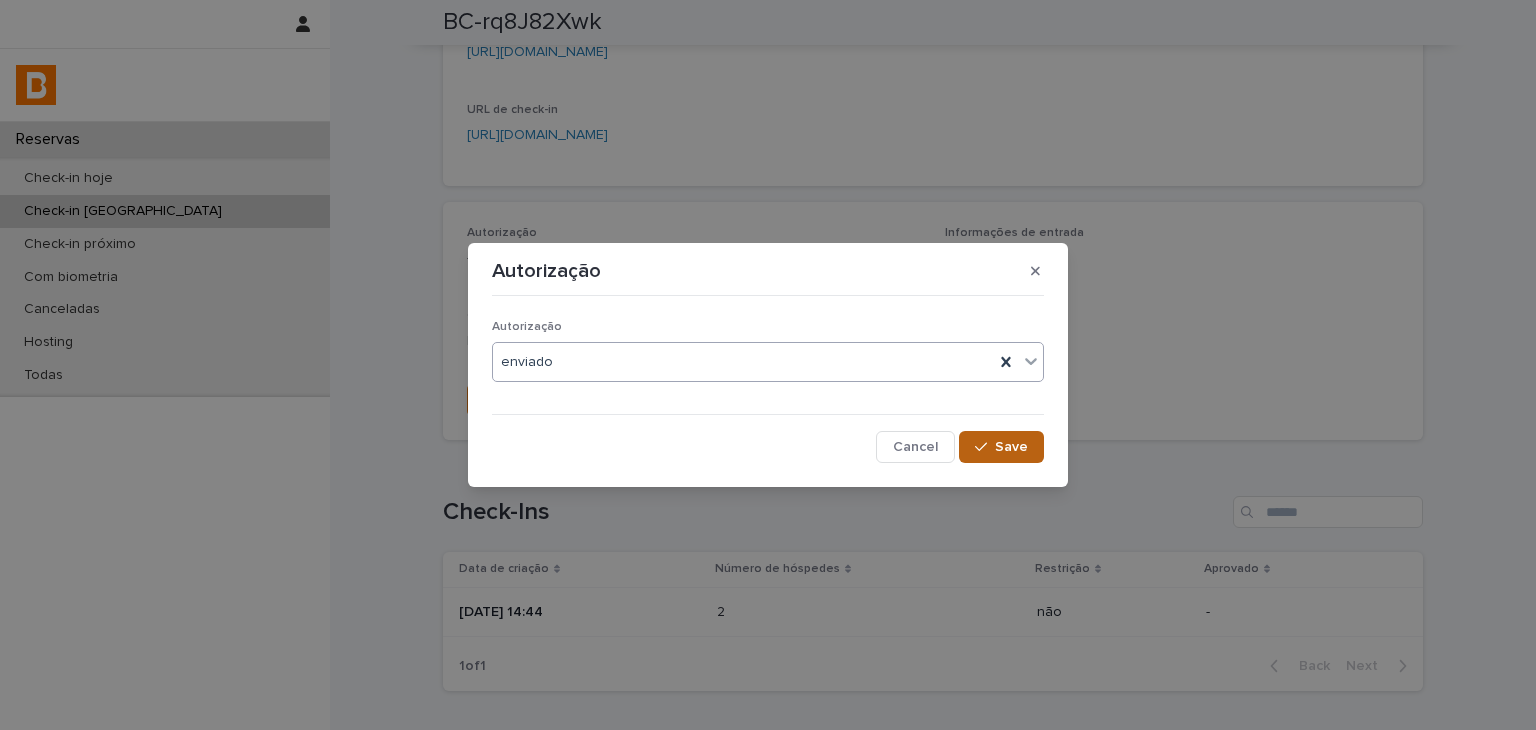 click on "Save" at bounding box center [1001, 447] 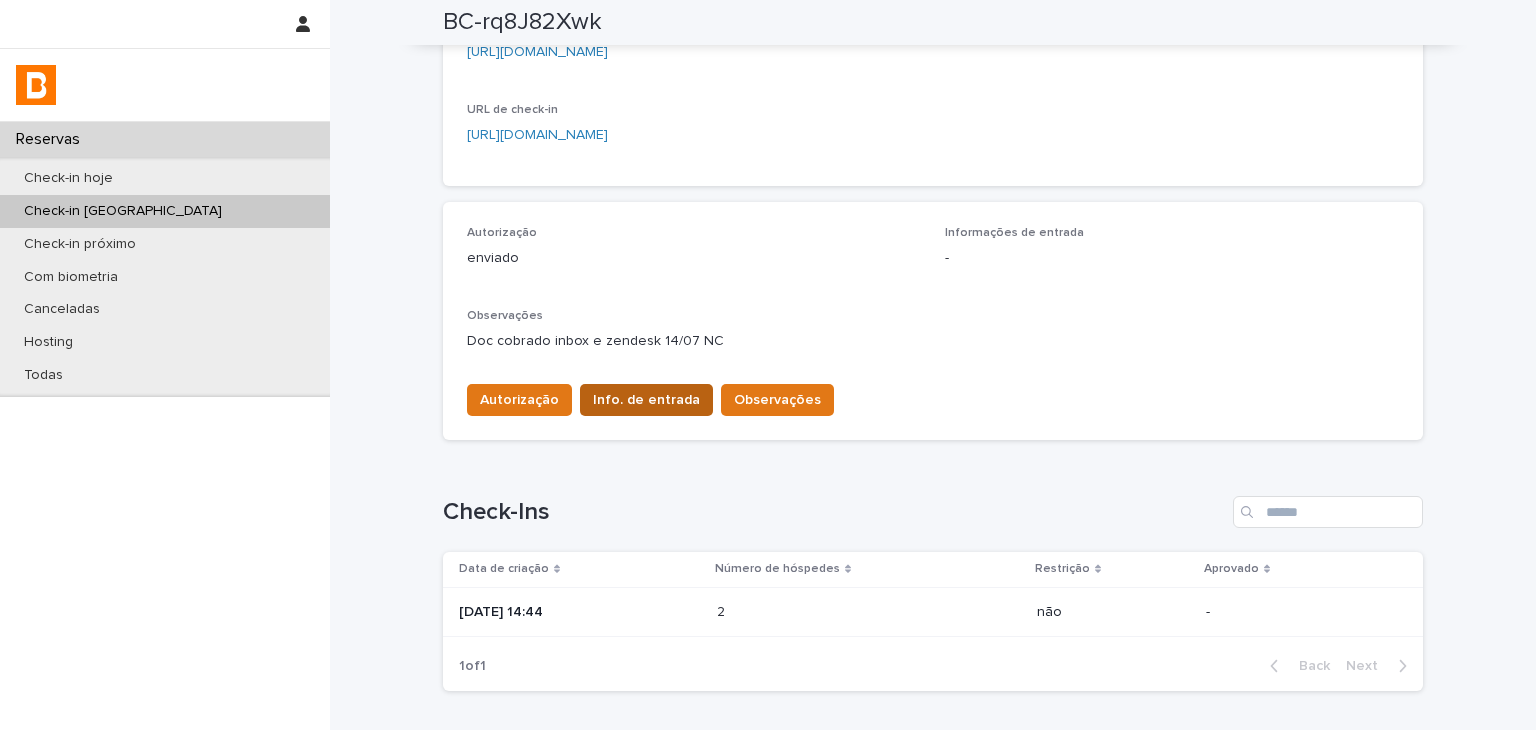 click on "Autorização Info. de entrada Observações" at bounding box center (646, 404) 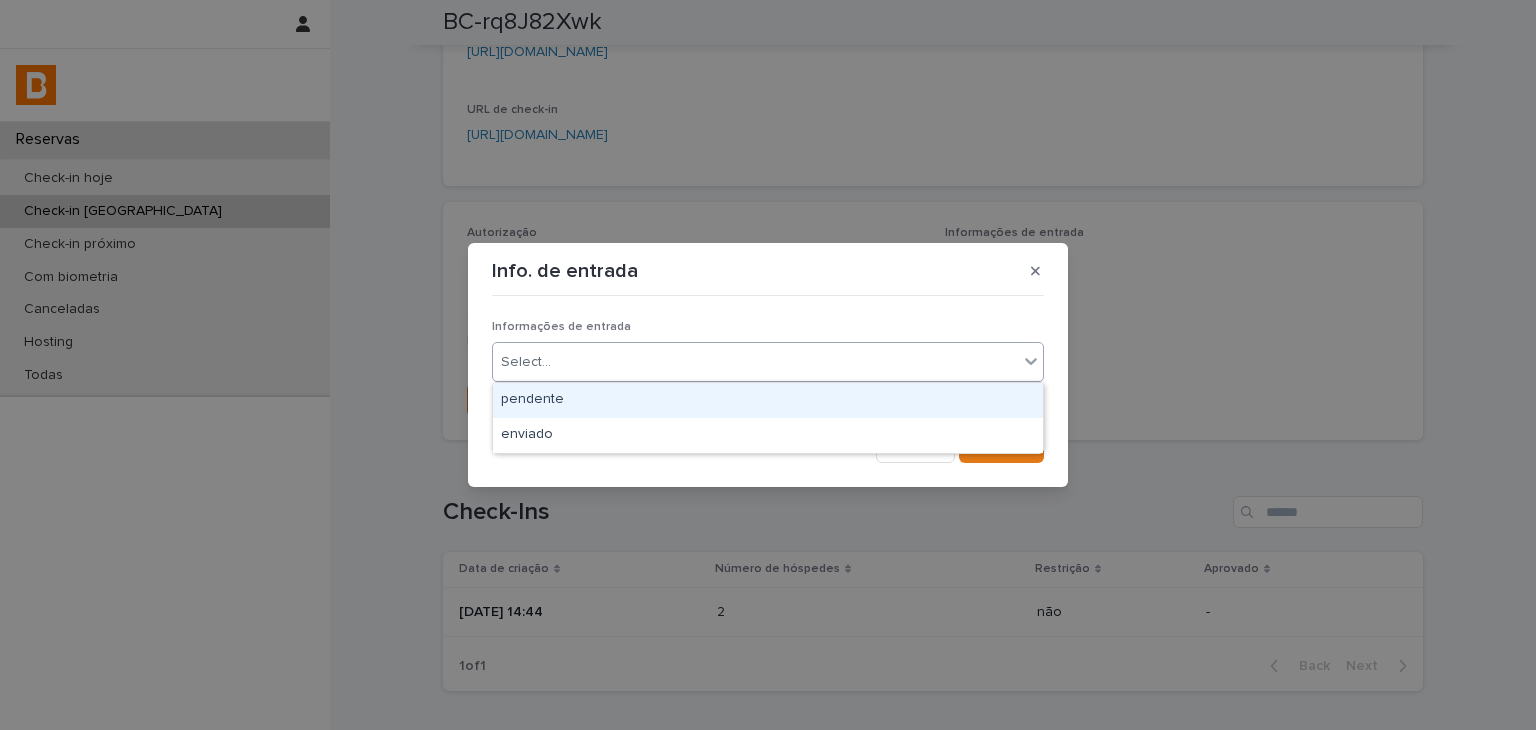 click on "Select..." at bounding box center (755, 362) 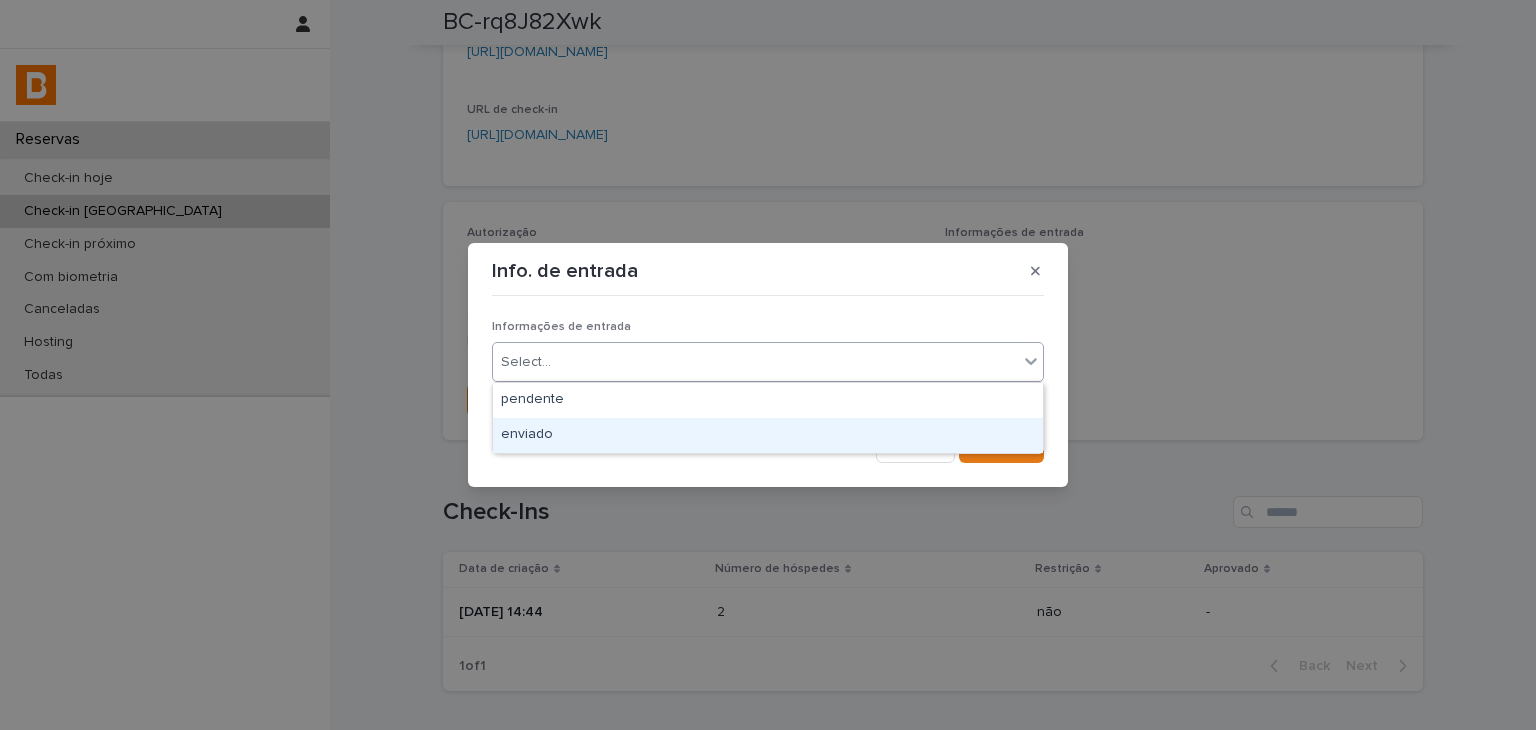 click on "enviado" at bounding box center (768, 435) 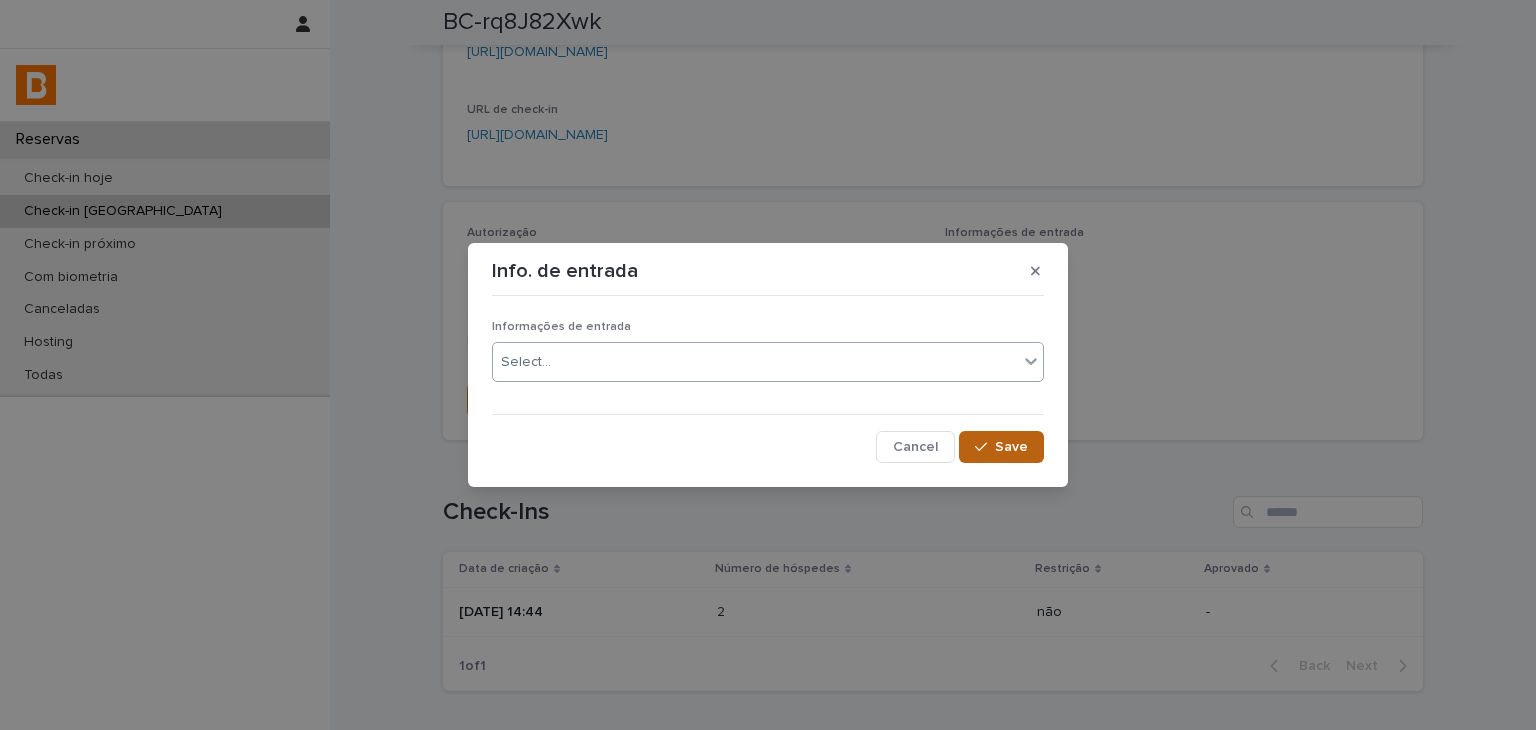 click on "Save" at bounding box center (1011, 447) 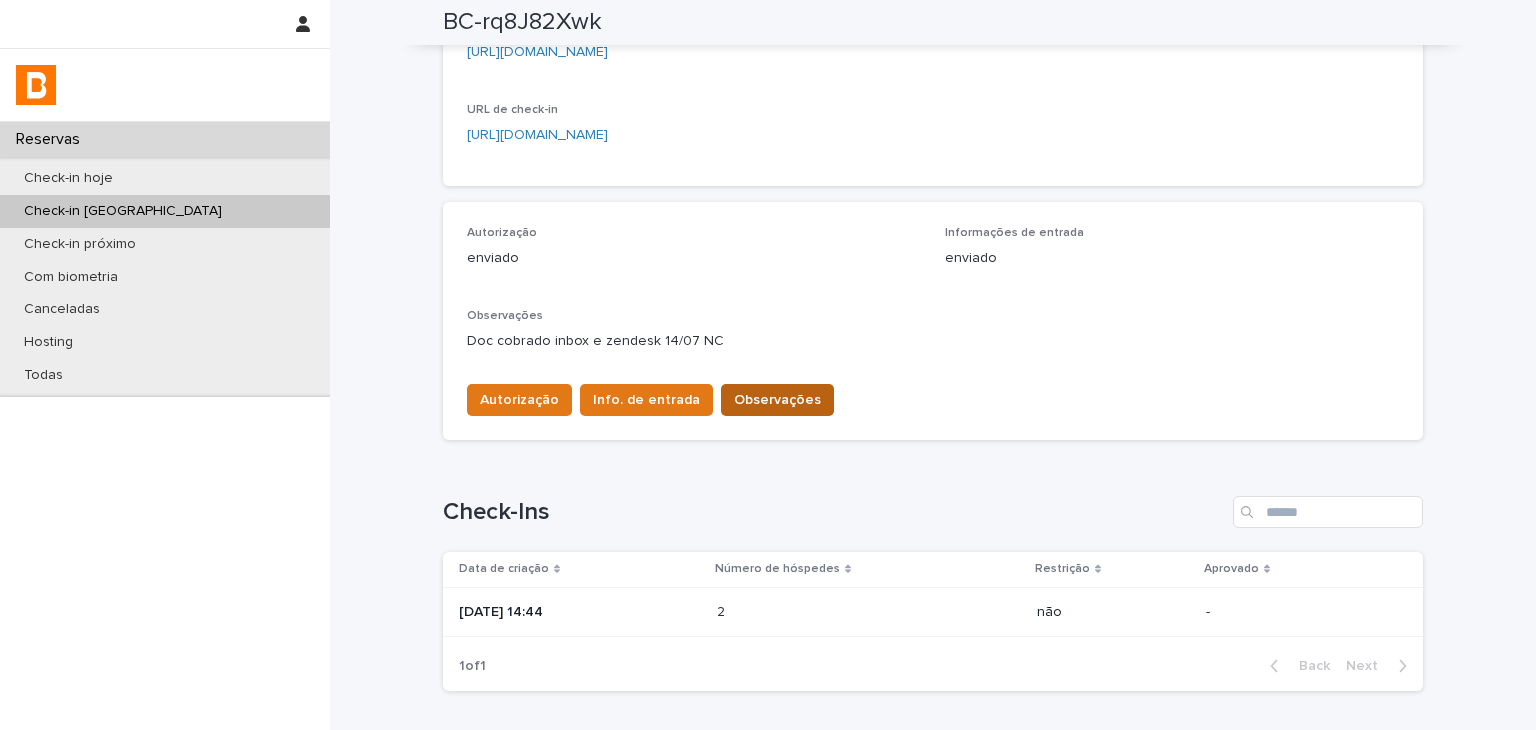 click on "Observações" at bounding box center (777, 400) 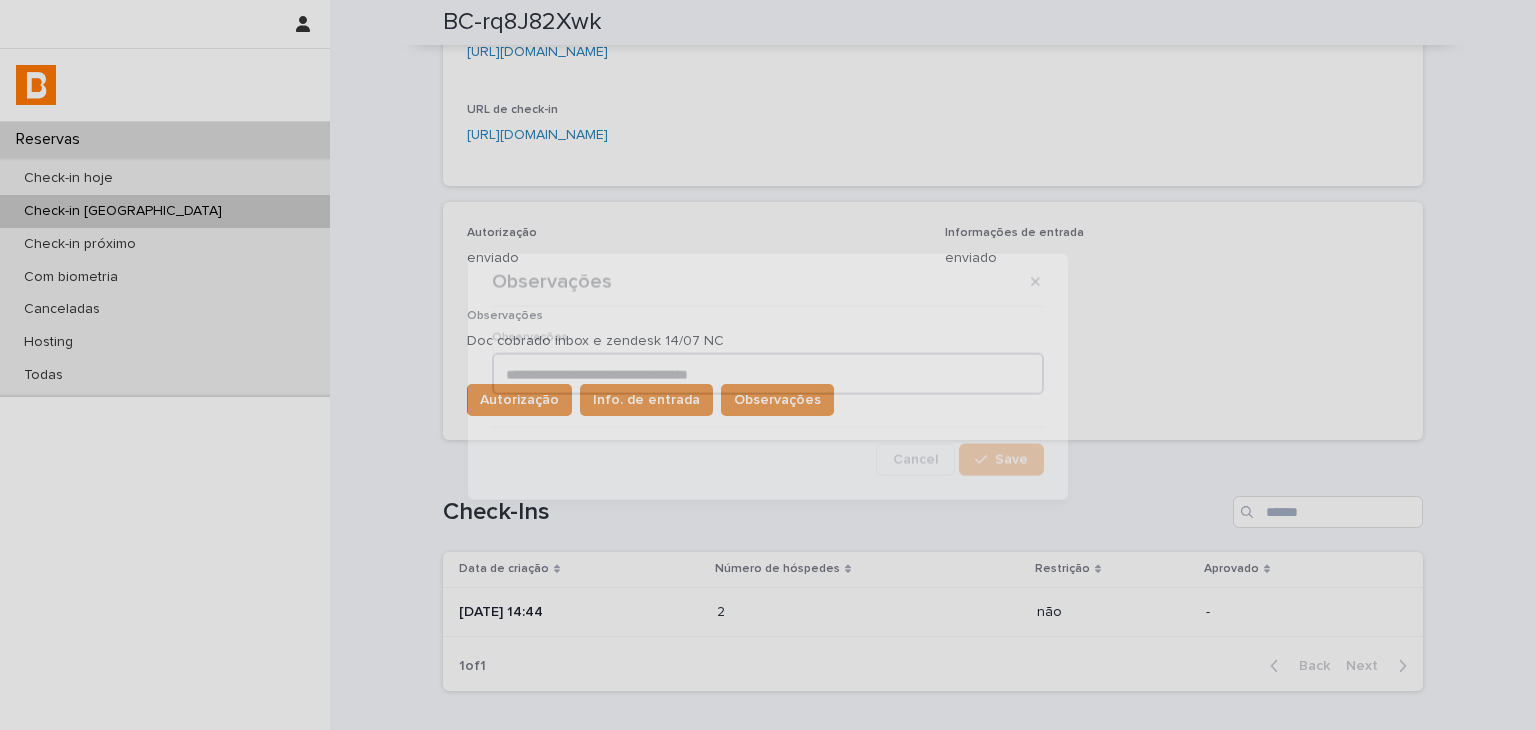 click on "**********" at bounding box center (768, 373) 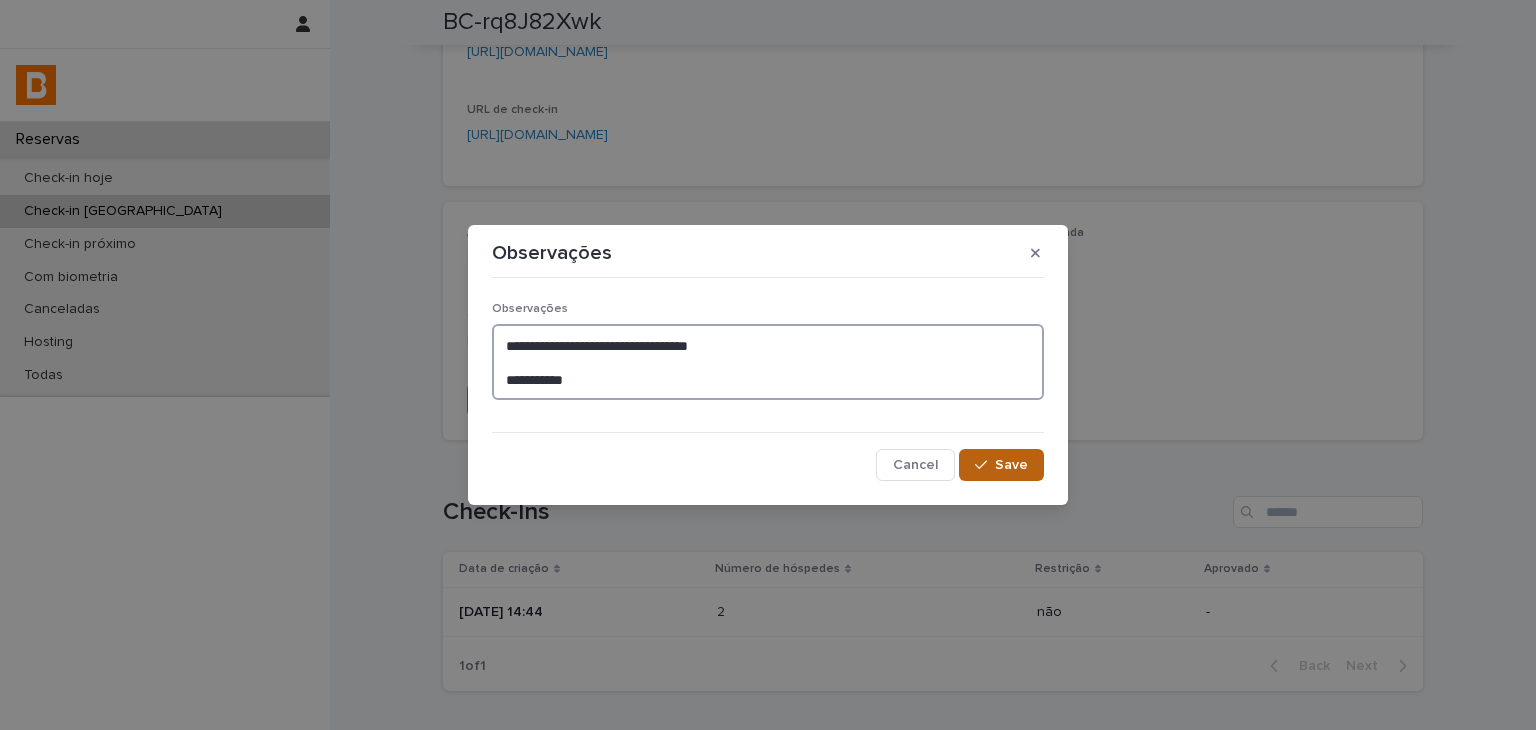 type on "**********" 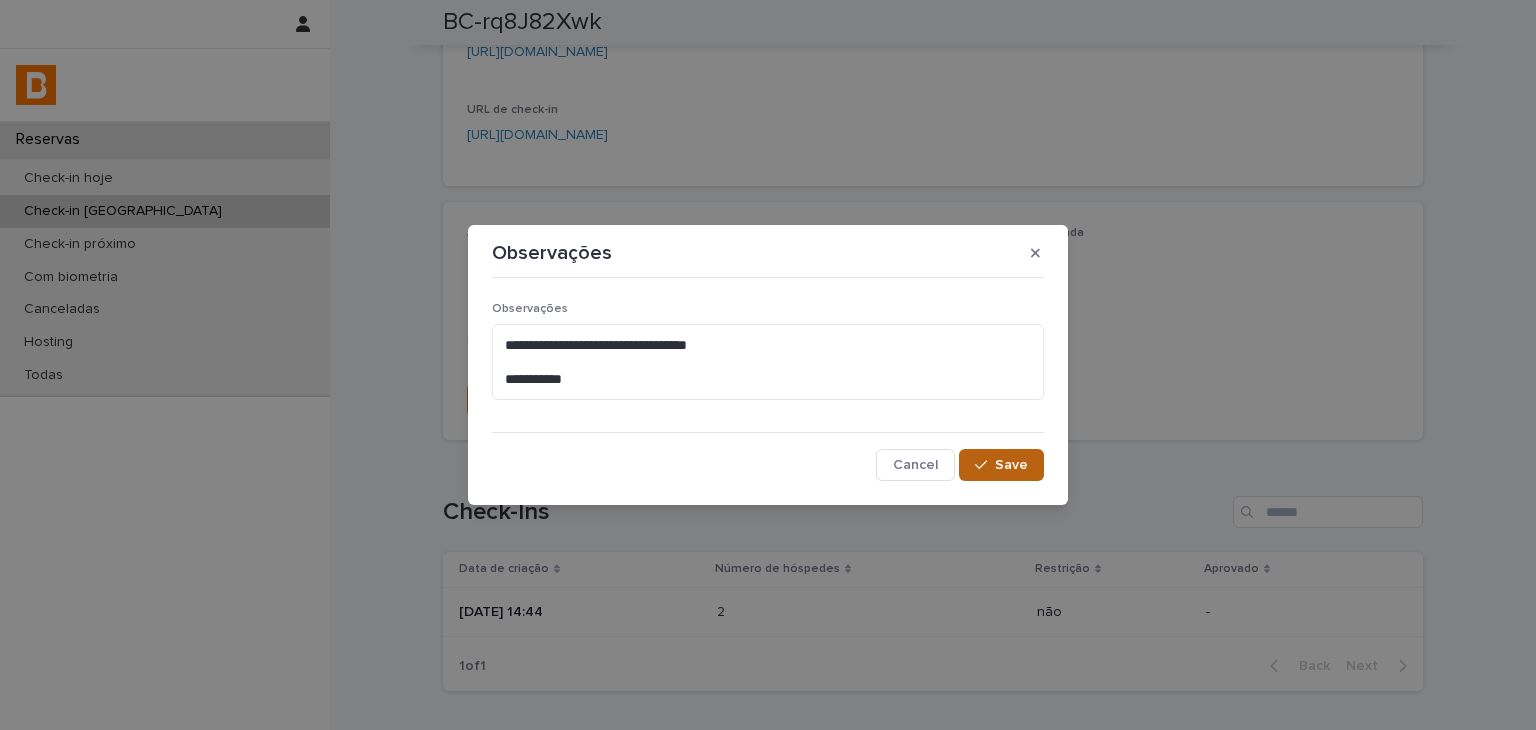 click at bounding box center [985, 465] 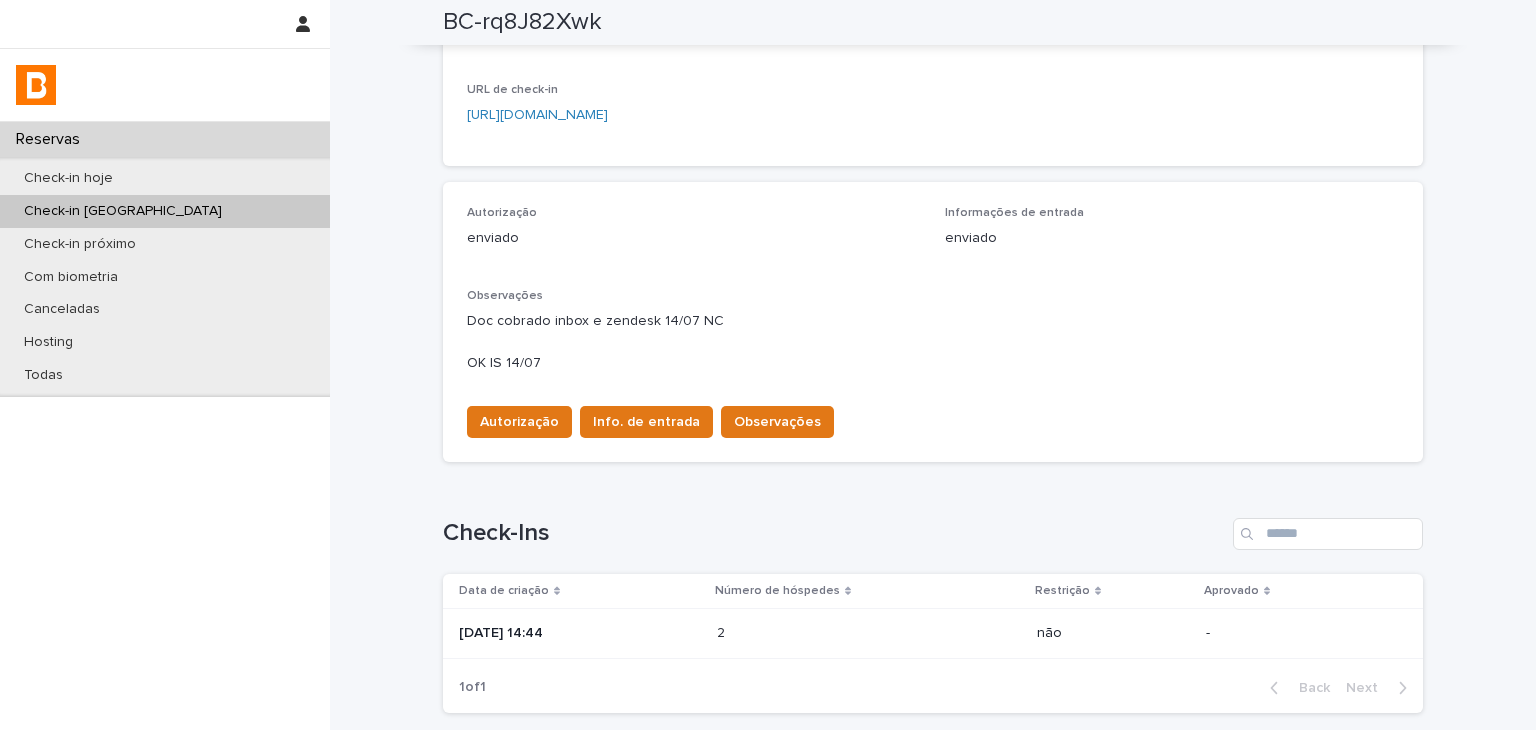 scroll, scrollTop: 0, scrollLeft: 0, axis: both 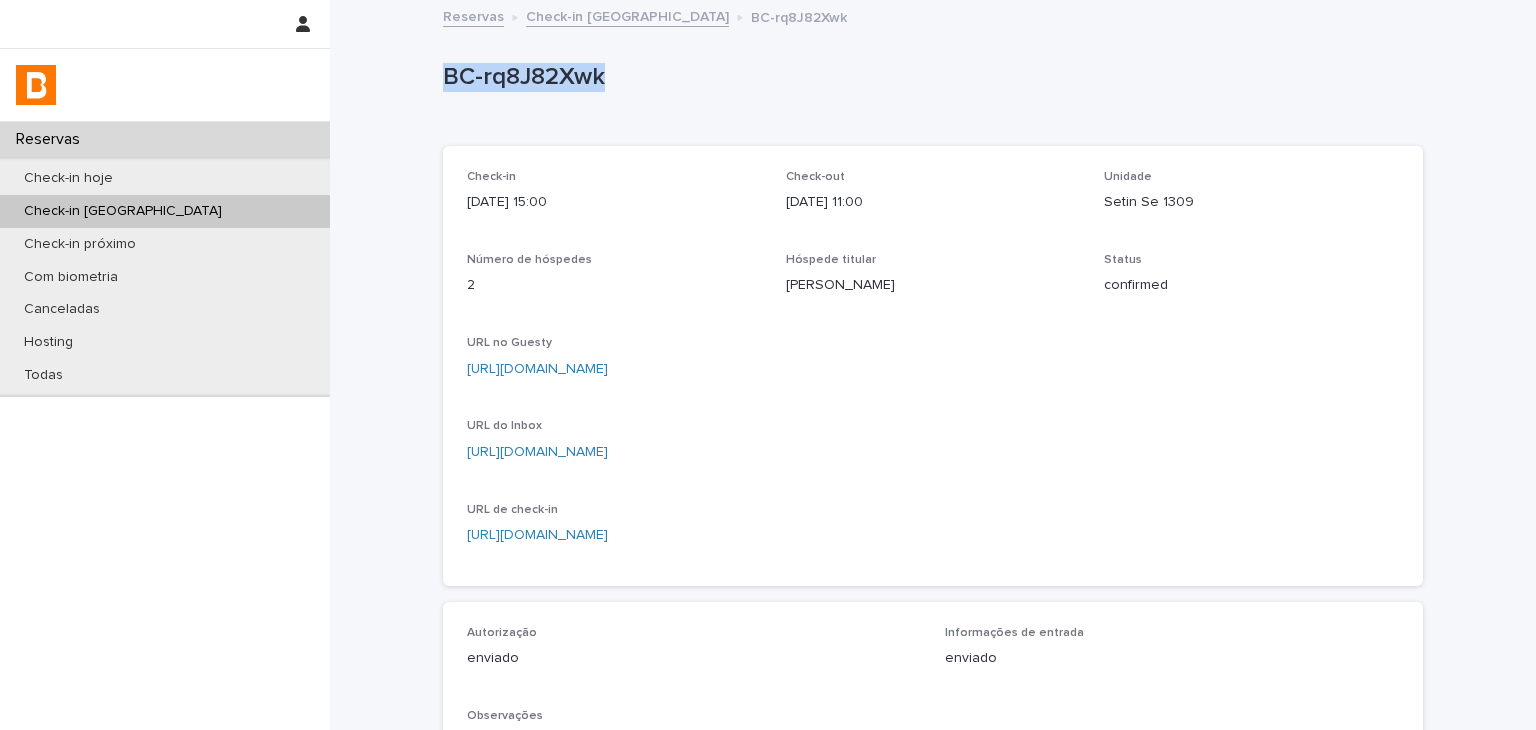 drag, startPoint x: 422, startPoint y: 70, endPoint x: 602, endPoint y: 82, distance: 180.39955 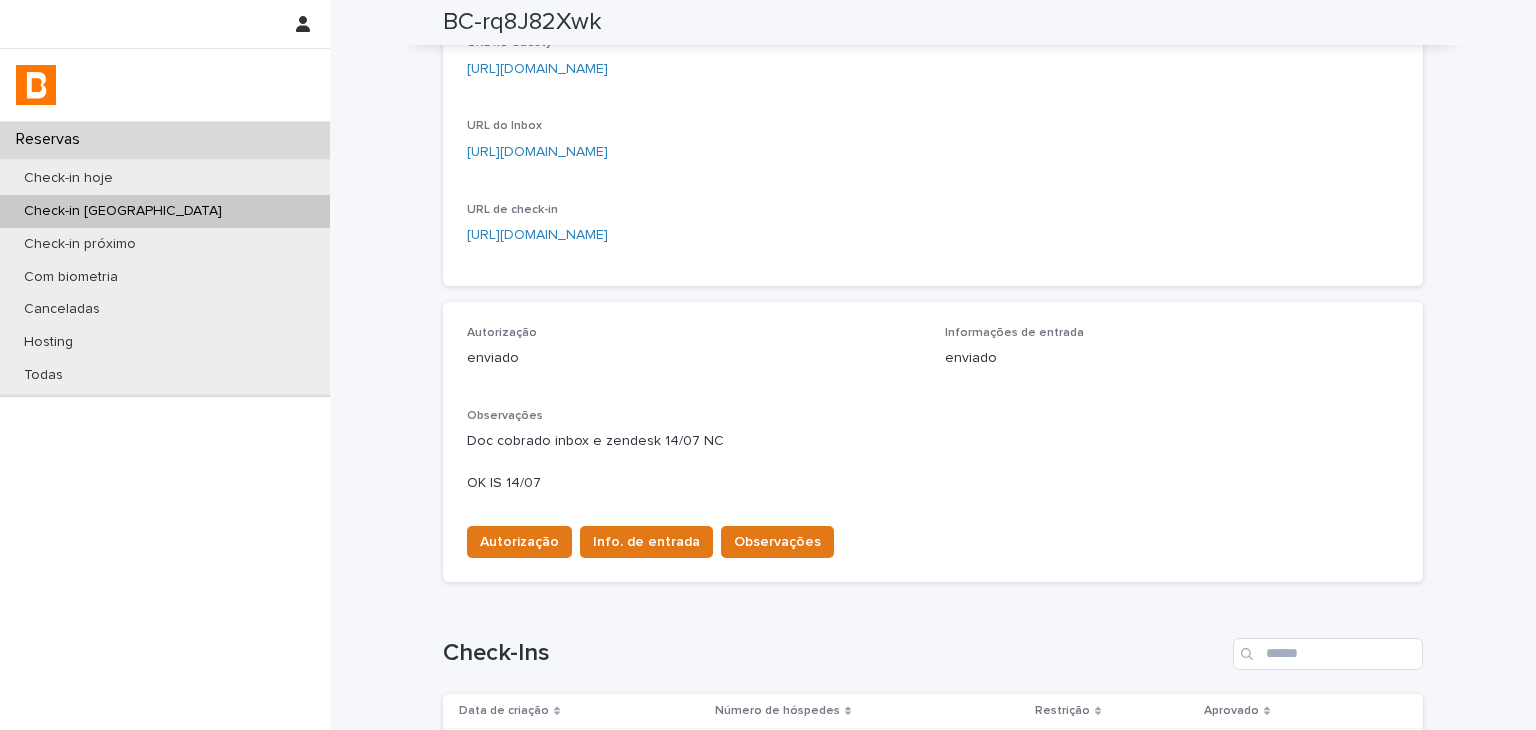 scroll, scrollTop: 0, scrollLeft: 0, axis: both 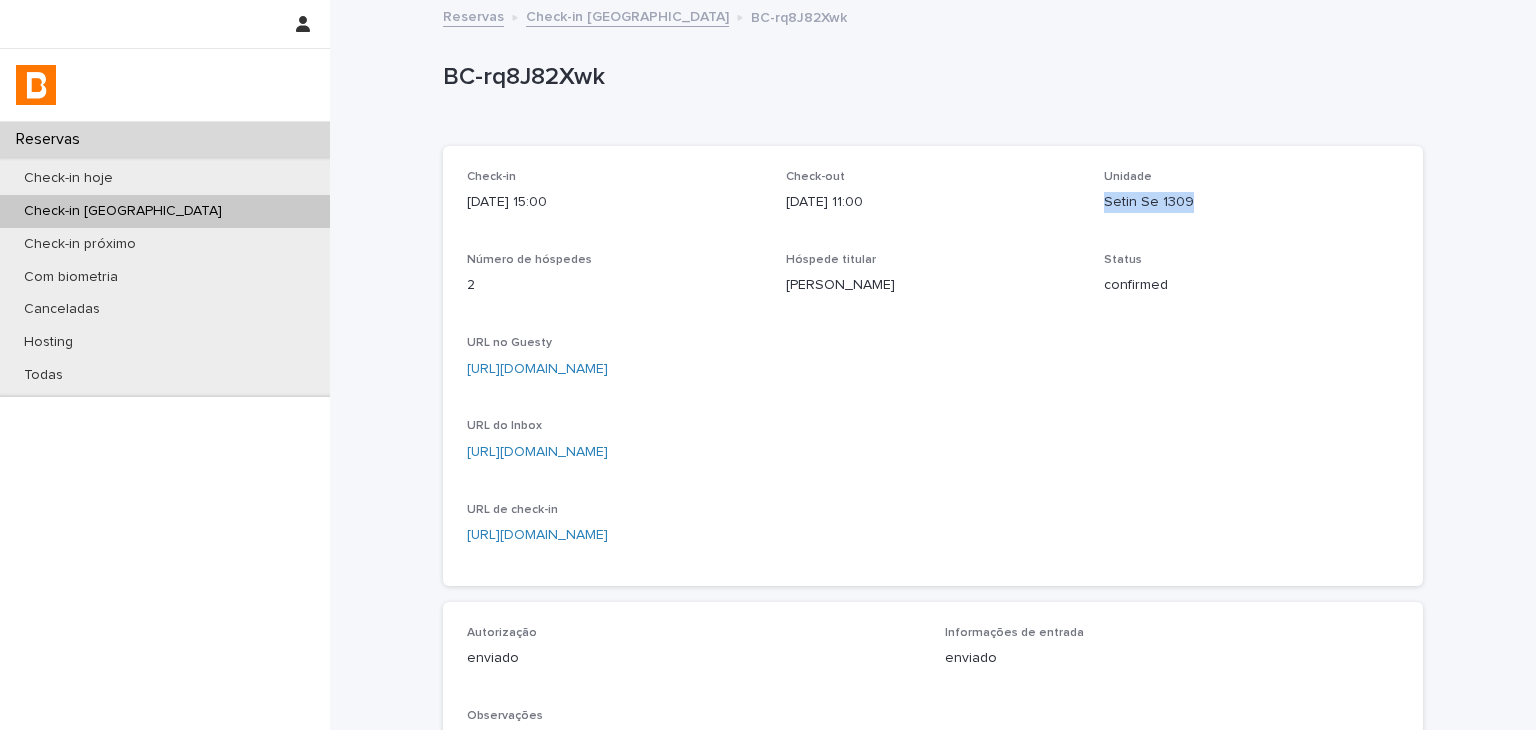 drag, startPoint x: 1100, startPoint y: 203, endPoint x: 1183, endPoint y: 216, distance: 84.0119 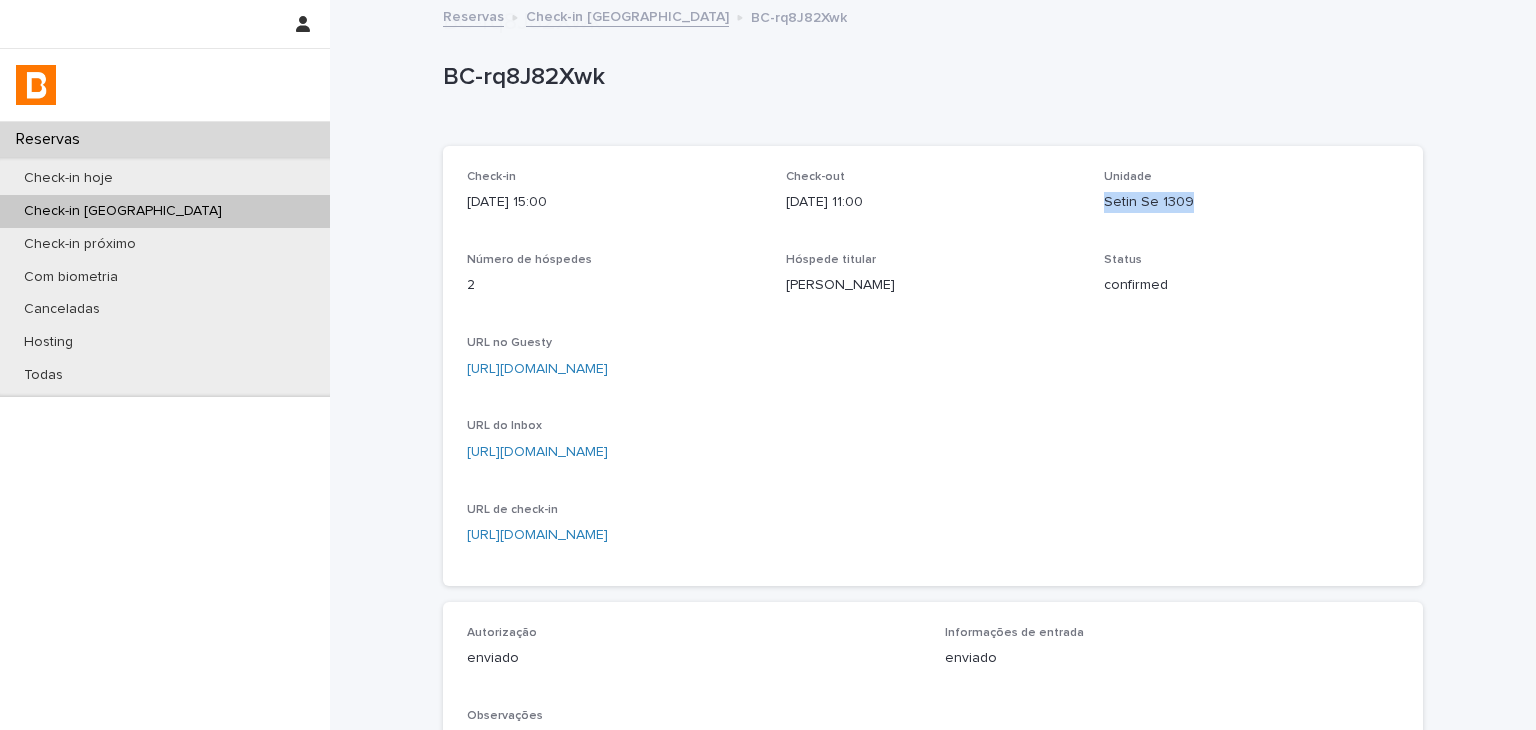 scroll, scrollTop: 400, scrollLeft: 0, axis: vertical 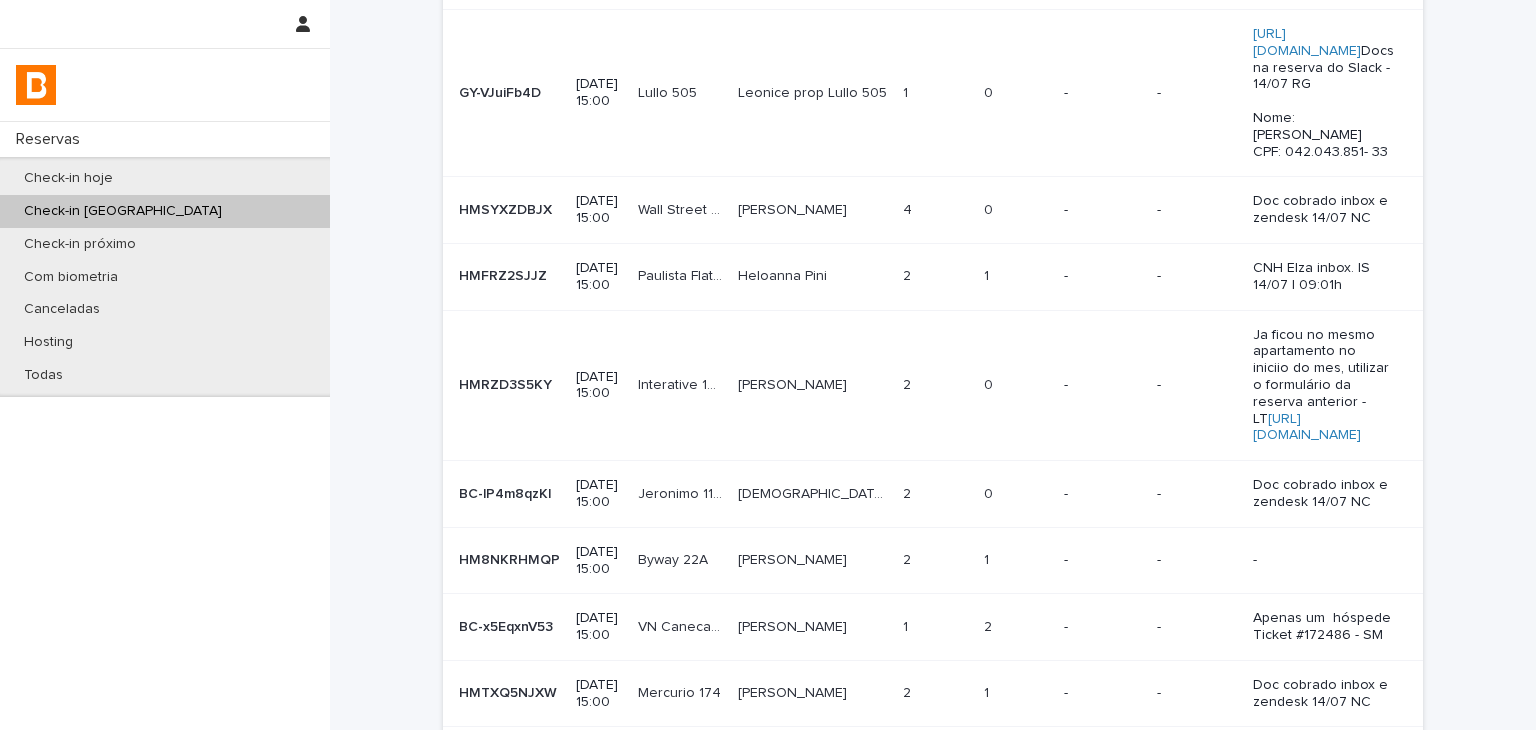 click on "1 1" at bounding box center (1016, 560) 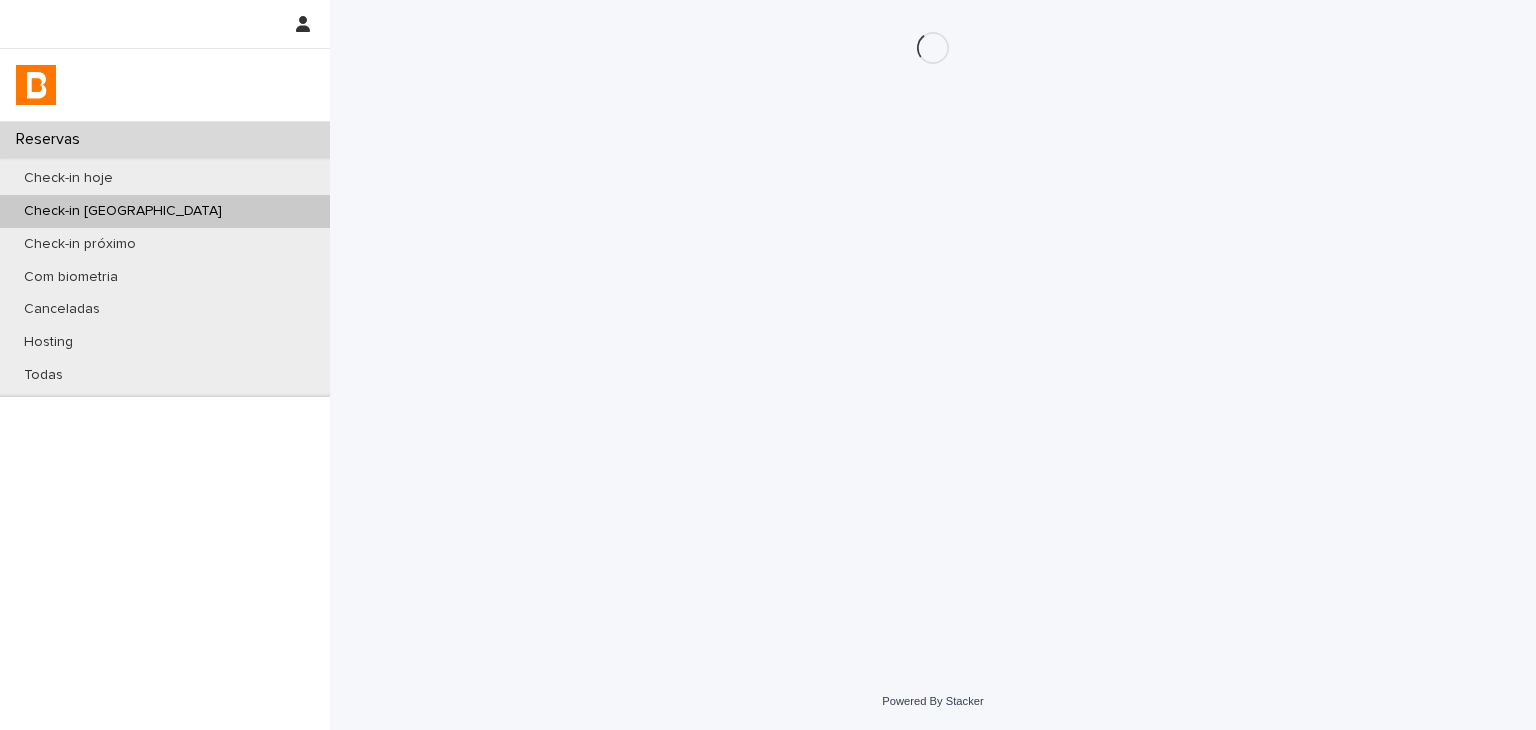 scroll, scrollTop: 0, scrollLeft: 0, axis: both 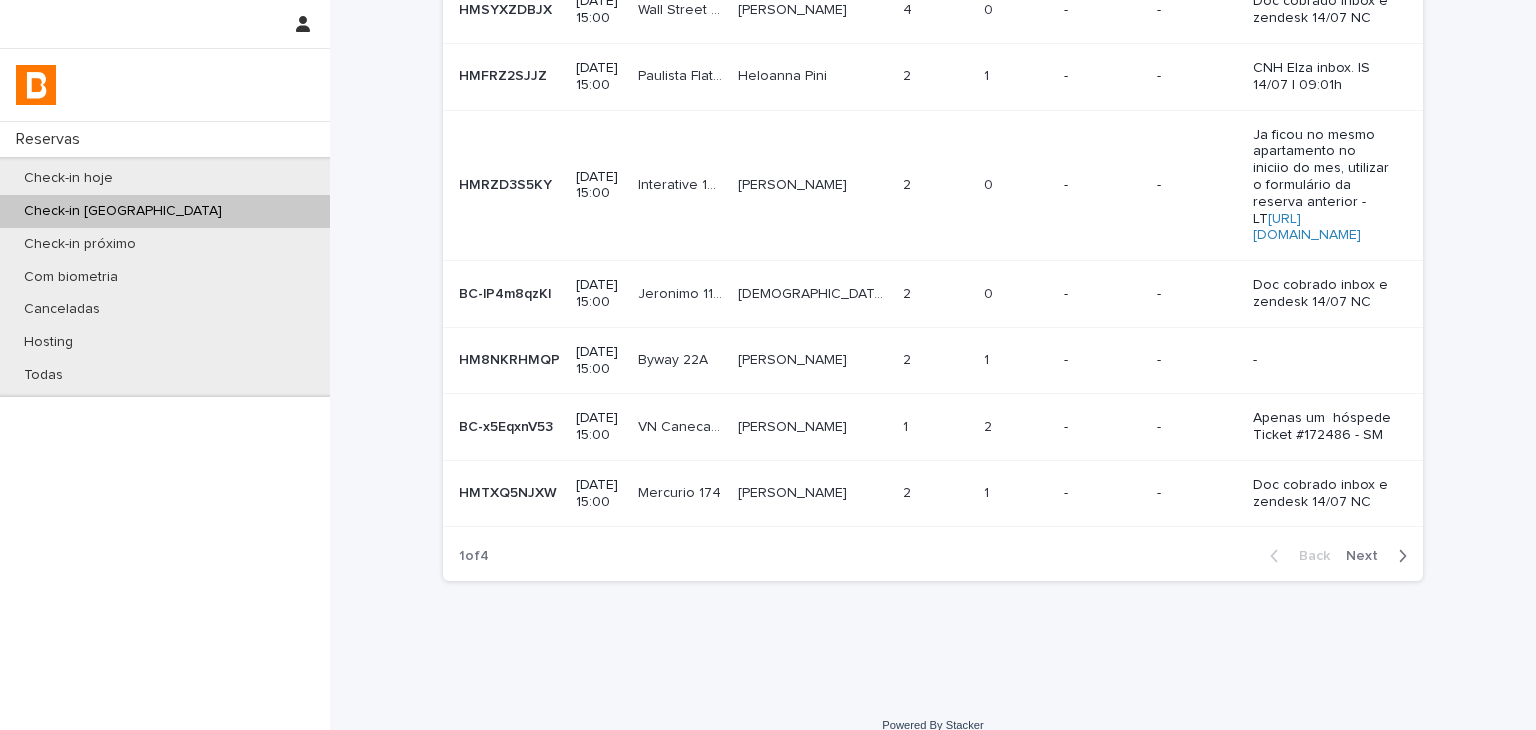 click at bounding box center [1016, 427] 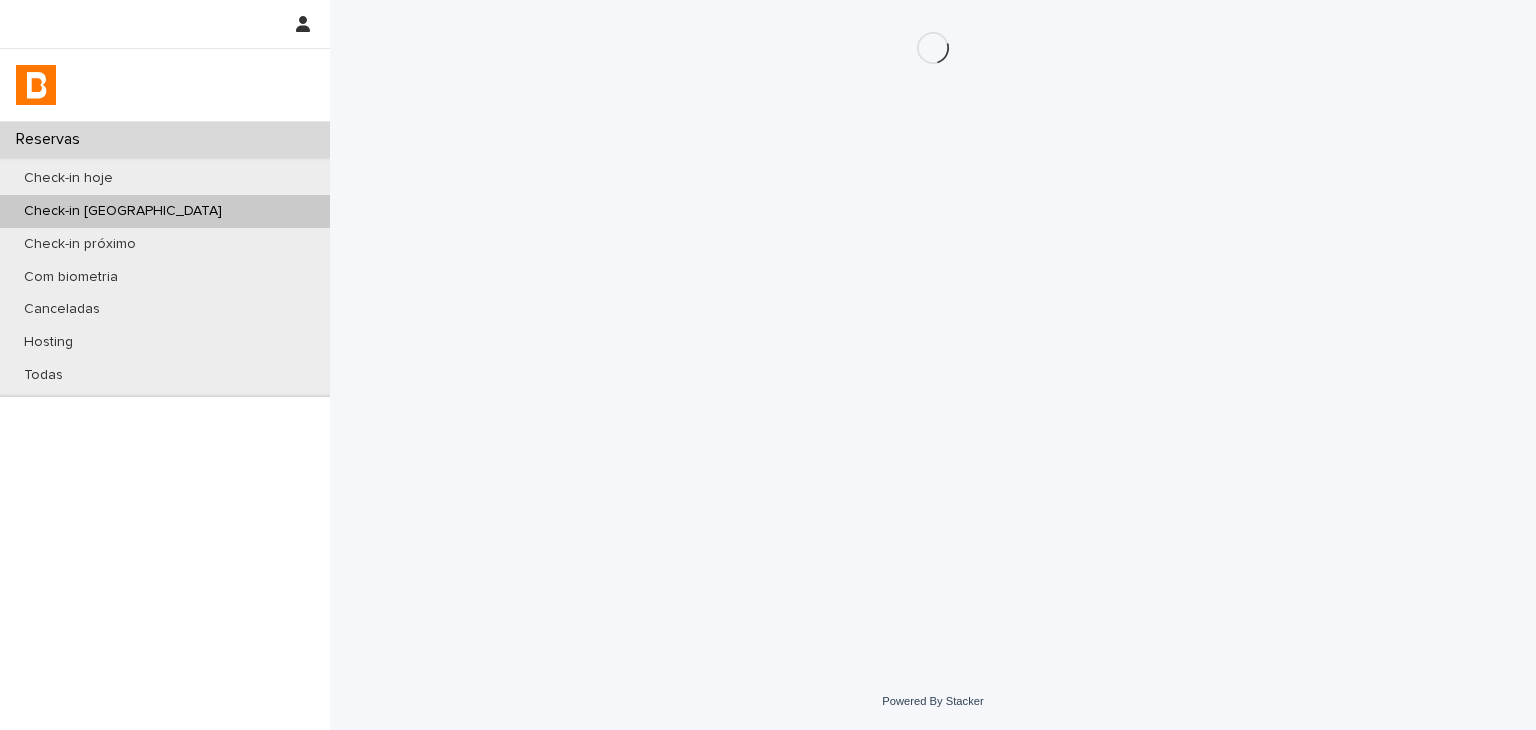 scroll, scrollTop: 0, scrollLeft: 0, axis: both 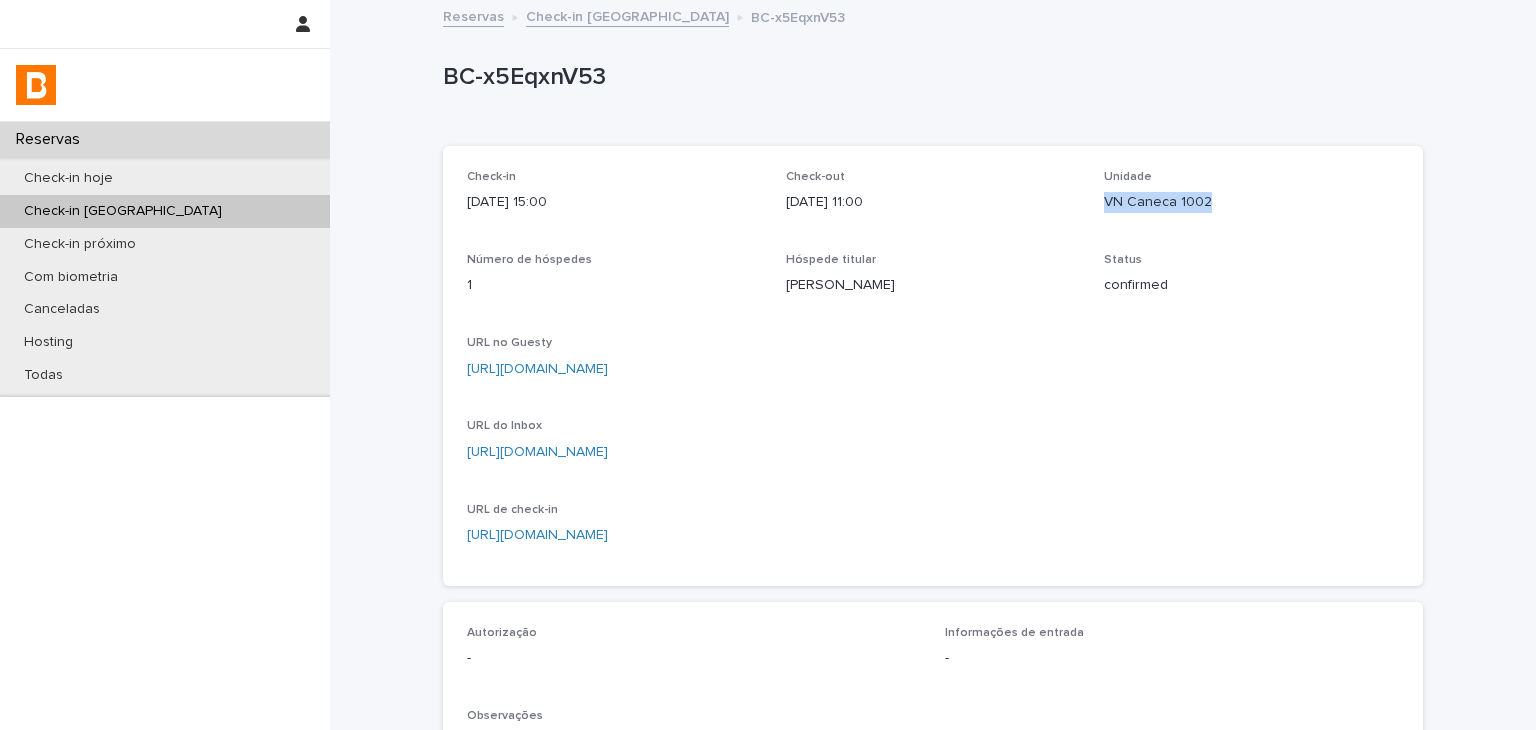 drag, startPoint x: 1088, startPoint y: 201, endPoint x: 1228, endPoint y: 199, distance: 140.01428 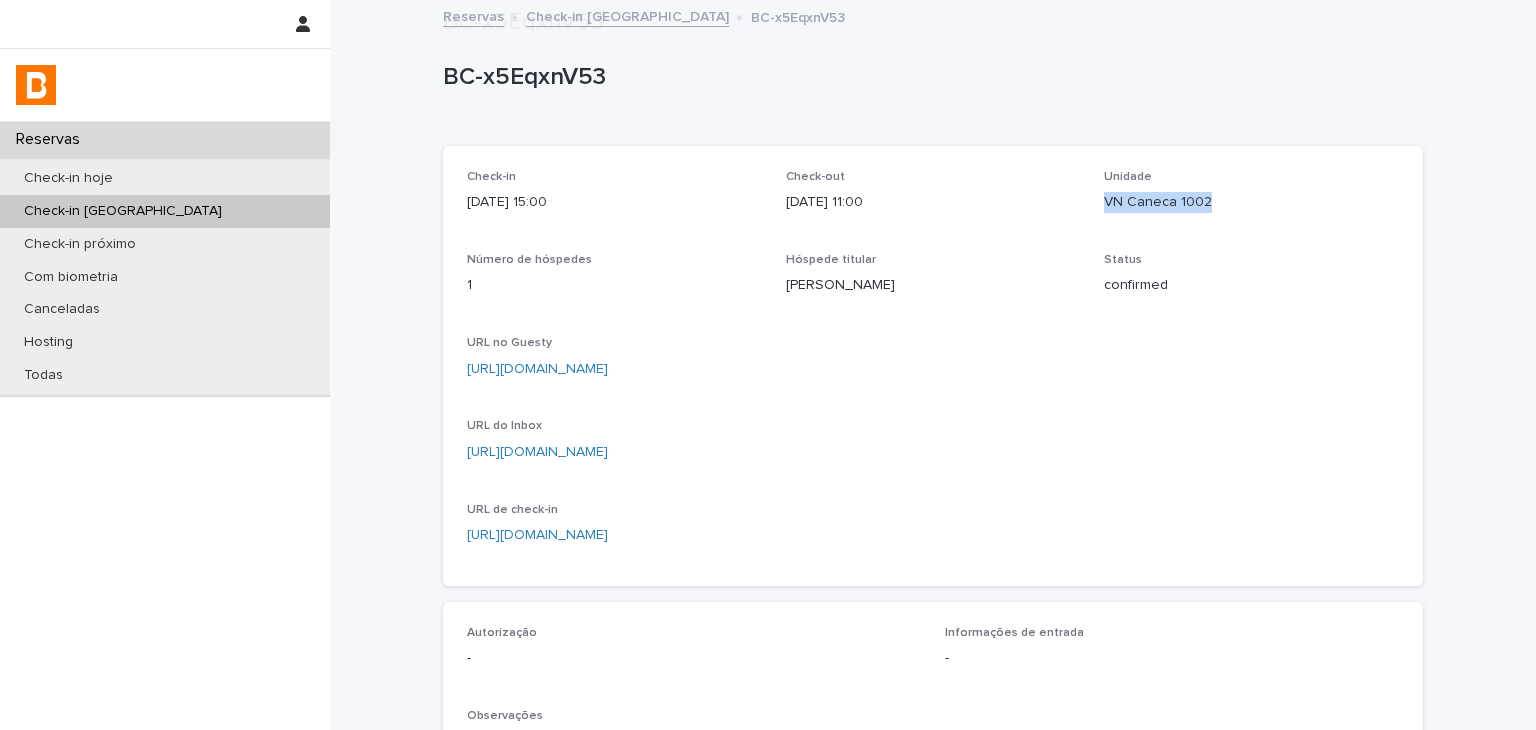 scroll, scrollTop: 400, scrollLeft: 0, axis: vertical 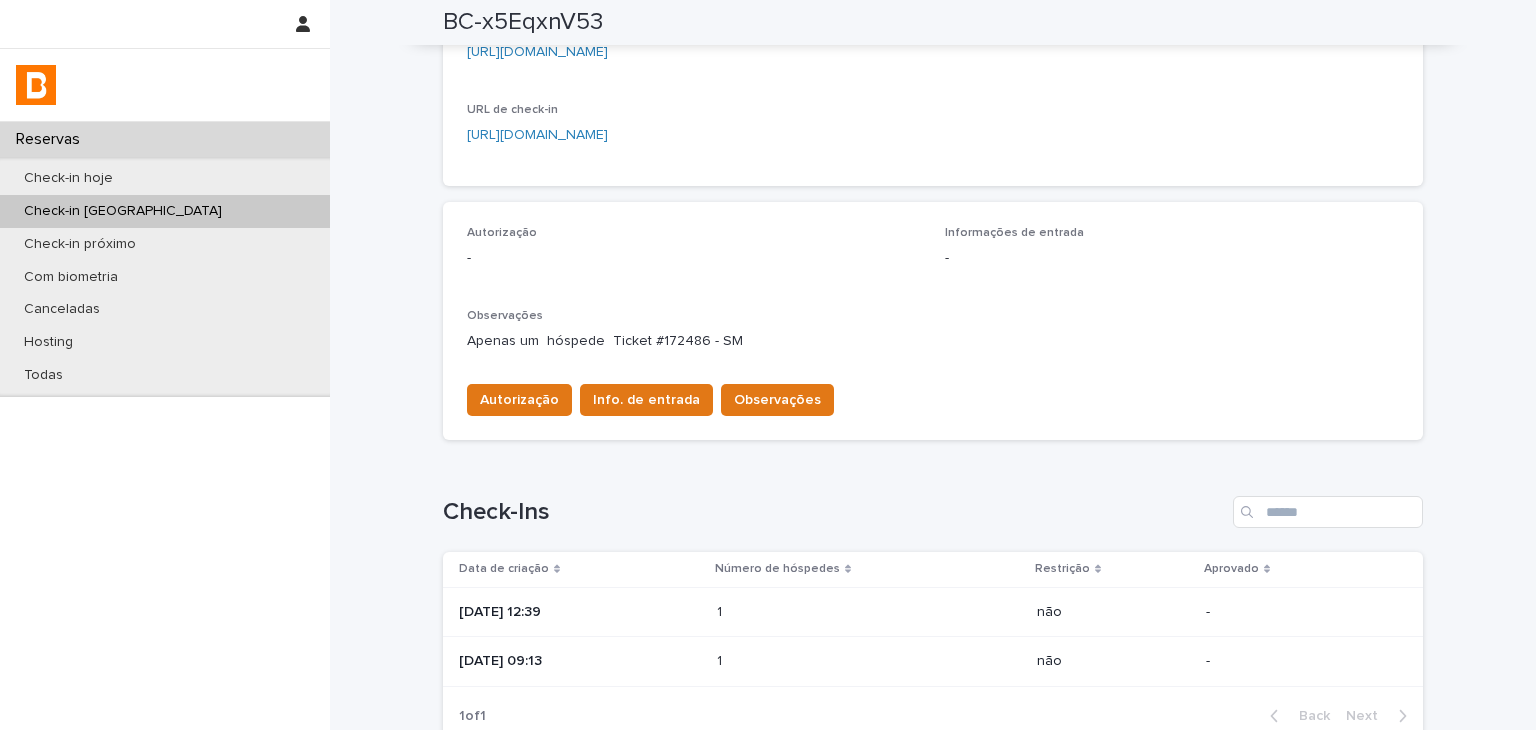 click at bounding box center [804, 612] 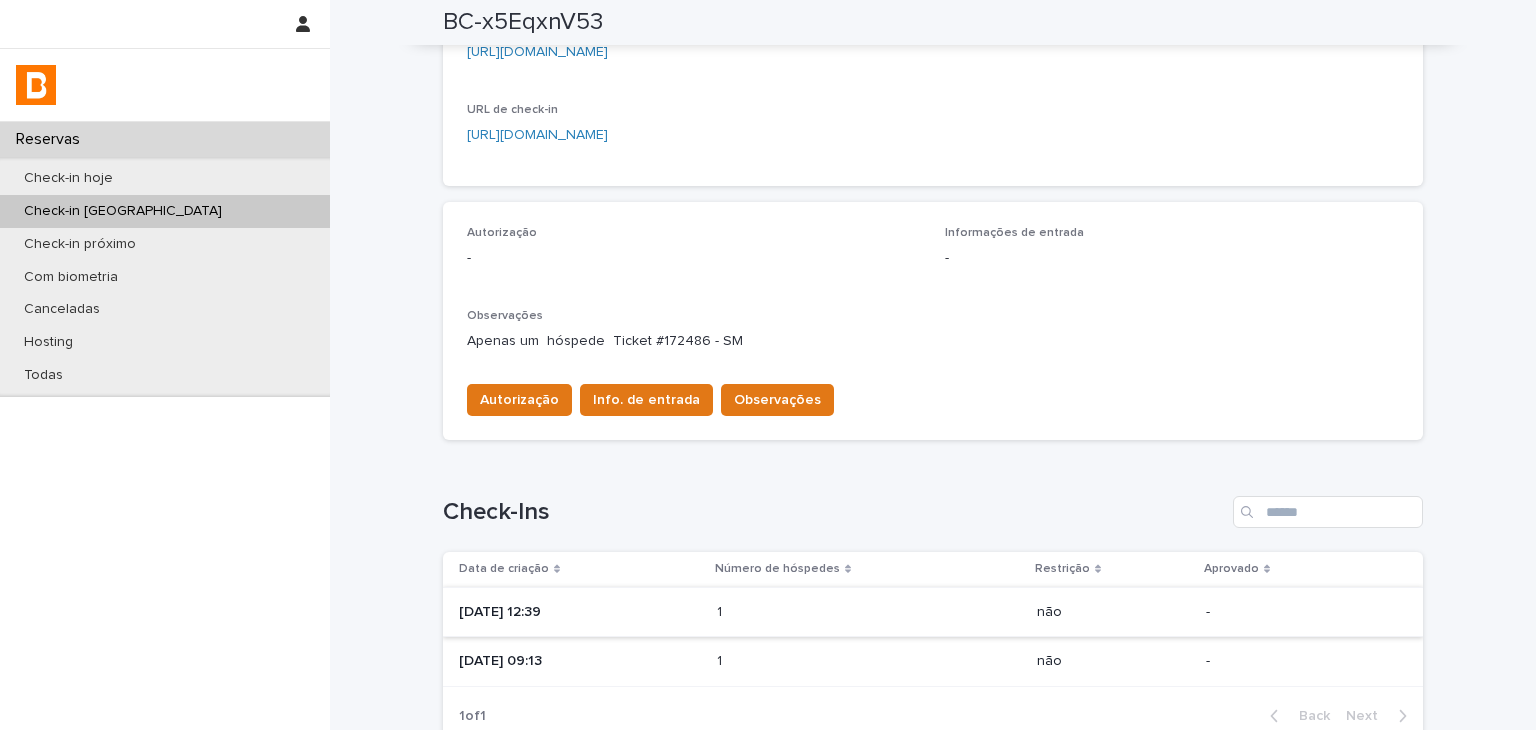 scroll, scrollTop: 0, scrollLeft: 0, axis: both 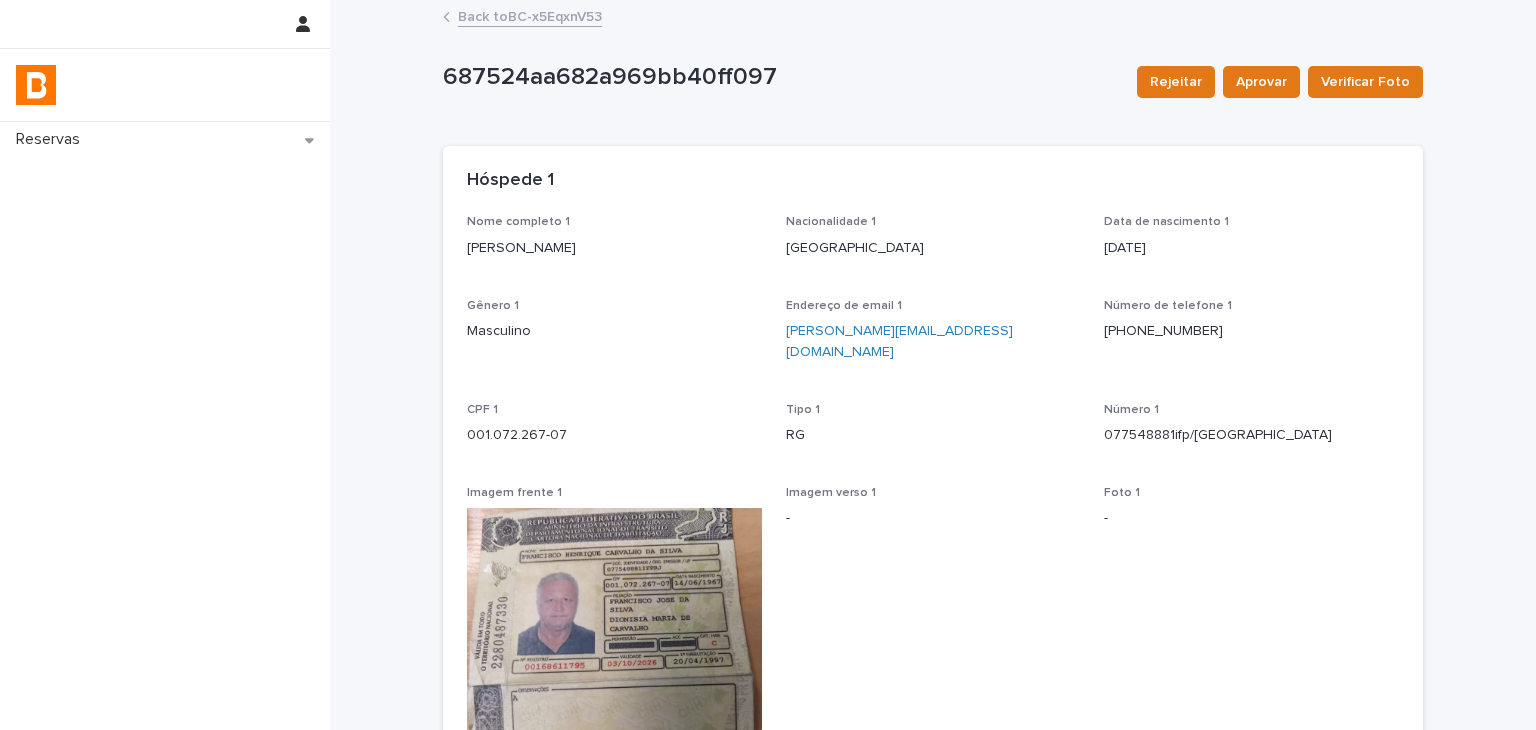 click on "Loading... Saving… Loading... Saving… 687524aa682a969bb40ff097 Rejeitar Aprovar Verificar Foto 687524aa682a969bb40ff097 Rejeitar Aprovar Verificar Foto Sorry, there was an error saving your record. Please try again. Please fill out the required fields below. Loading... Saving… Loading... Saving… Loading... Saving… Restrição não Loading... Saving… Hóspede 1 Nome completo 1 [PERSON_NAME] Nacionalidade 1 [DEMOGRAPHIC_DATA] Data de nascimento 1 [DEMOGRAPHIC_DATA] Gênero 1 Masculino Endereço de email 1 [PERSON_NAME][EMAIL_ADDRESS][DOMAIN_NAME] Número de telefone [PHONE_NUMBER] CPF 1 001.072.267-07 Tipo 1 RG Número 1 077548881ifp/rj Imagem frente 1 Imagem verso 1 - Foto 1 - Status foto 1 - Loading... Saving… Hóspede 2 Loading... Saving… Hóspede 3 Loading... Saving… Hóspede 4 Loading... Saving… Veículo" at bounding box center (933, 571) 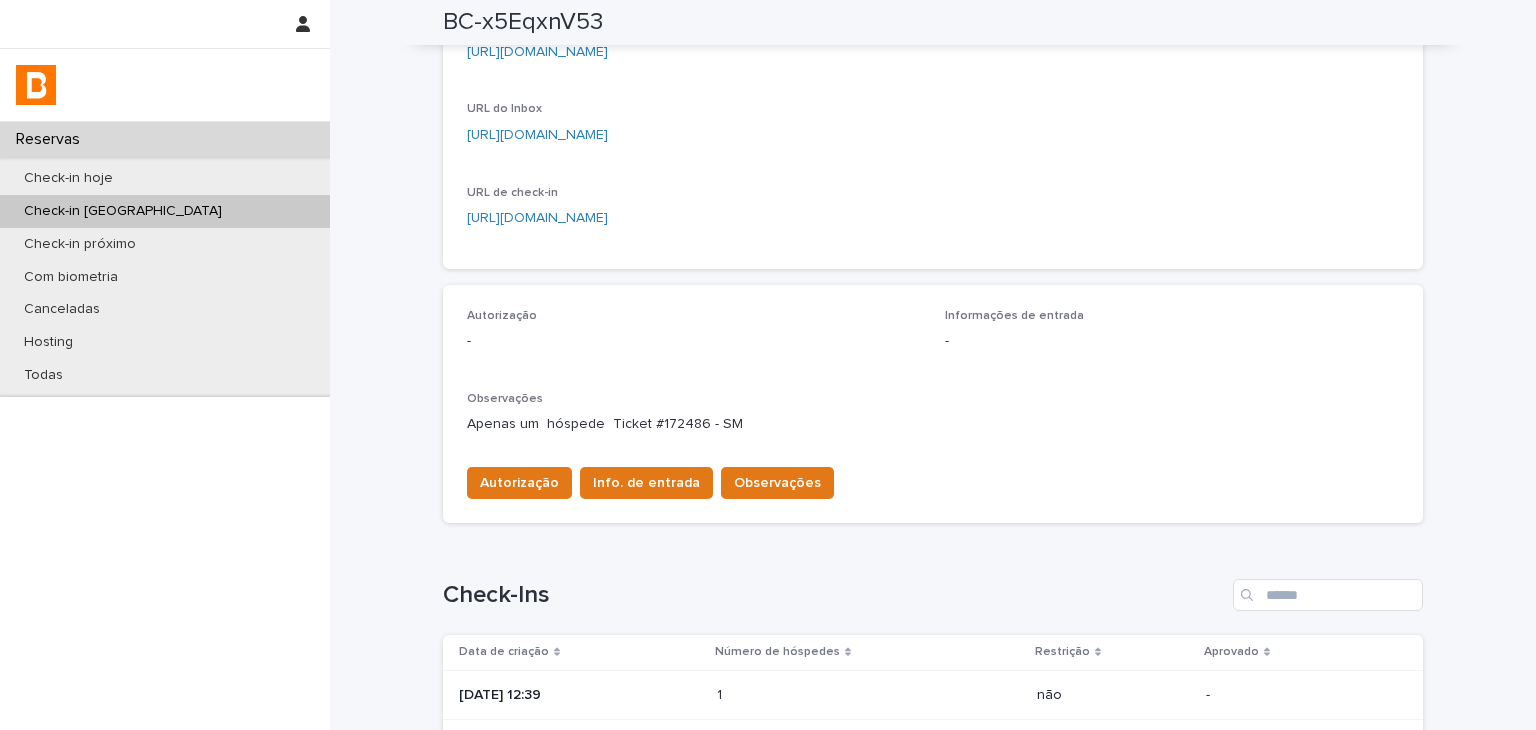 scroll, scrollTop: 584, scrollLeft: 0, axis: vertical 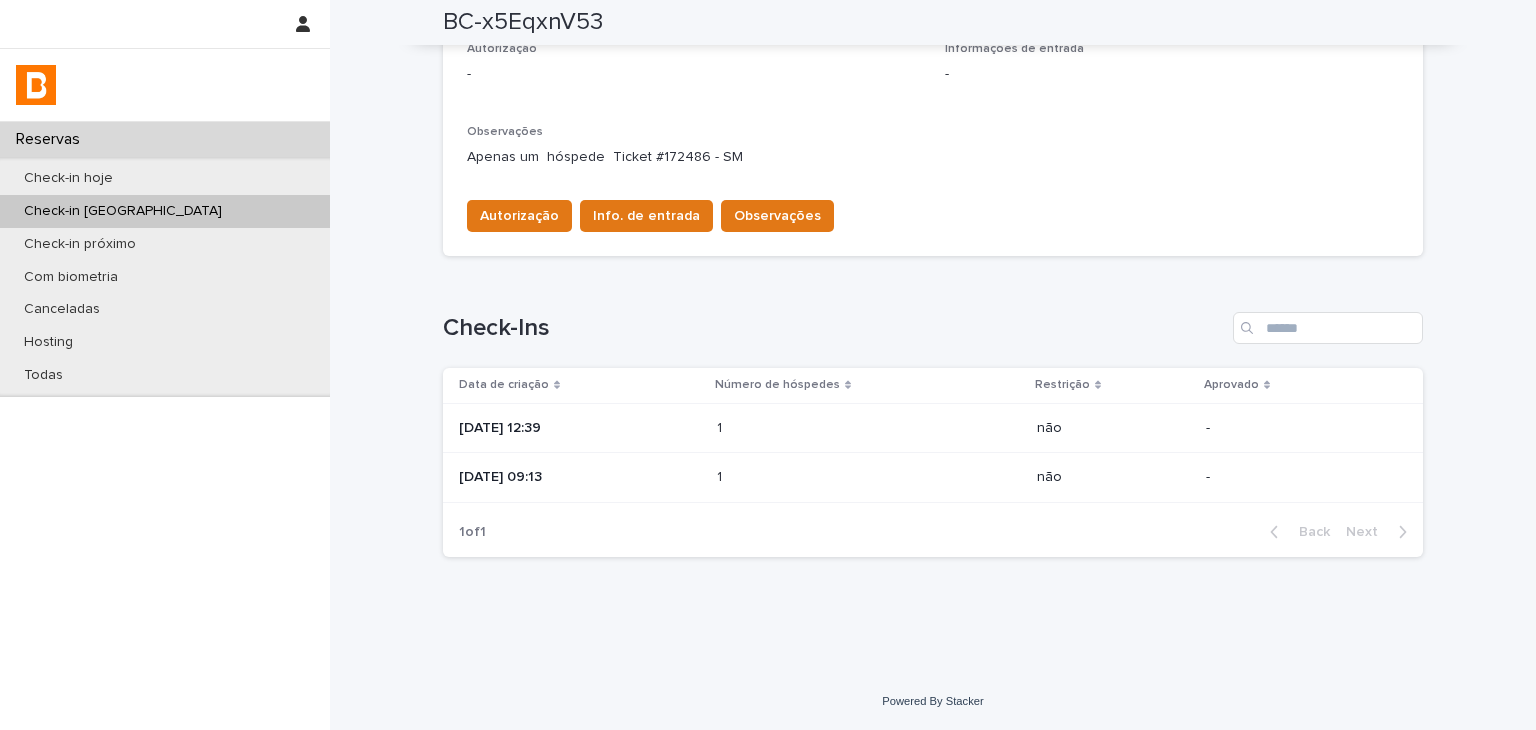 click on "[DATE] 09:13" at bounding box center [580, 477] 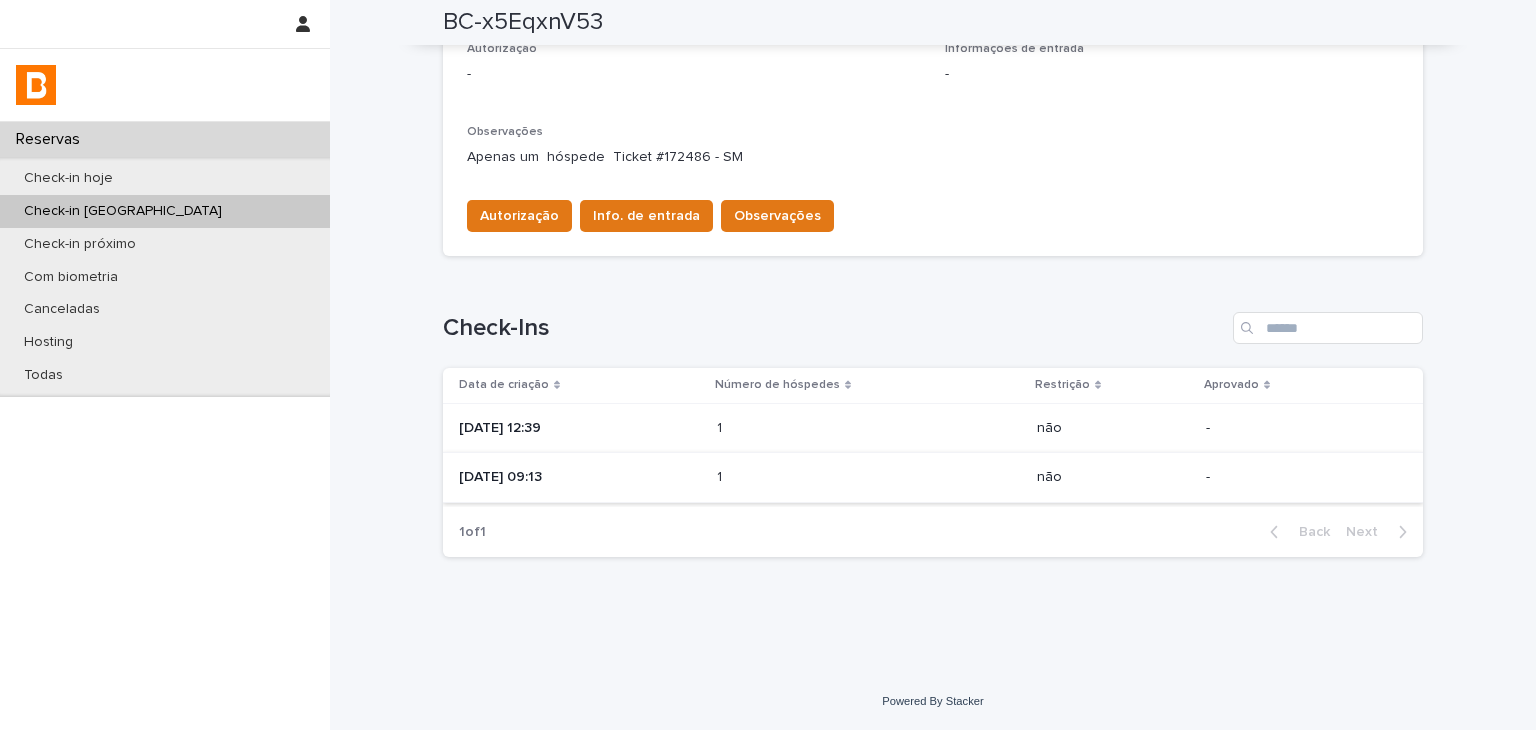 scroll, scrollTop: 0, scrollLeft: 0, axis: both 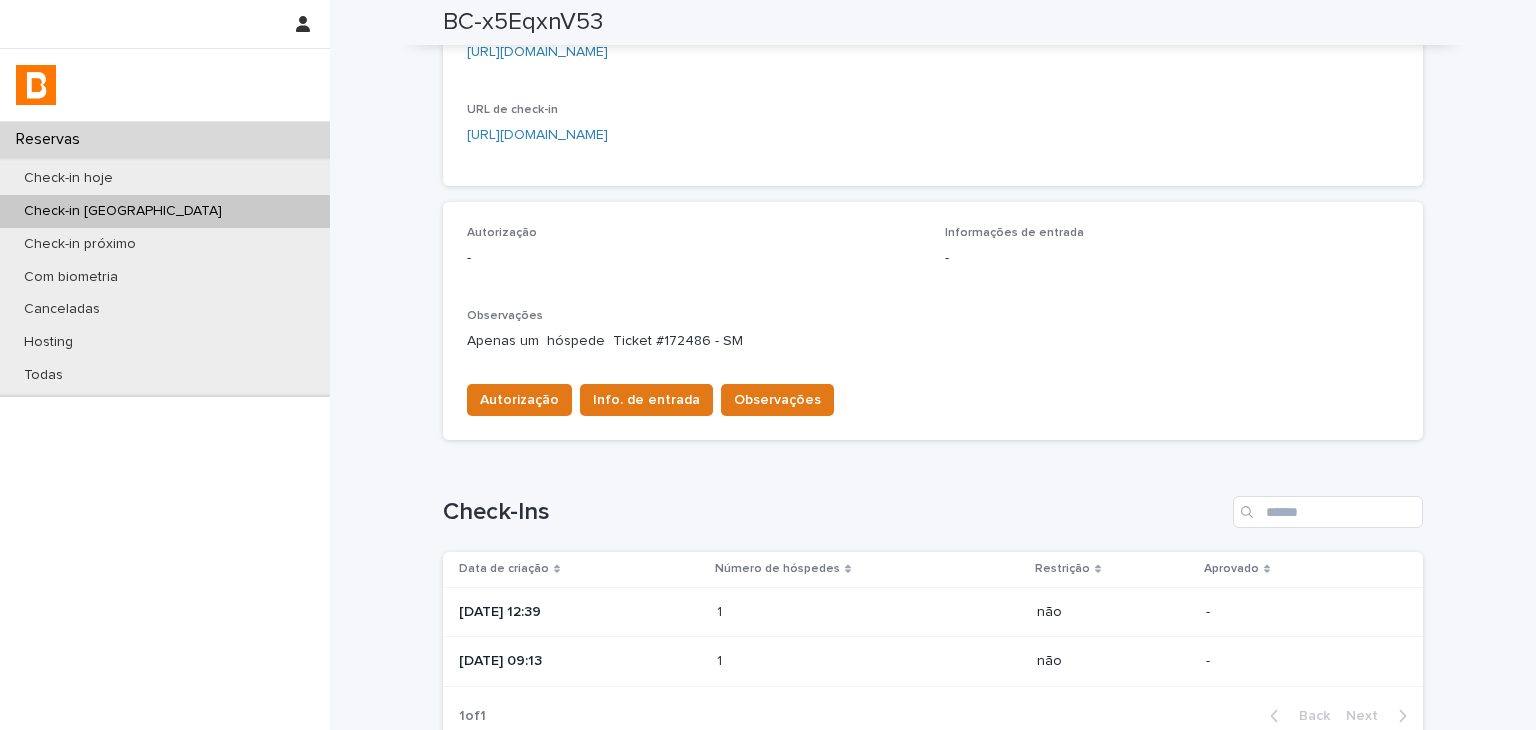 click at bounding box center (804, 612) 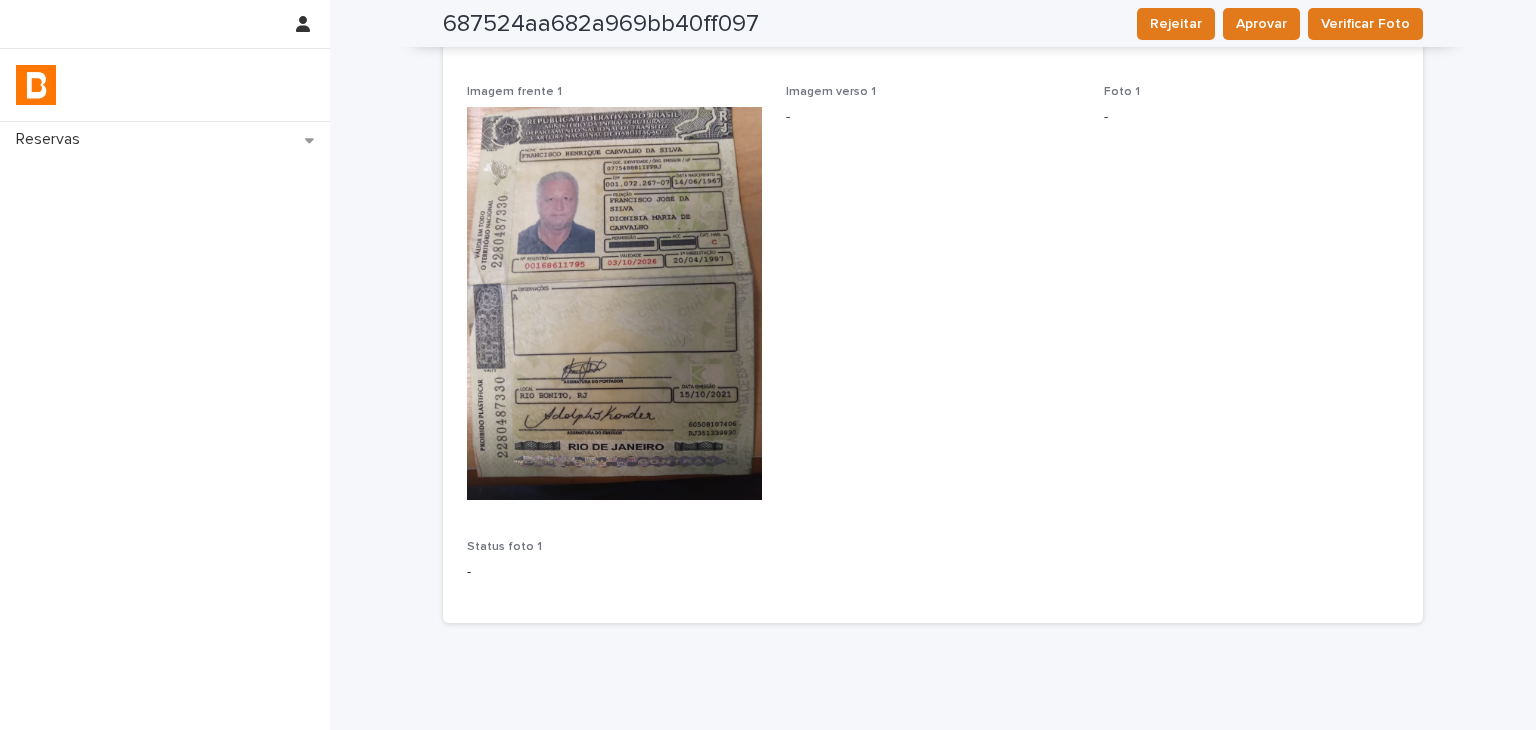scroll, scrollTop: 0, scrollLeft: 0, axis: both 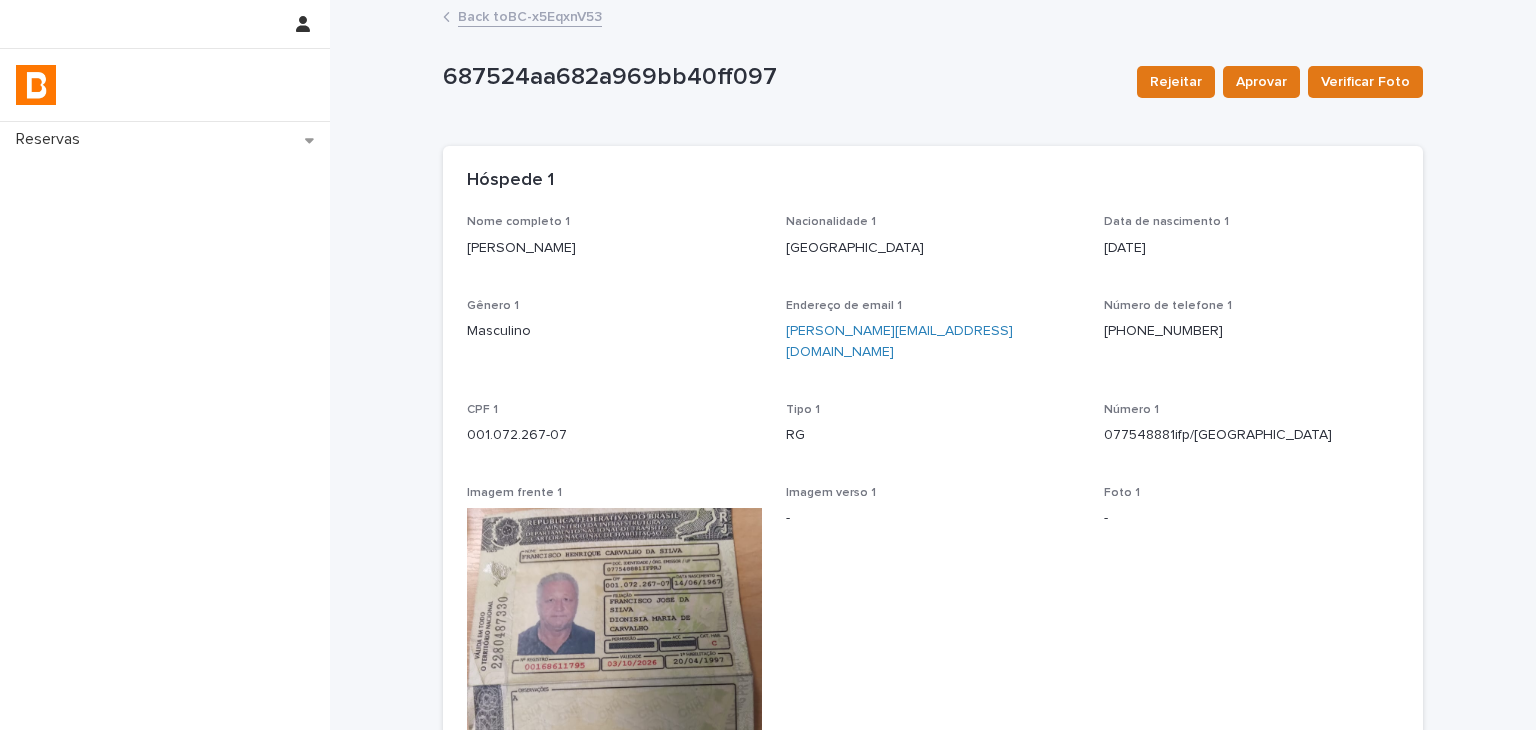 drag, startPoint x: 460, startPoint y: 241, endPoint x: 742, endPoint y: 257, distance: 282.45352 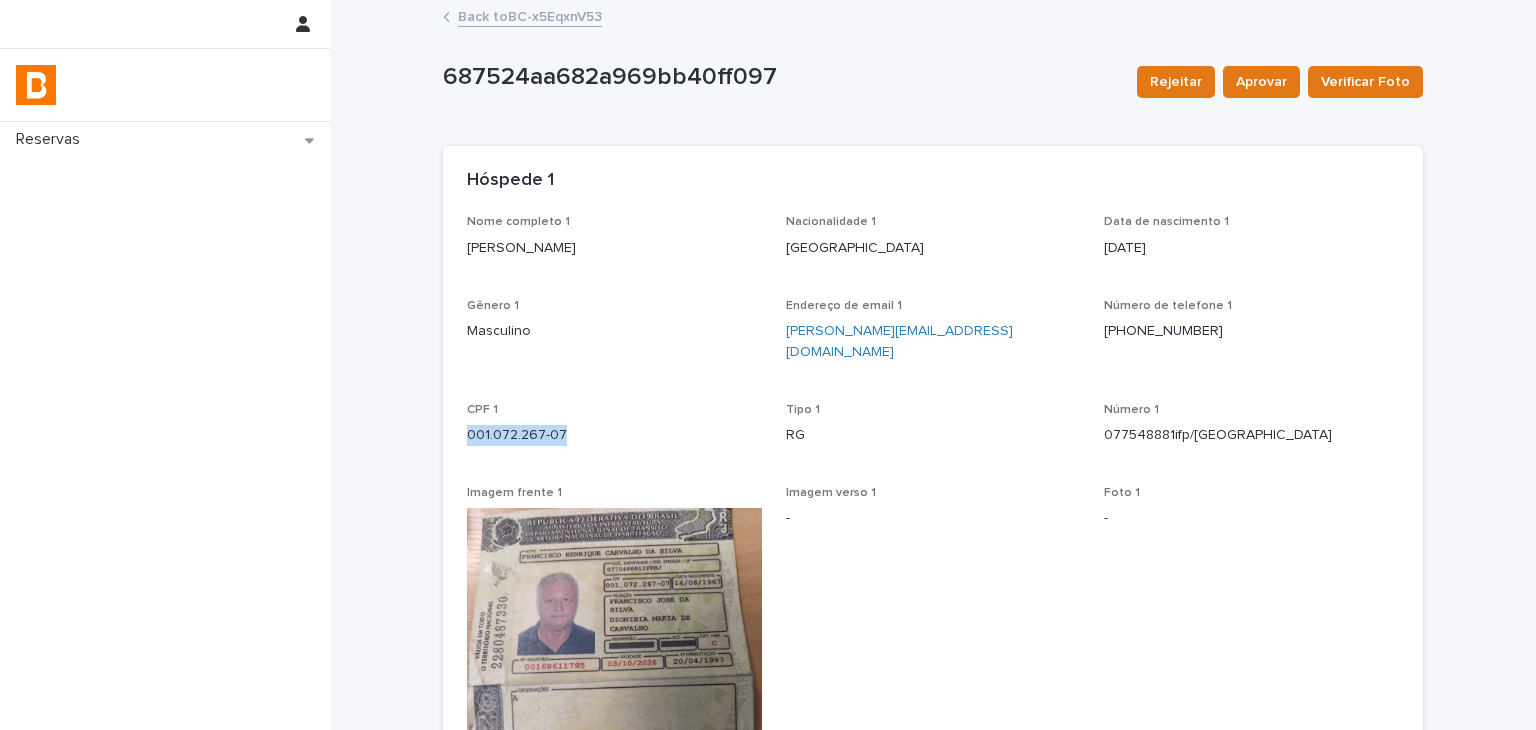 drag, startPoint x: 458, startPoint y: 425, endPoint x: 645, endPoint y: 369, distance: 195.20502 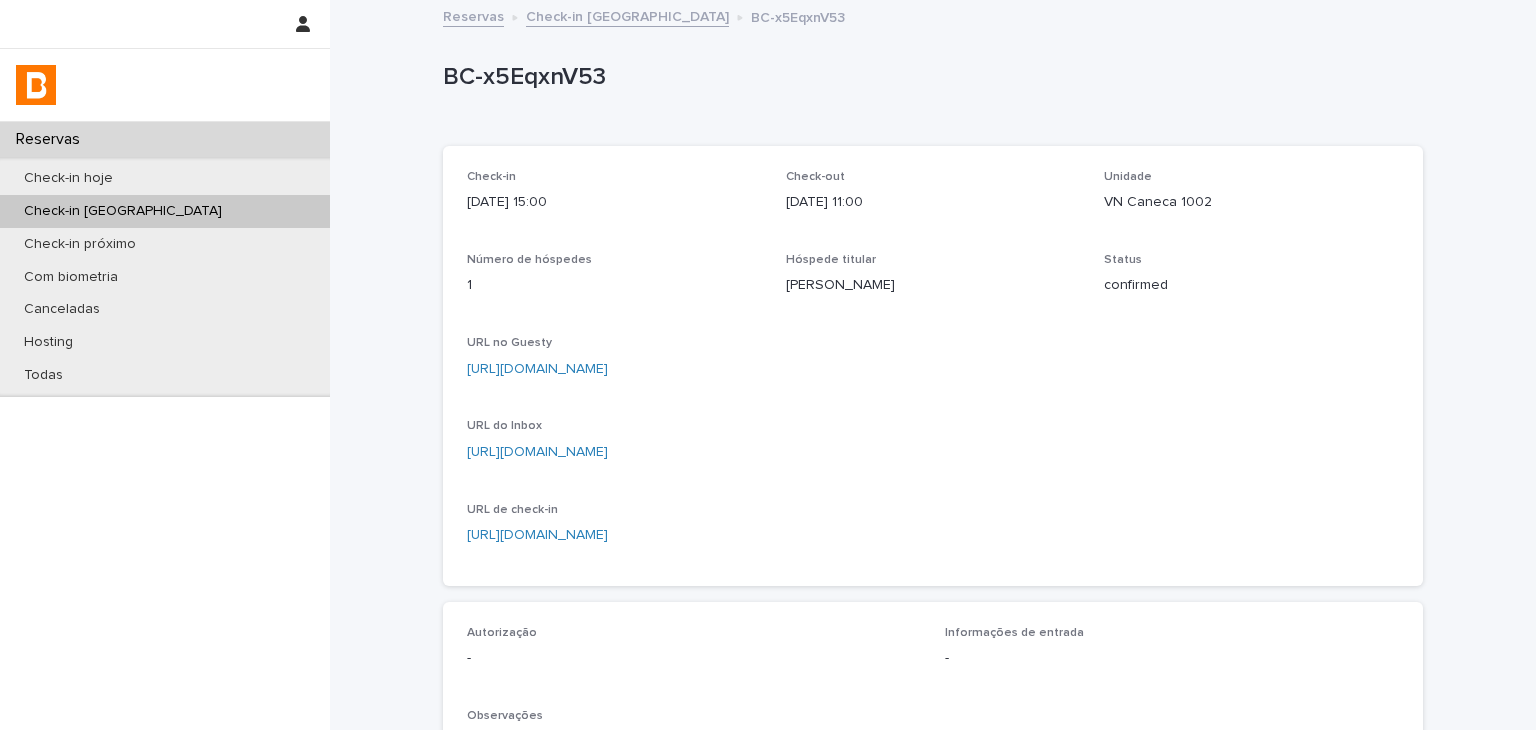click on "URL no Guesty [URL][DOMAIN_NAME]" at bounding box center [933, 365] 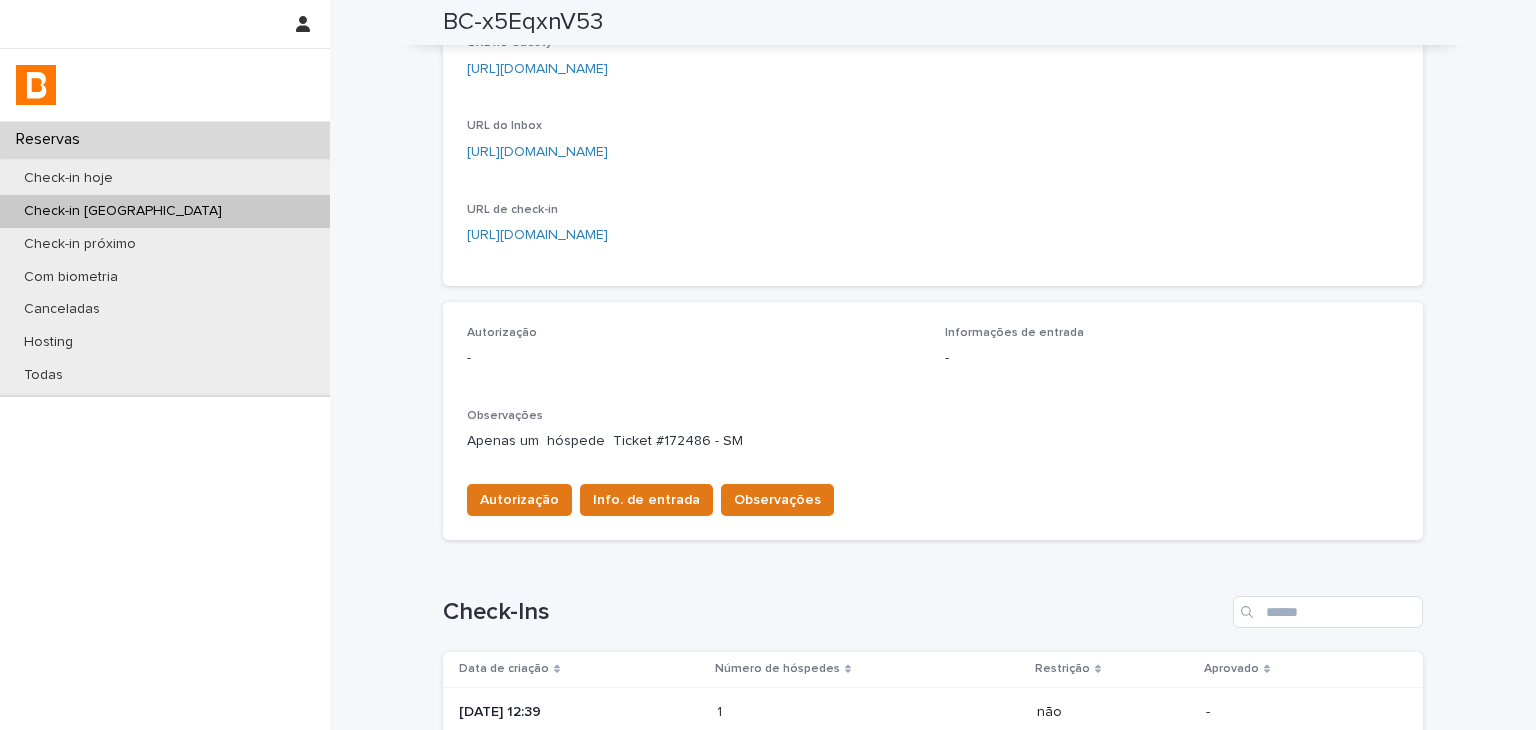 scroll, scrollTop: 0, scrollLeft: 0, axis: both 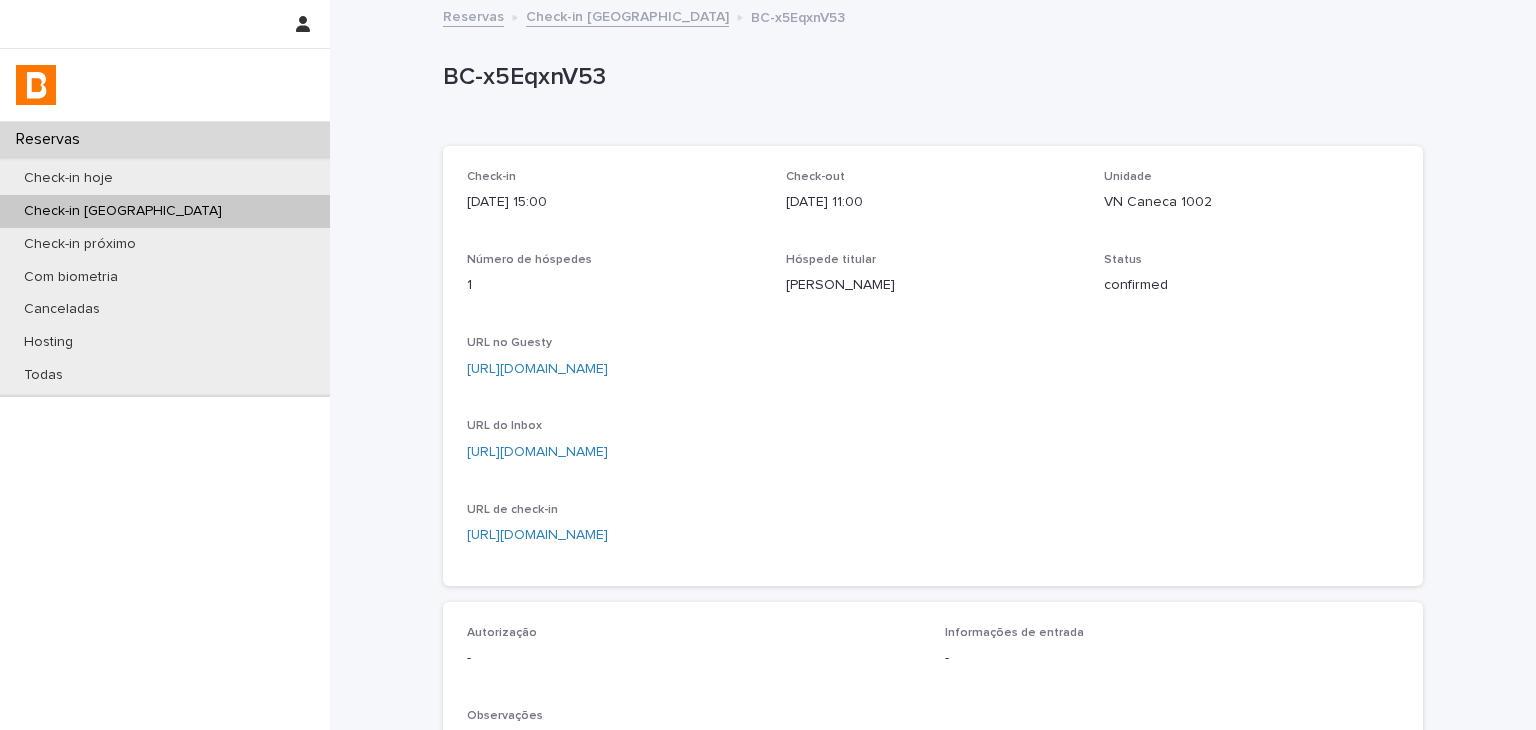 click on "Loading... Saving… Loading... Saving… BC-x5EqxnV53 BC-x5EqxnV53 Sorry, there was an error saving your record. Please try again. Please fill out the required fields below. Loading... Saving… Loading... Saving… Loading... Saving… Check-in [DATE] 15:00 Check-out [DATE] 11:00 Unidade VN Caneca 1002 Número de hóspedes 1 Hóspede titular [PERSON_NAME] Status confirmed URL no Guesty [URL][DOMAIN_NAME] URL do Inbox [URL][DOMAIN_NAME] URL de check-in [URL][DOMAIN_NAME] Loading... Saving… Autorização - Informações de entrada - Observações Apenas um  hóspede  Ticket #172486 - SM Autorização Info. de entrada Observações Loading... Saving… Check-Ins Data de criação Número de hóspedes Restrição Aprovado [DATE] 12:39 1 1   não - [DATE] 09:13 1 1   não - 1  of  1 Back Next" at bounding box center [933, 629] 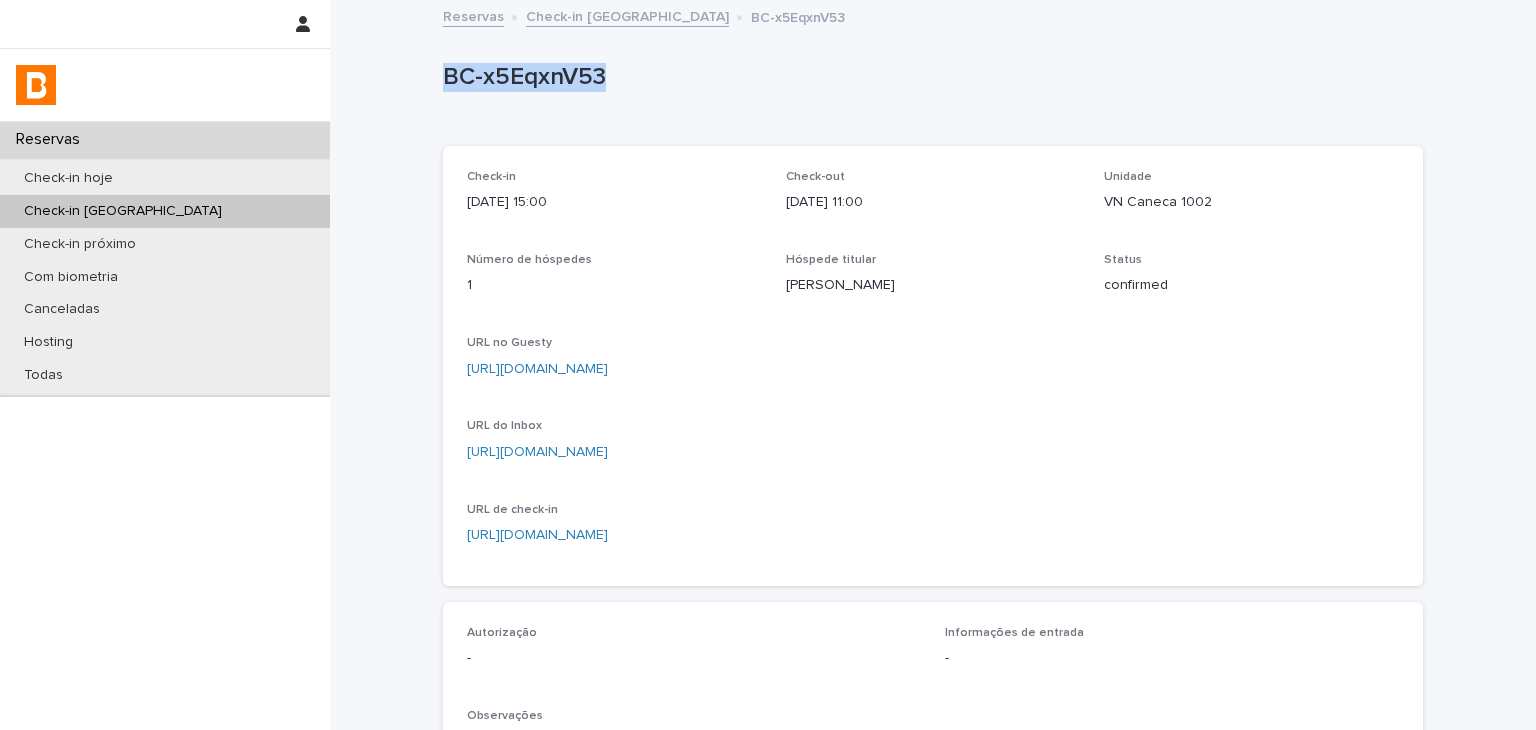 click on "Loading... Saving… Loading... Saving… BC-x5EqxnV53 BC-x5EqxnV53 Sorry, there was an error saving your record. Please try again. Please fill out the required fields below. Loading... Saving… Loading... Saving… Loading... Saving… Check-in [DATE] 15:00 Check-out [DATE] 11:00 Unidade VN Caneca 1002 Número de hóspedes 1 Hóspede titular [PERSON_NAME] Status confirmed URL no Guesty [URL][DOMAIN_NAME] URL do Inbox [URL][DOMAIN_NAME] URL de check-in [URL][DOMAIN_NAME] Loading... Saving… Autorização - Informações de entrada - Observações Apenas um  hóspede  Ticket #172486 - SM Autorização Info. de entrada Observações Loading... Saving… Check-Ins Data de criação Número de hóspedes Restrição Aprovado [DATE] 12:39 1 1   não - [DATE] 09:13 1 1   não - 1  of  1 Back Next" at bounding box center (933, 629) 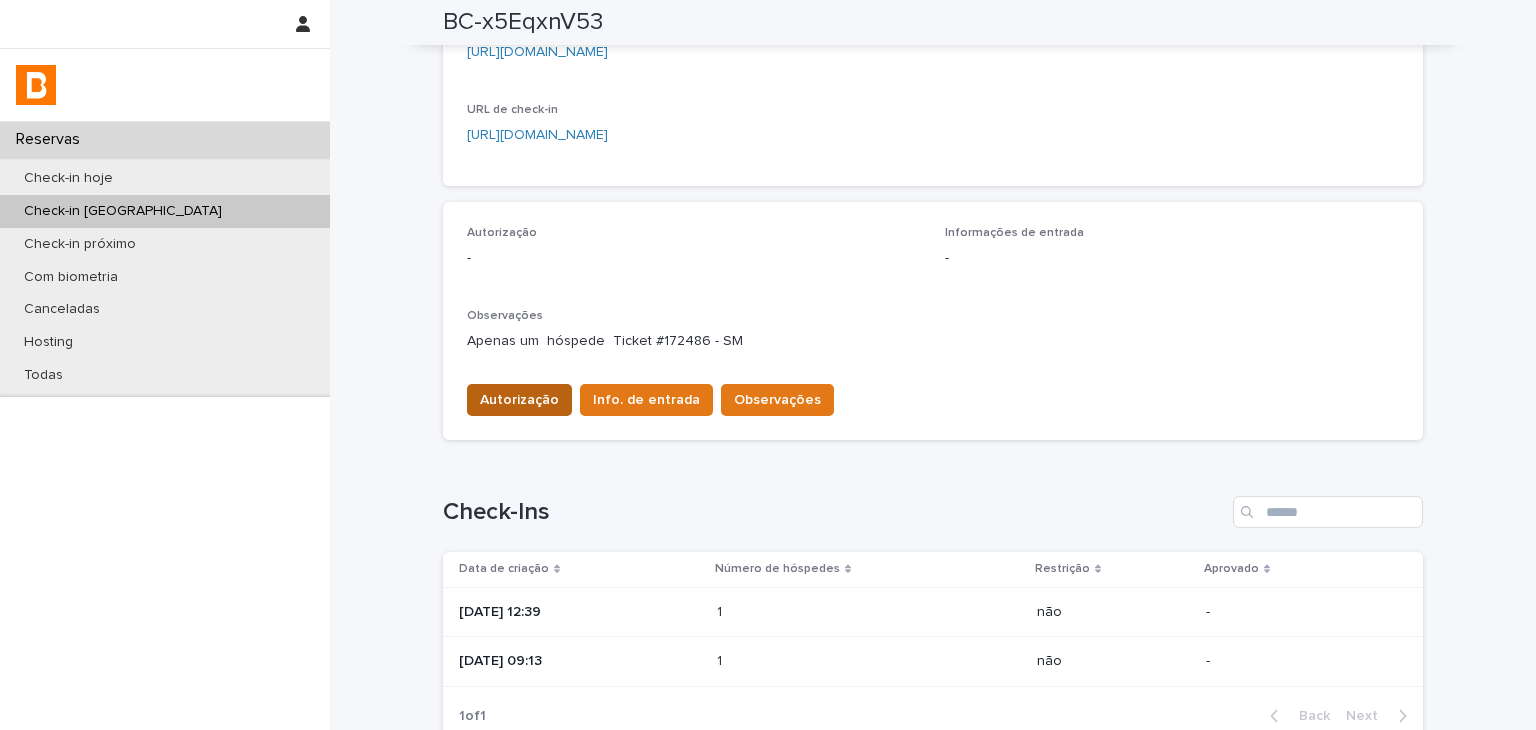 click on "Autorização" at bounding box center [519, 400] 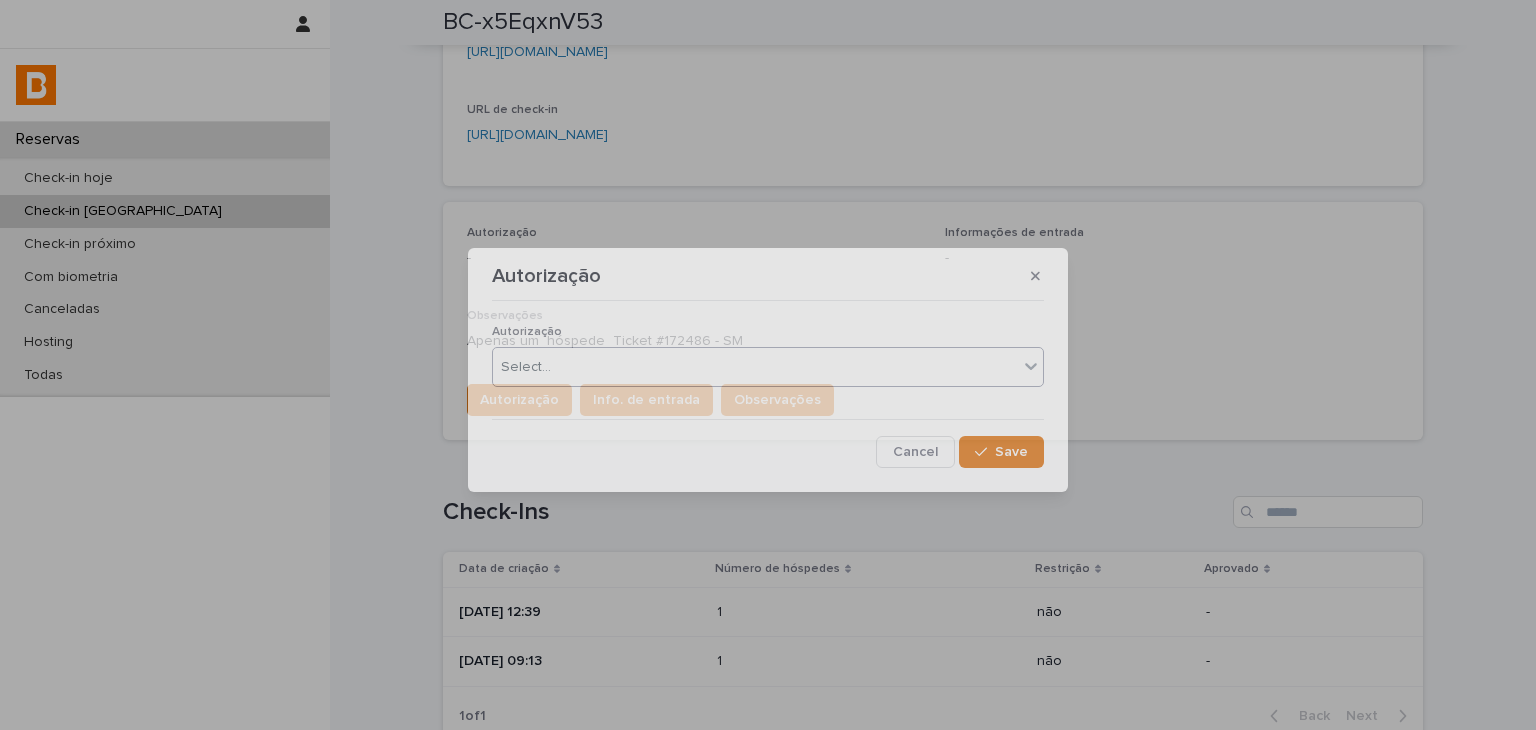 click on "Select..." at bounding box center (755, 367) 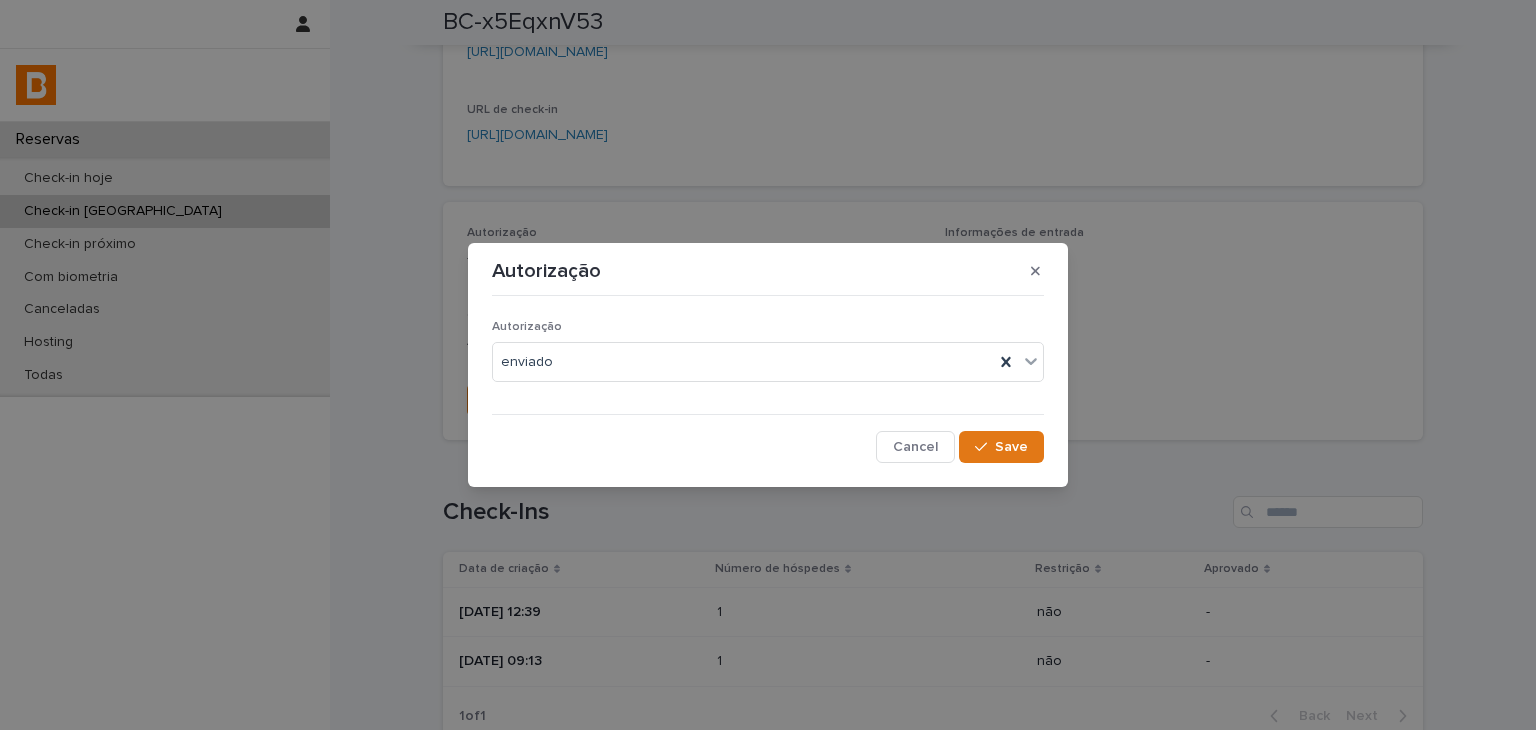 click on "Cancel" at bounding box center (915, 447) 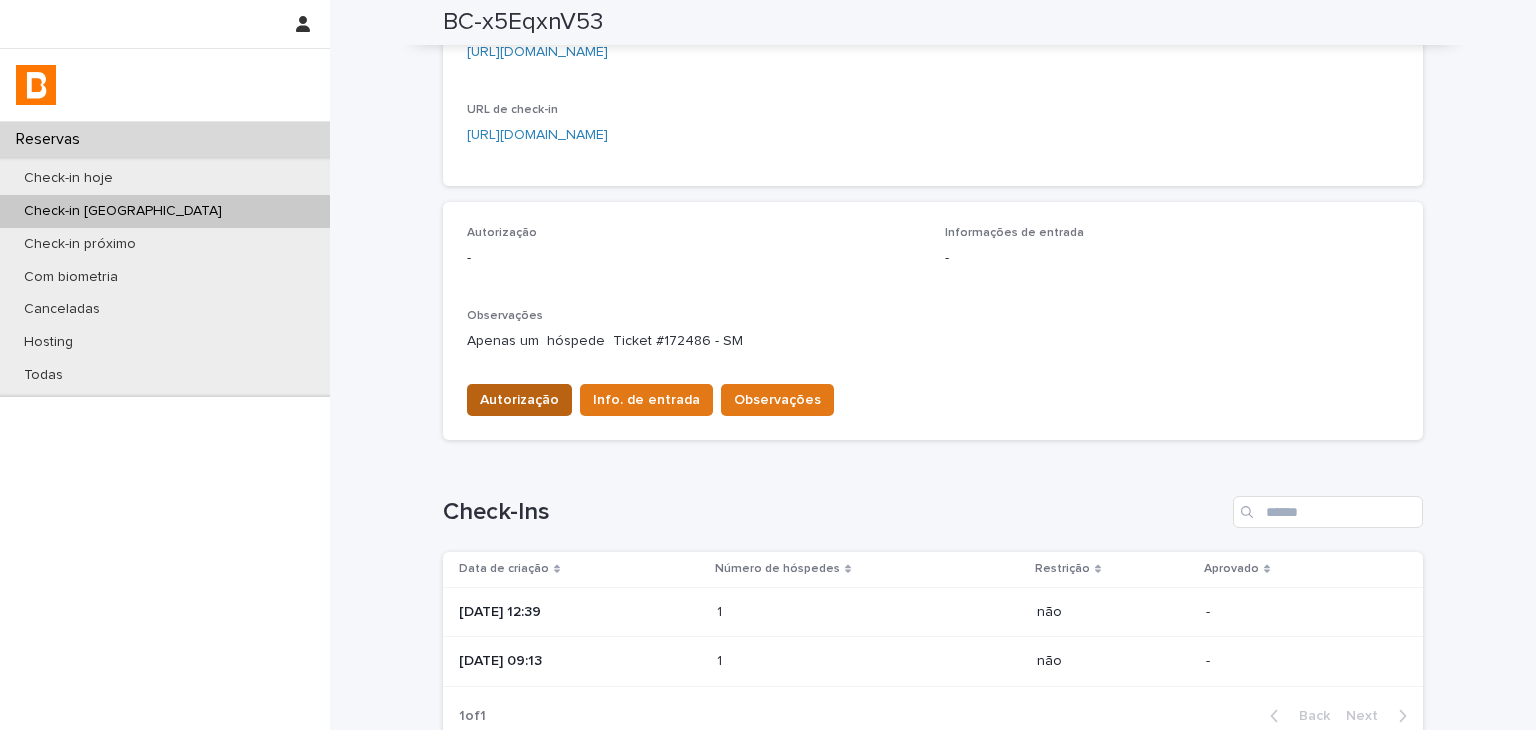 click on "Autorização" at bounding box center [519, 400] 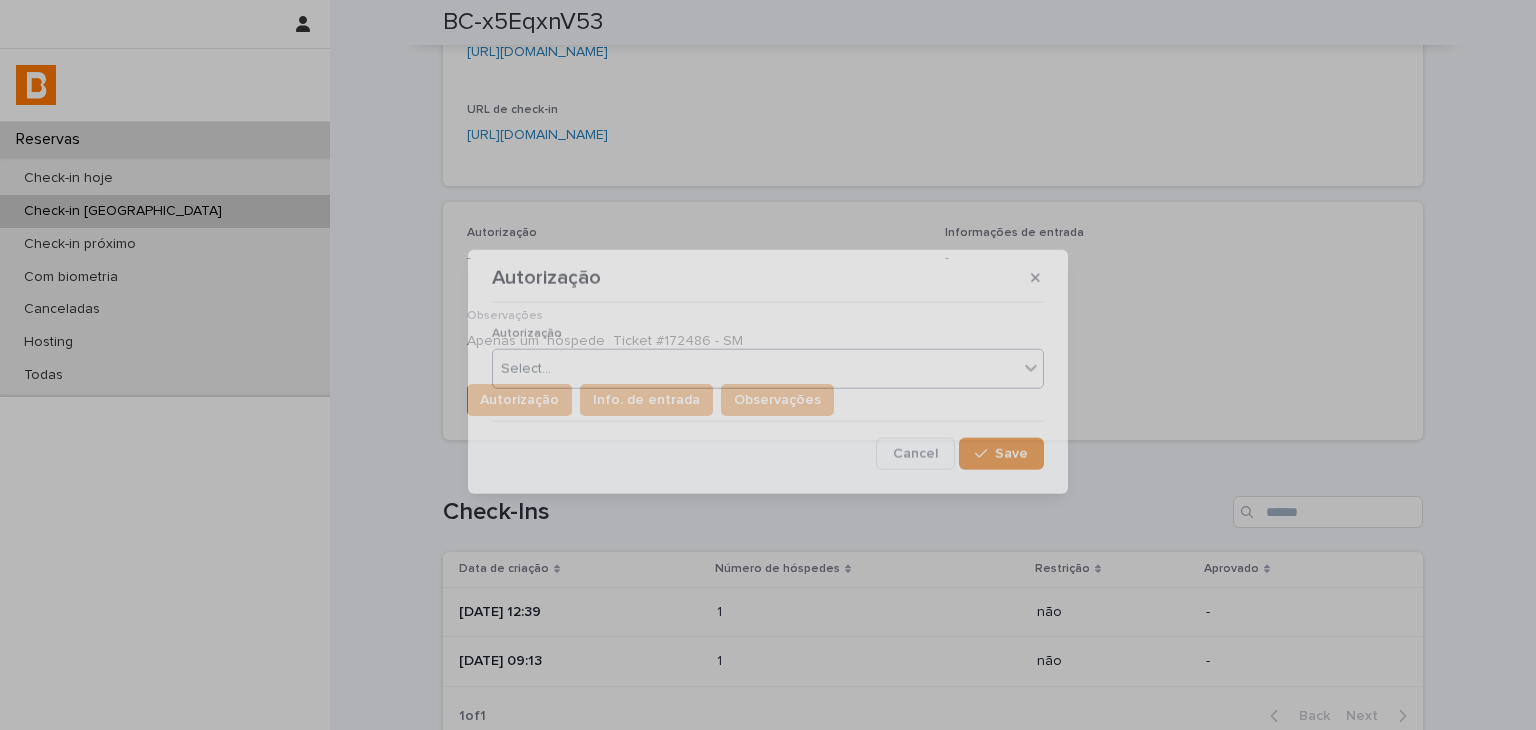 click on "Select..." at bounding box center (768, 369) 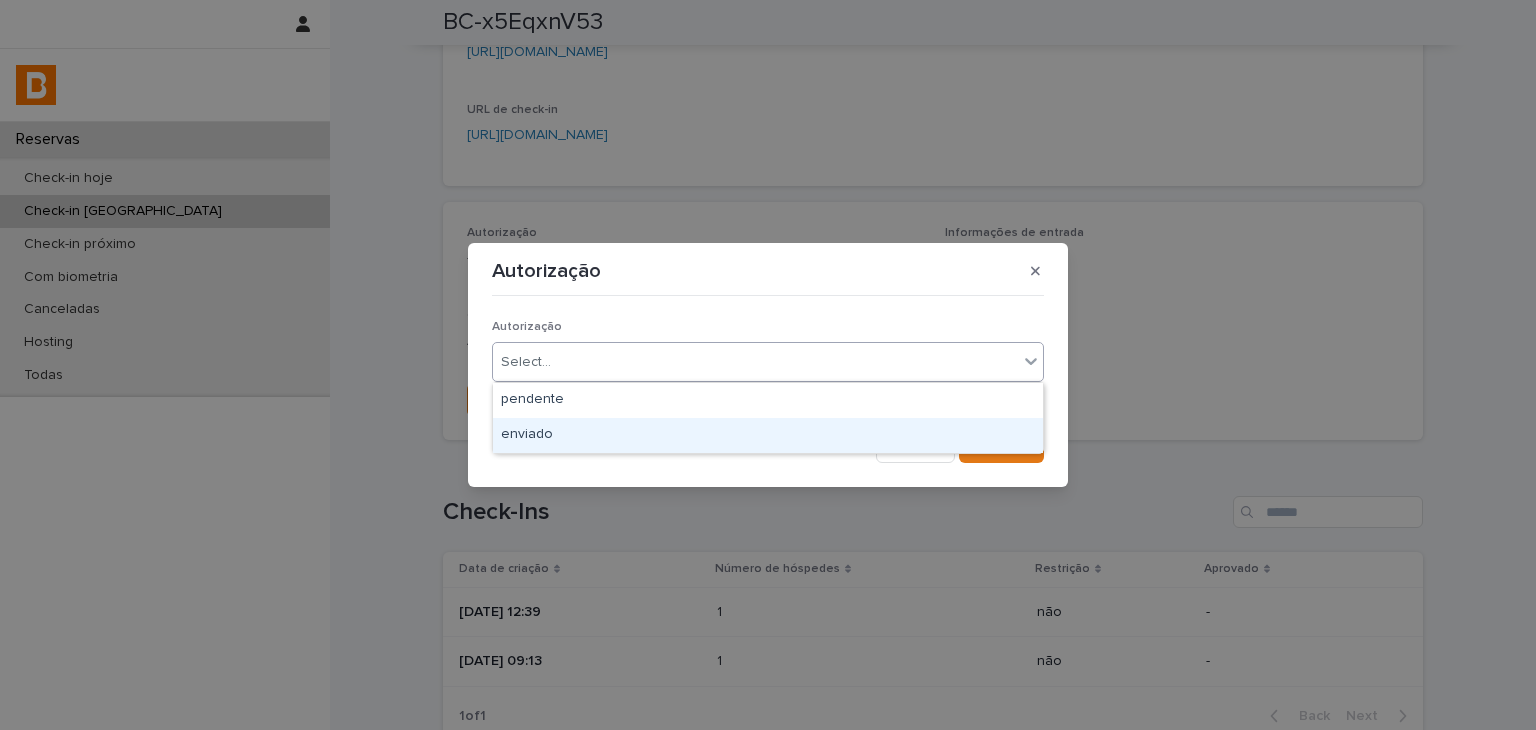 click on "enviado" at bounding box center [768, 435] 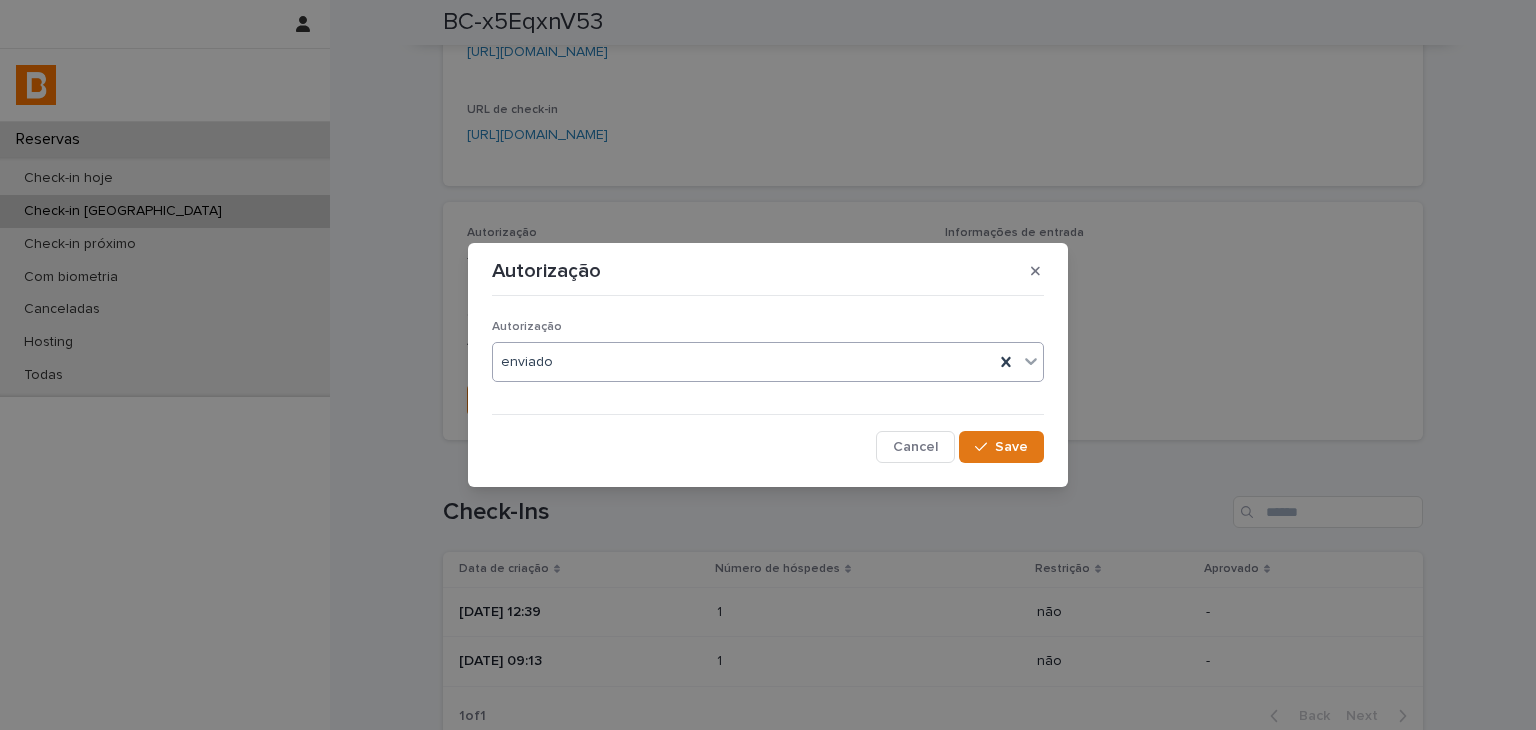 drag, startPoint x: 1036, startPoint y: 450, endPoint x: 977, endPoint y: 473, distance: 63.324562 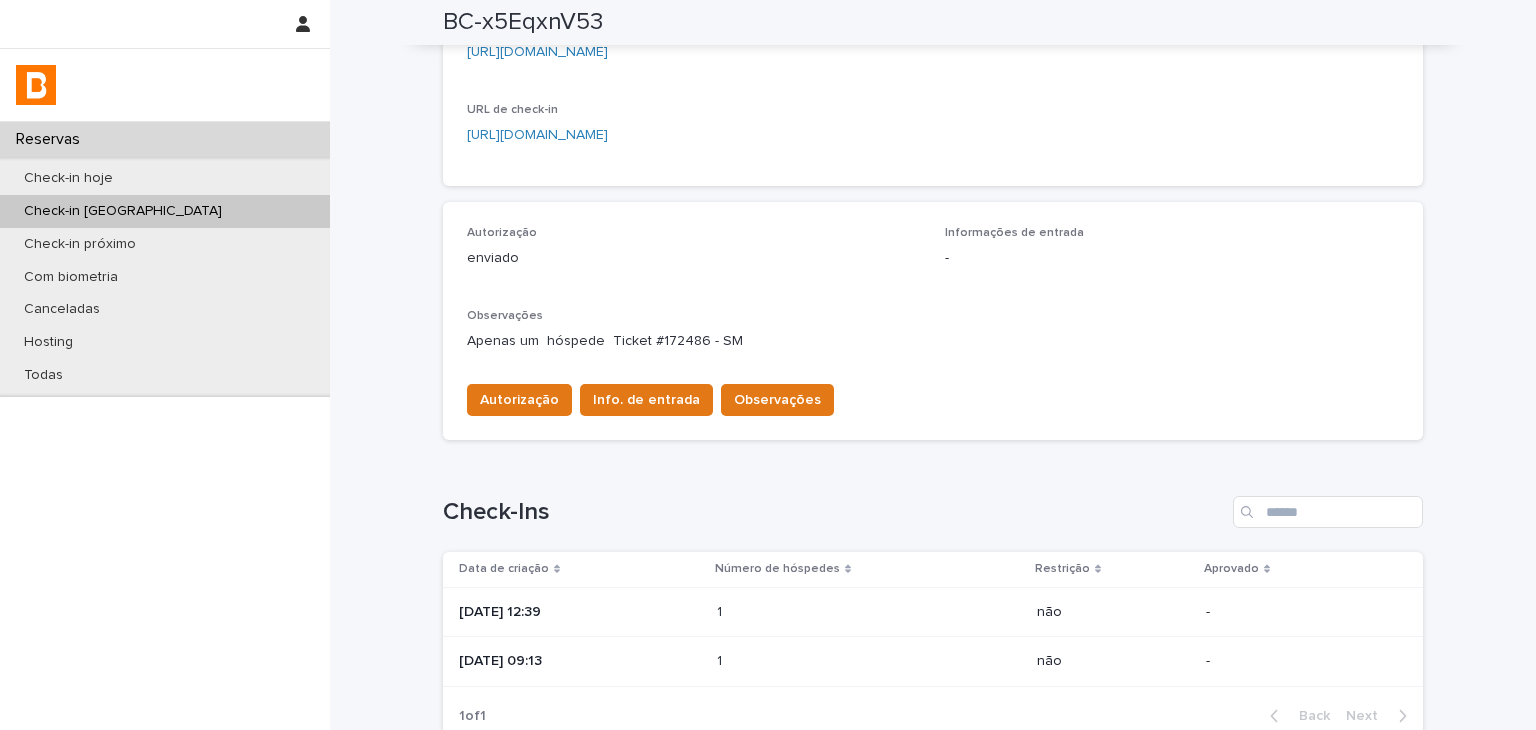 click on "Autorização Info. de entrada Observações" at bounding box center (646, 404) 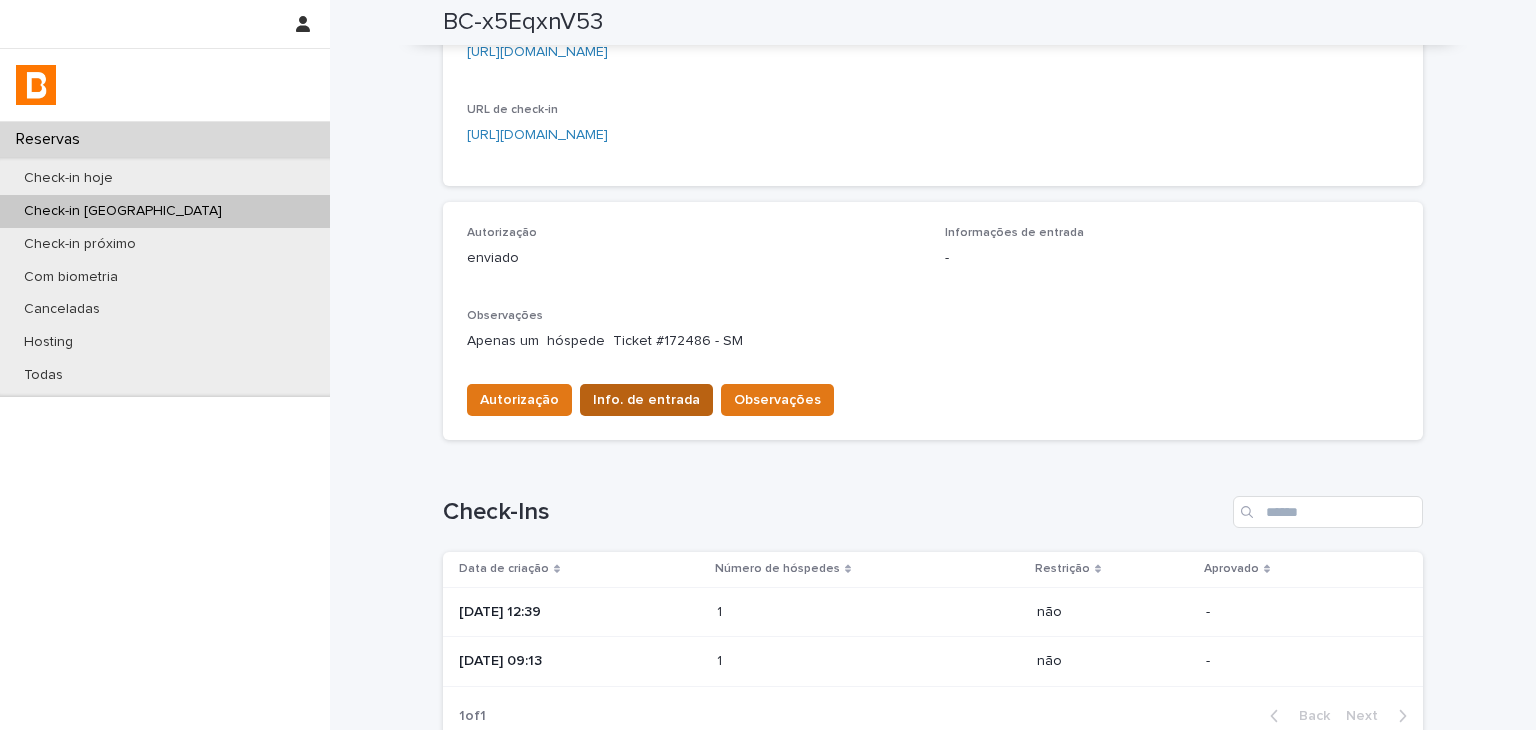 click on "Info. de entrada" at bounding box center (646, 400) 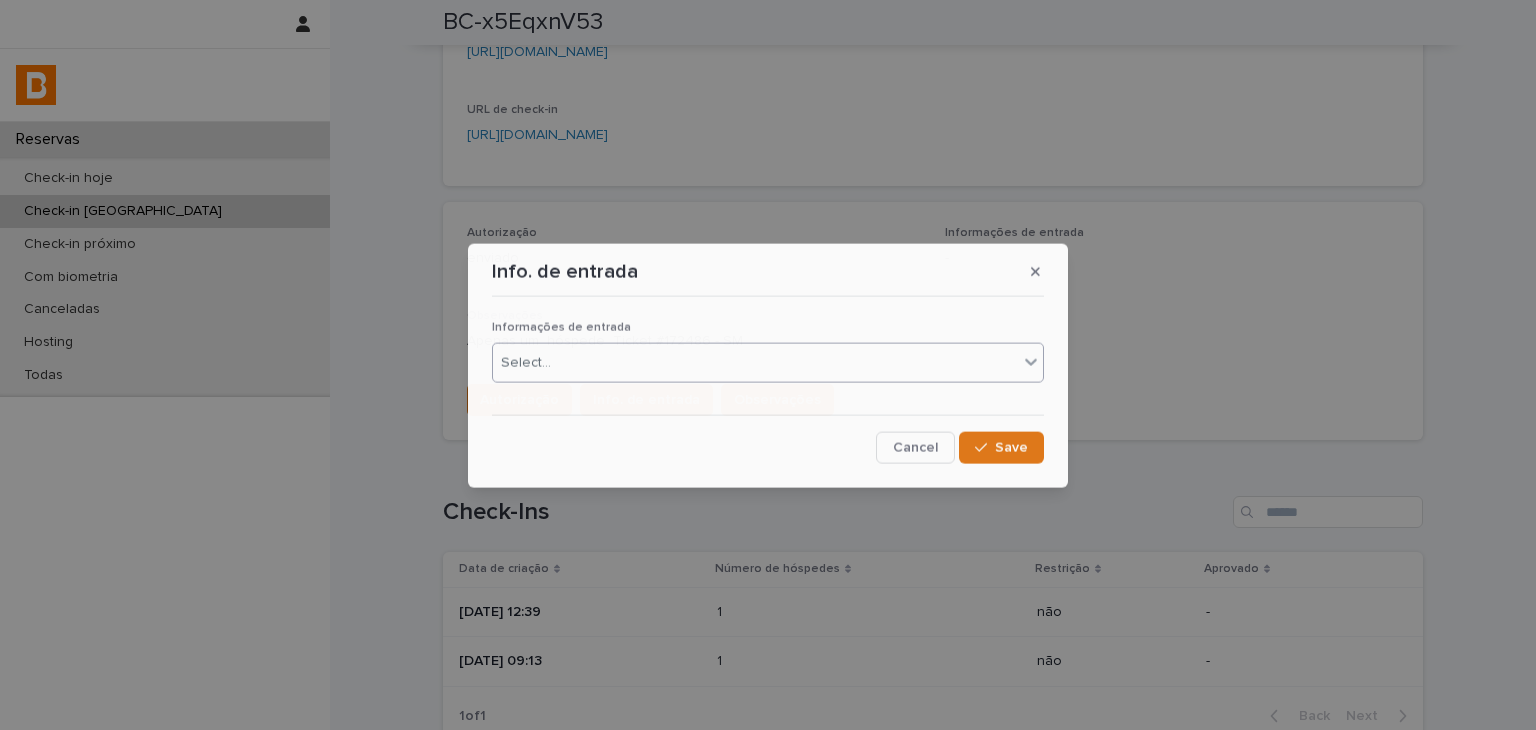 click on "Select..." at bounding box center [755, 362] 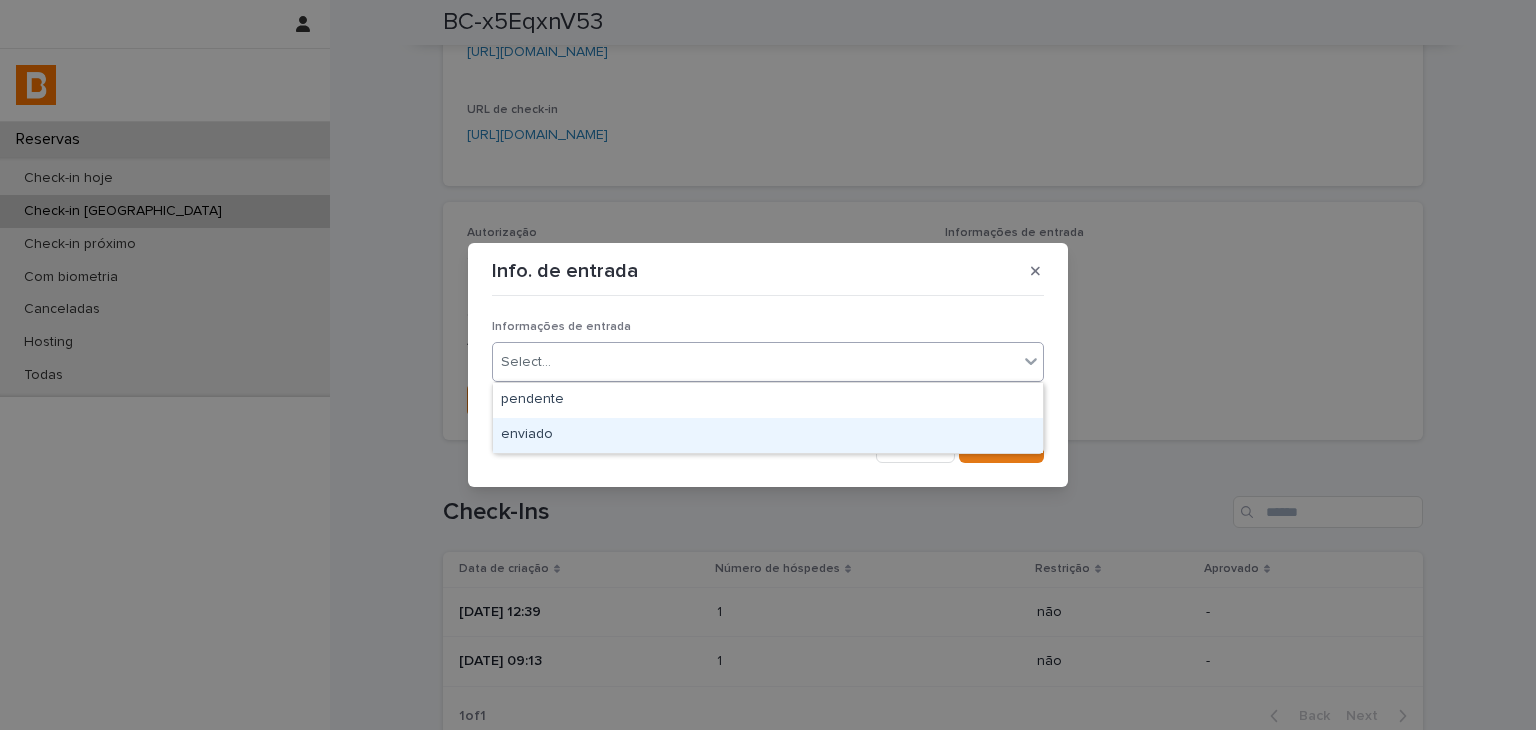 drag, startPoint x: 574, startPoint y: 437, endPoint x: 756, endPoint y: 446, distance: 182.2224 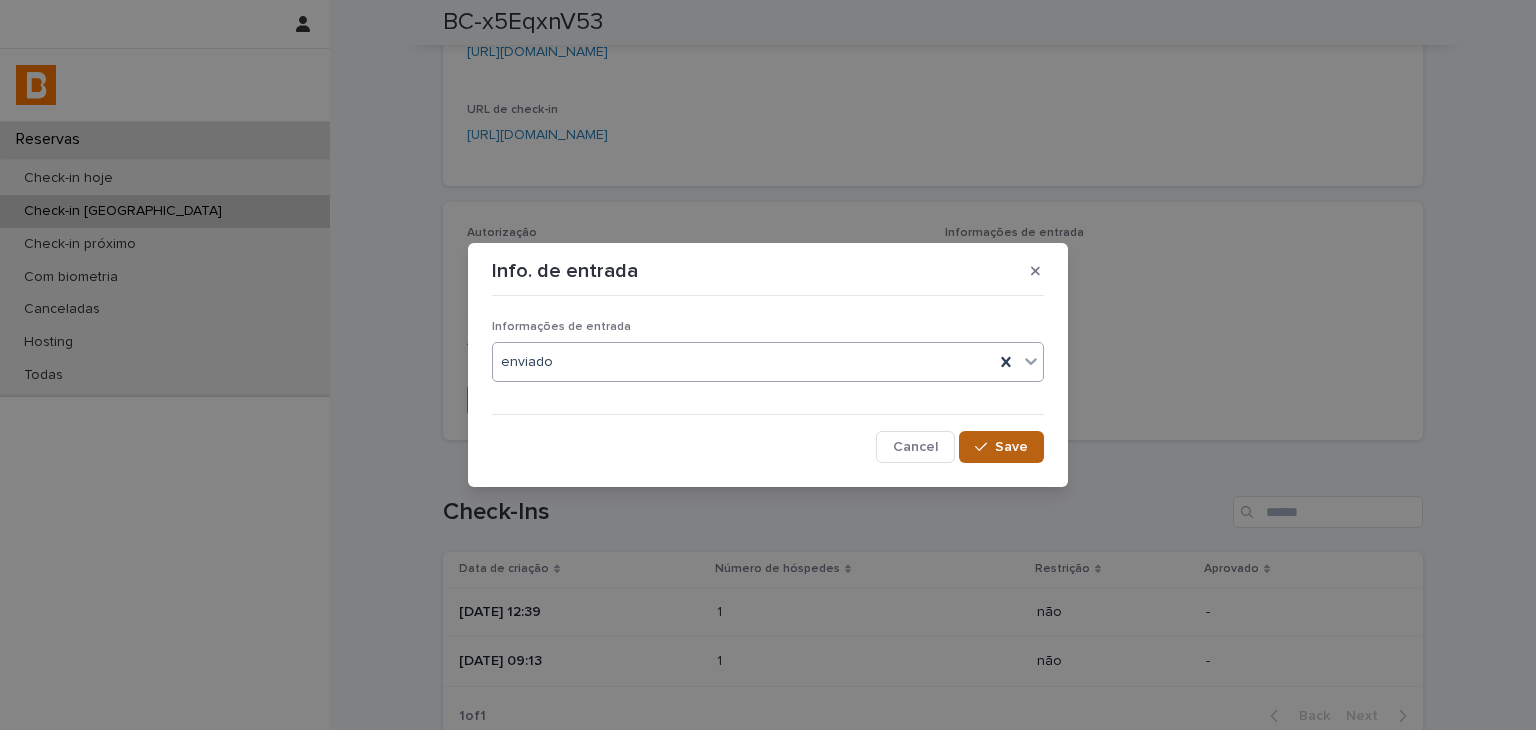 click on "Save" at bounding box center [1011, 447] 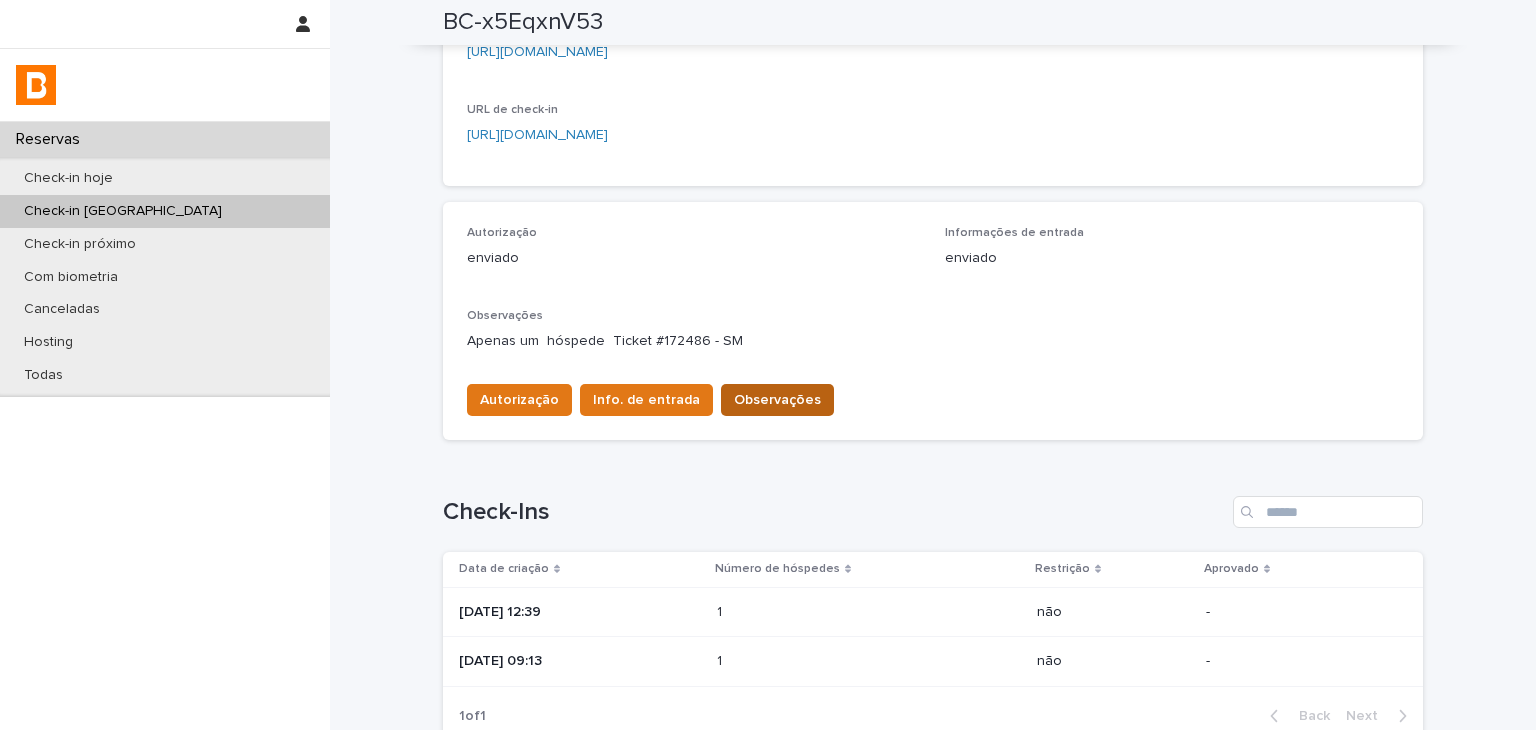 click on "Observações" at bounding box center (777, 400) 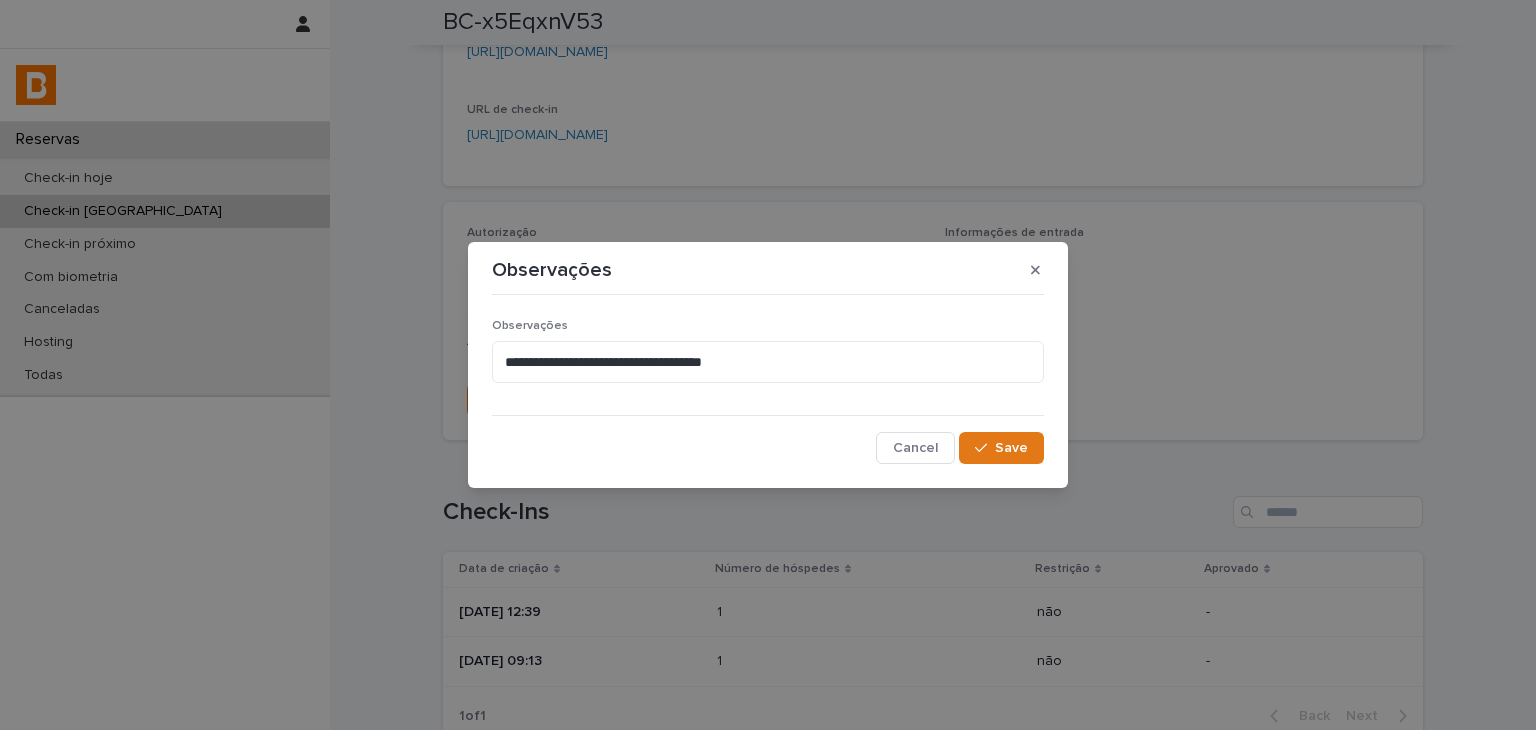 click on "**********" at bounding box center (768, 359) 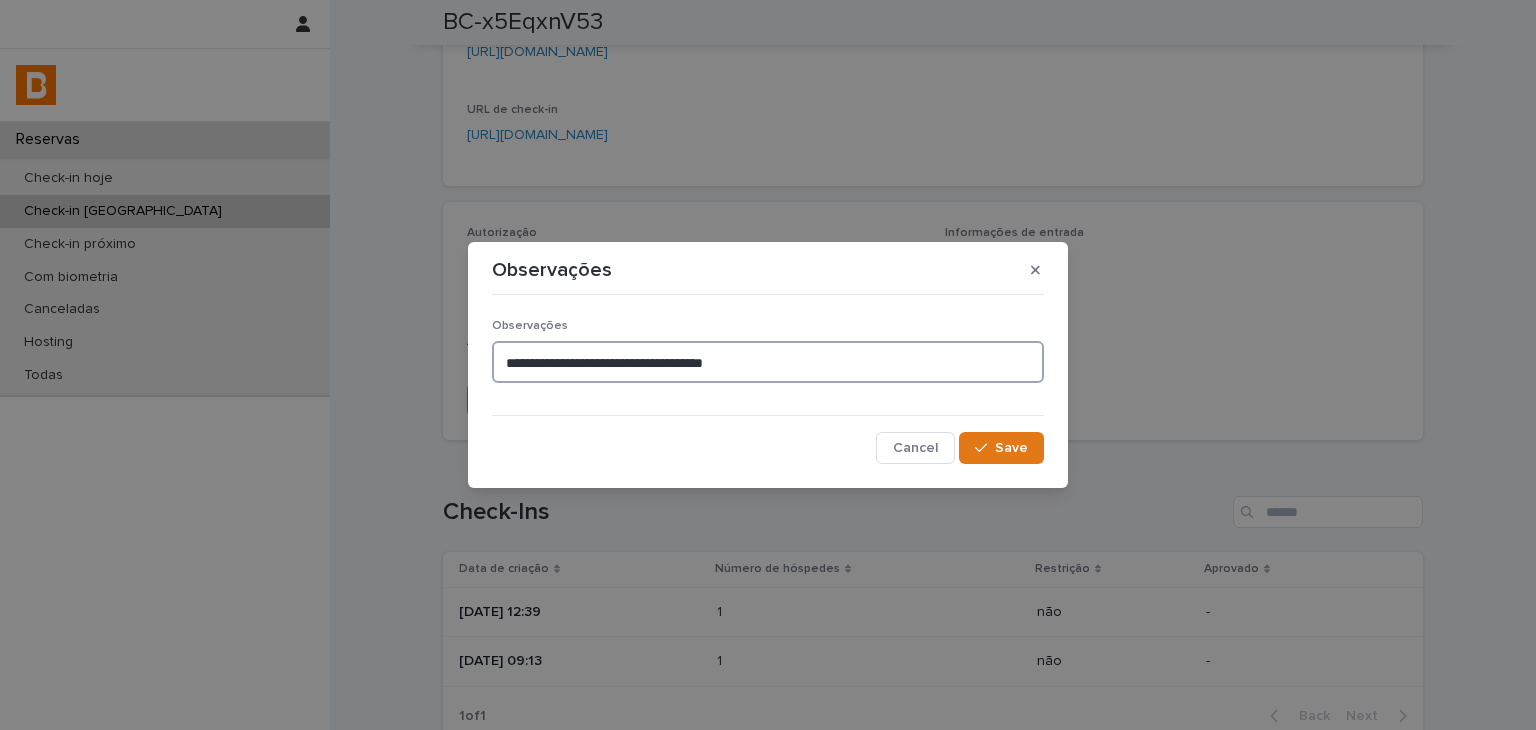 click on "**********" at bounding box center (768, 362) 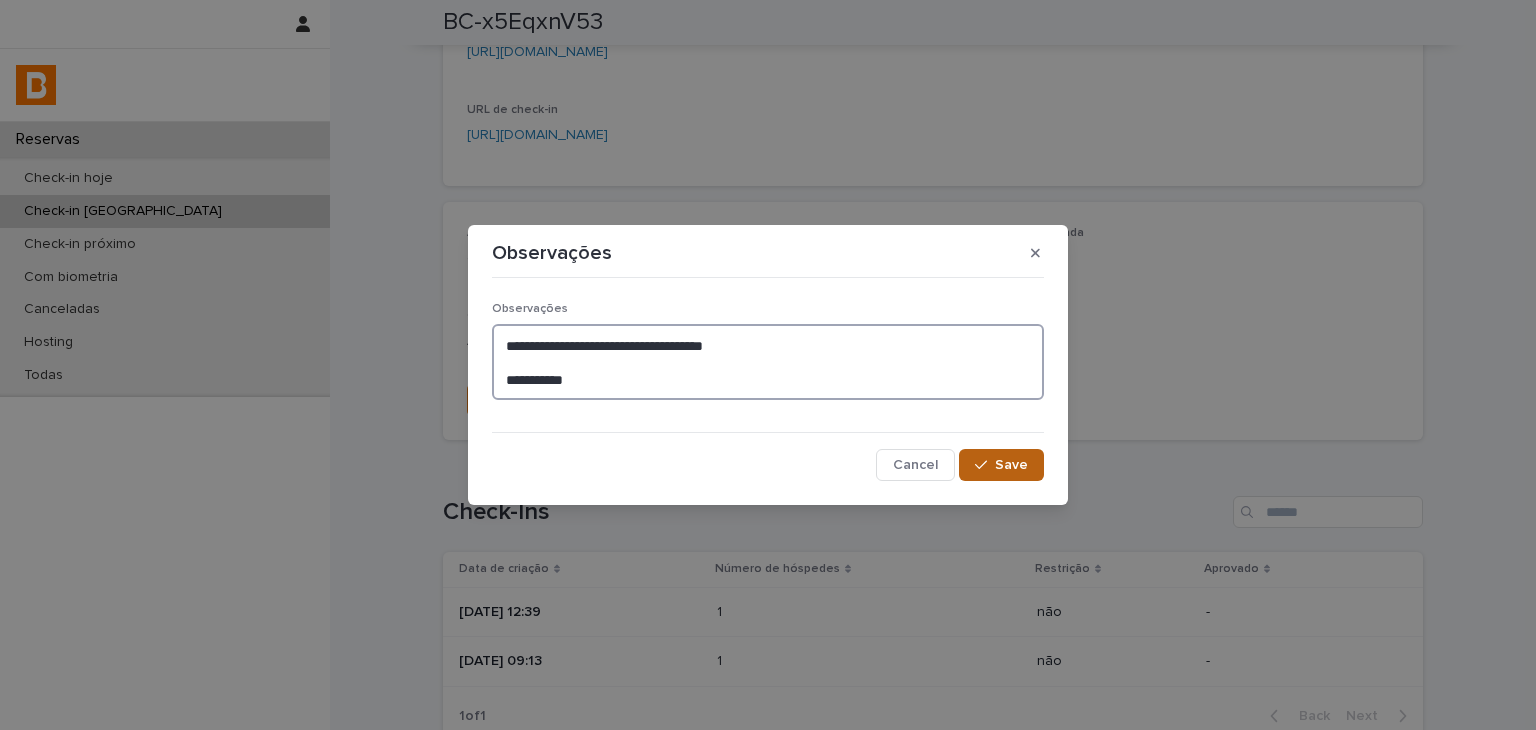 type on "**********" 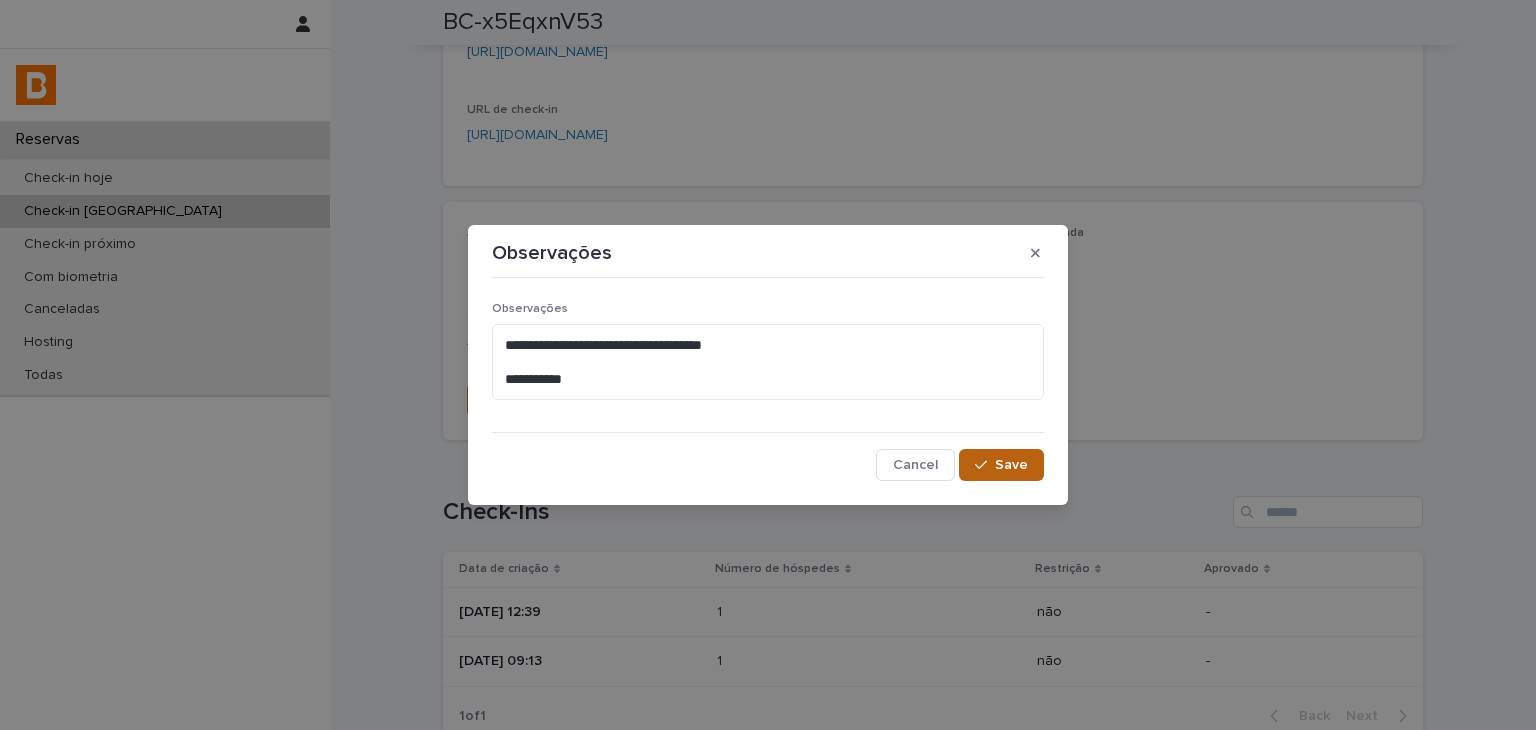 click on "Save" at bounding box center (1001, 465) 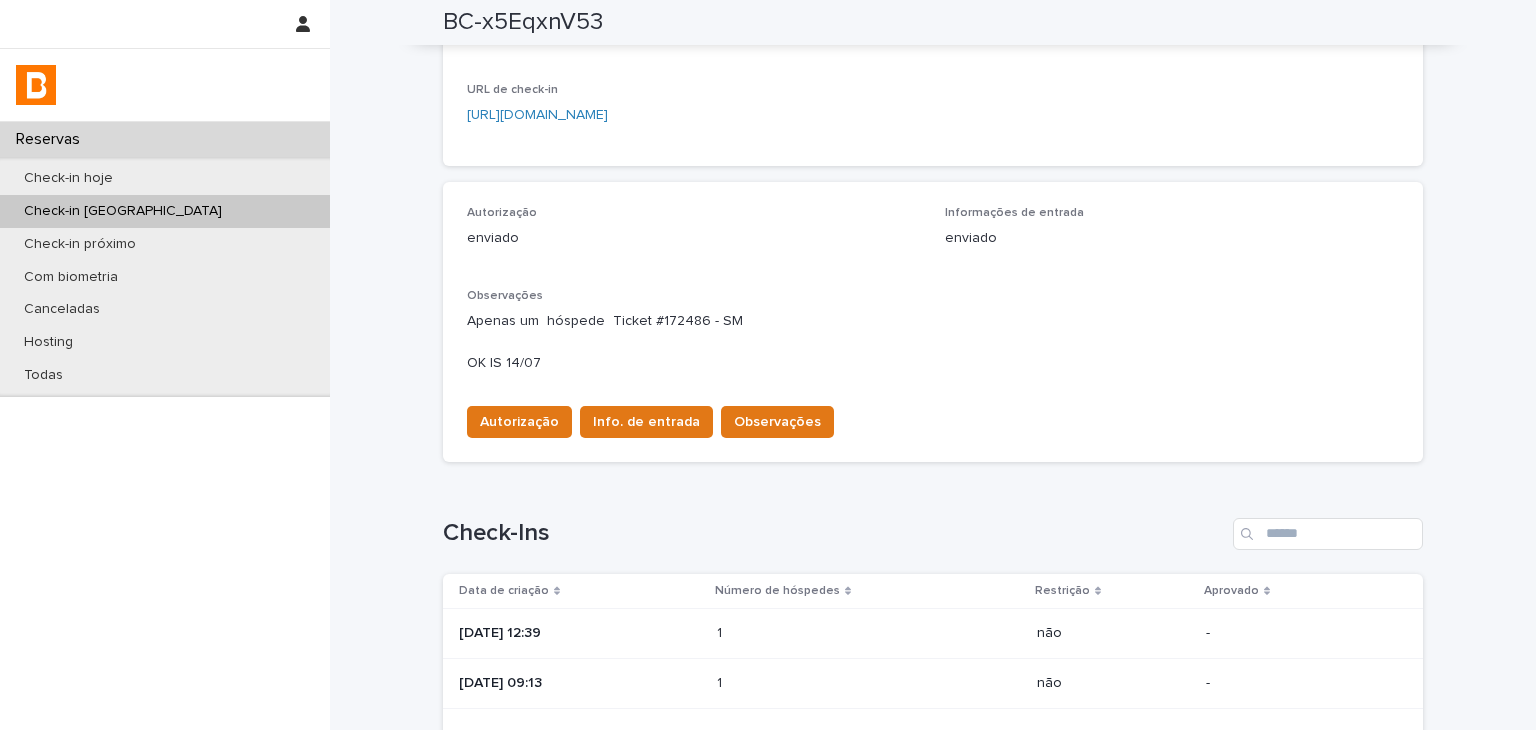 scroll, scrollTop: 0, scrollLeft: 0, axis: both 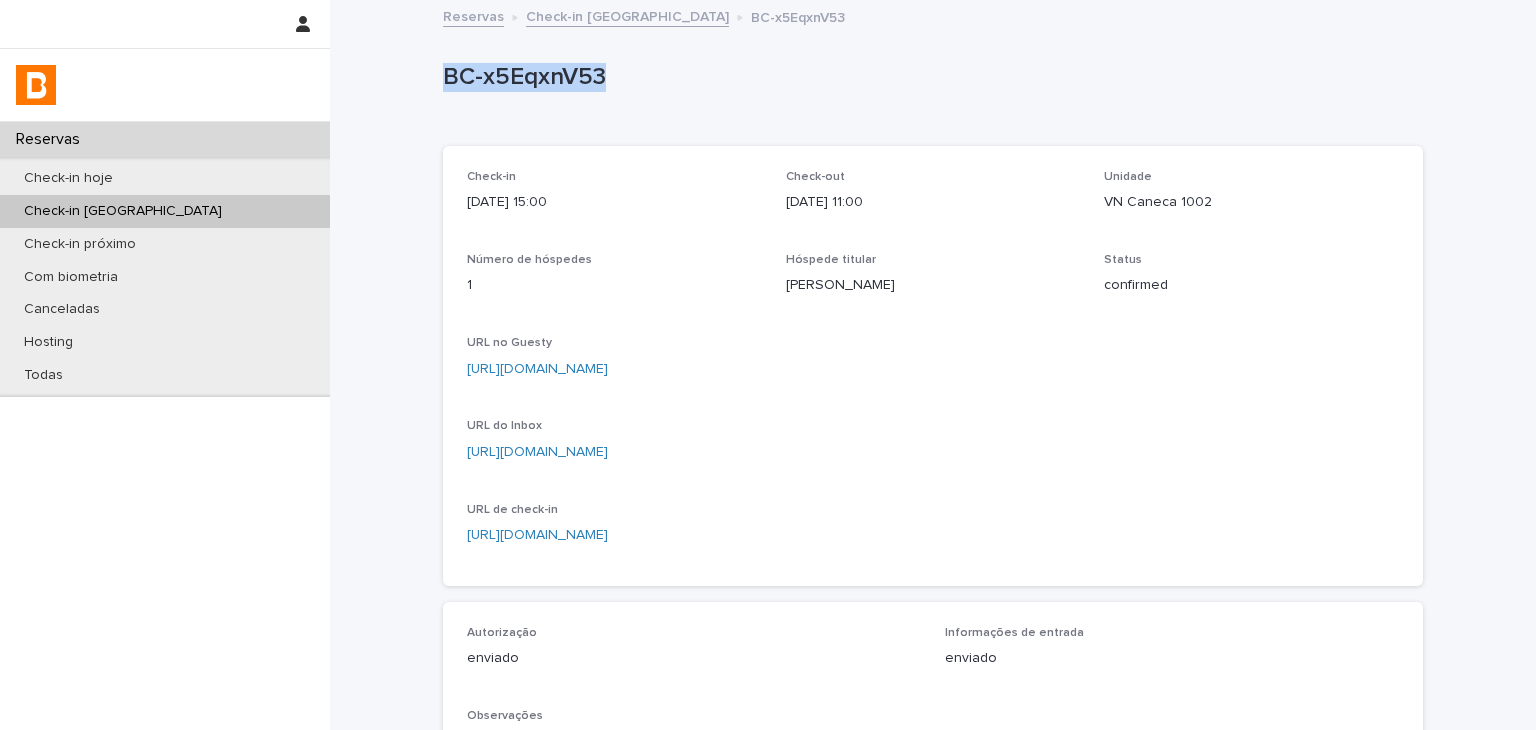drag, startPoint x: 455, startPoint y: 73, endPoint x: 590, endPoint y: 77, distance: 135.05925 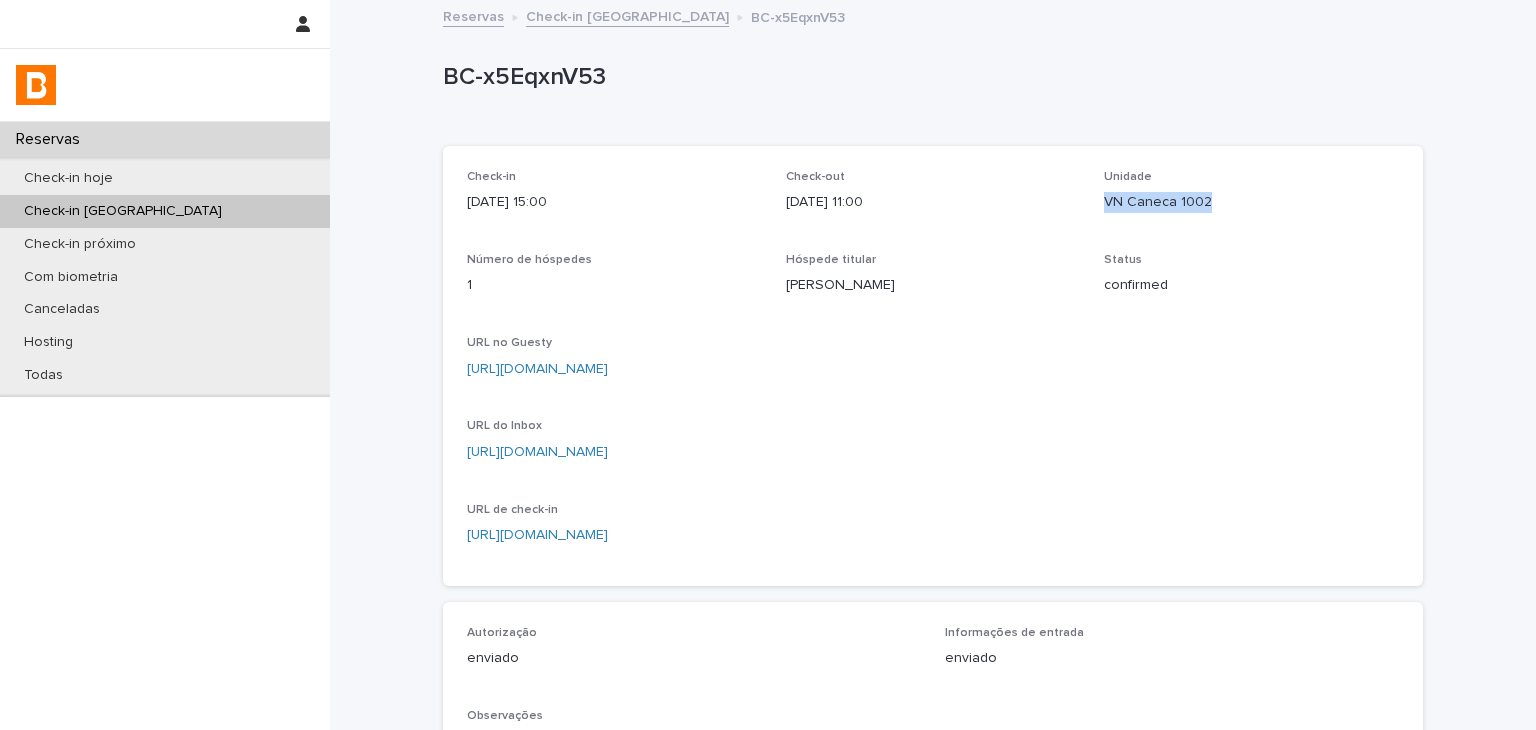 drag, startPoint x: 1098, startPoint y: 199, endPoint x: 1219, endPoint y: 207, distance: 121.264175 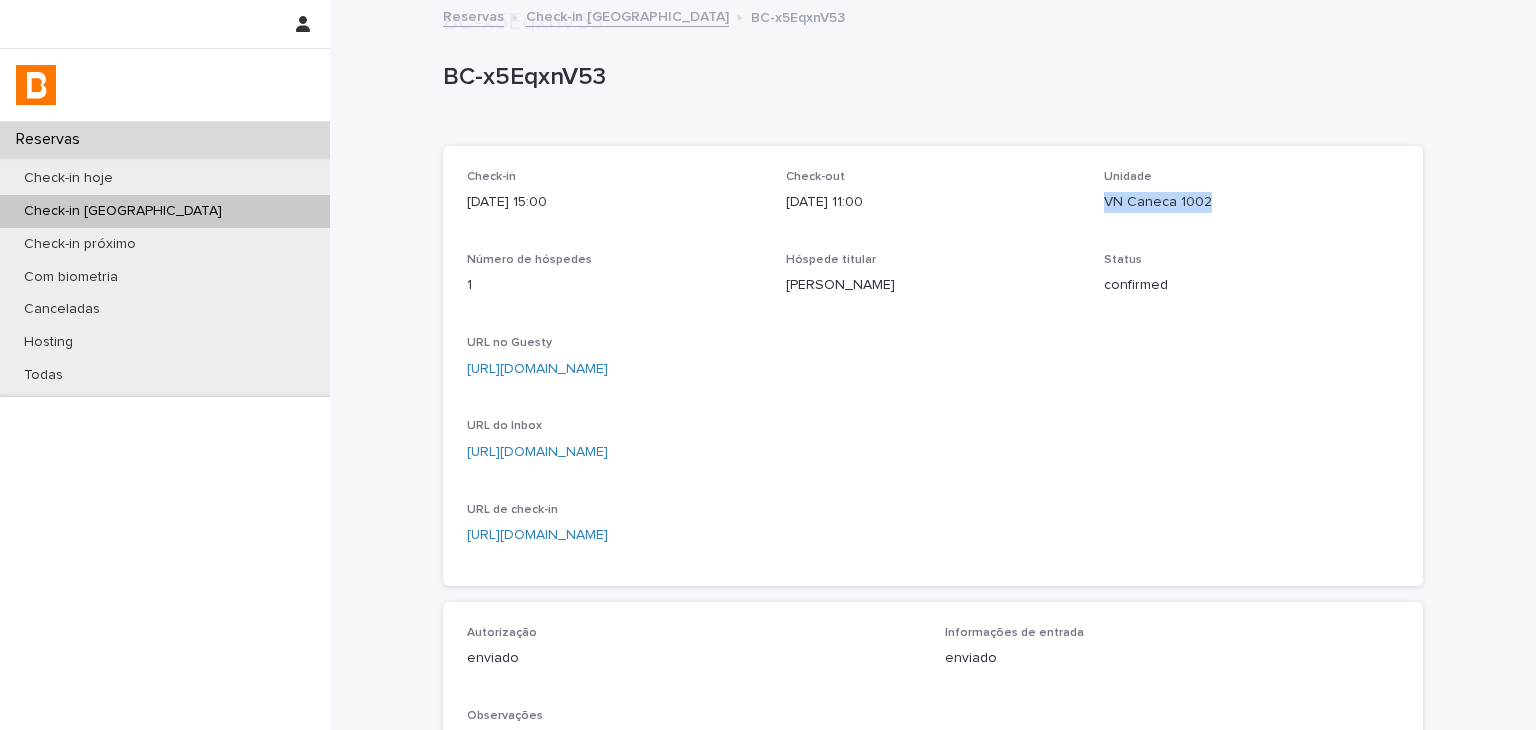 scroll, scrollTop: 500, scrollLeft: 0, axis: vertical 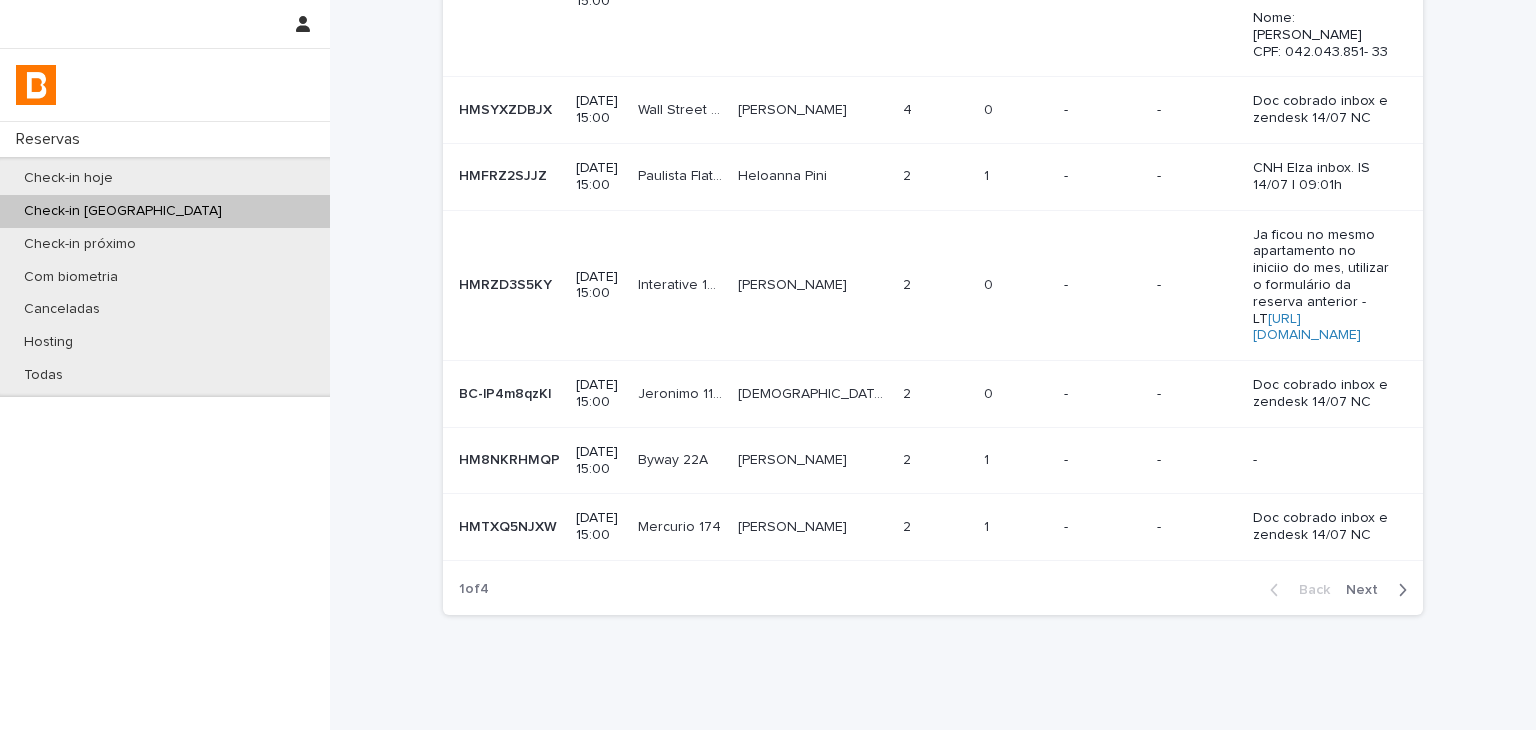 click on "Next" at bounding box center [1368, 590] 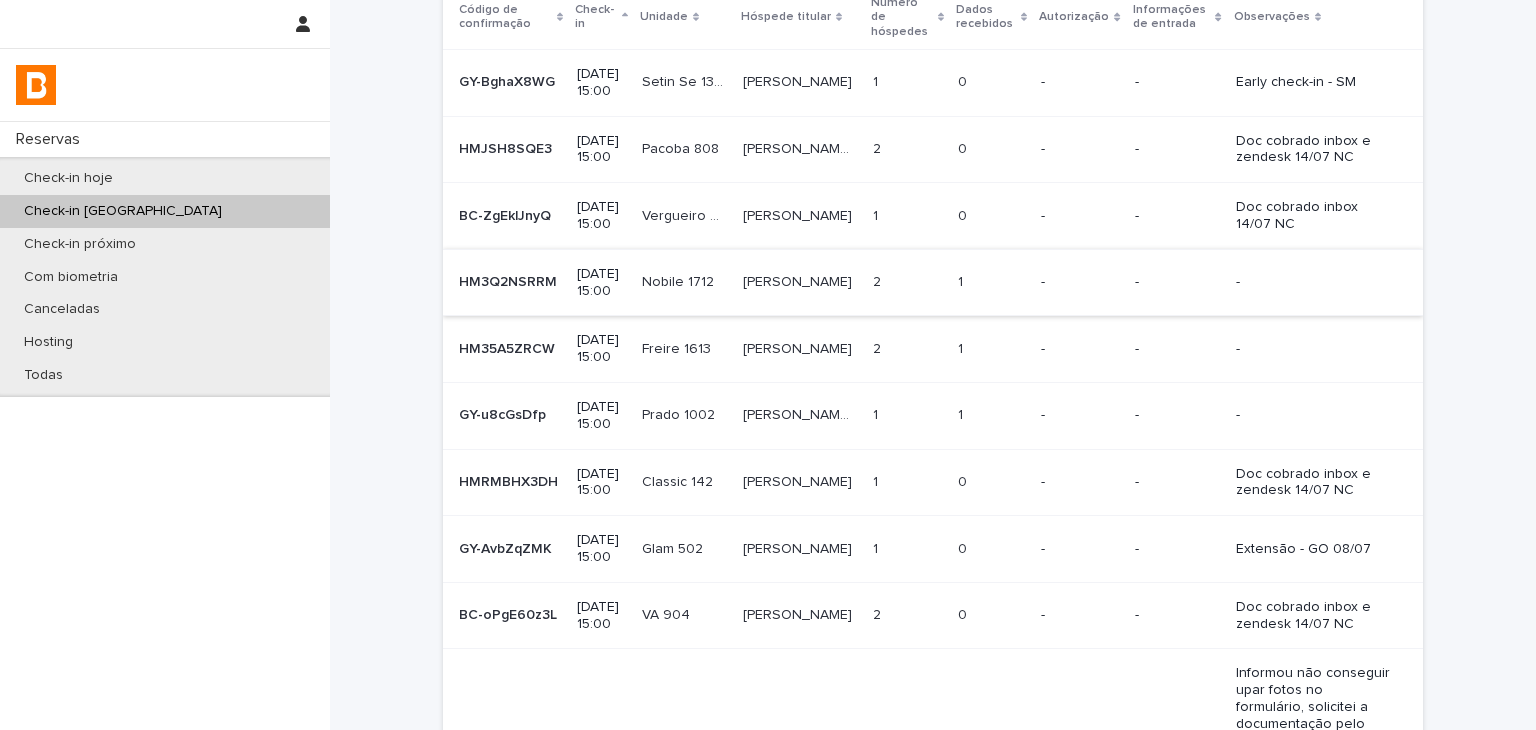scroll, scrollTop: 0, scrollLeft: 0, axis: both 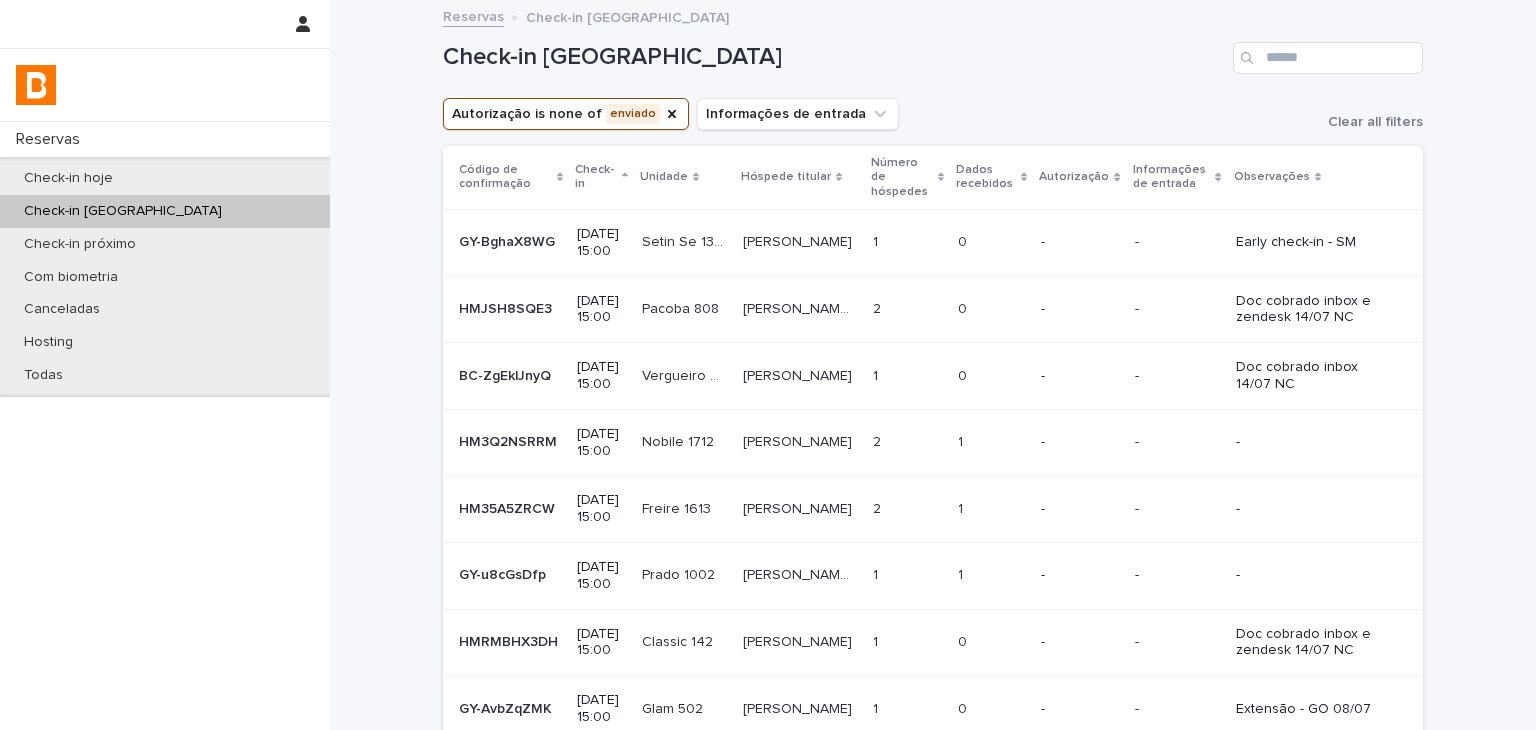 click at bounding box center [991, 509] 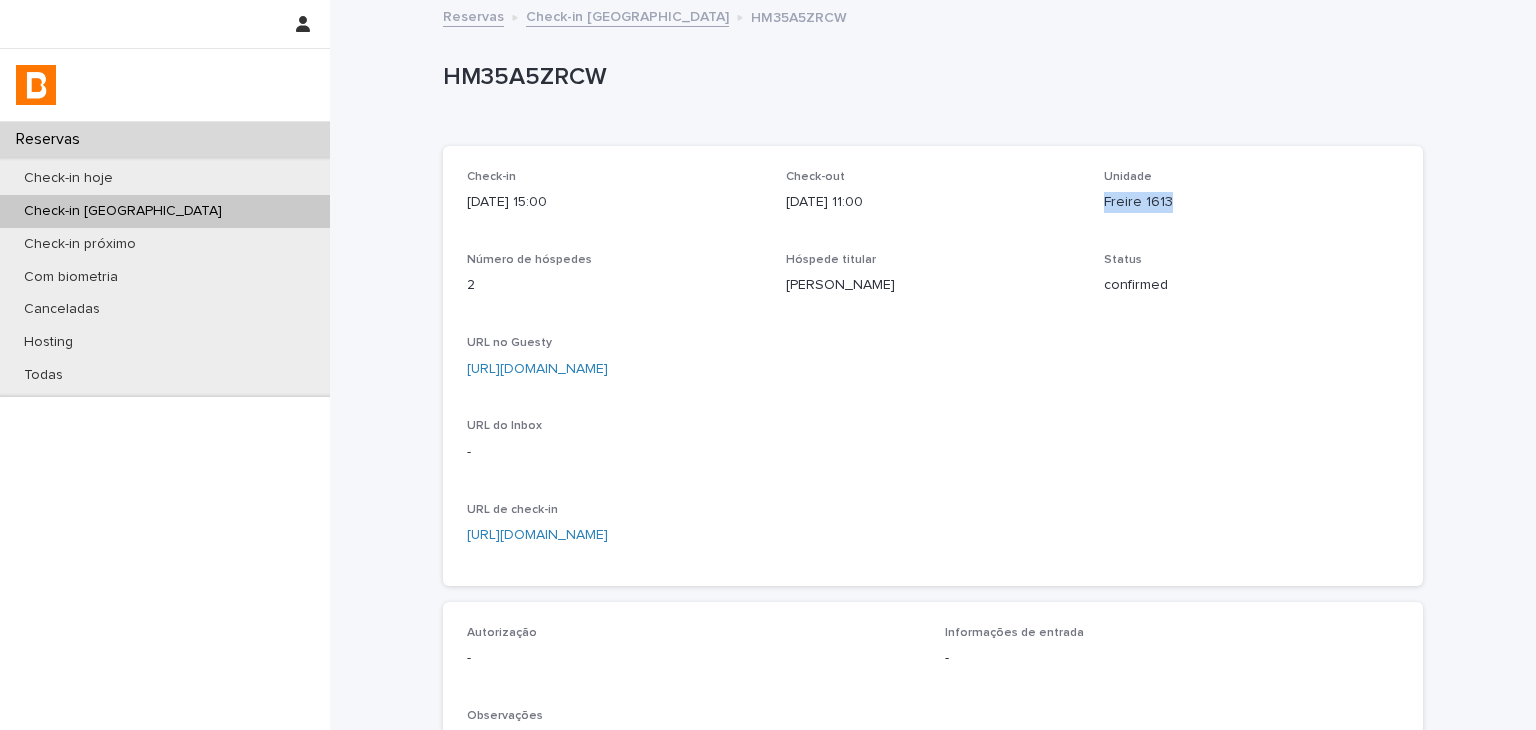 drag, startPoint x: 1094, startPoint y: 203, endPoint x: 1204, endPoint y: 211, distance: 110.29053 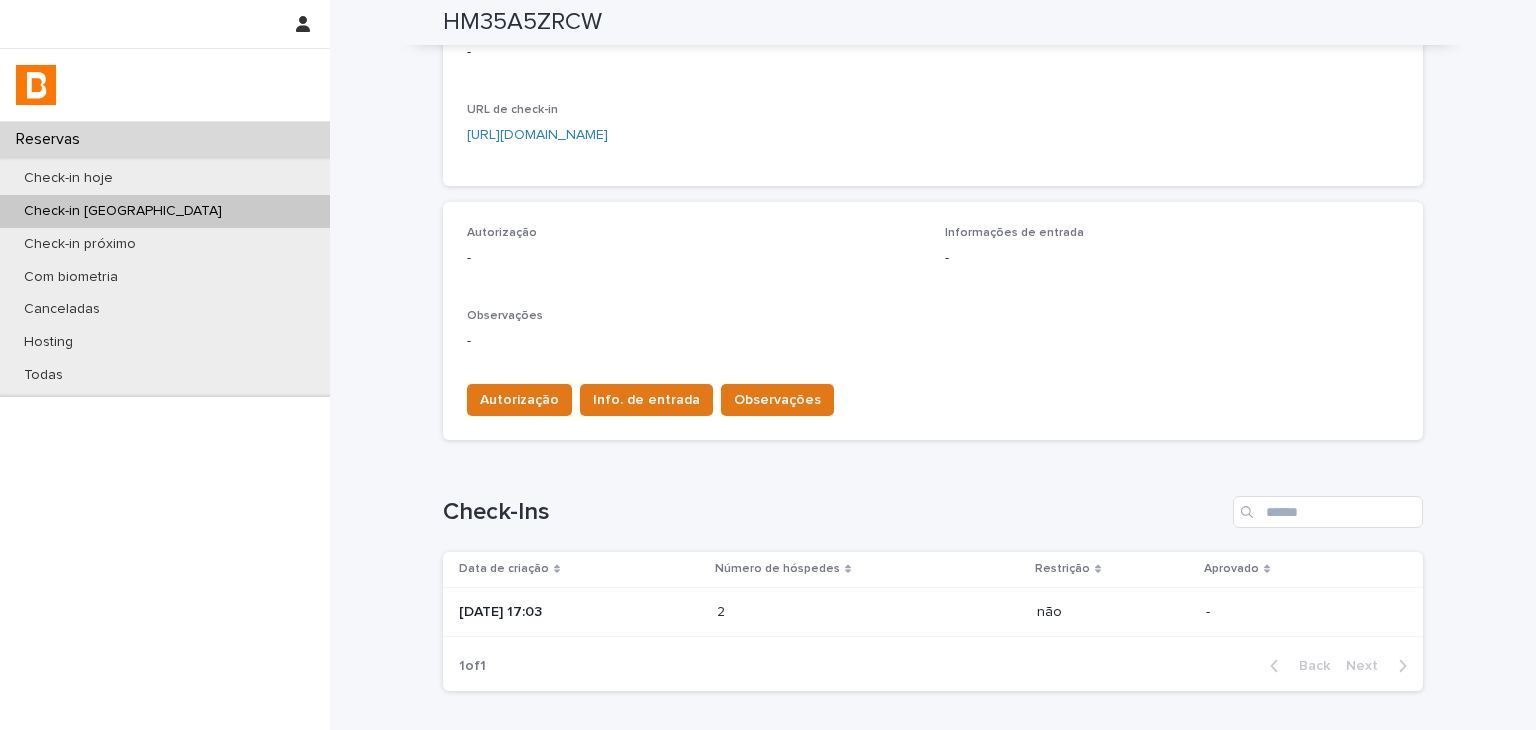 click at bounding box center [804, 612] 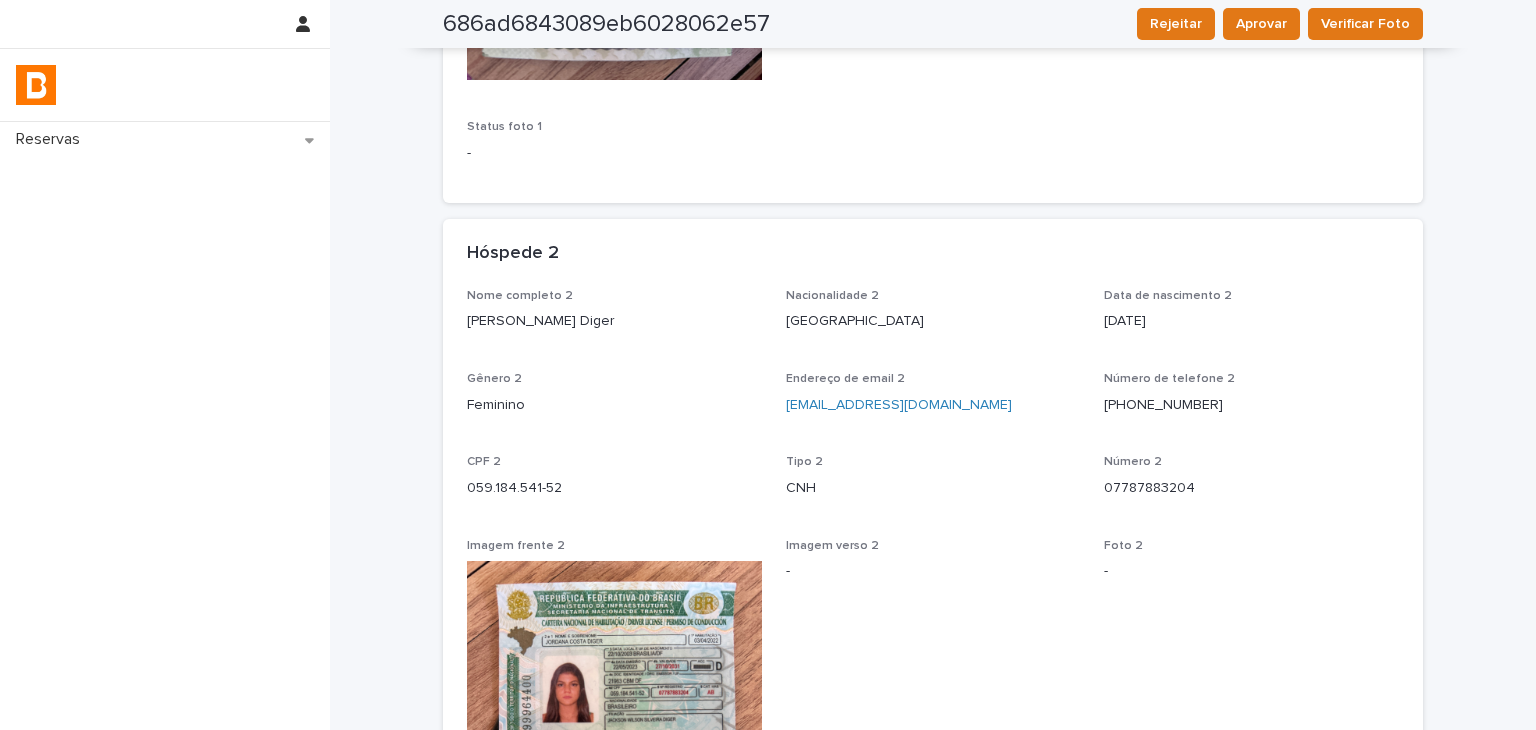 scroll, scrollTop: 1320, scrollLeft: 0, axis: vertical 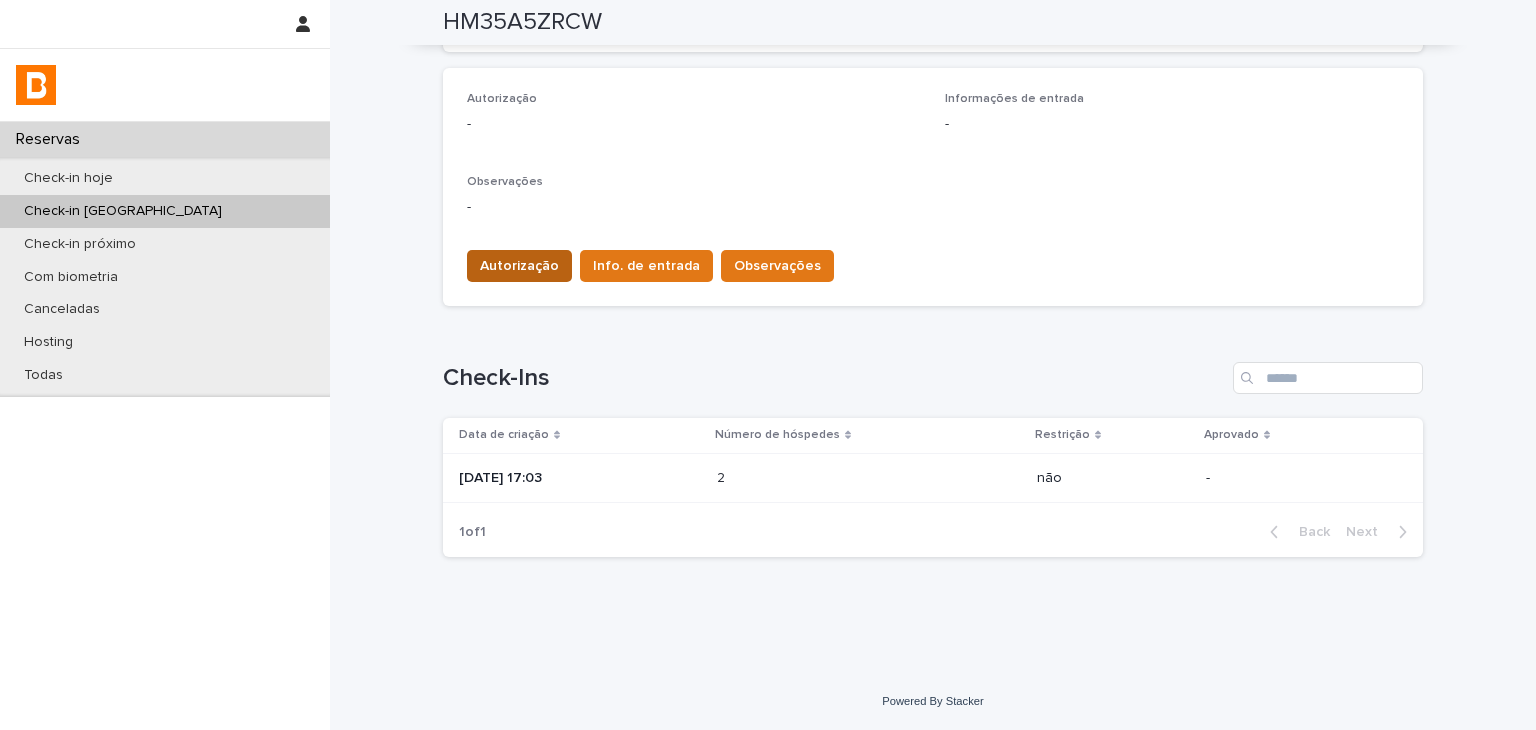 click on "Autorização" at bounding box center (519, 266) 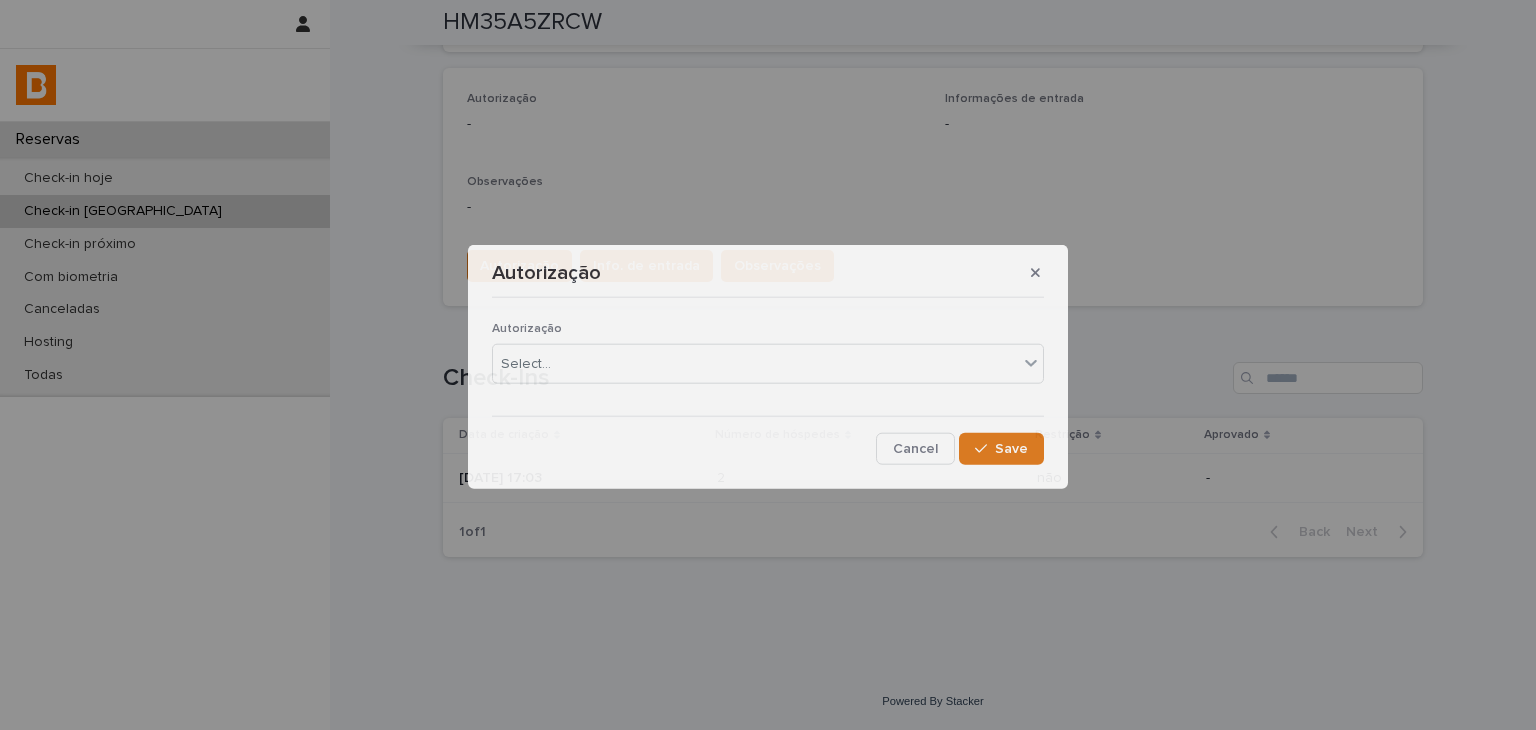 click on "Autorização" at bounding box center (768, 328) 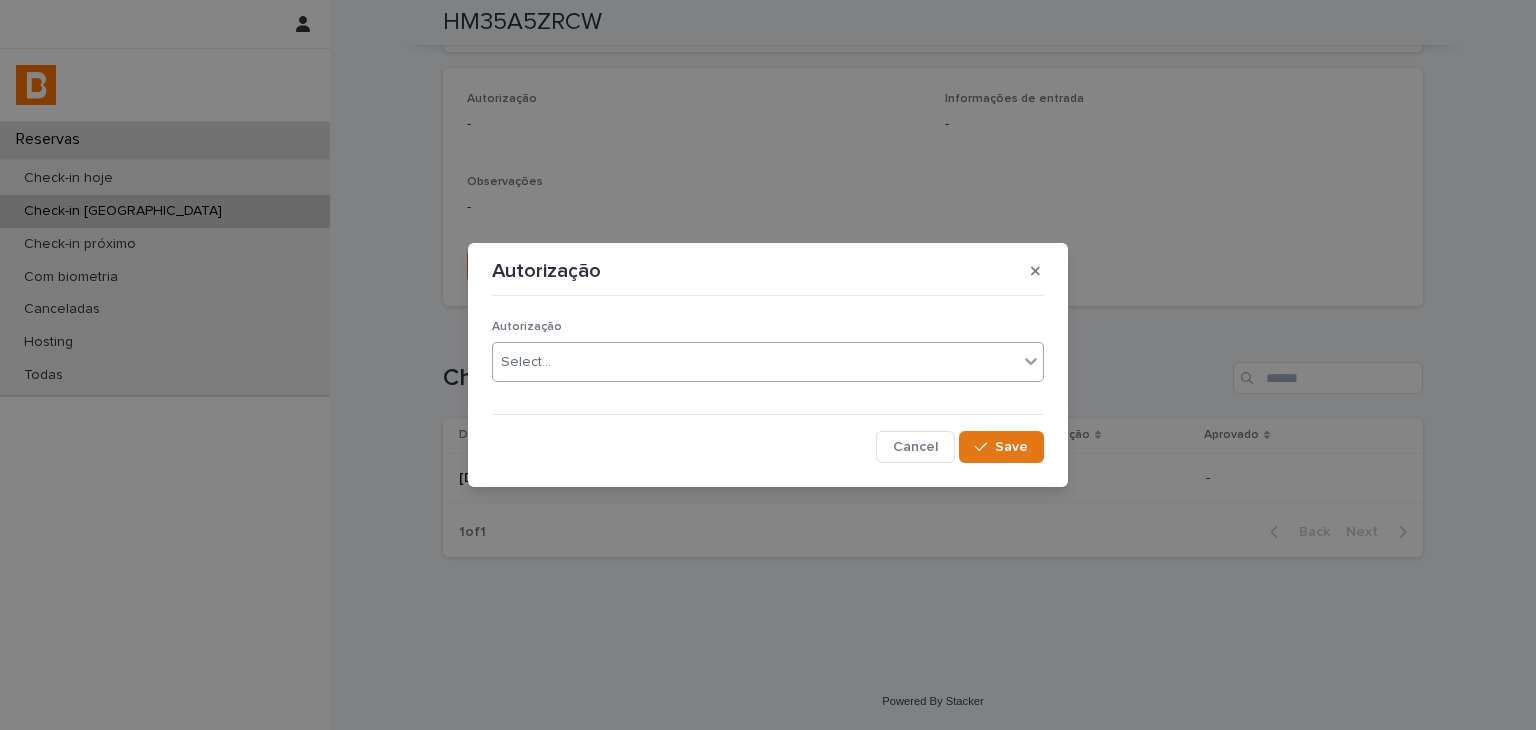 click on "Select..." at bounding box center [755, 362] 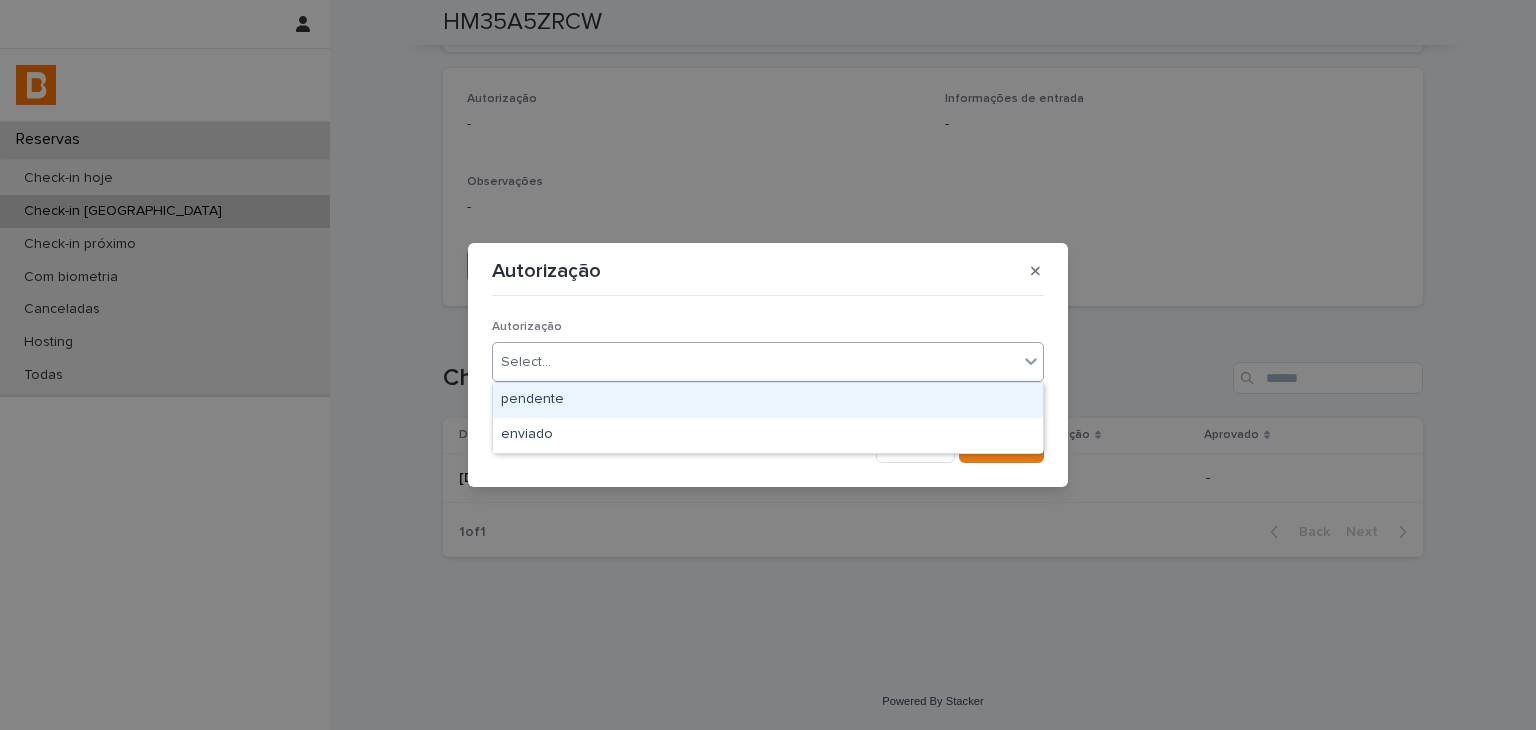 drag, startPoint x: 568, startPoint y: 388, endPoint x: 839, endPoint y: 444, distance: 276.7255 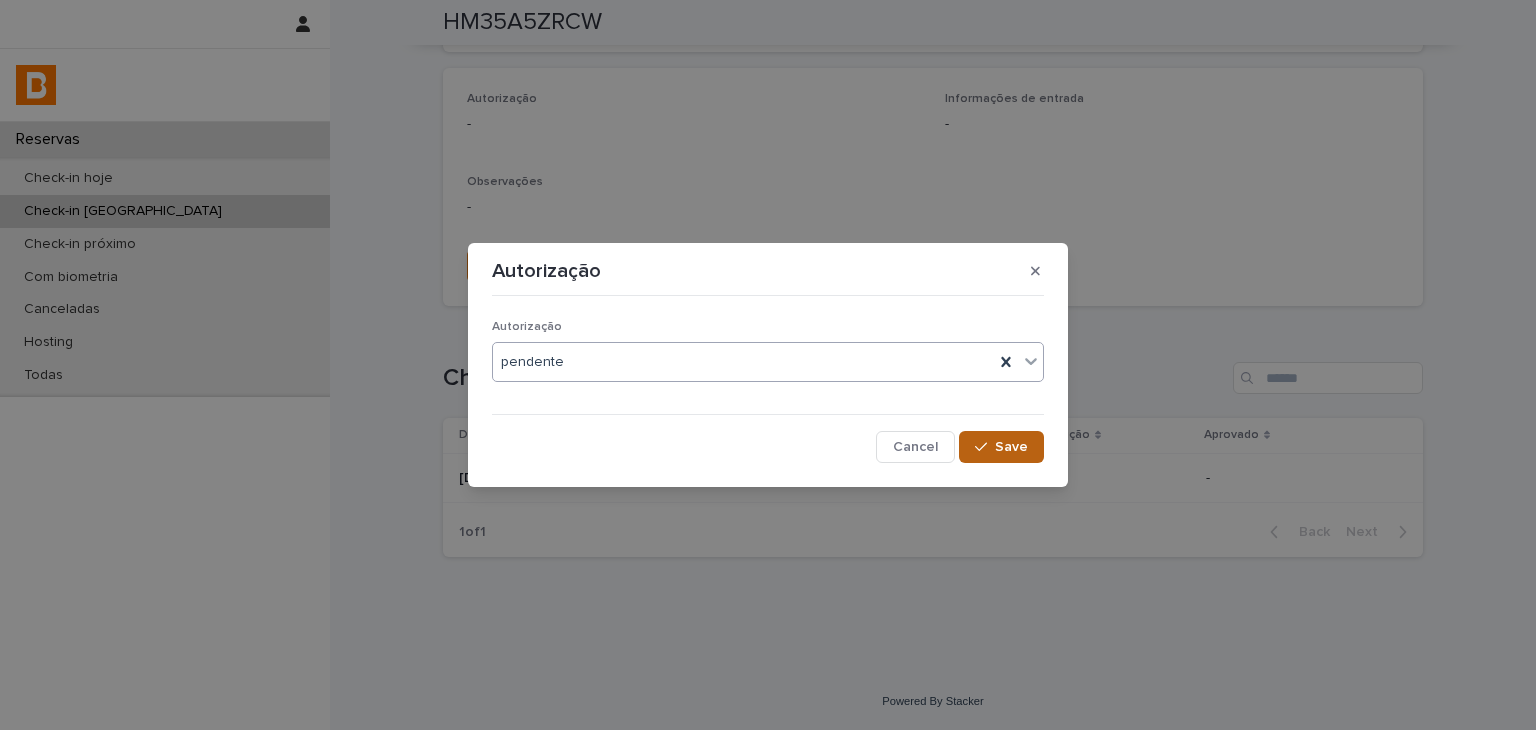 click on "Save" at bounding box center (1001, 447) 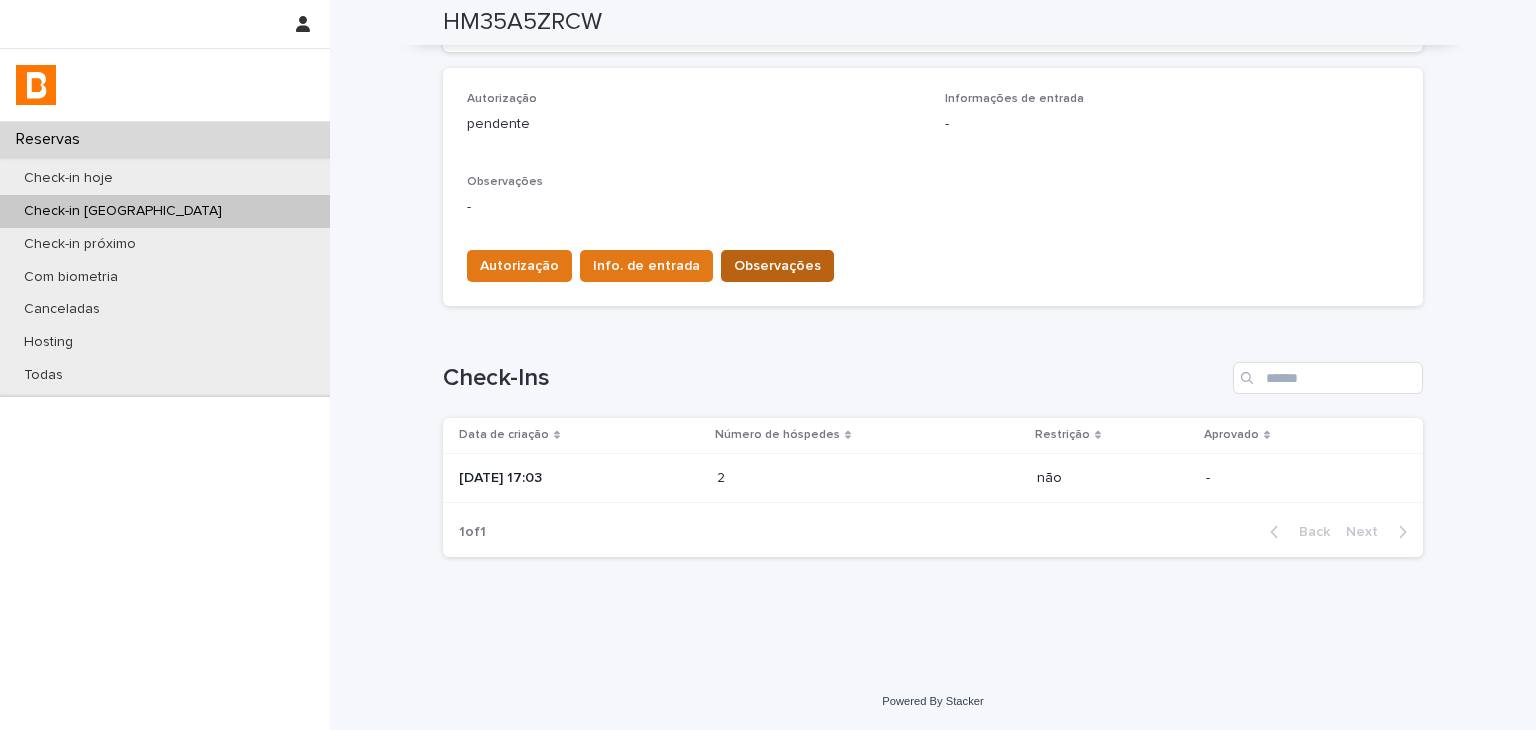 click on "Observações" at bounding box center (777, 266) 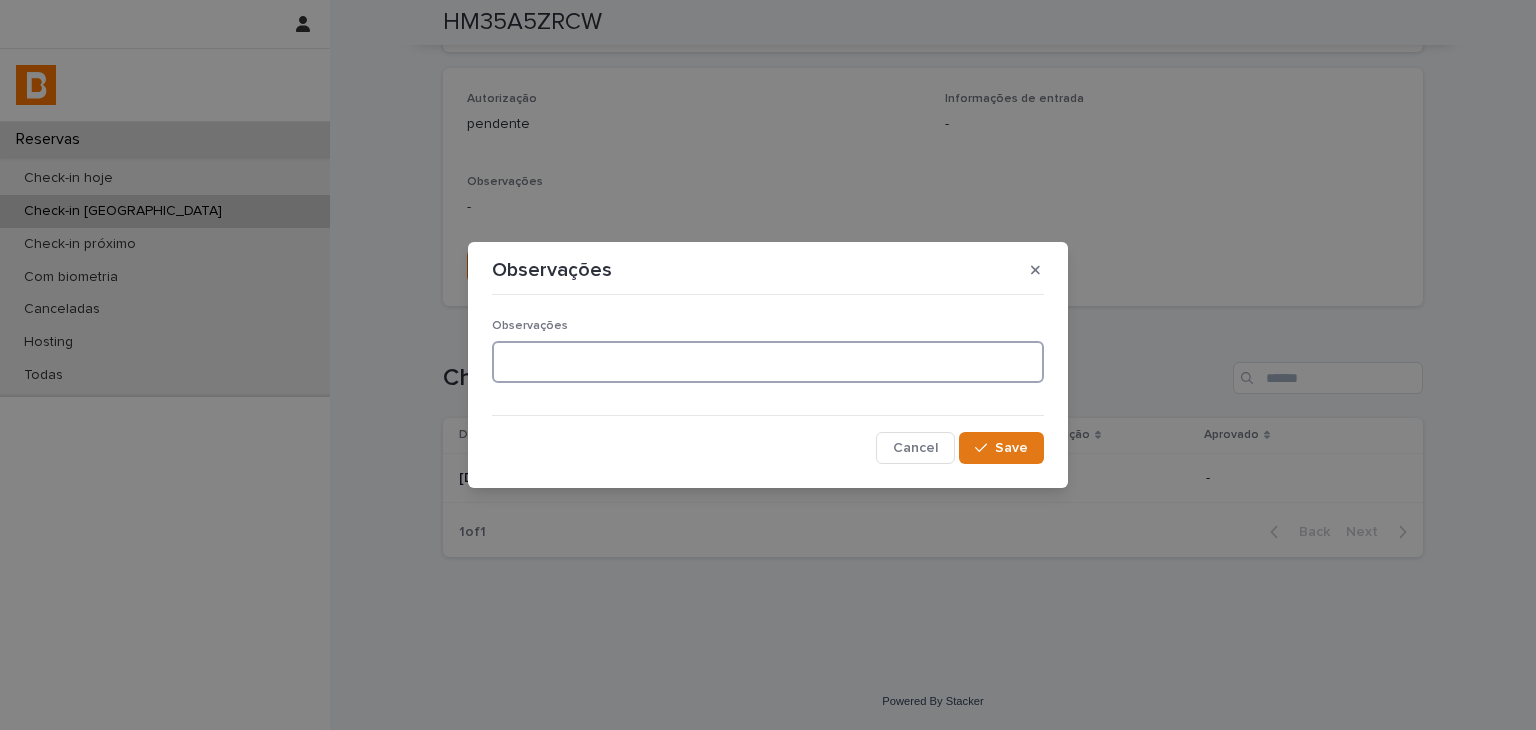 click at bounding box center [768, 362] 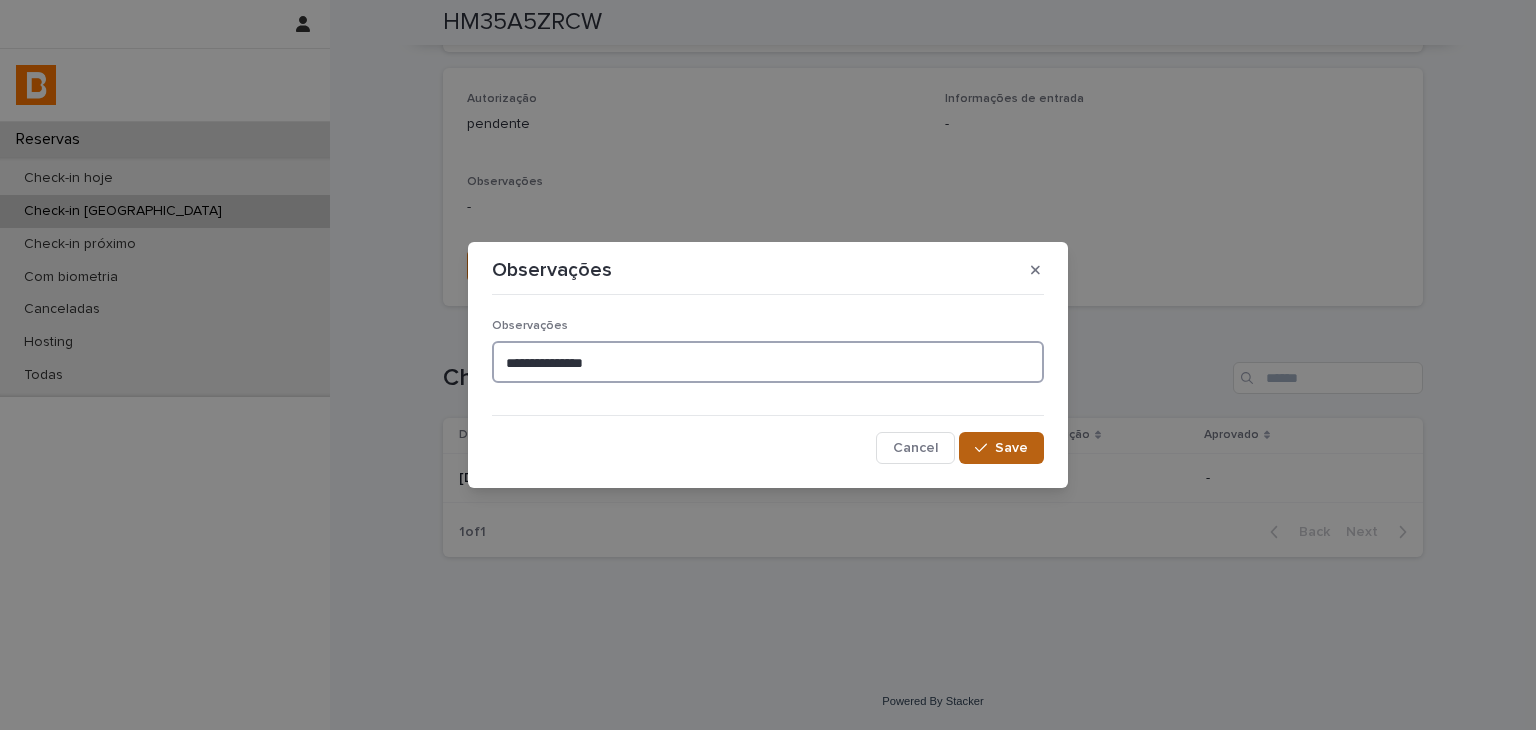 type on "**********" 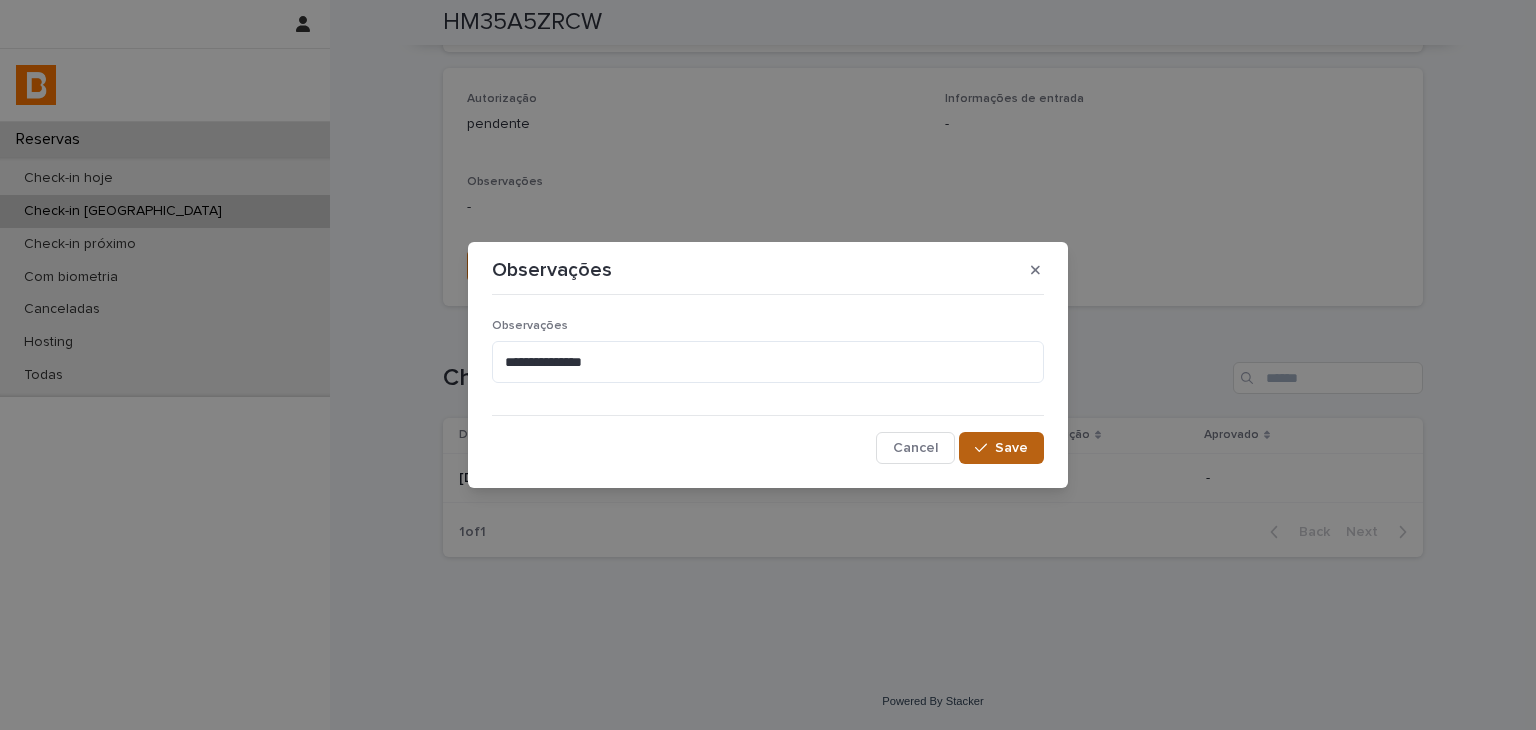 click on "Save" at bounding box center (1001, 448) 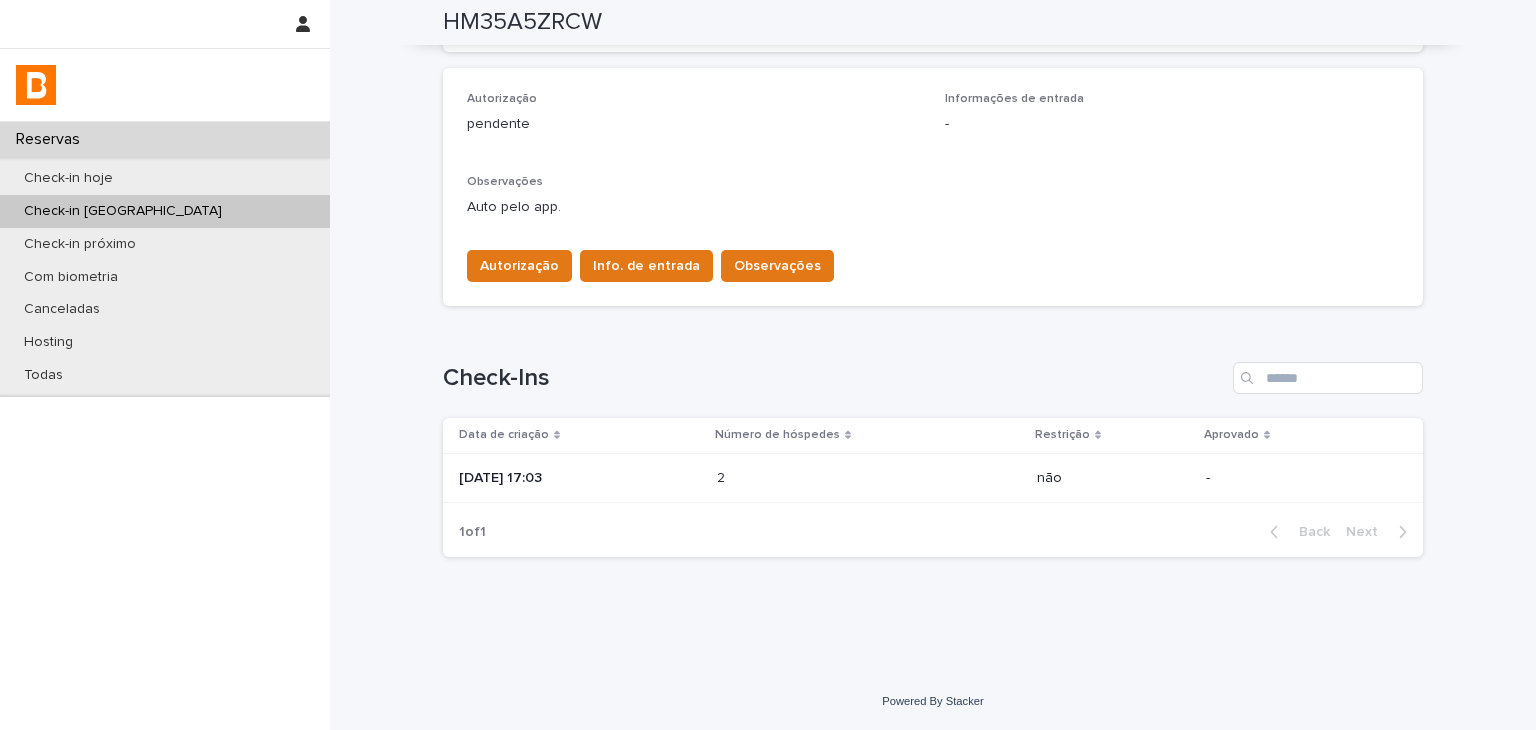 click on "Loading... Saving… Loading... Saving… HM35A5ZRCW HM35A5ZRCW Sorry, there was an error saving your record. Please try again. Please fill out the required fields below. Loading... Saving… Loading... Saving… Loading... Saving… Check-in [DATE] 15:00 Check-out [DATE] 11:00 Unidade Freire 1613 Número de hóspedes 2 Hóspede titular [PERSON_NAME] Status confirmed URL no Guesty [URL][DOMAIN_NAME] URL do Inbox - URL de check-in [URL][DOMAIN_NAME] Loading... Saving… Autorização pendente Informações de entrada - Observações Auto pelo app.  Autorização Info. de entrada Observações Loading... Saving… Check-Ins Data de criação Número de hóspedes Restrição Aprovado [DATE] 17:03 2 2   não - 1  of  1 Back Next" at bounding box center [933, 71] 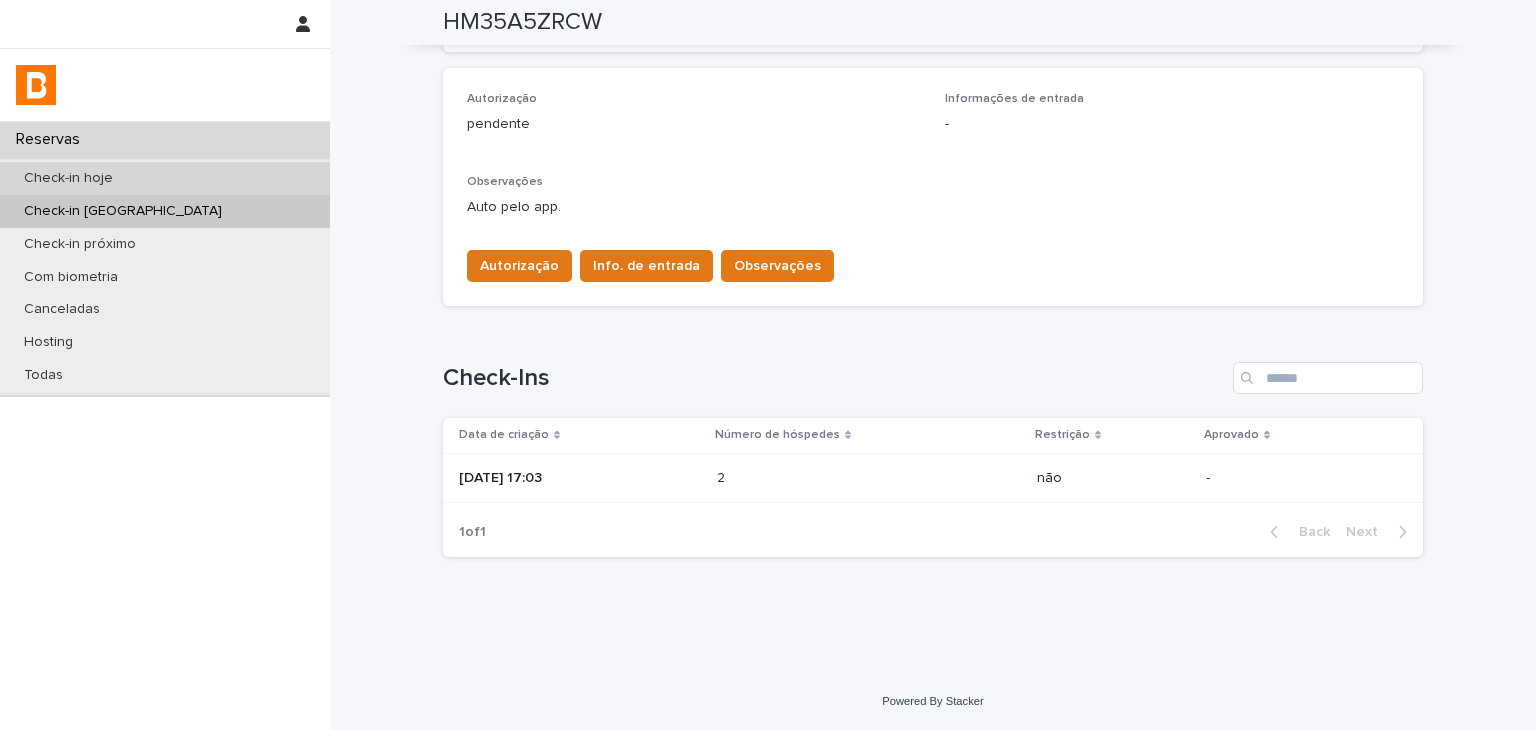 click on "Check-in hoje" at bounding box center (165, 178) 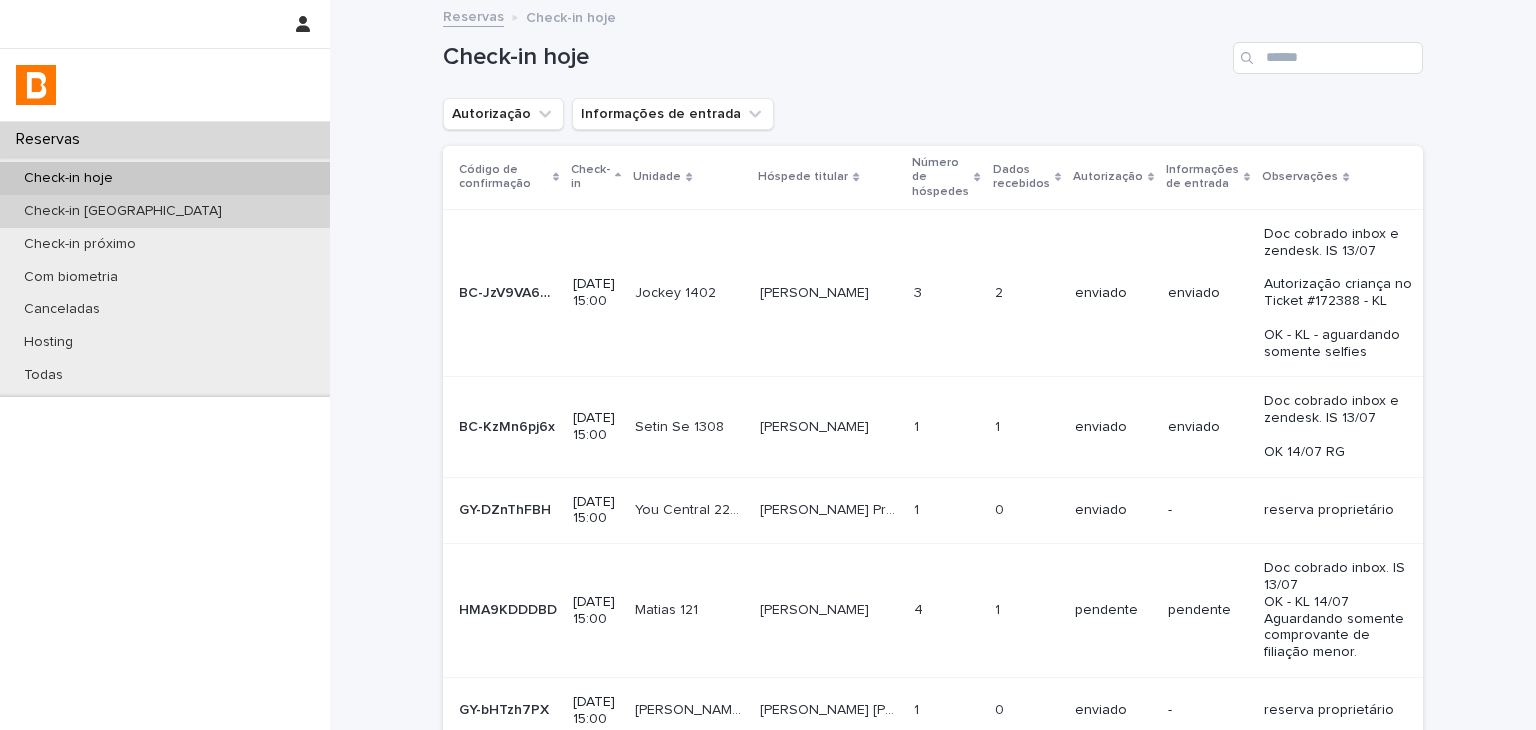 click on "Check-in [GEOGRAPHIC_DATA]" at bounding box center [123, 211] 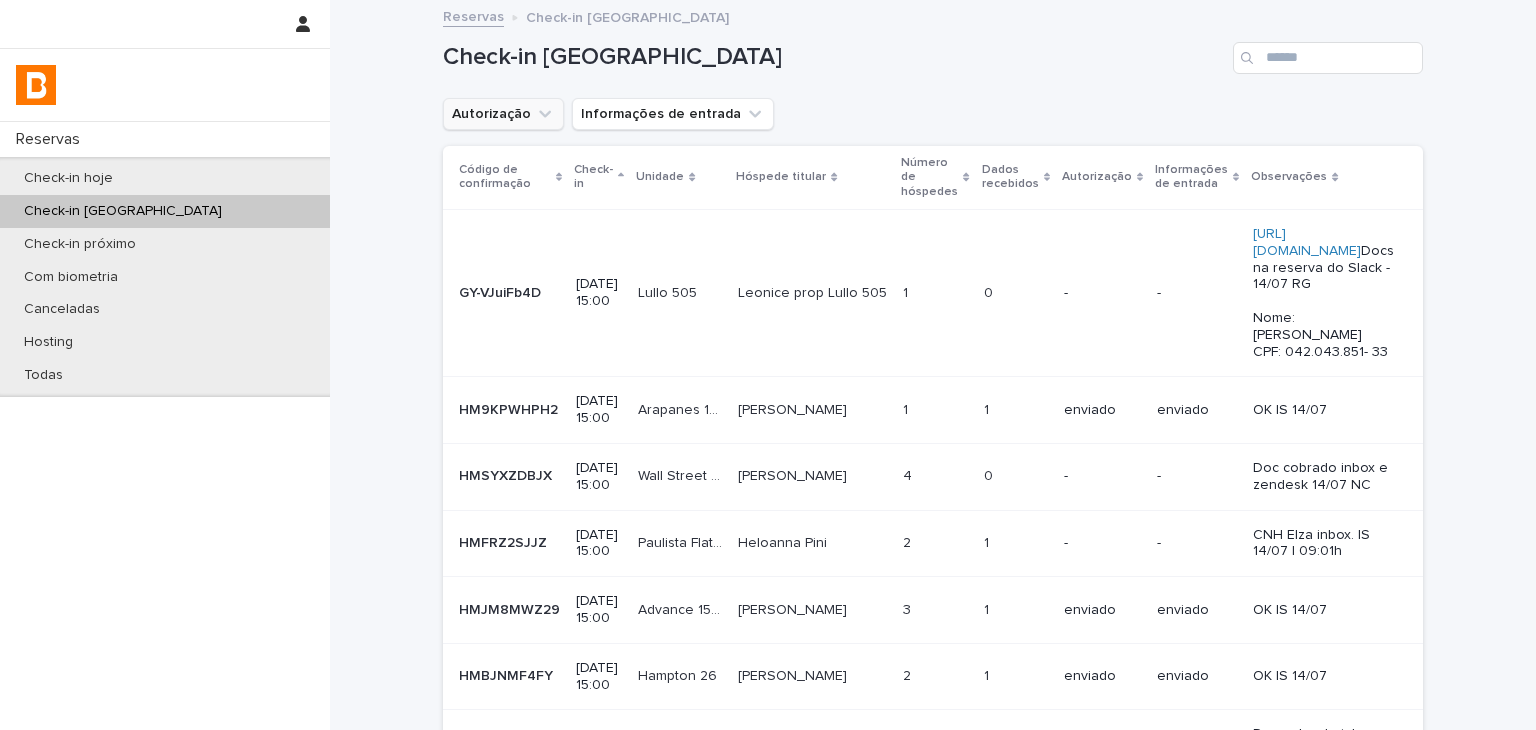 click on "Autorização" at bounding box center (503, 114) 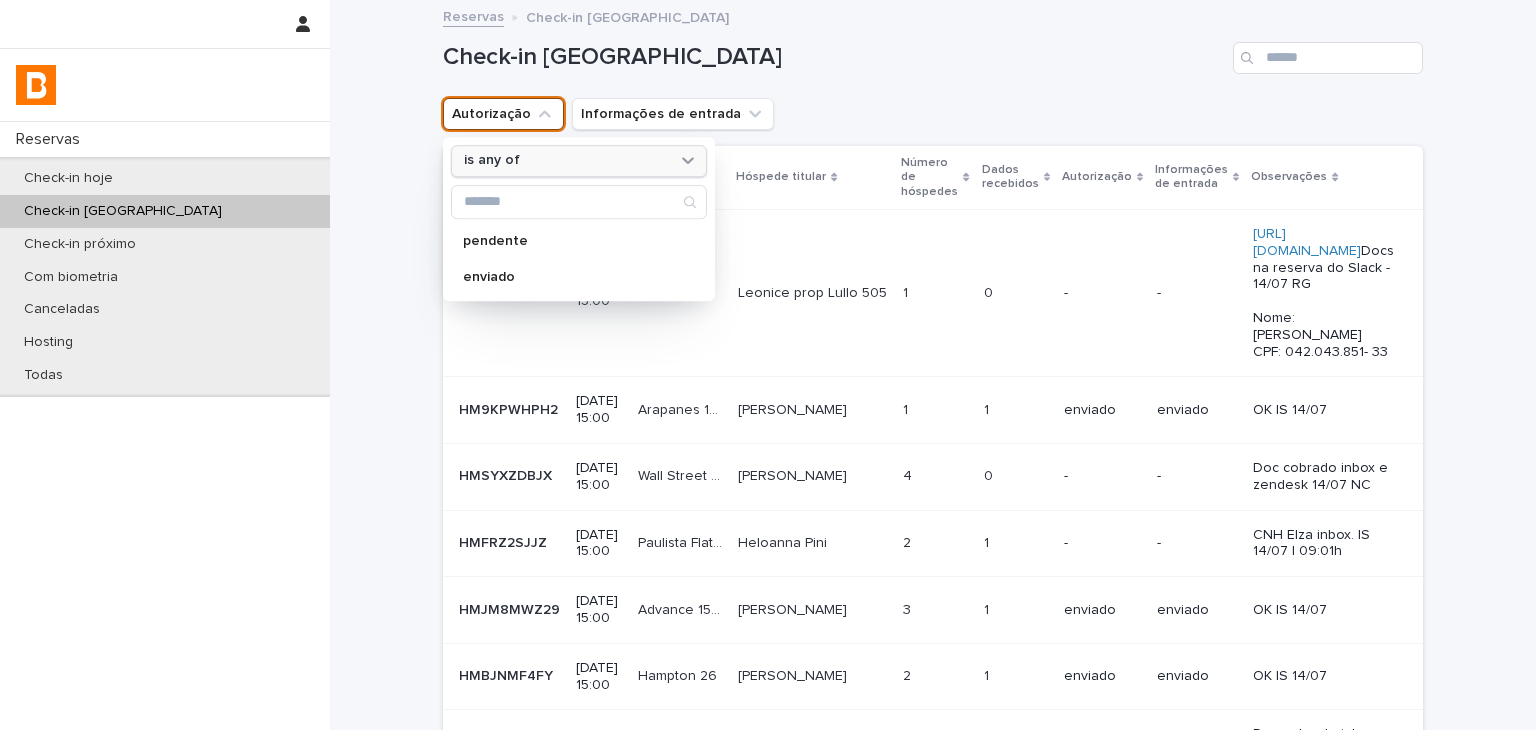 click on "is any of" at bounding box center (492, 161) 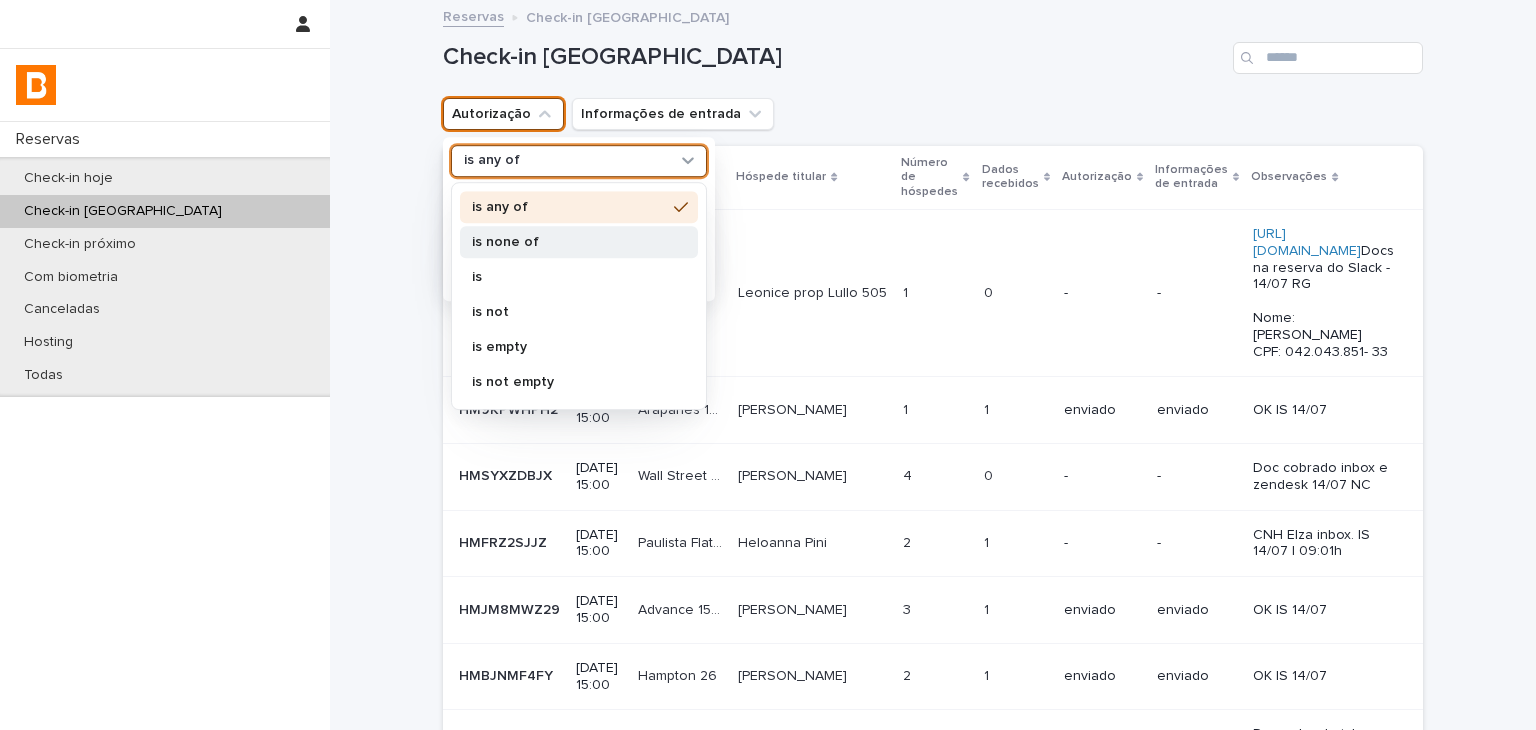 drag, startPoint x: 512, startPoint y: 243, endPoint x: 512, endPoint y: 264, distance: 21 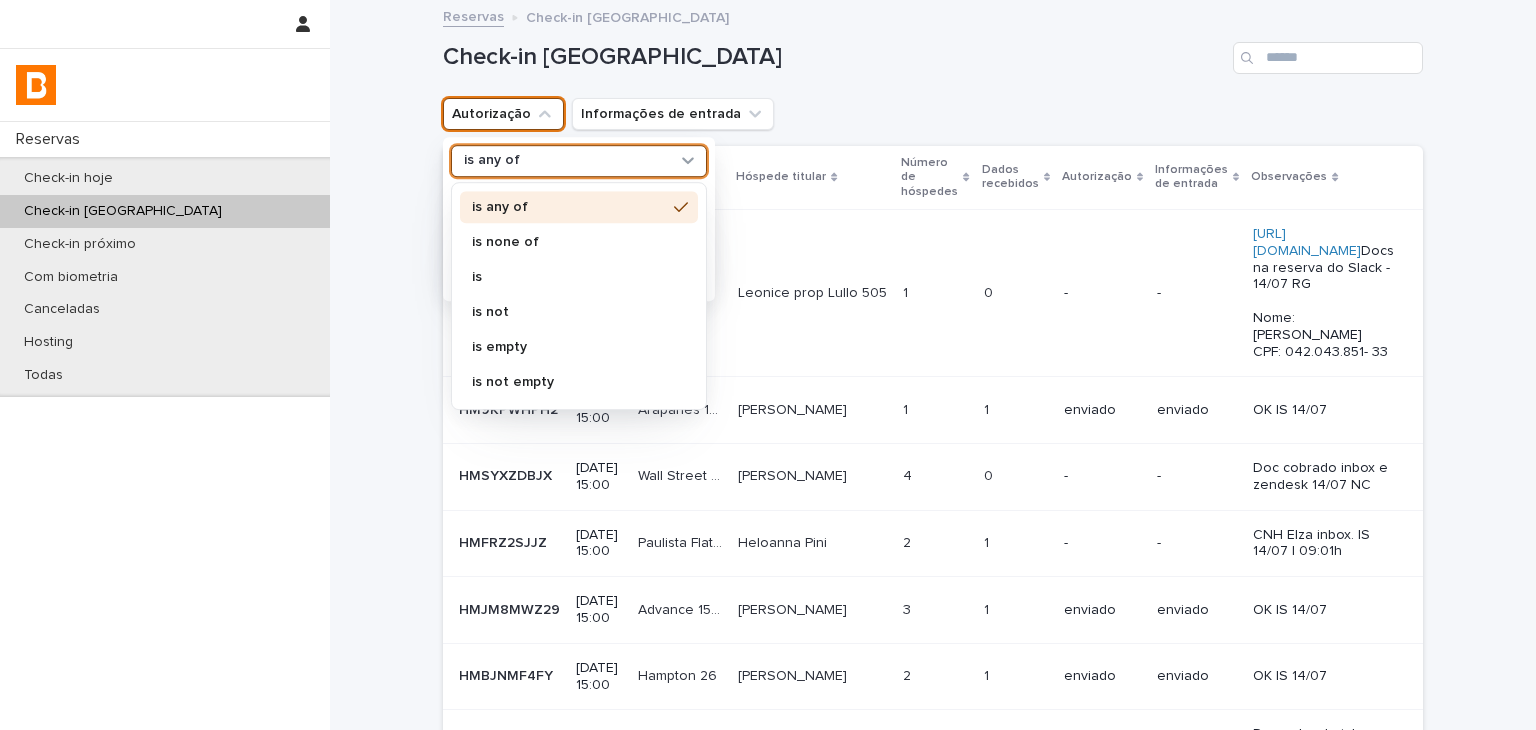click on "is none of" at bounding box center [569, 242] 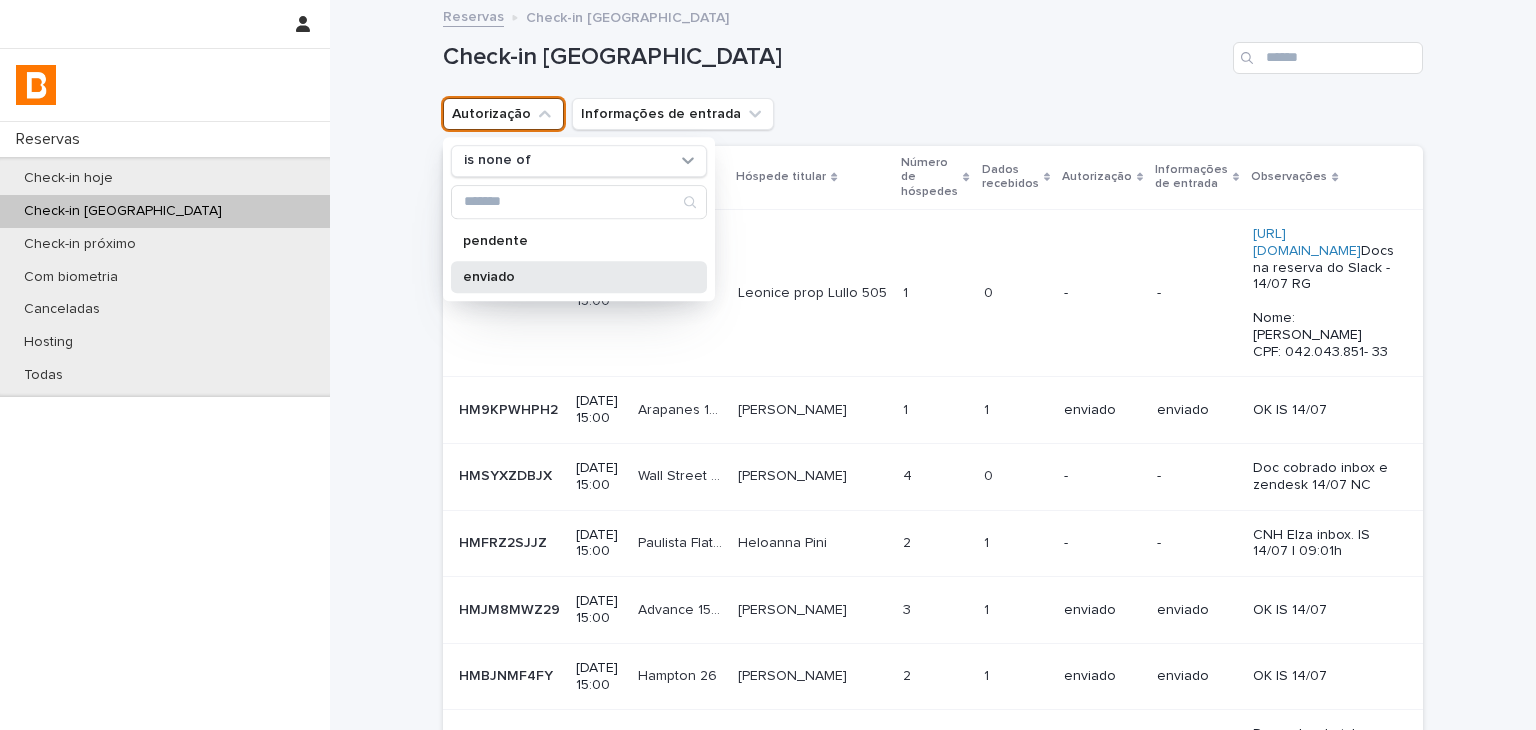 click on "enviado" at bounding box center [579, 277] 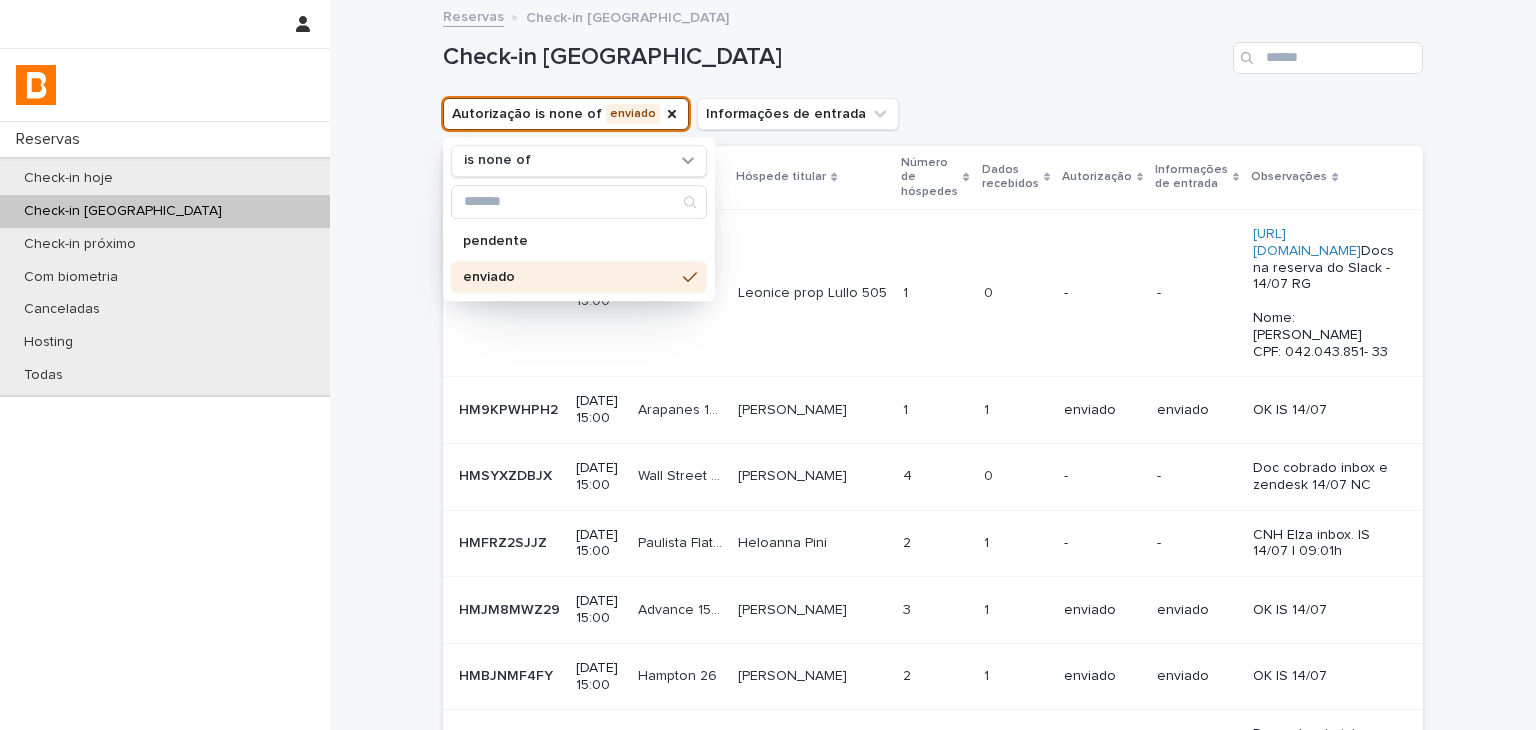 click on "Autorização is none of enviado is none of pendente enviado Informações de entrada" at bounding box center [933, 114] 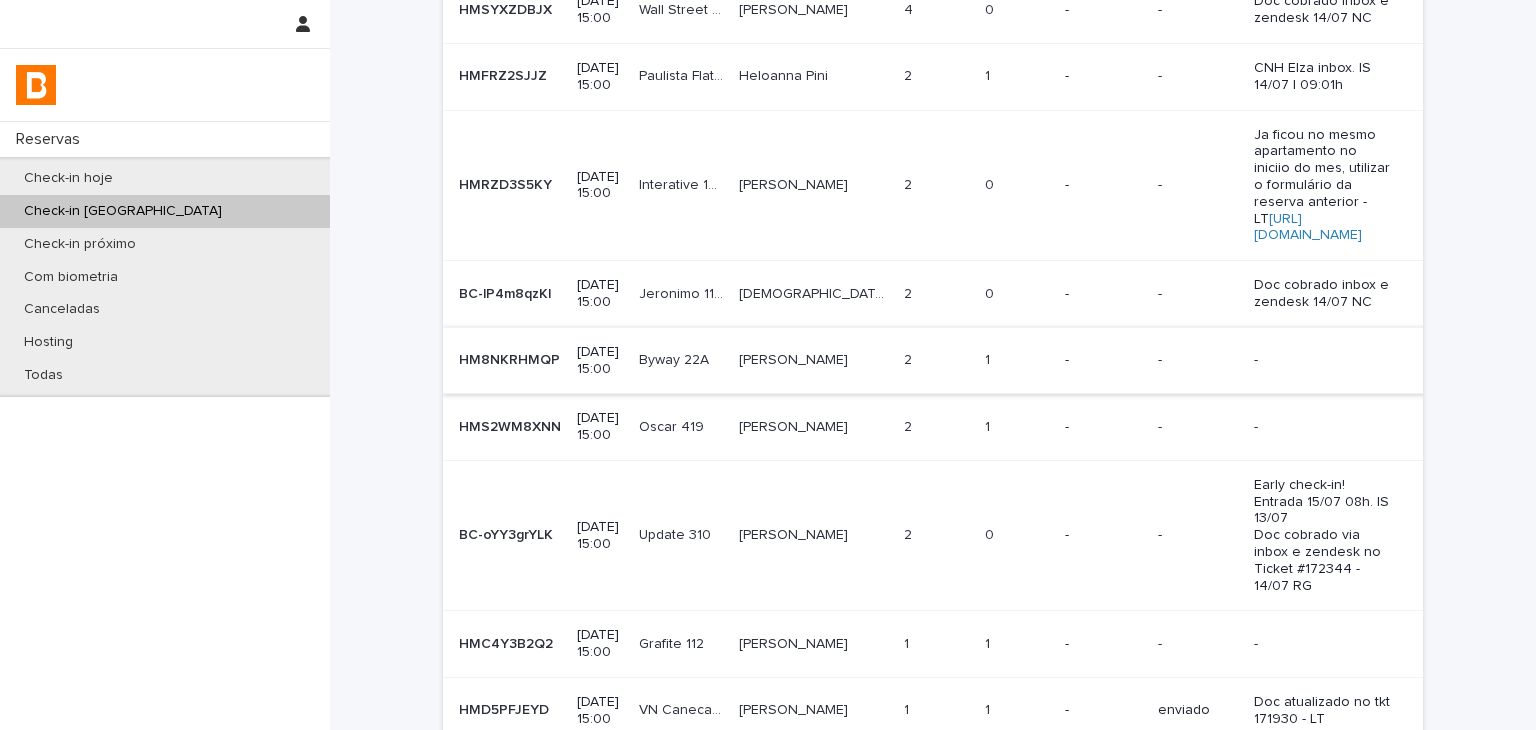 scroll, scrollTop: 500, scrollLeft: 0, axis: vertical 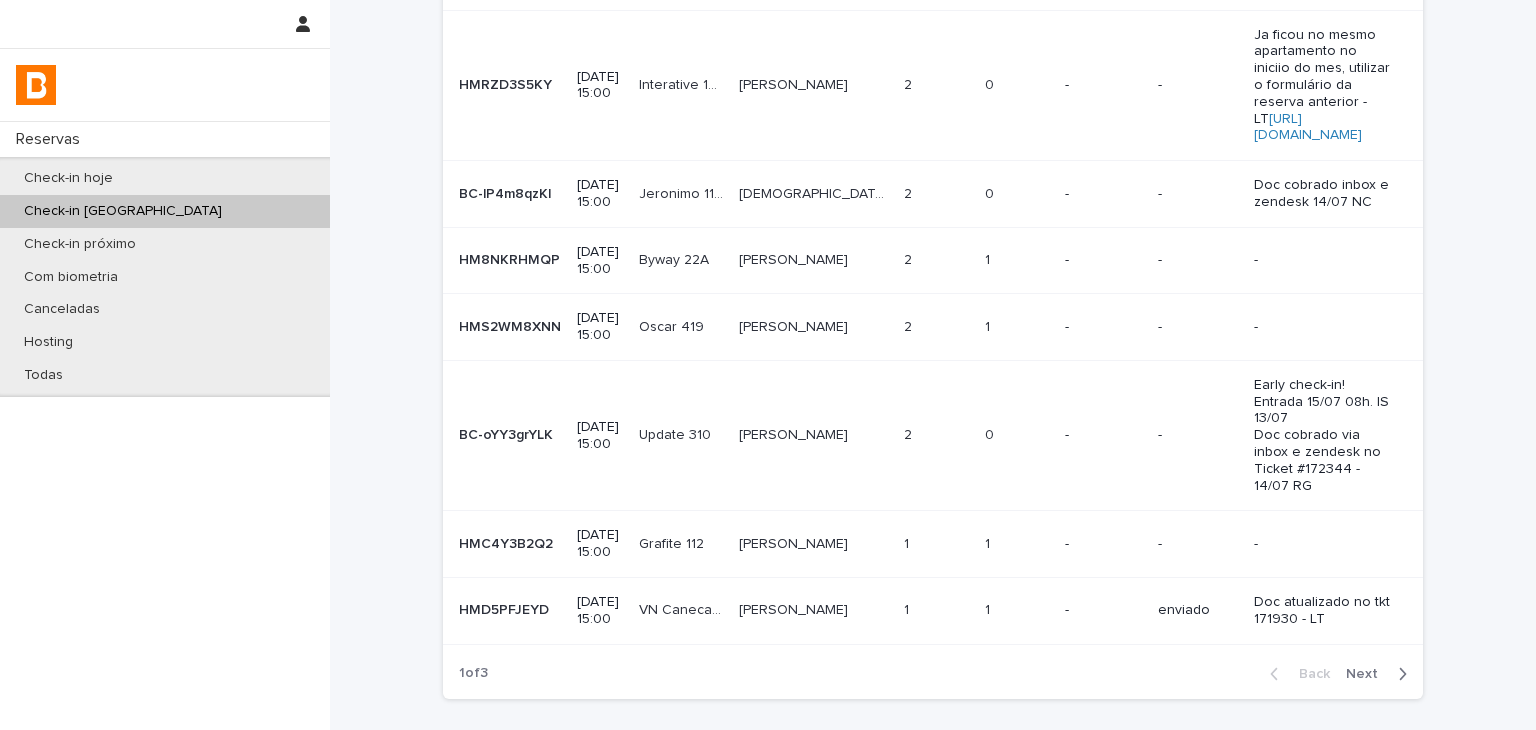 click at bounding box center (1017, 327) 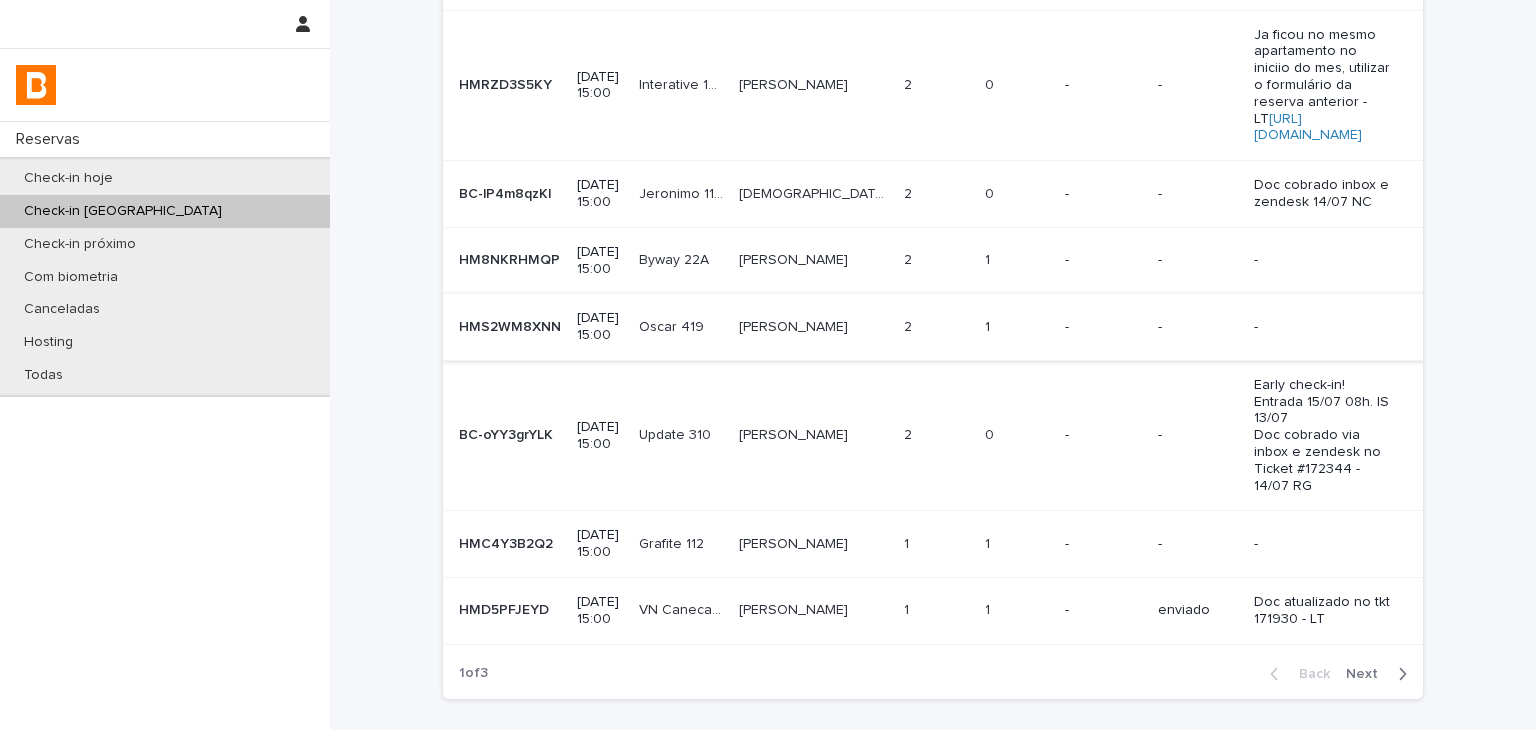 scroll, scrollTop: 0, scrollLeft: 0, axis: both 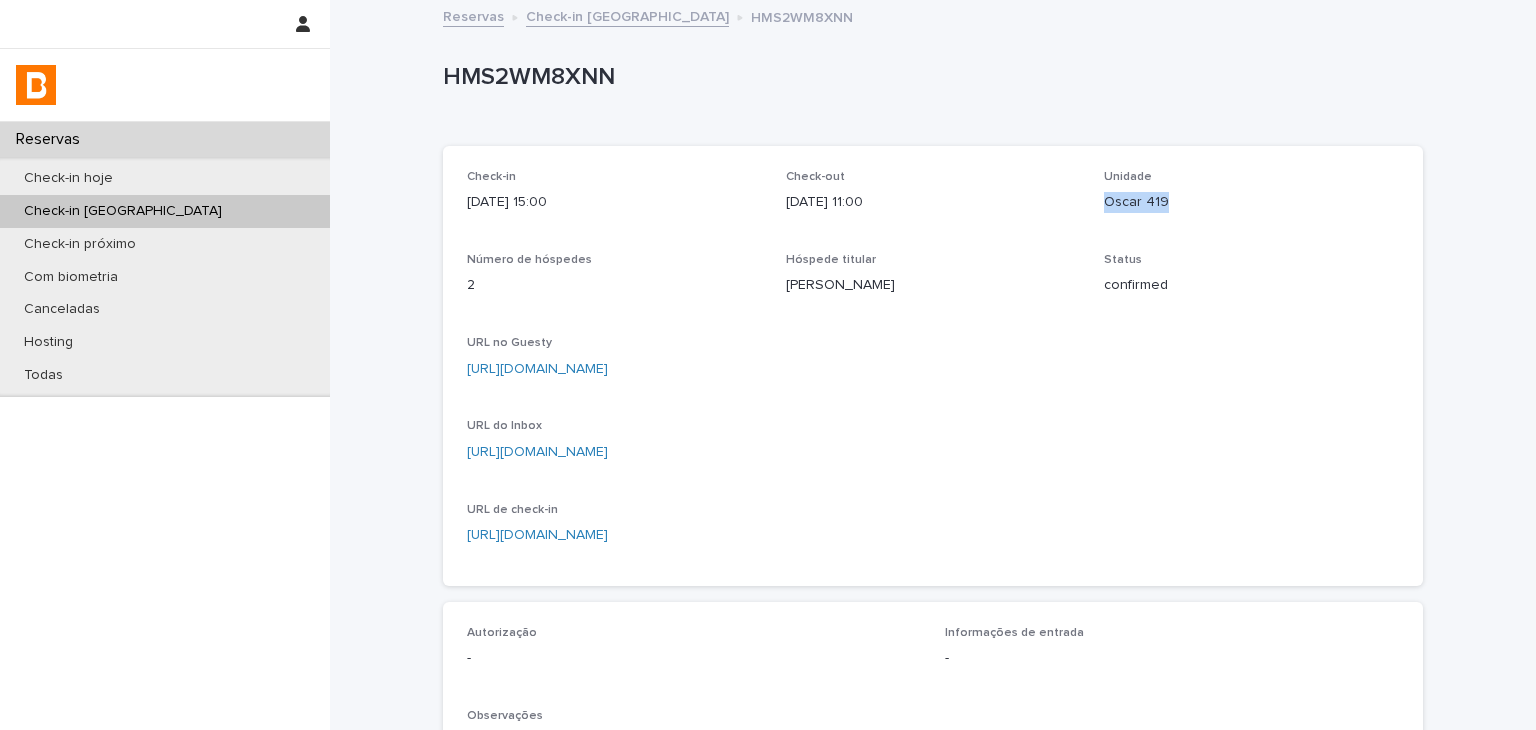 drag, startPoint x: 1092, startPoint y: 195, endPoint x: 1177, endPoint y: 197, distance: 85.02353 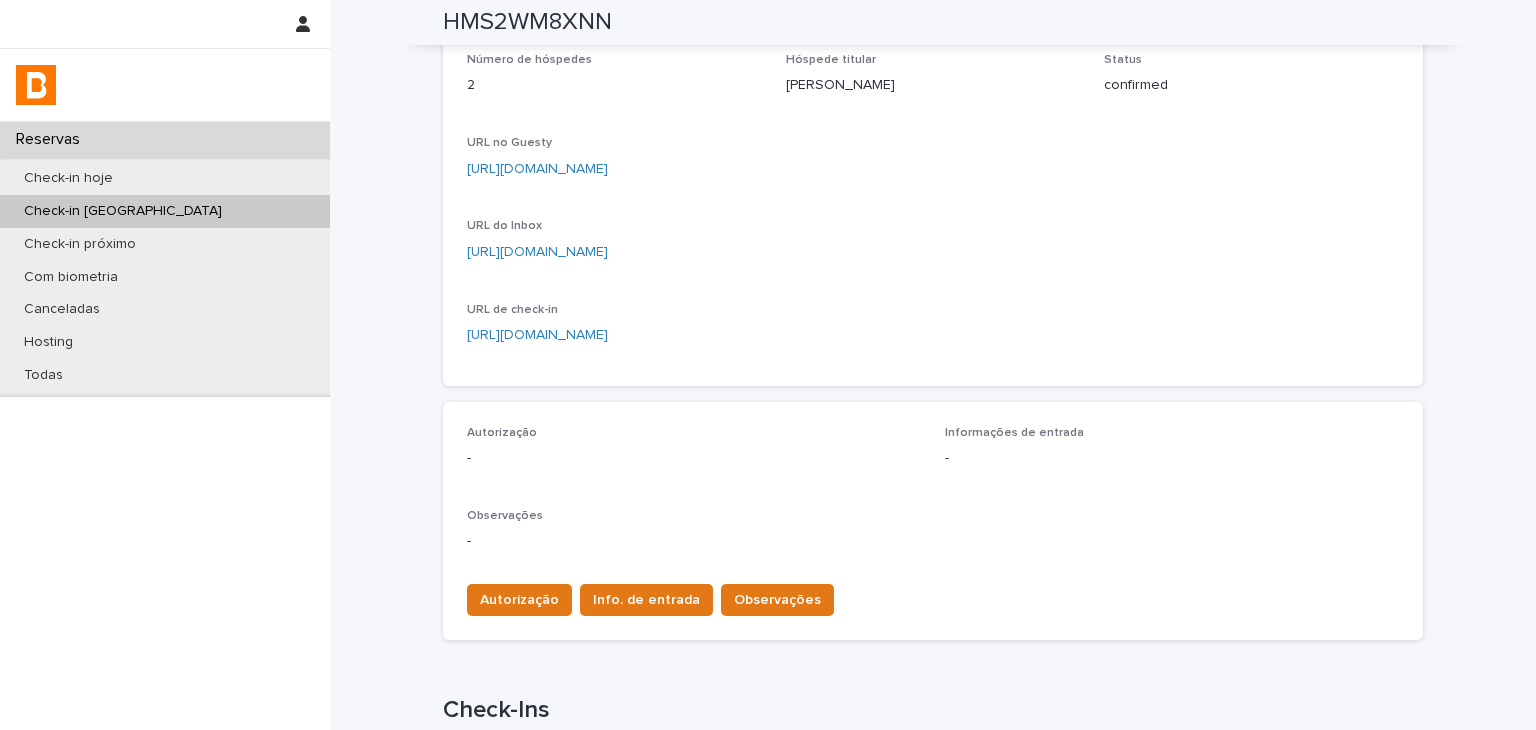 scroll, scrollTop: 424, scrollLeft: 0, axis: vertical 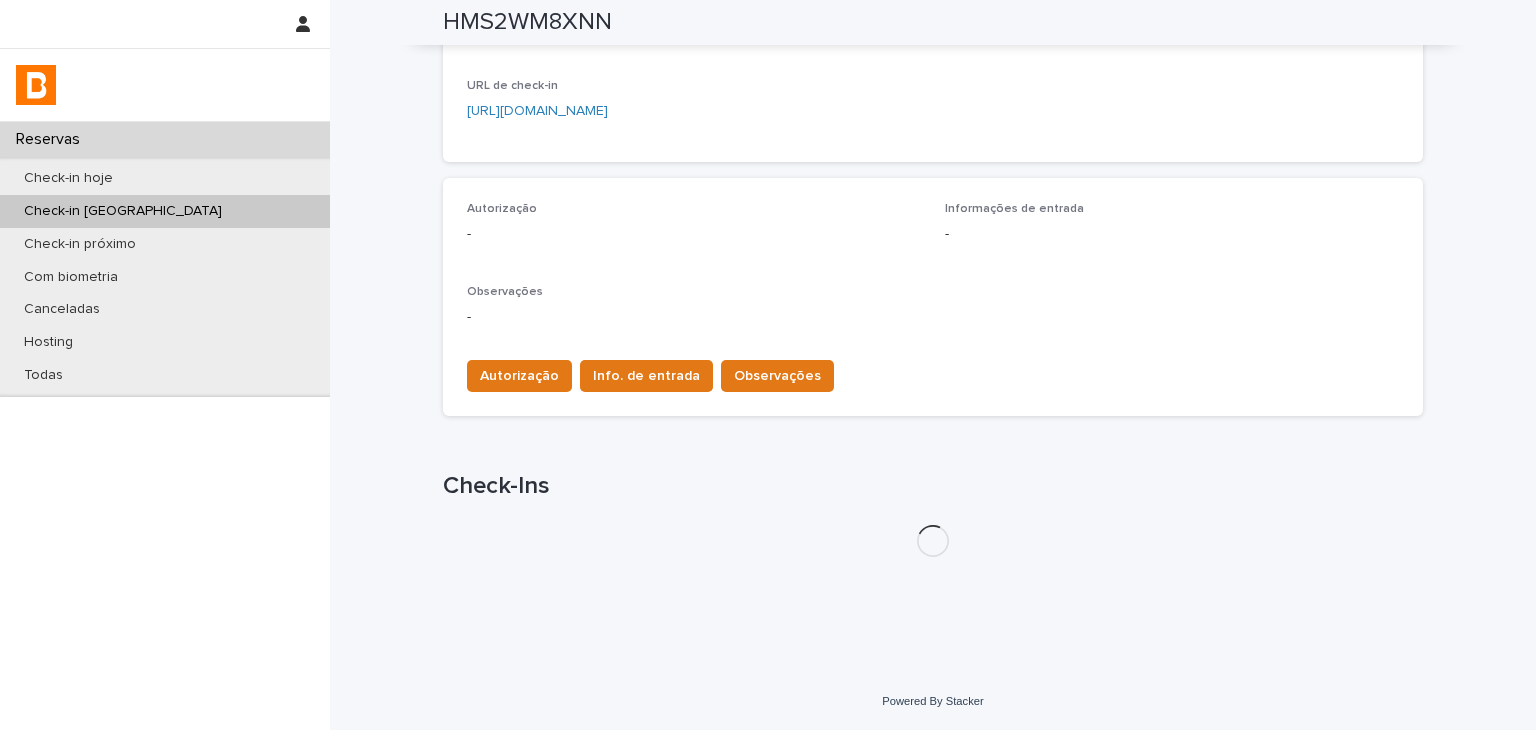 drag, startPoint x: 1436, startPoint y: 443, endPoint x: 1421, endPoint y: 444, distance: 15.033297 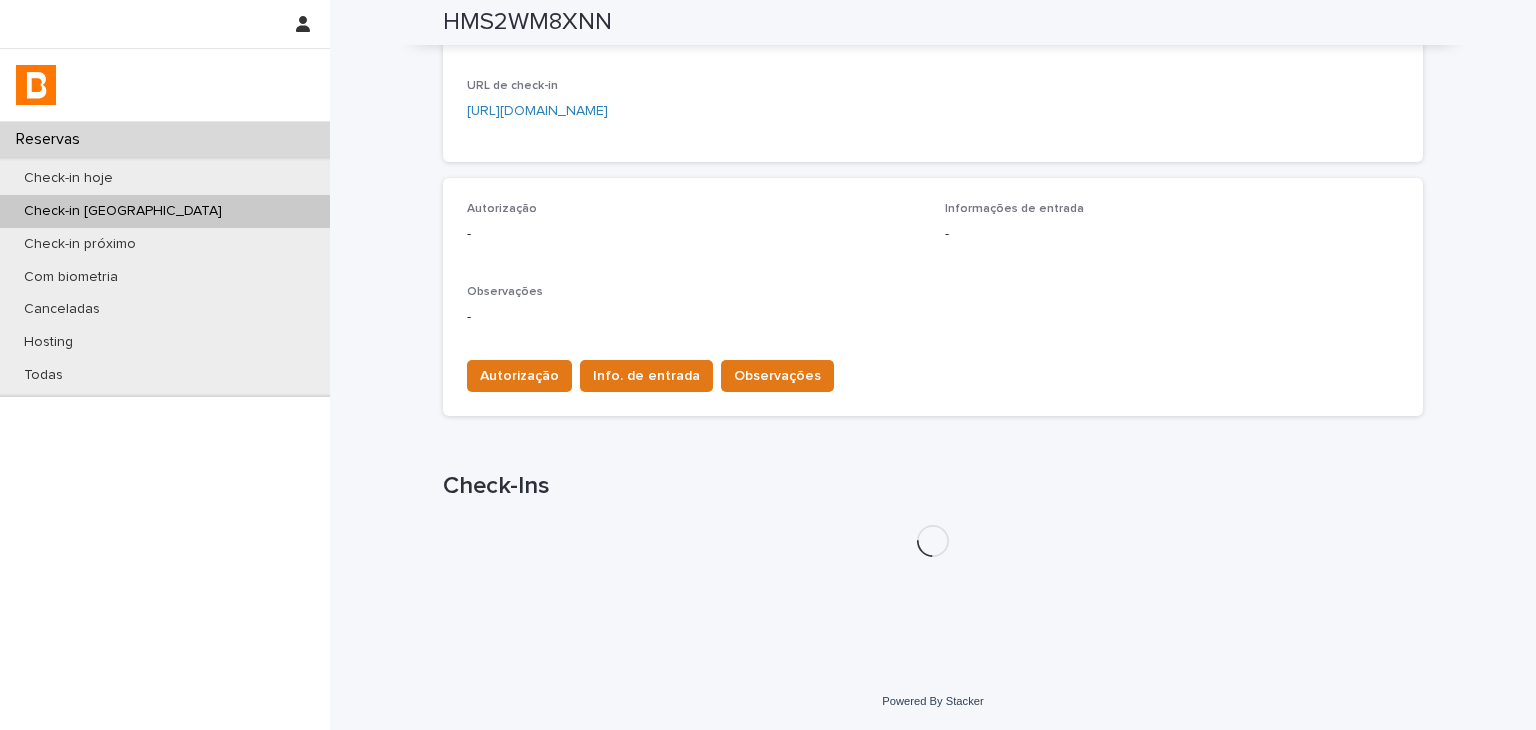 click on "Loading... Saving… Loading... Saving… HMS2WM8XNN HMS2WM8XNN Sorry, there was an error saving your record. Please try again. Please fill out the required fields below. Loading... Saving… Loading... Saving… Loading... Saving… Check-in [DATE] 15:00 Check-out [DATE] 11:00 Unidade Oscar 419 Número de hóspedes 2 Hóspede titular [PERSON_NAME] Status confirmed URL no Guesty [URL][DOMAIN_NAME] URL do Inbox [URL][DOMAIN_NAME] URL de check-in [URL][DOMAIN_NAME] Loading... Saving… Autorização - Informações de entrada - Observações - Autorização Info. de entrada Observações Loading... Saving… Check-Ins" at bounding box center [933, 125] 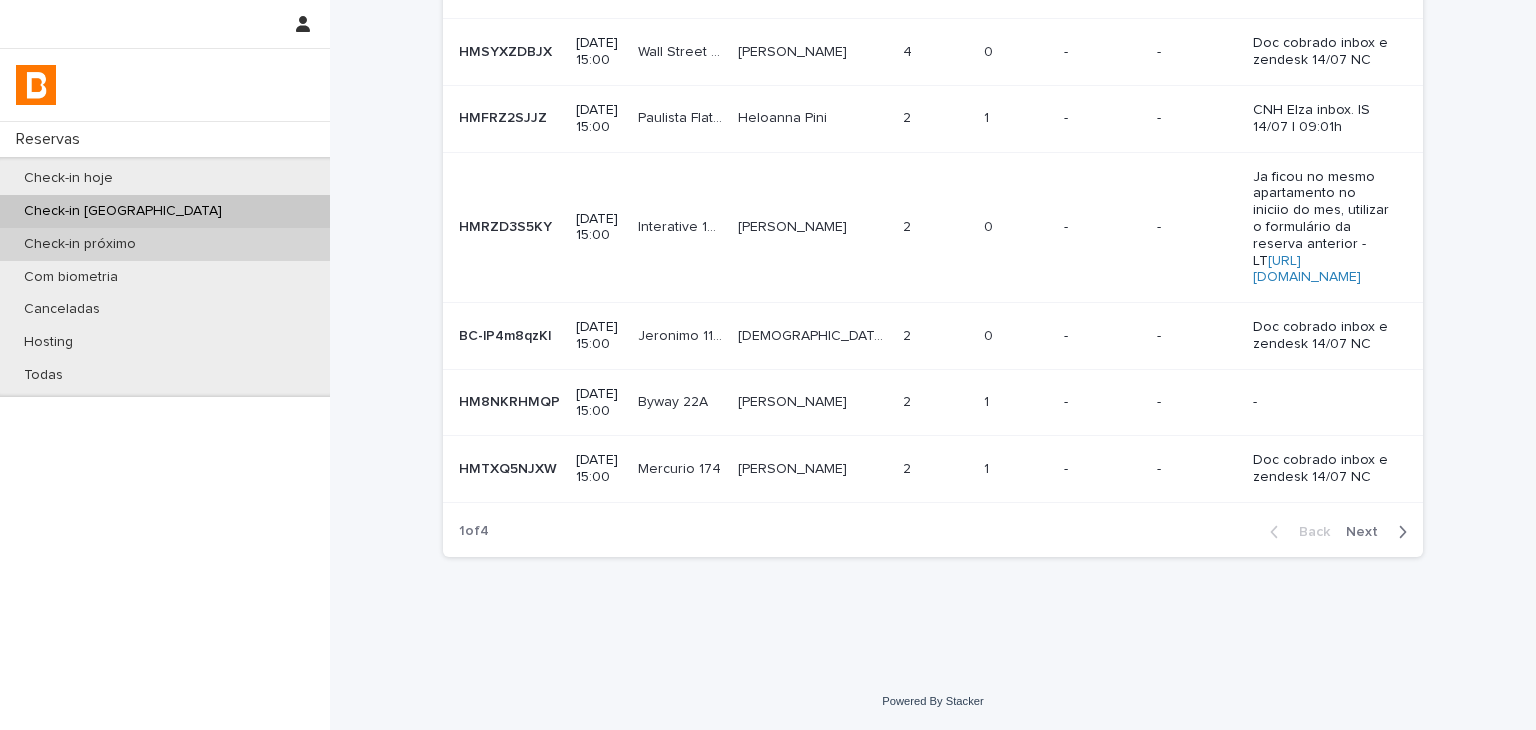 scroll, scrollTop: 88, scrollLeft: 0, axis: vertical 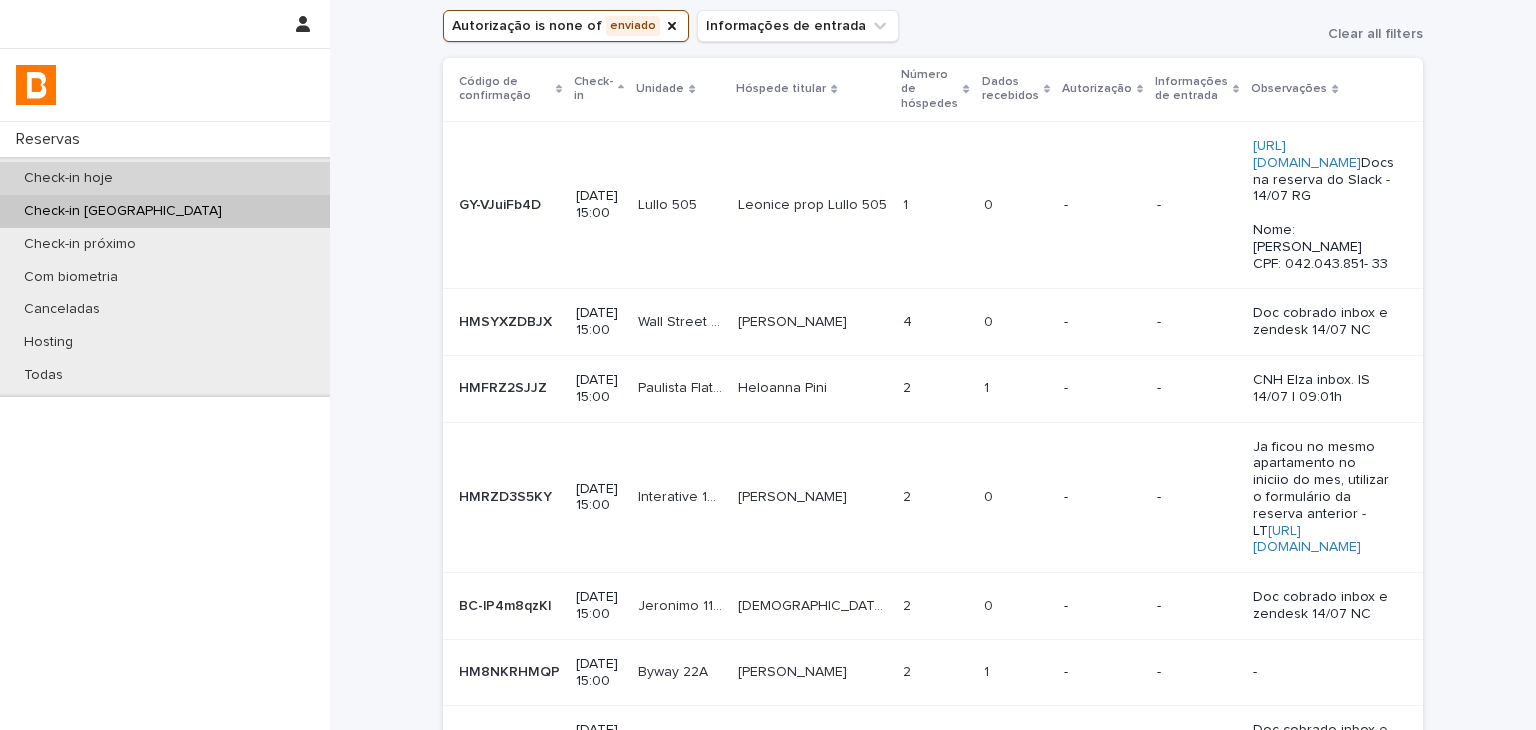 click on "Check-in hoje" at bounding box center (165, 178) 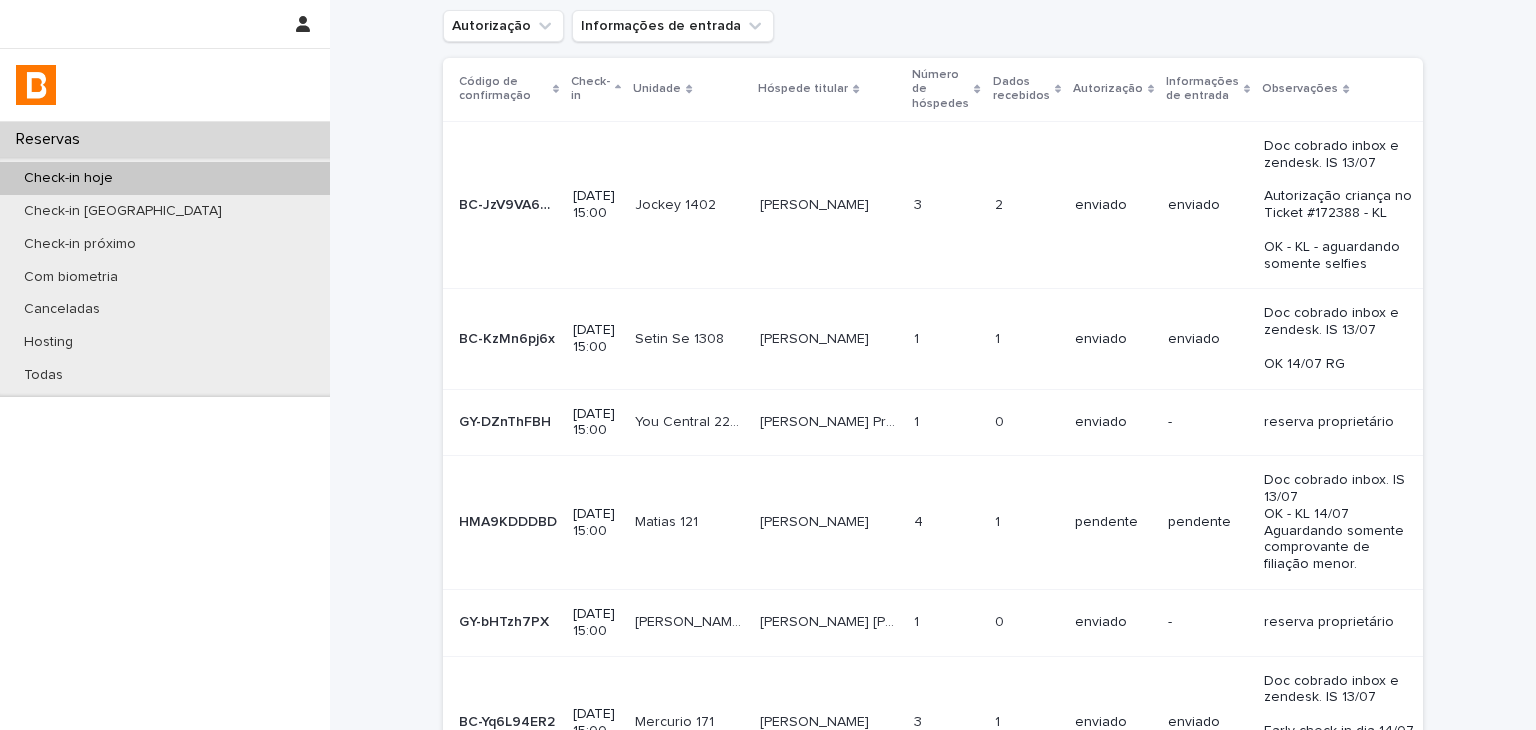 scroll, scrollTop: 0, scrollLeft: 0, axis: both 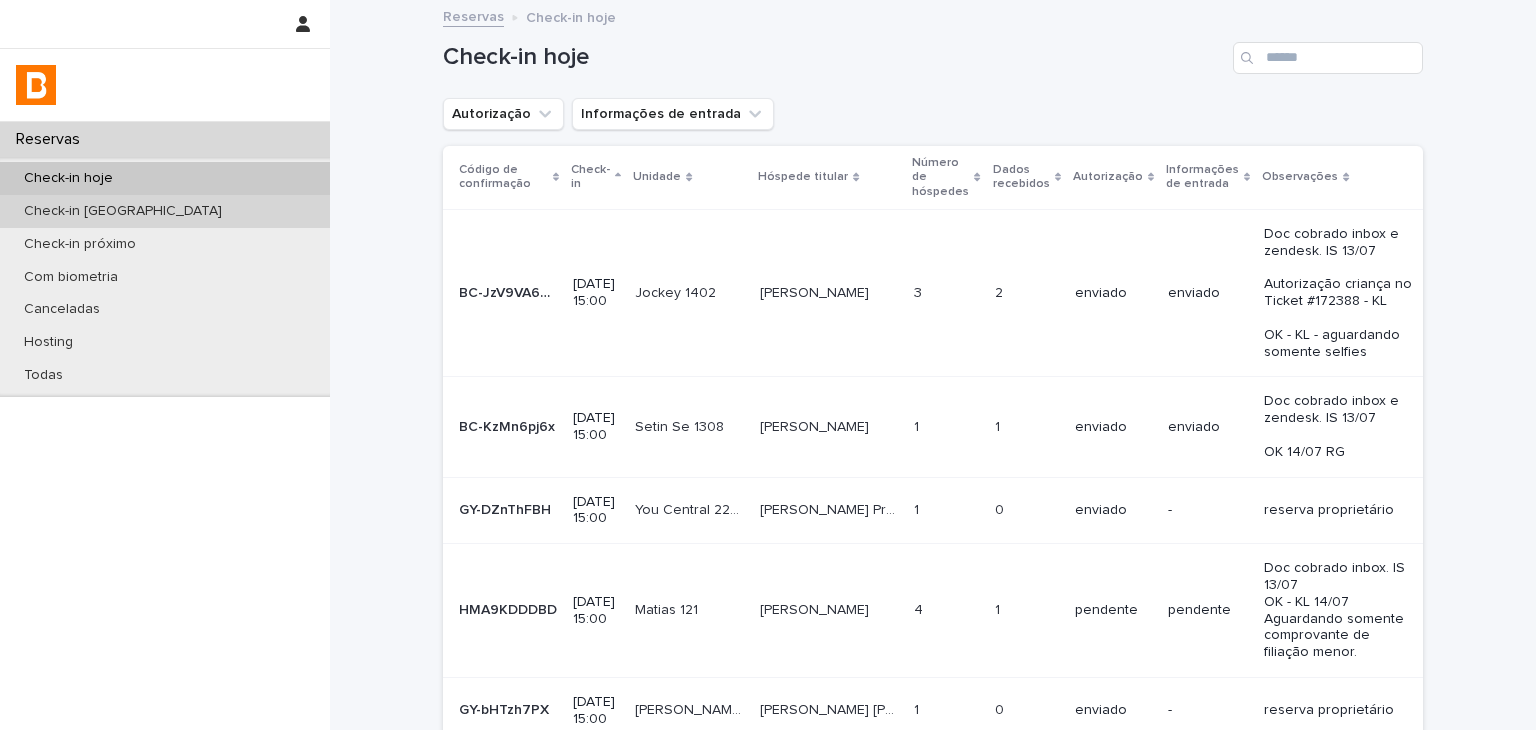 click on "Check-in [GEOGRAPHIC_DATA]" at bounding box center (165, 211) 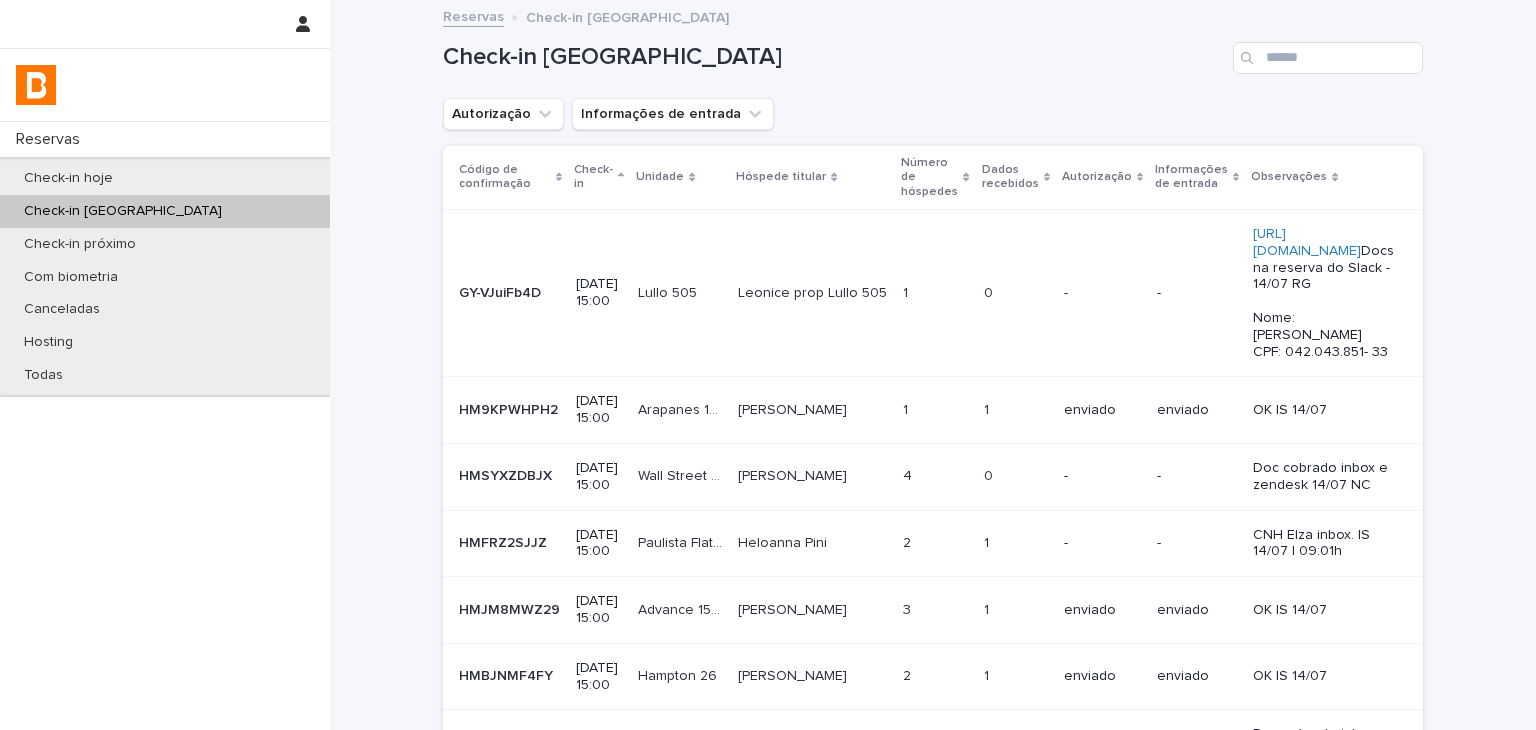 click on "Check-in [GEOGRAPHIC_DATA]" at bounding box center (933, 50) 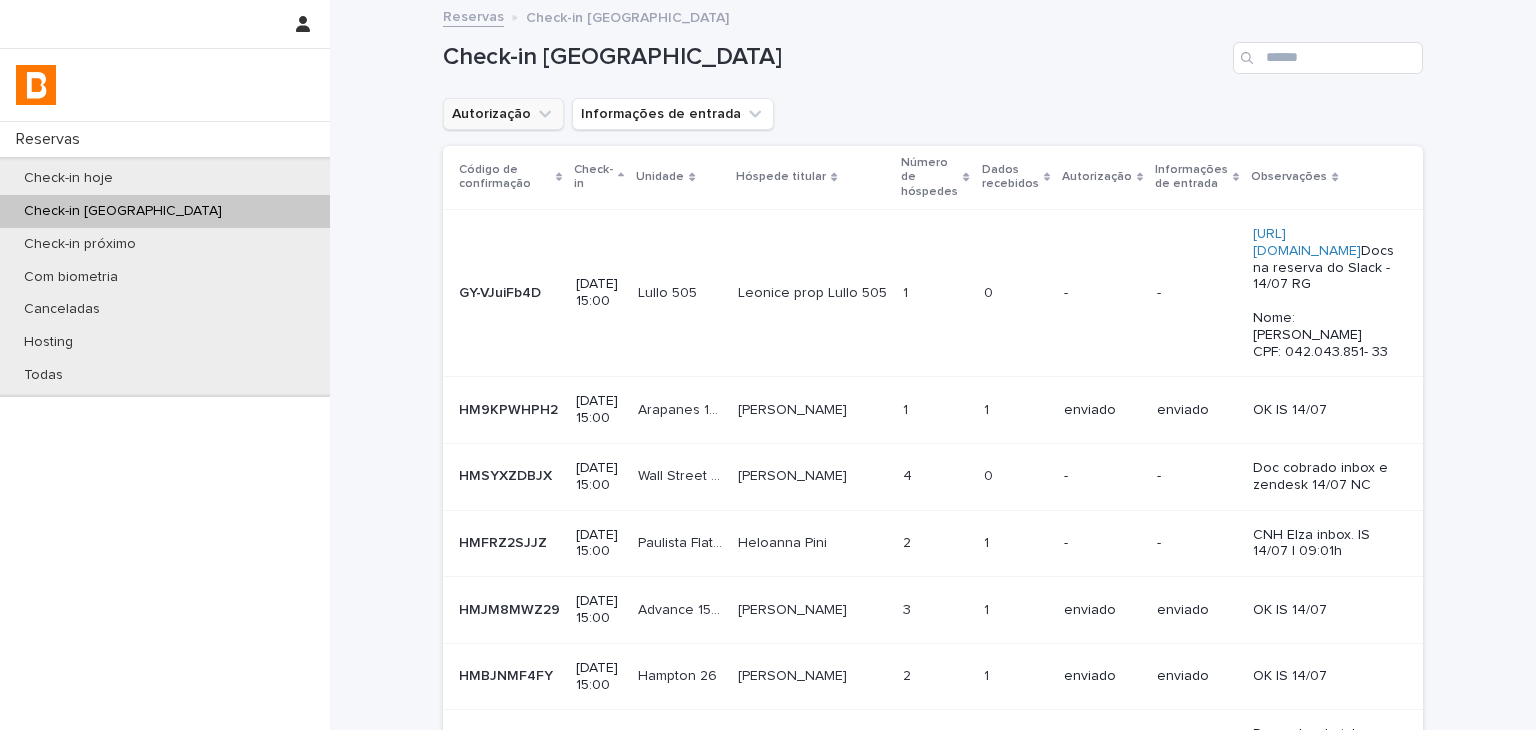 click on "Autorização" at bounding box center [503, 114] 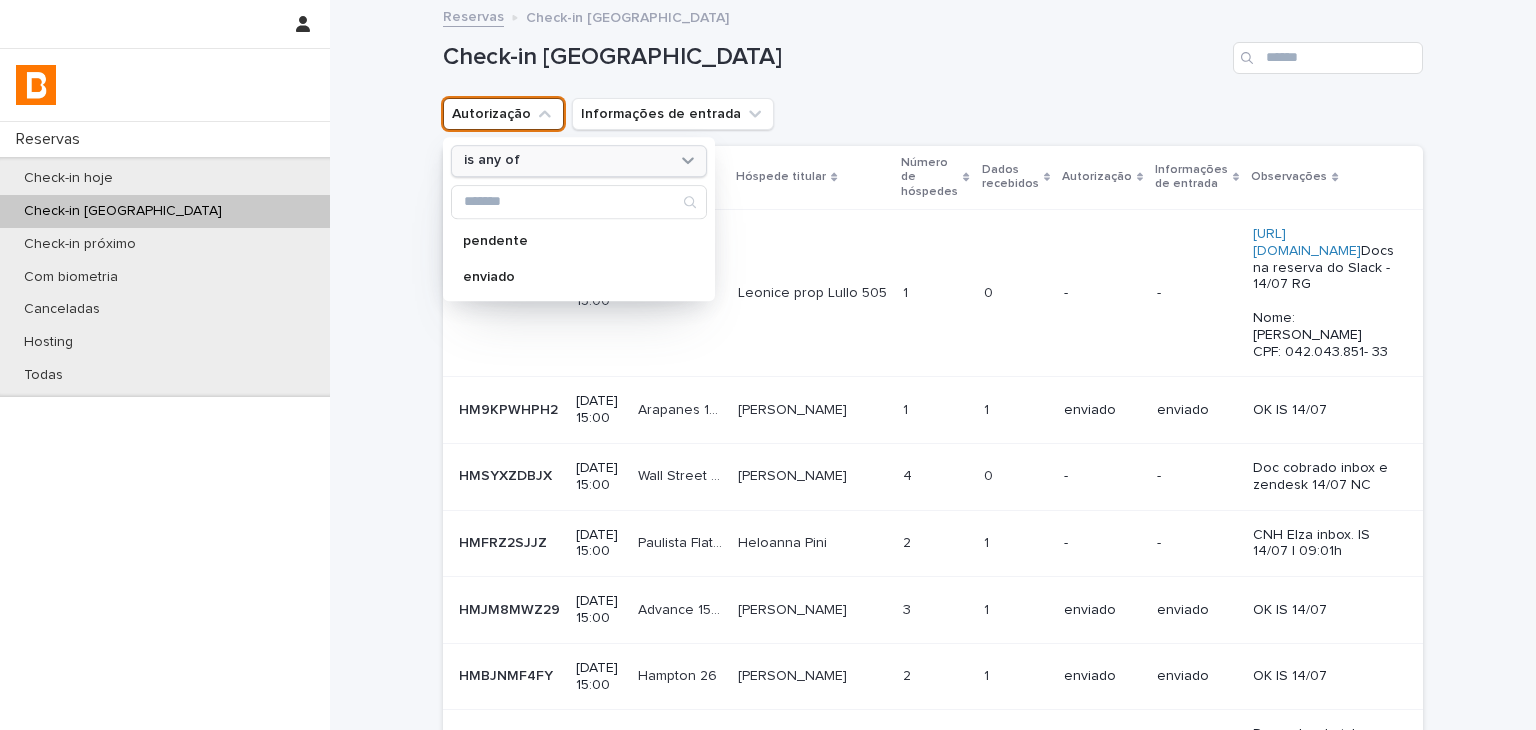 click on "is any of" at bounding box center [566, 161] 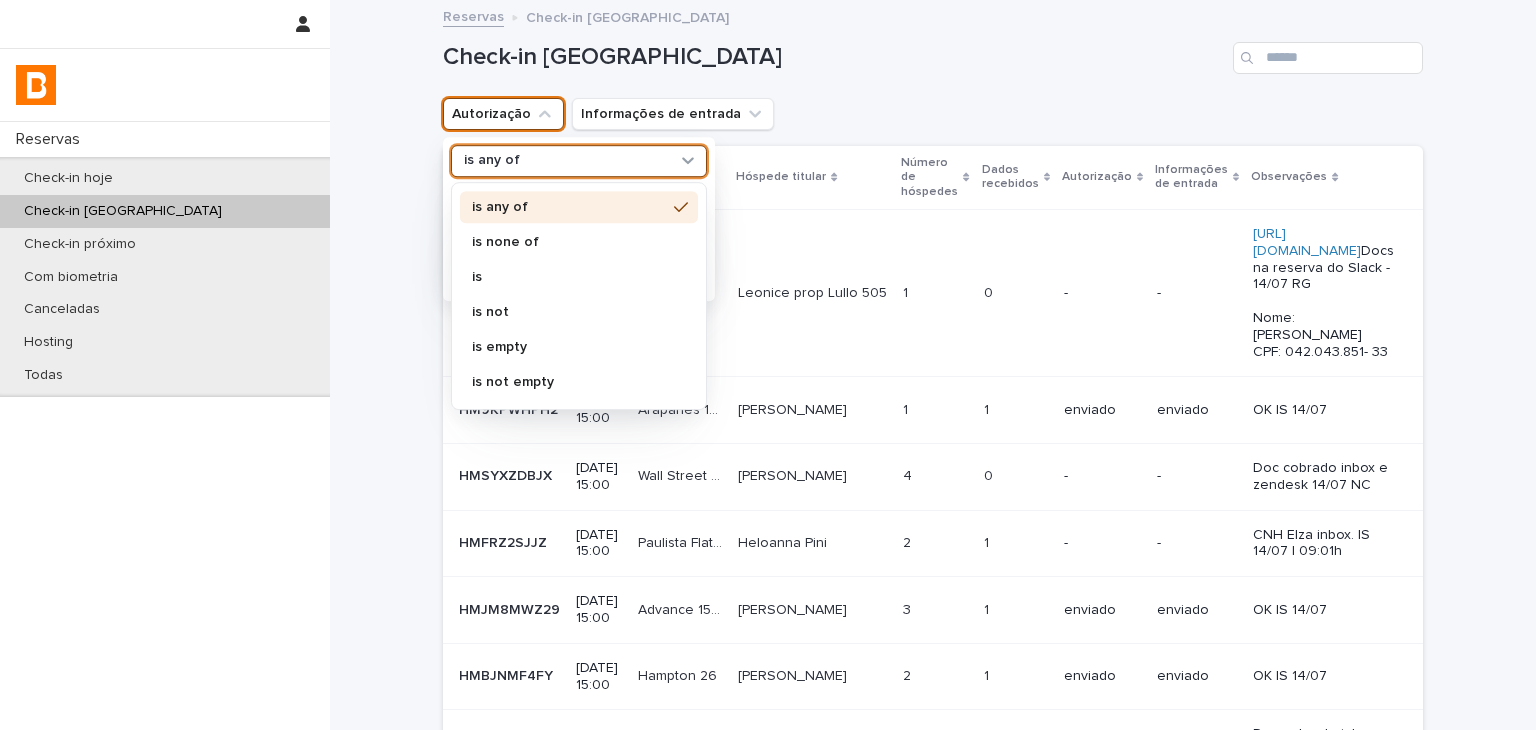 click on "is none of" at bounding box center (579, 242) 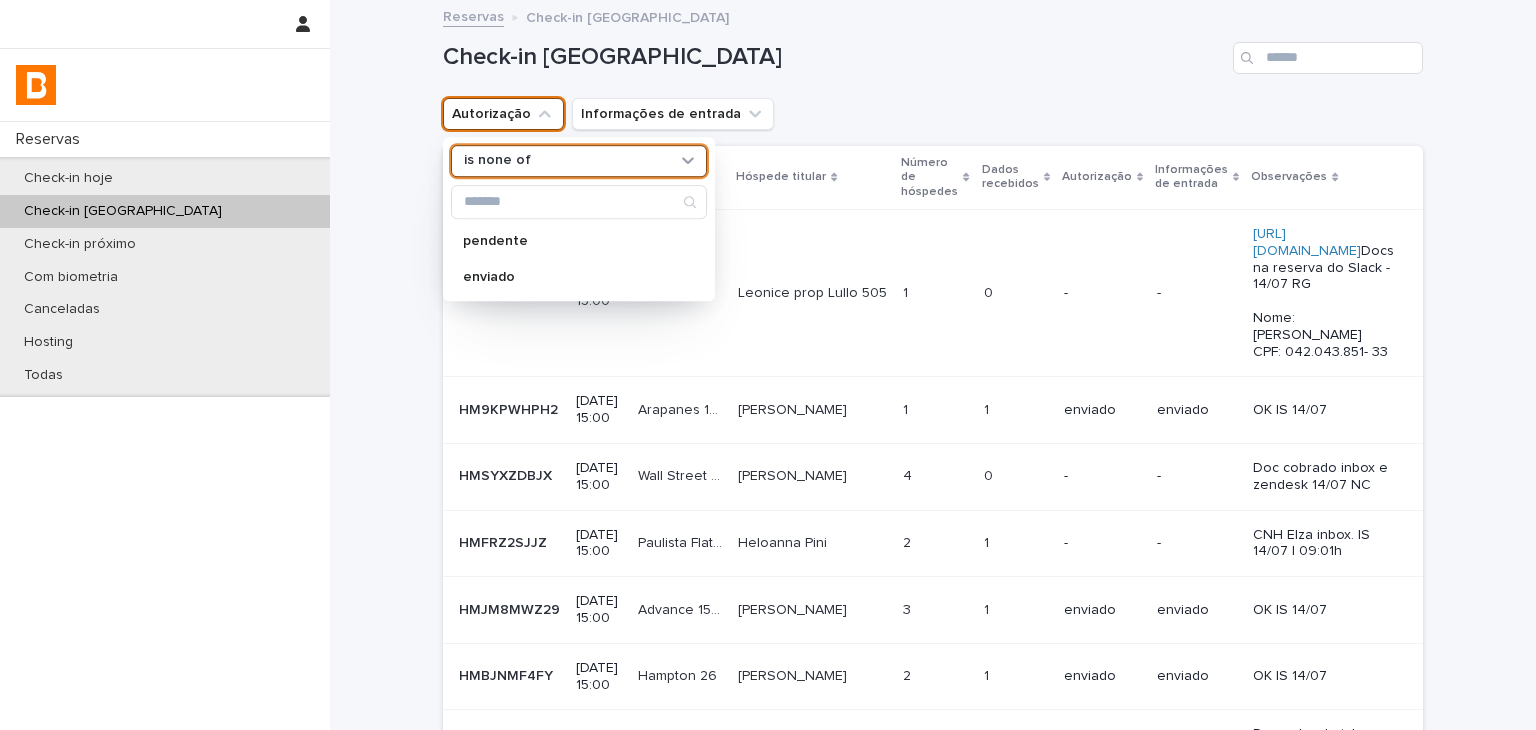 click on "option is none of, selected.     0 results available. Select is focused , press Down to open the menu,  is none of pendente enviado" at bounding box center [579, 219] 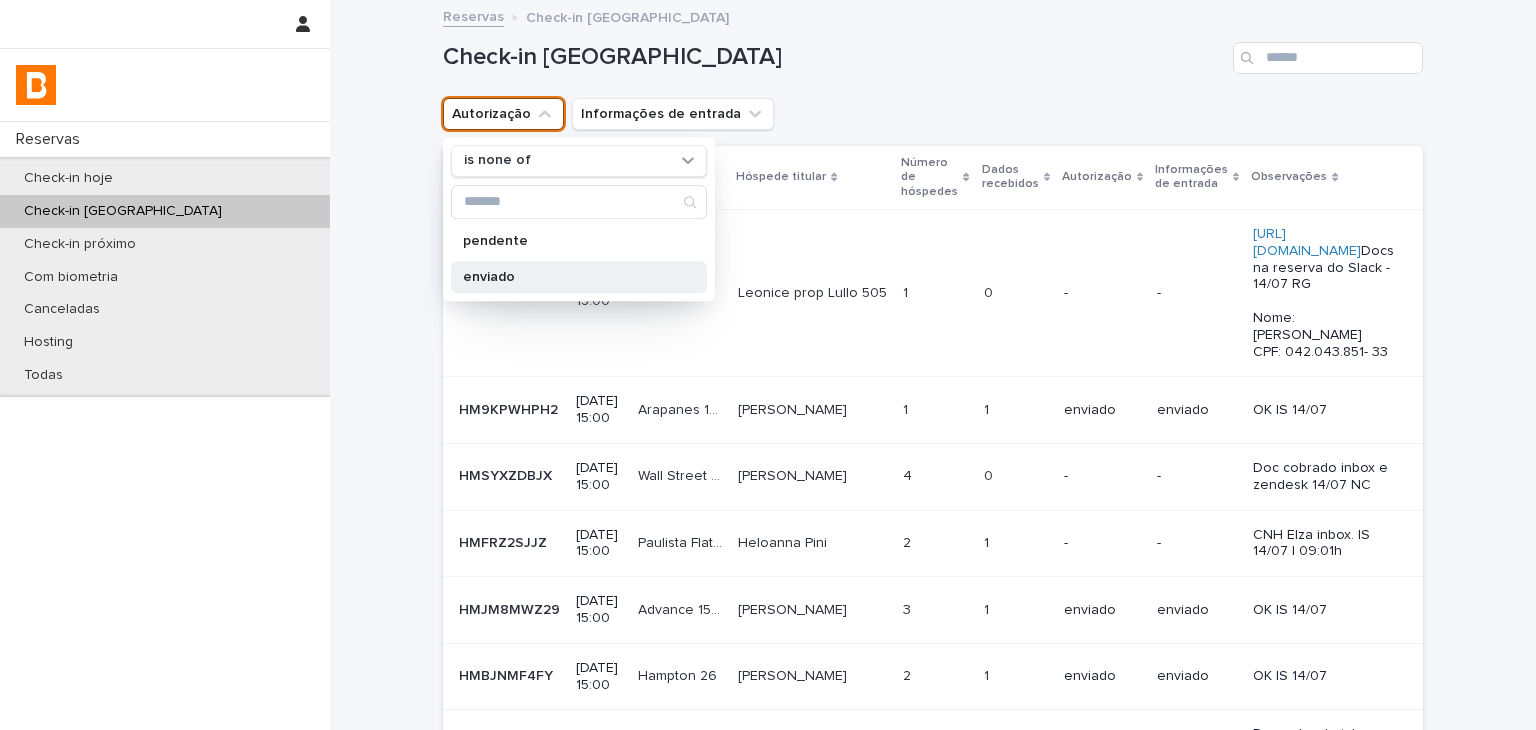 click on "enviado" at bounding box center (569, 277) 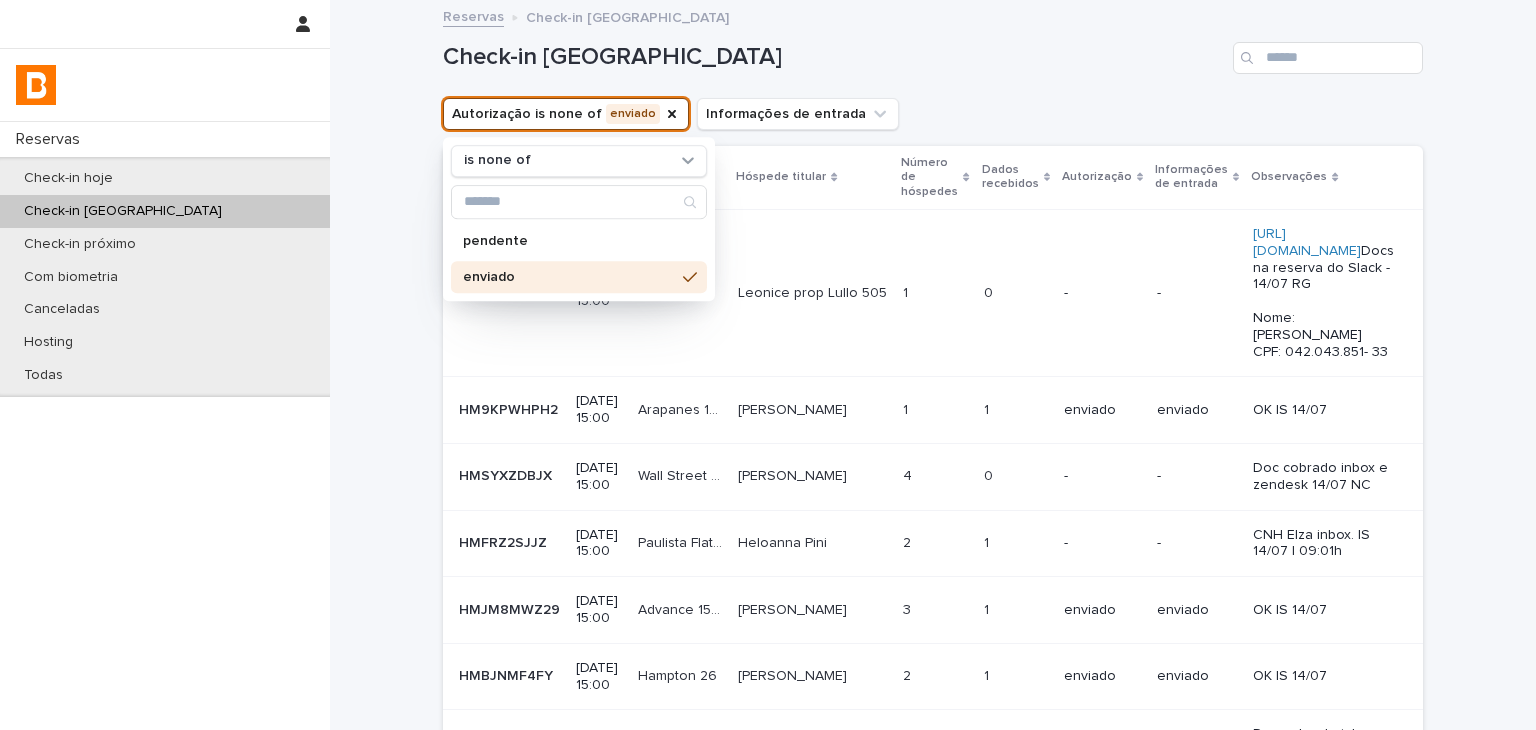 click on "Check-in [GEOGRAPHIC_DATA]" at bounding box center (933, 50) 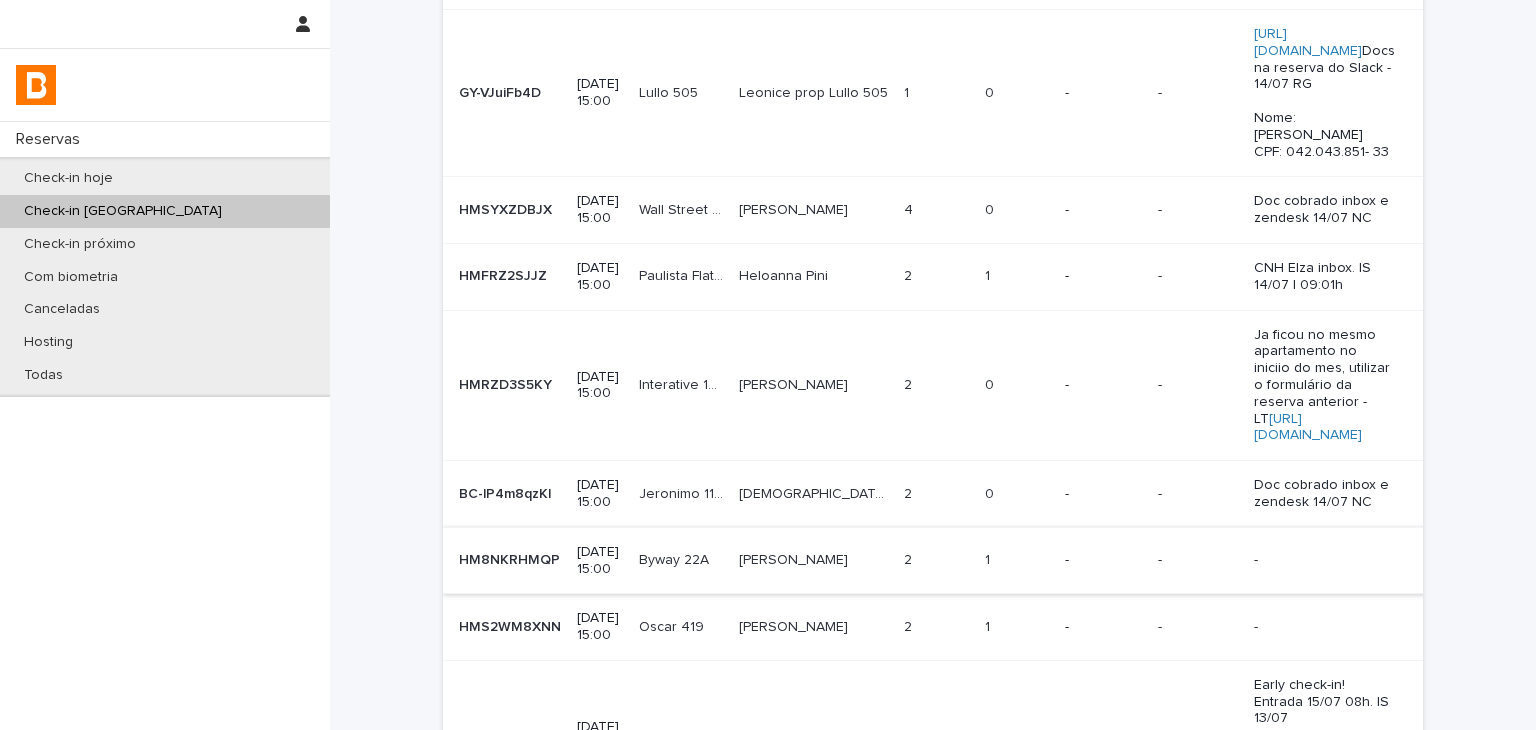 scroll, scrollTop: 400, scrollLeft: 0, axis: vertical 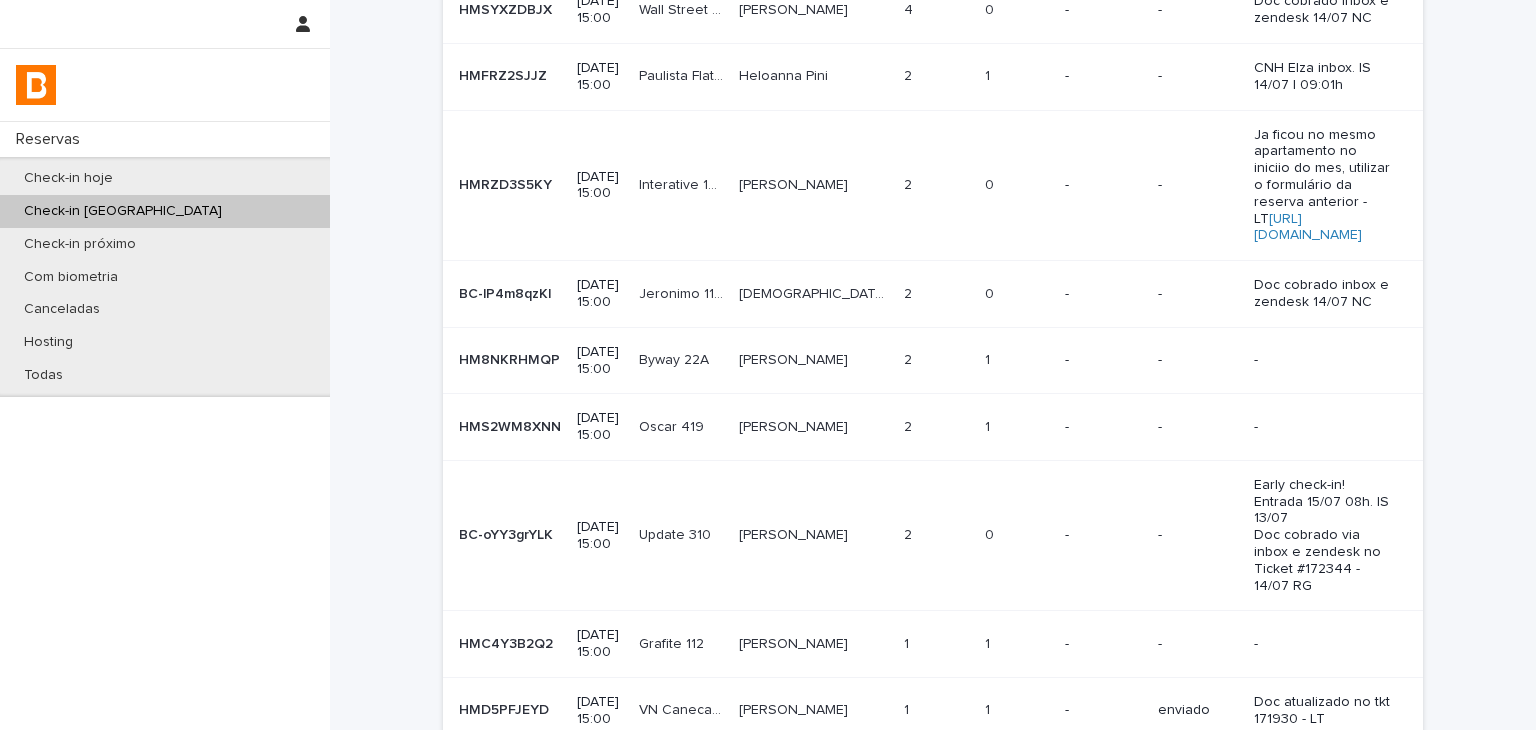 click on "1 1" at bounding box center (1017, 427) 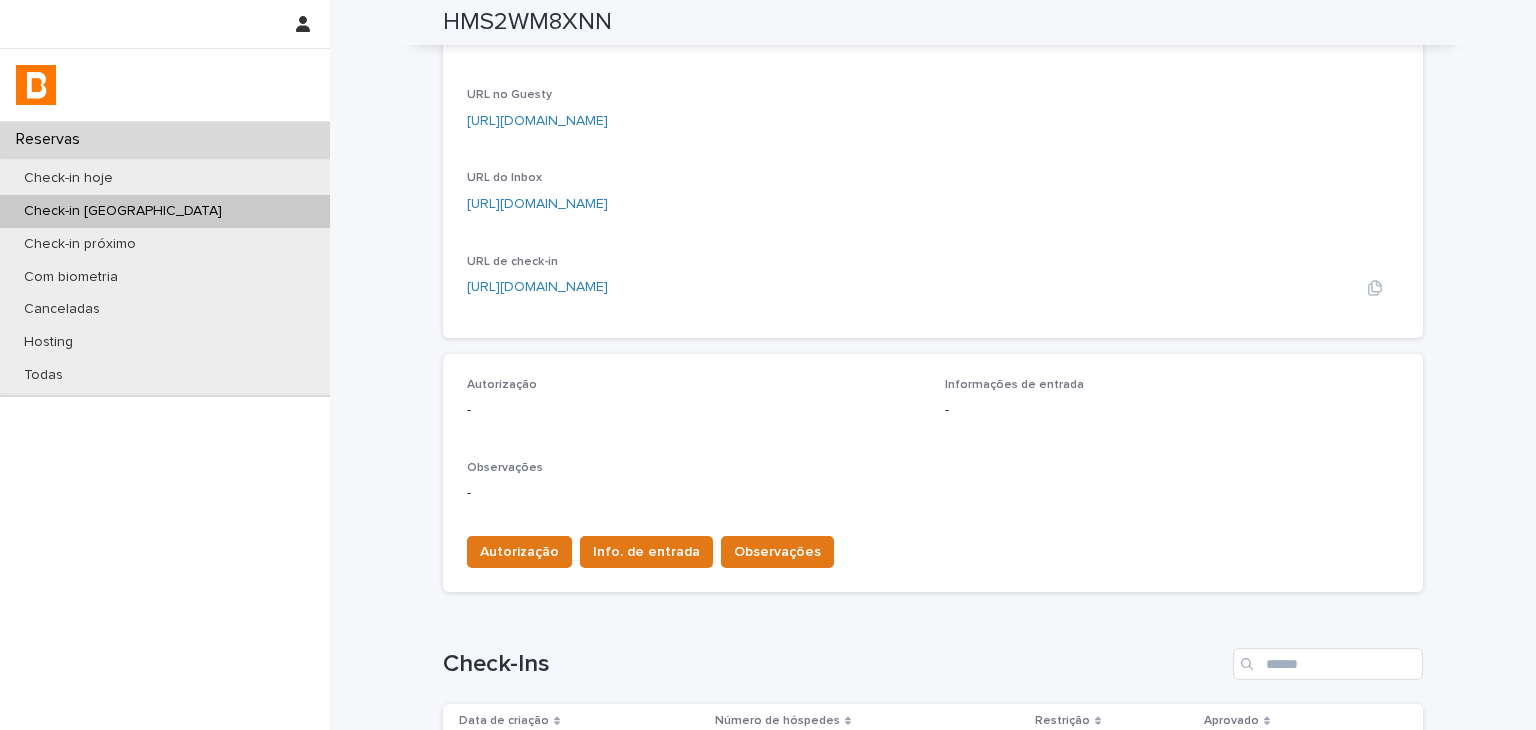 scroll, scrollTop: 534, scrollLeft: 0, axis: vertical 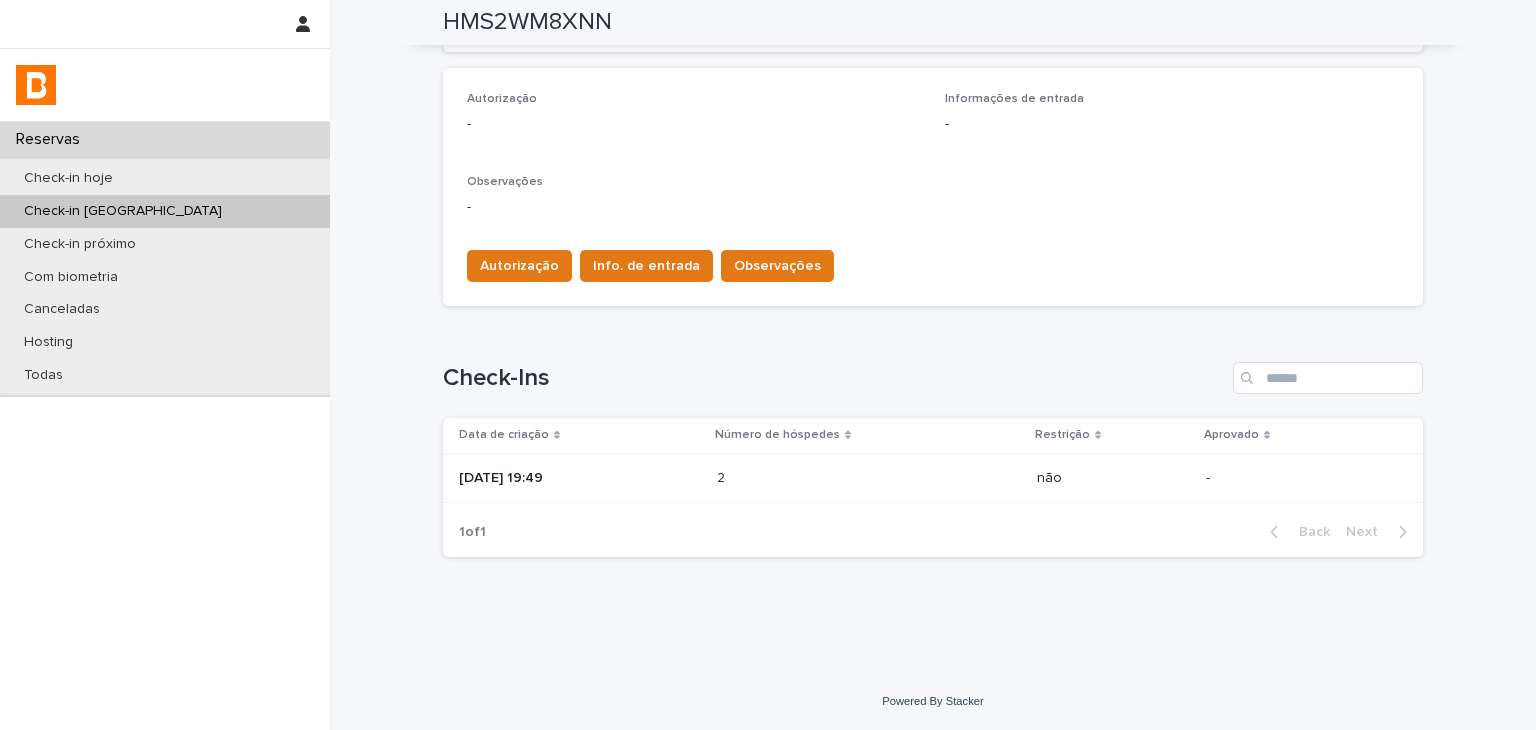 click on "2 2" at bounding box center (869, 478) 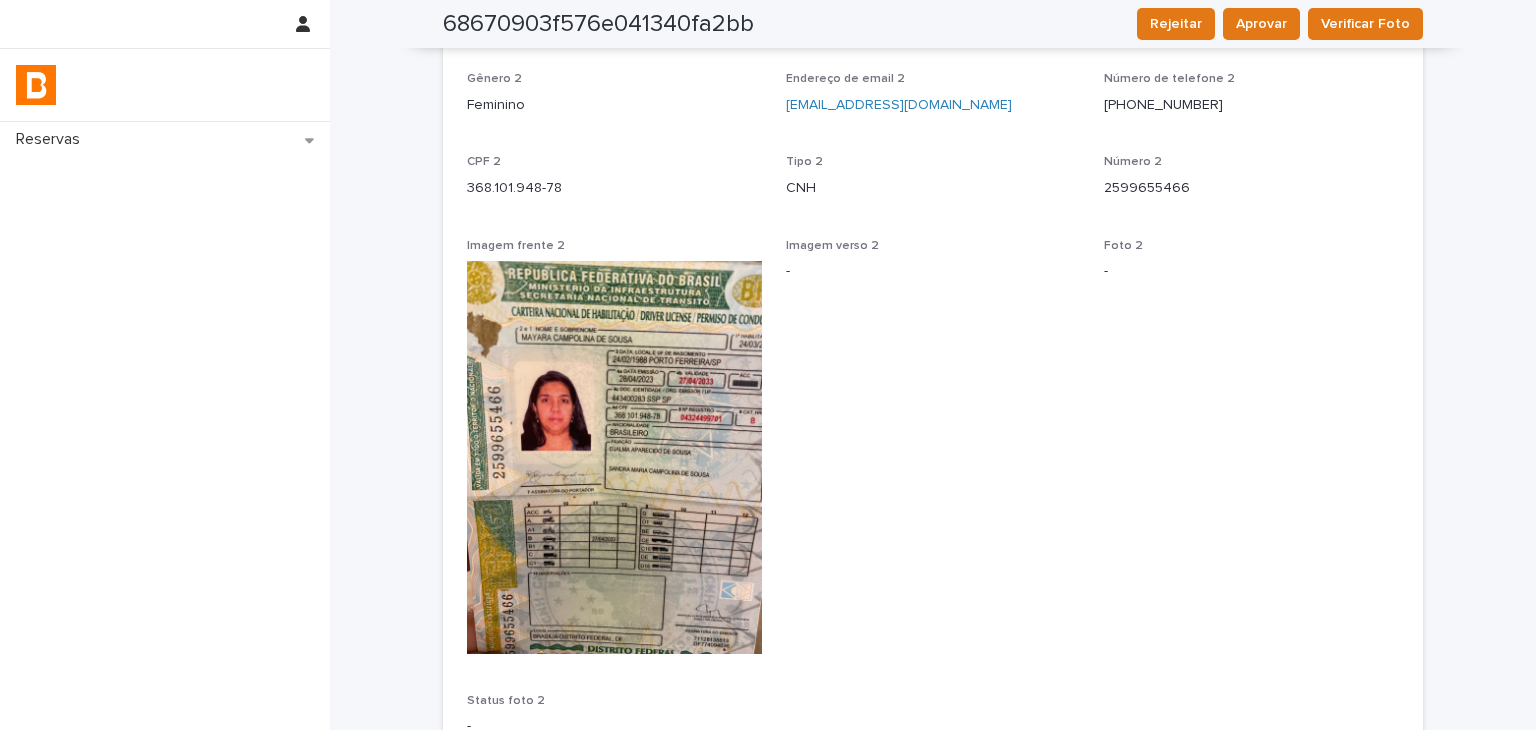 scroll, scrollTop: 1320, scrollLeft: 0, axis: vertical 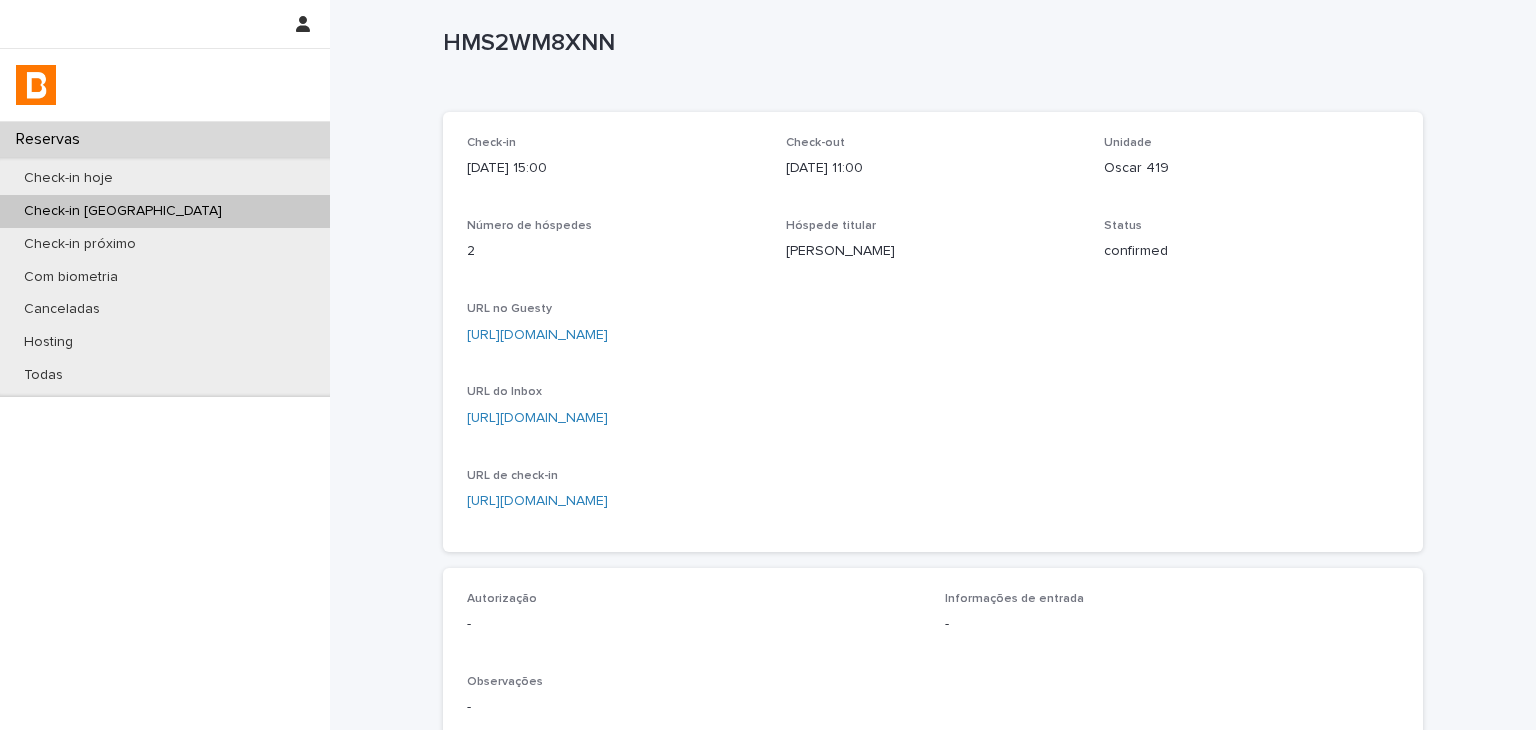 drag, startPoint x: 1158, startPoint y: 164, endPoint x: 1046, endPoint y: 165, distance: 112.00446 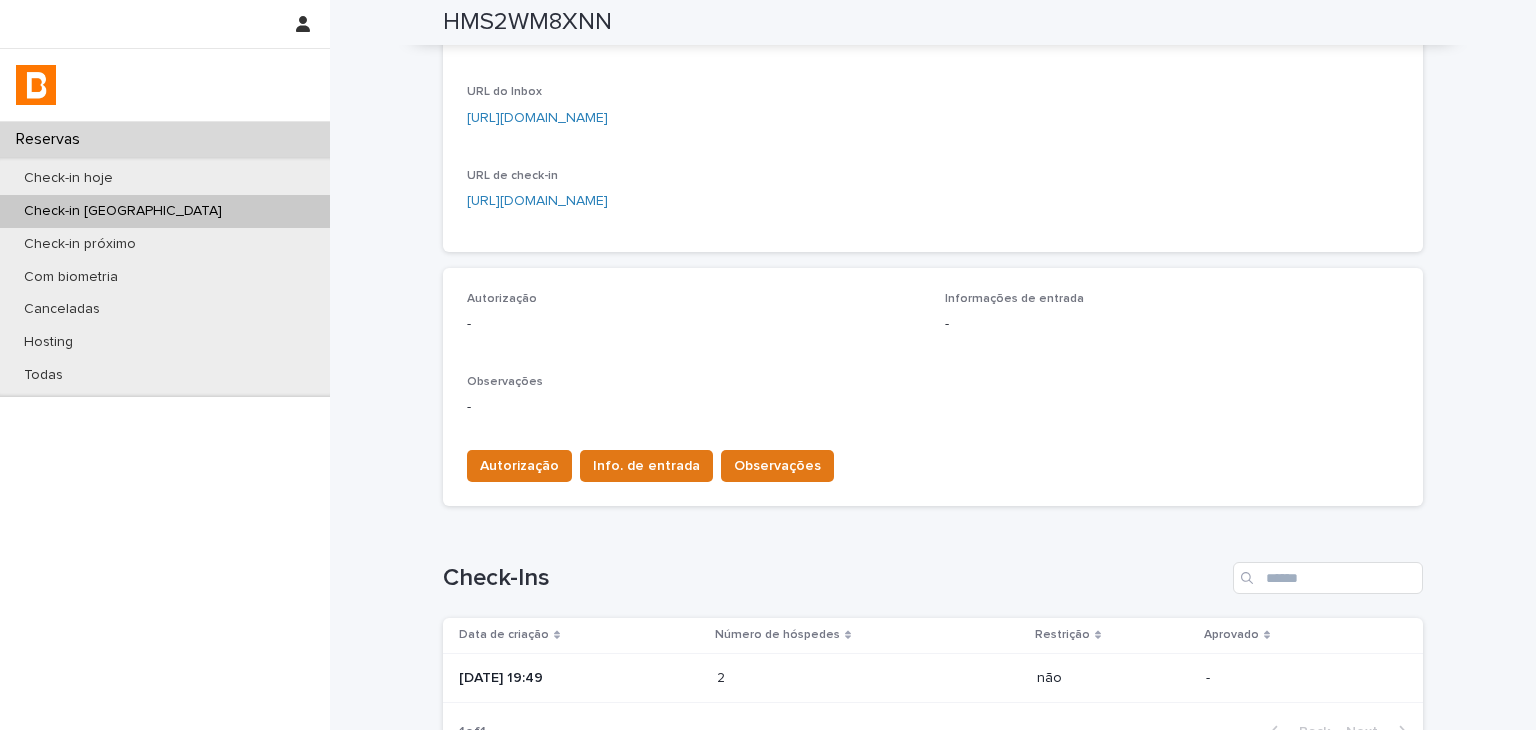click on "Autorização - Informações de entrada - Observações - Autorização Info. de entrada Observações" at bounding box center (933, 387) 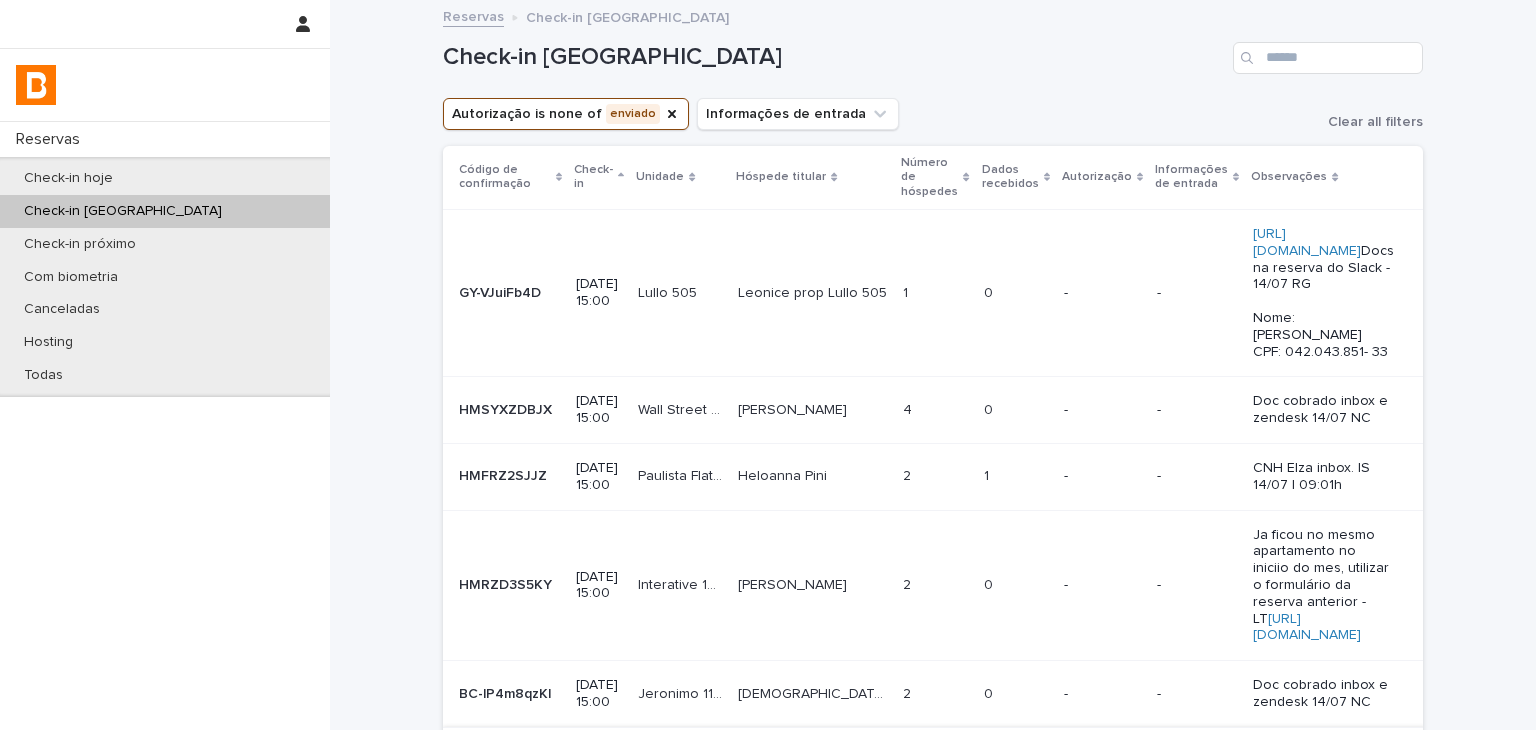 scroll, scrollTop: 388, scrollLeft: 0, axis: vertical 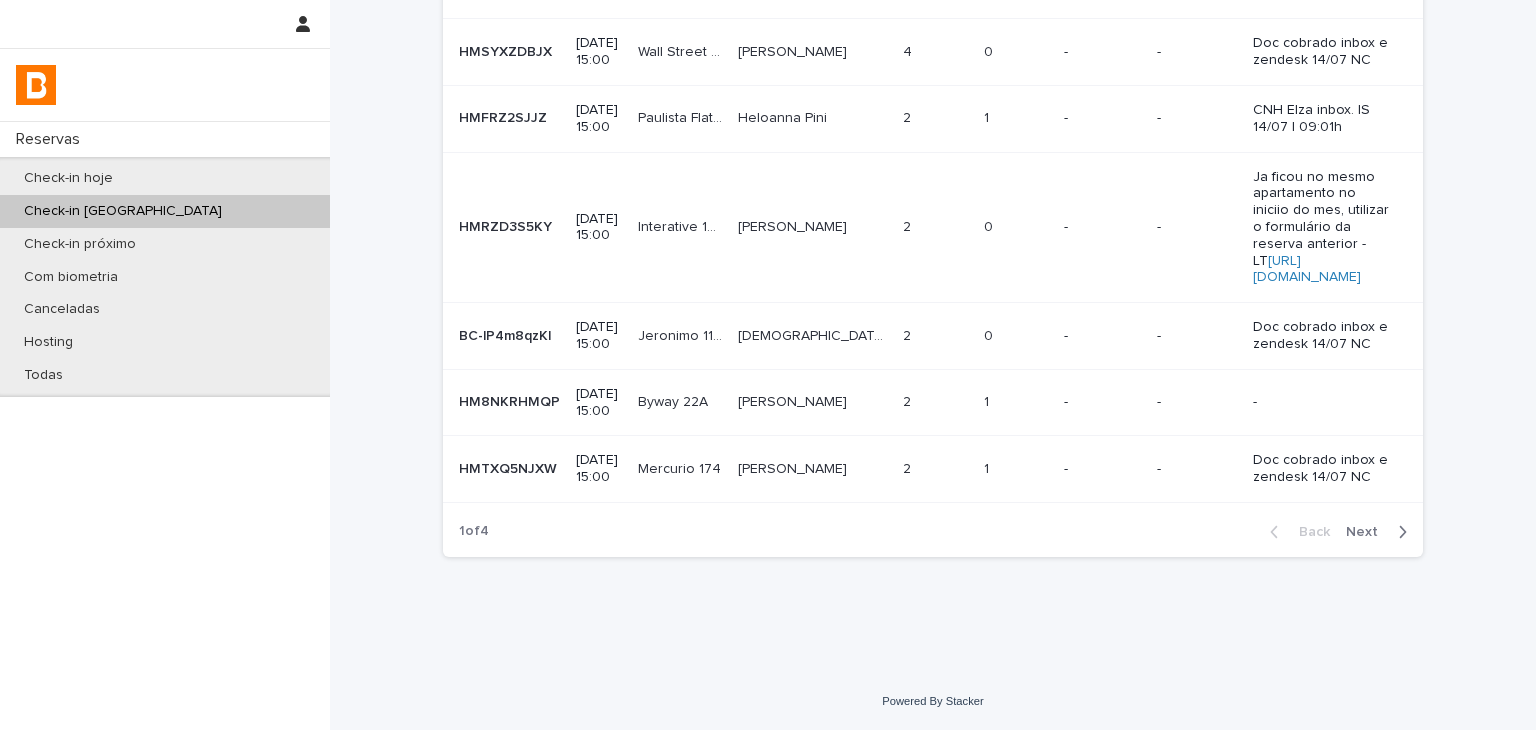 click on "Next" at bounding box center [1368, 532] 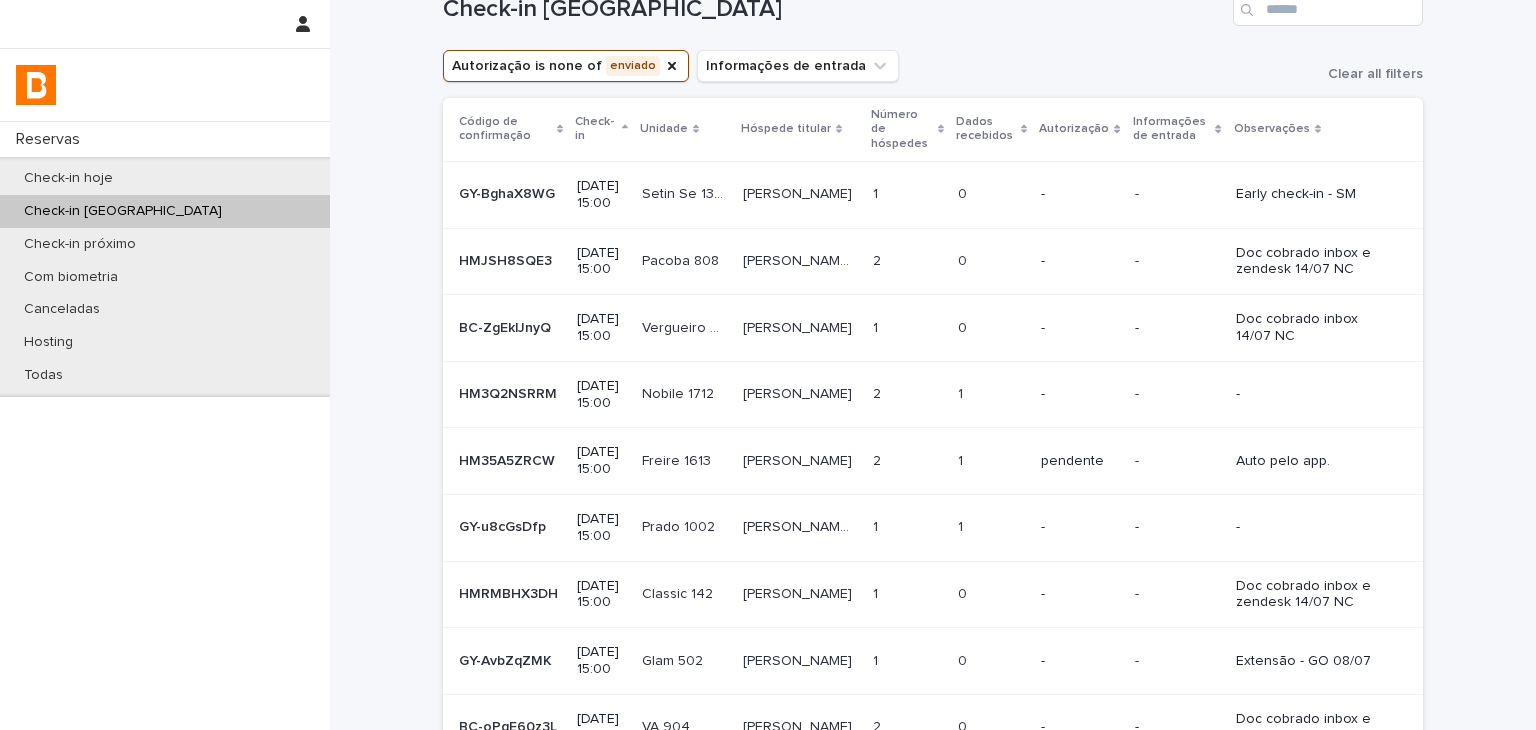 scroll, scrollTop: 648, scrollLeft: 0, axis: vertical 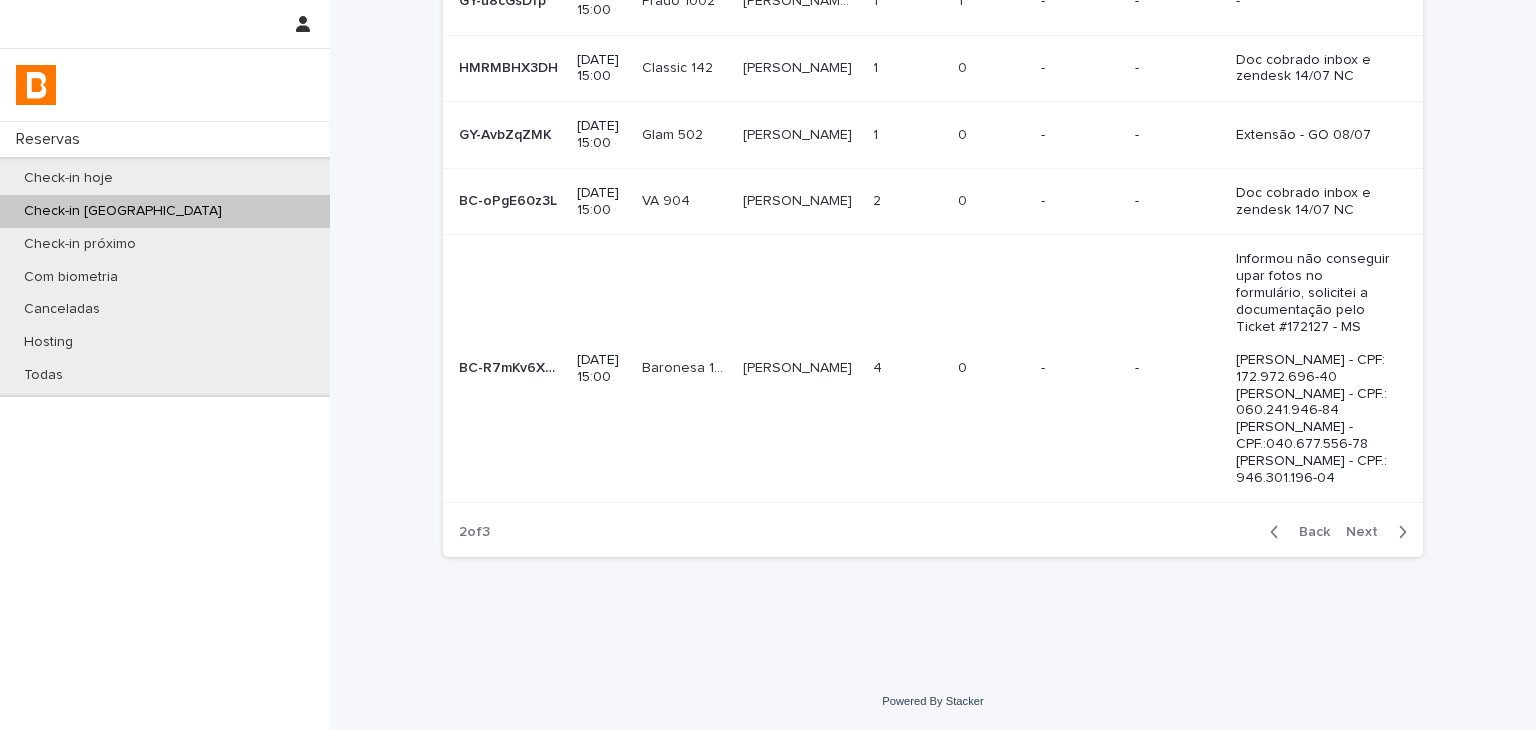 click on "Next" at bounding box center (1368, 532) 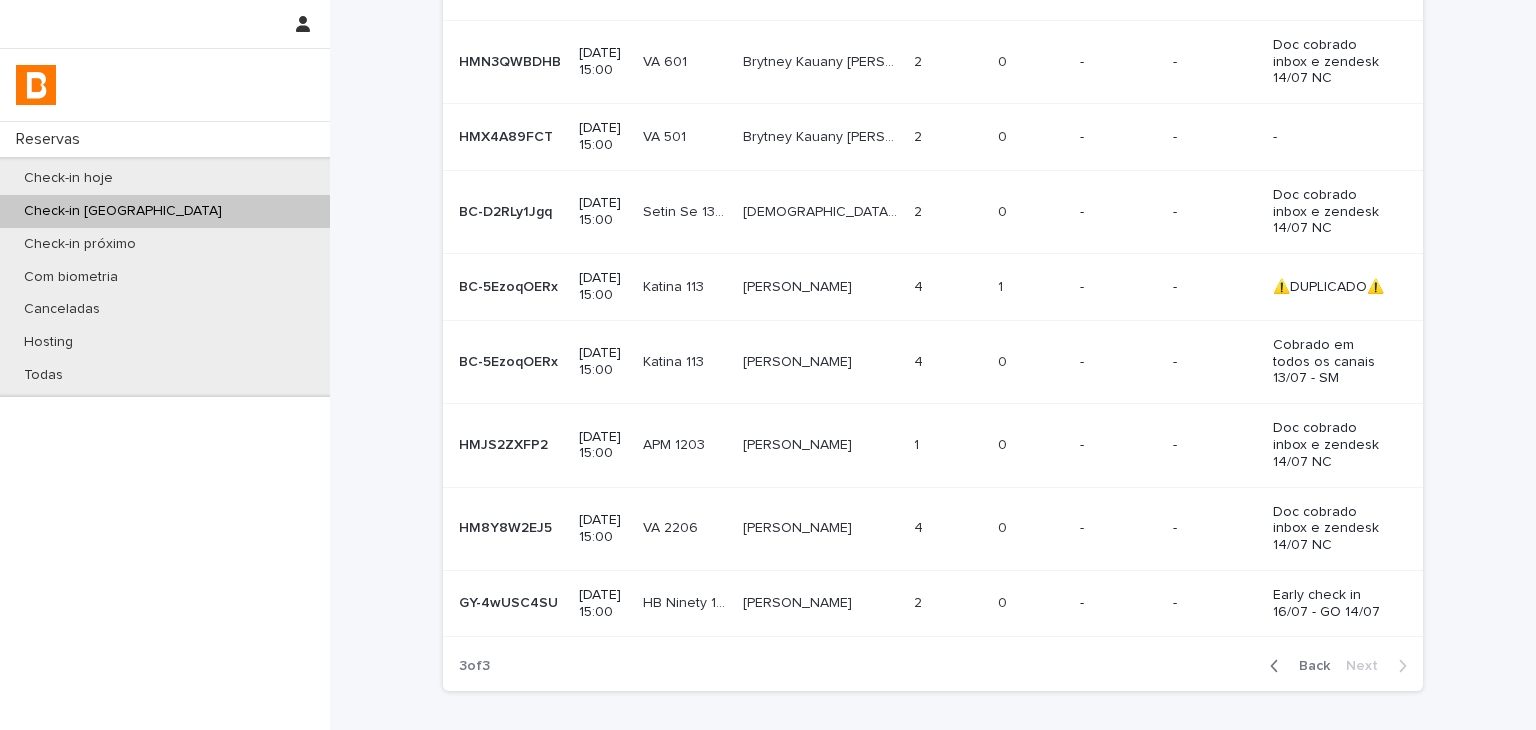 scroll, scrollTop: 56, scrollLeft: 0, axis: vertical 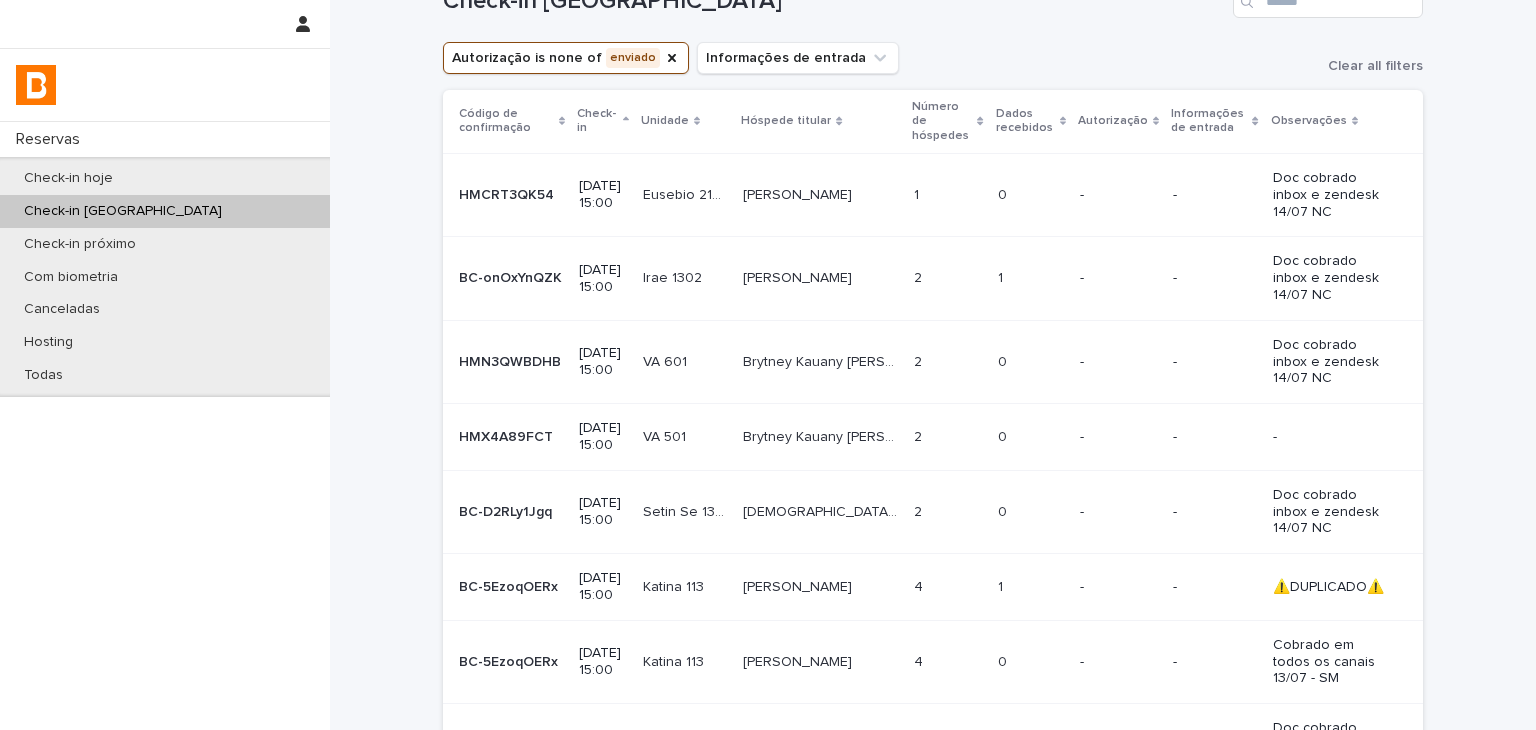 click on "2 2" at bounding box center (948, 278) 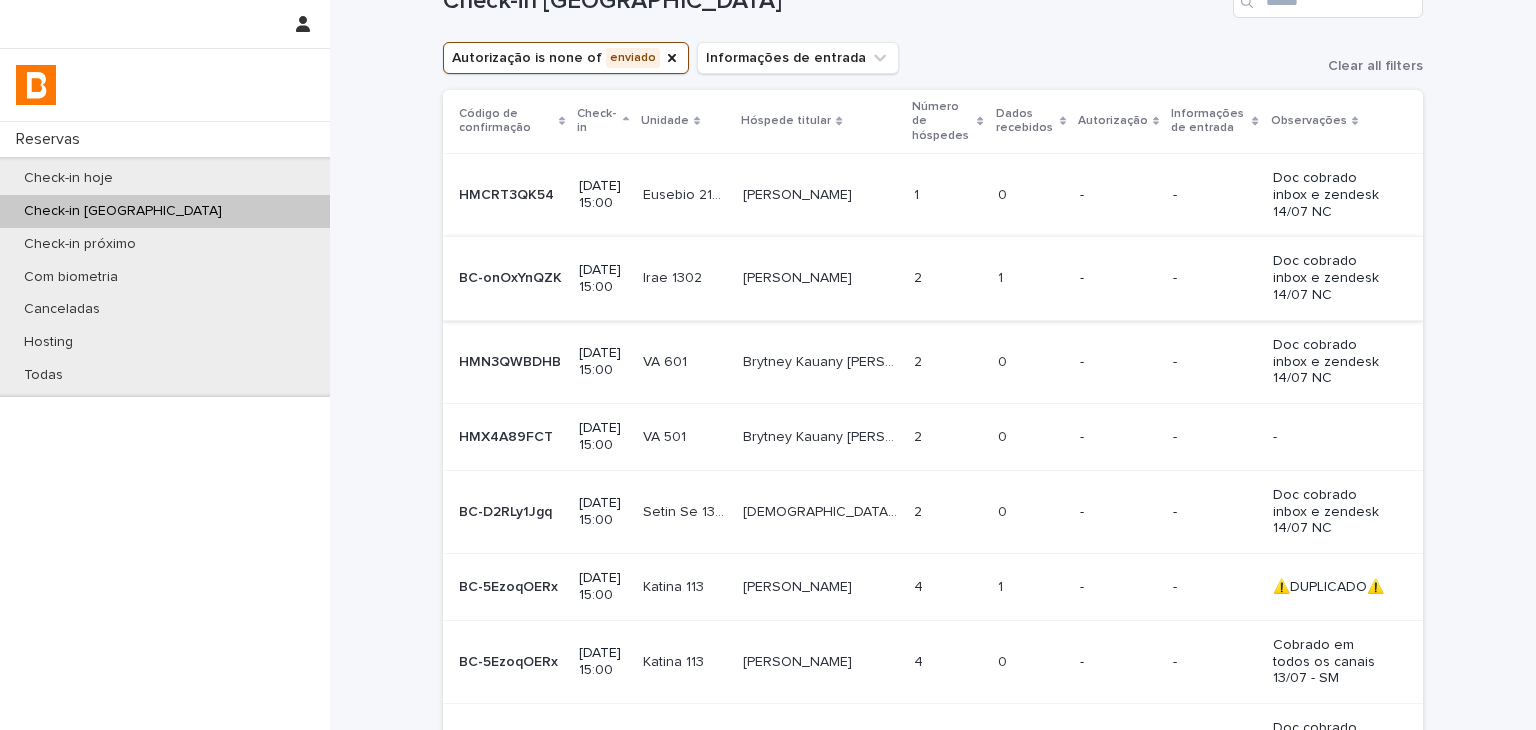 scroll, scrollTop: 0, scrollLeft: 0, axis: both 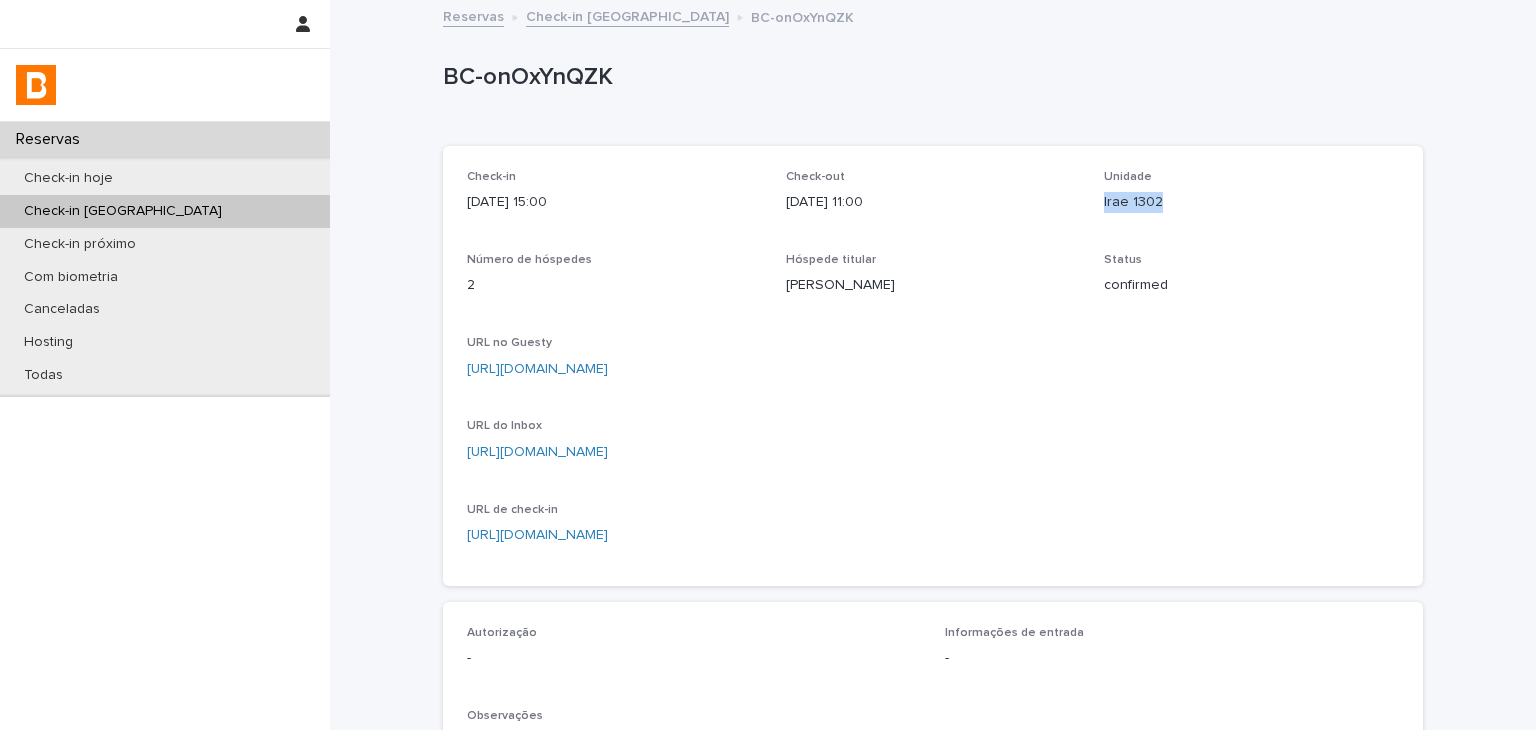 drag, startPoint x: 1094, startPoint y: 200, endPoint x: 1153, endPoint y: 205, distance: 59.211487 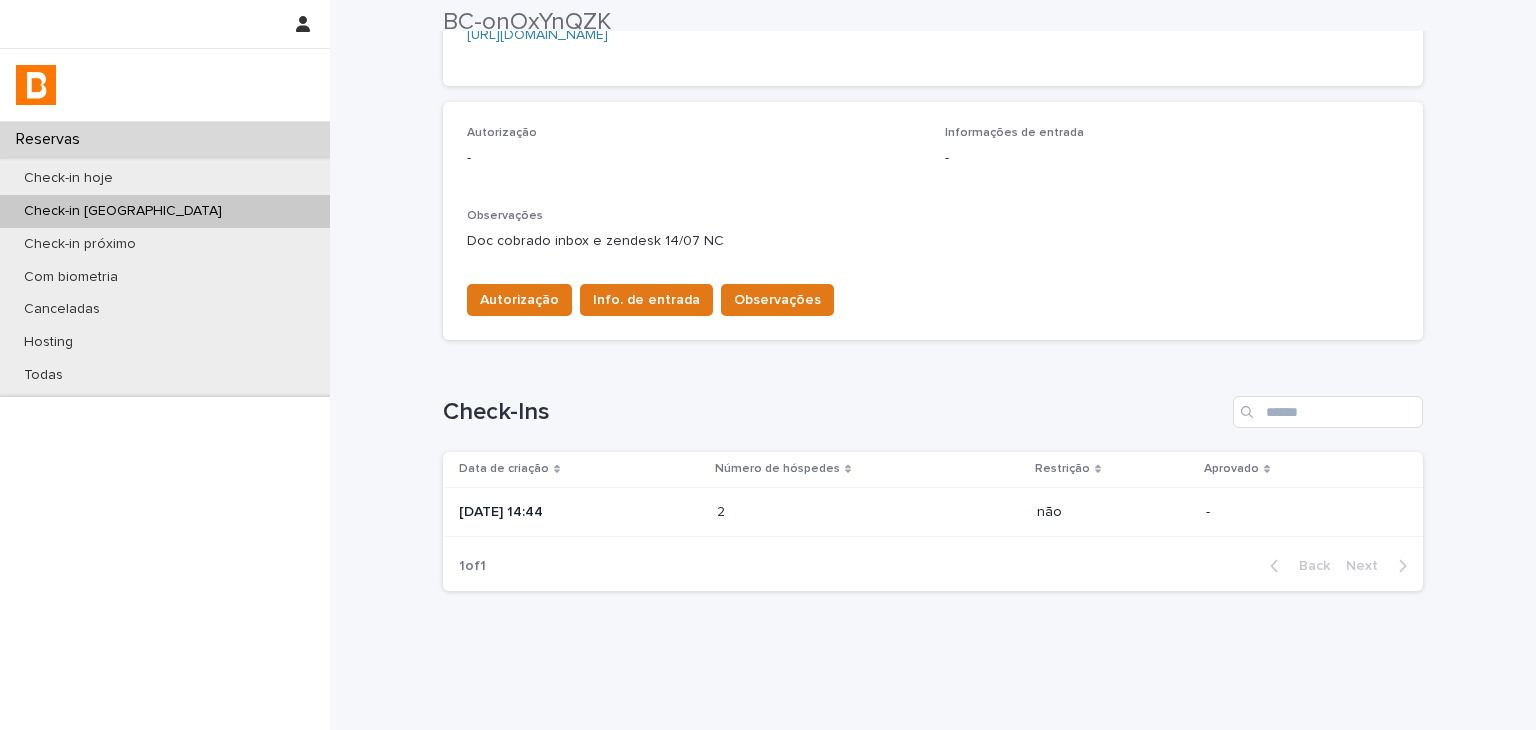click on "2 2" at bounding box center (869, 512) 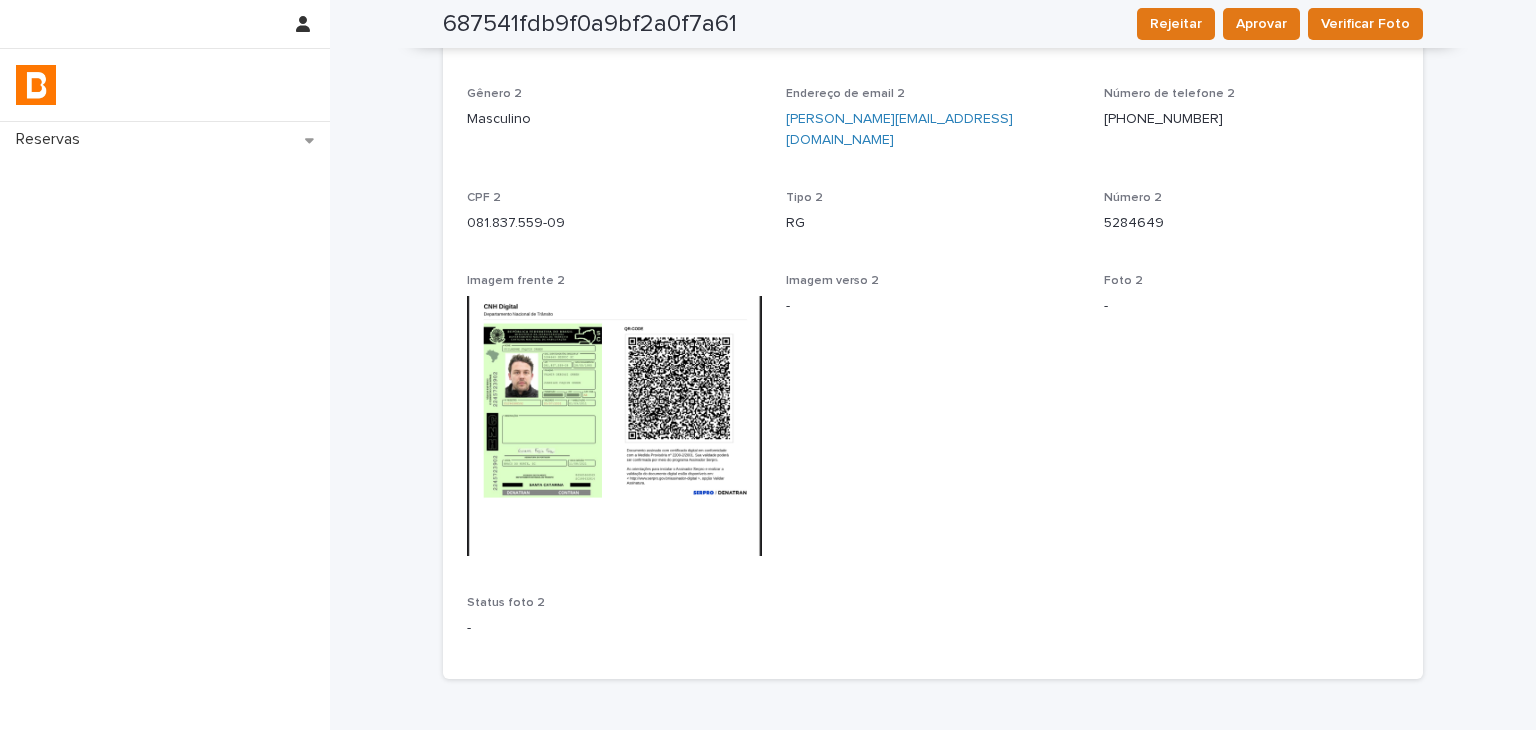 scroll, scrollTop: 1100, scrollLeft: 0, axis: vertical 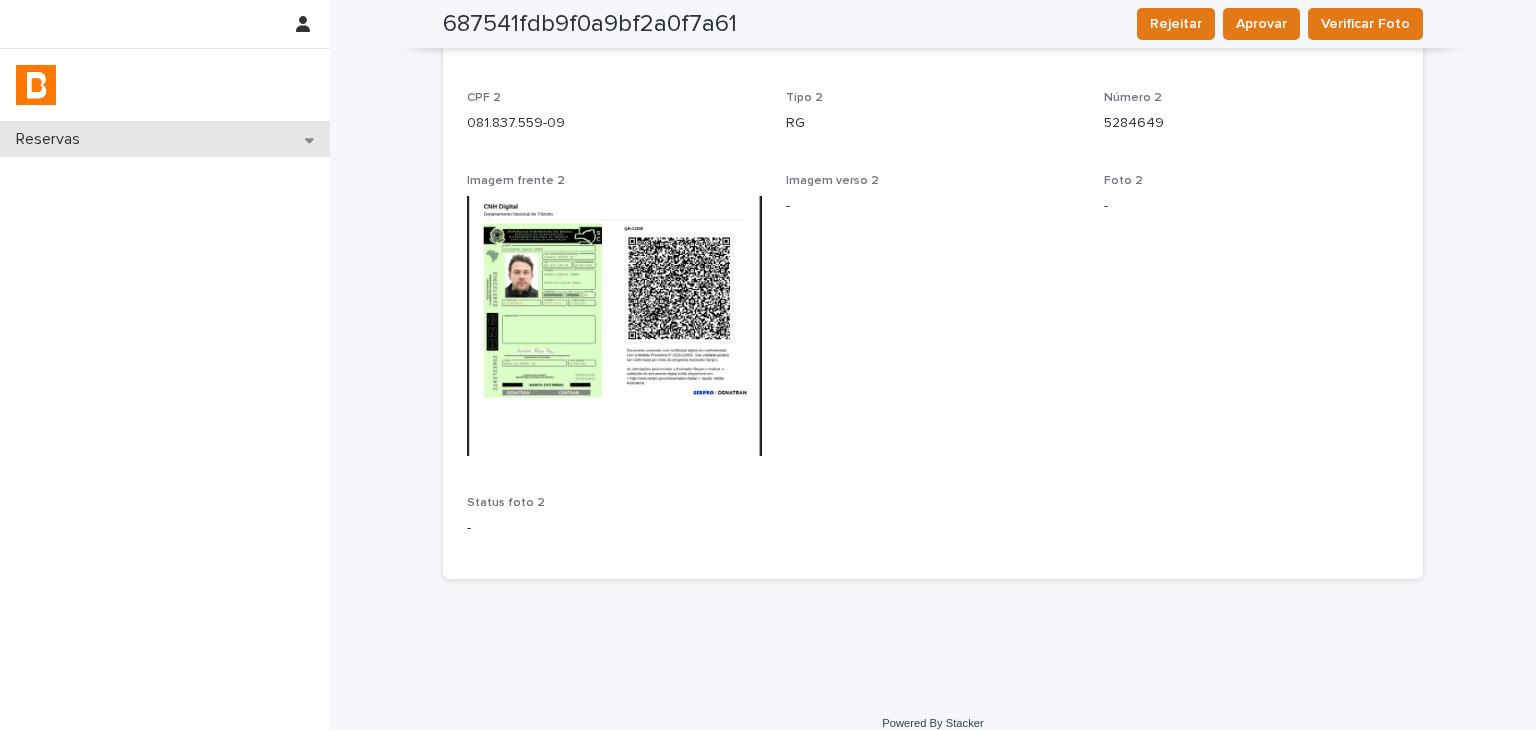 click on "Reservas" at bounding box center [165, 139] 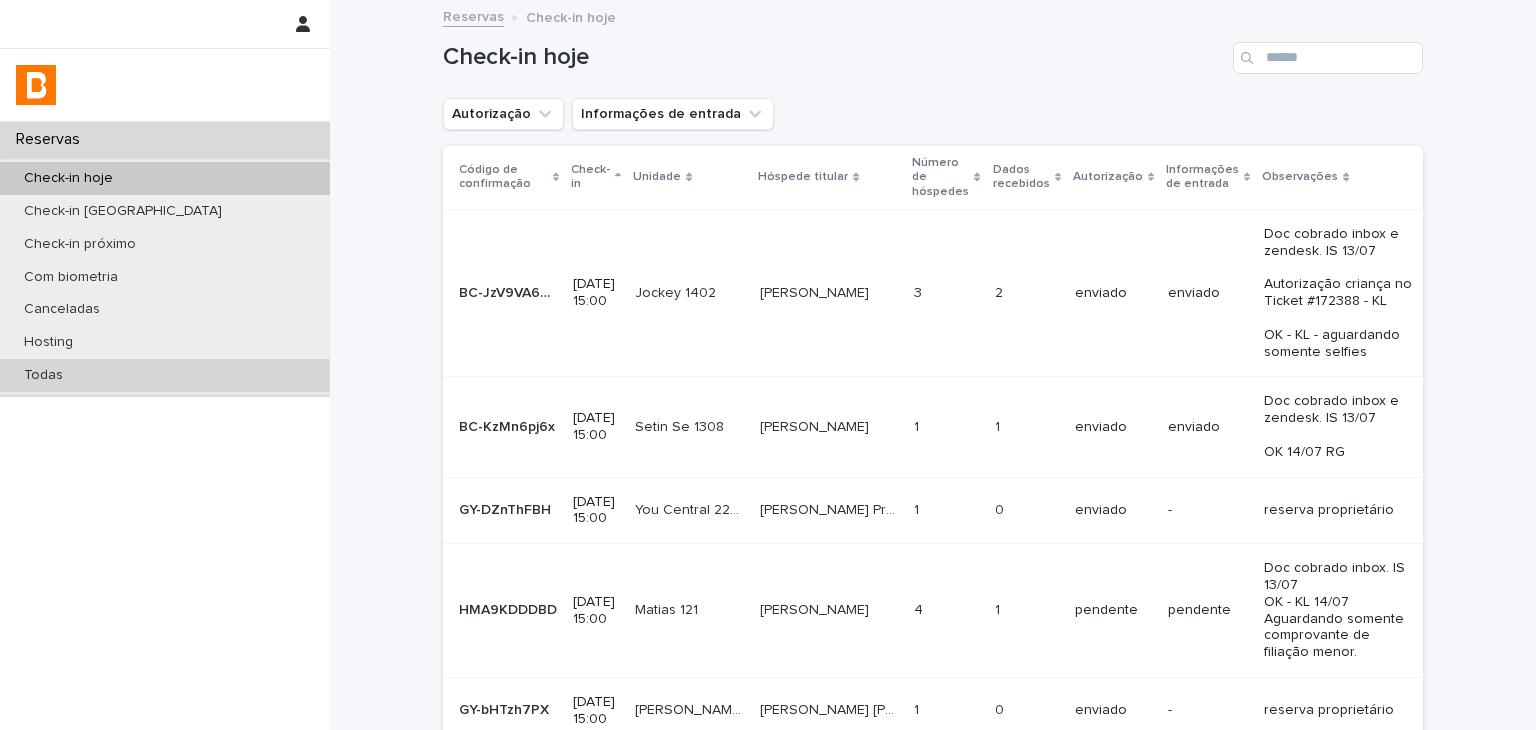 click on "Todas" at bounding box center (165, 375) 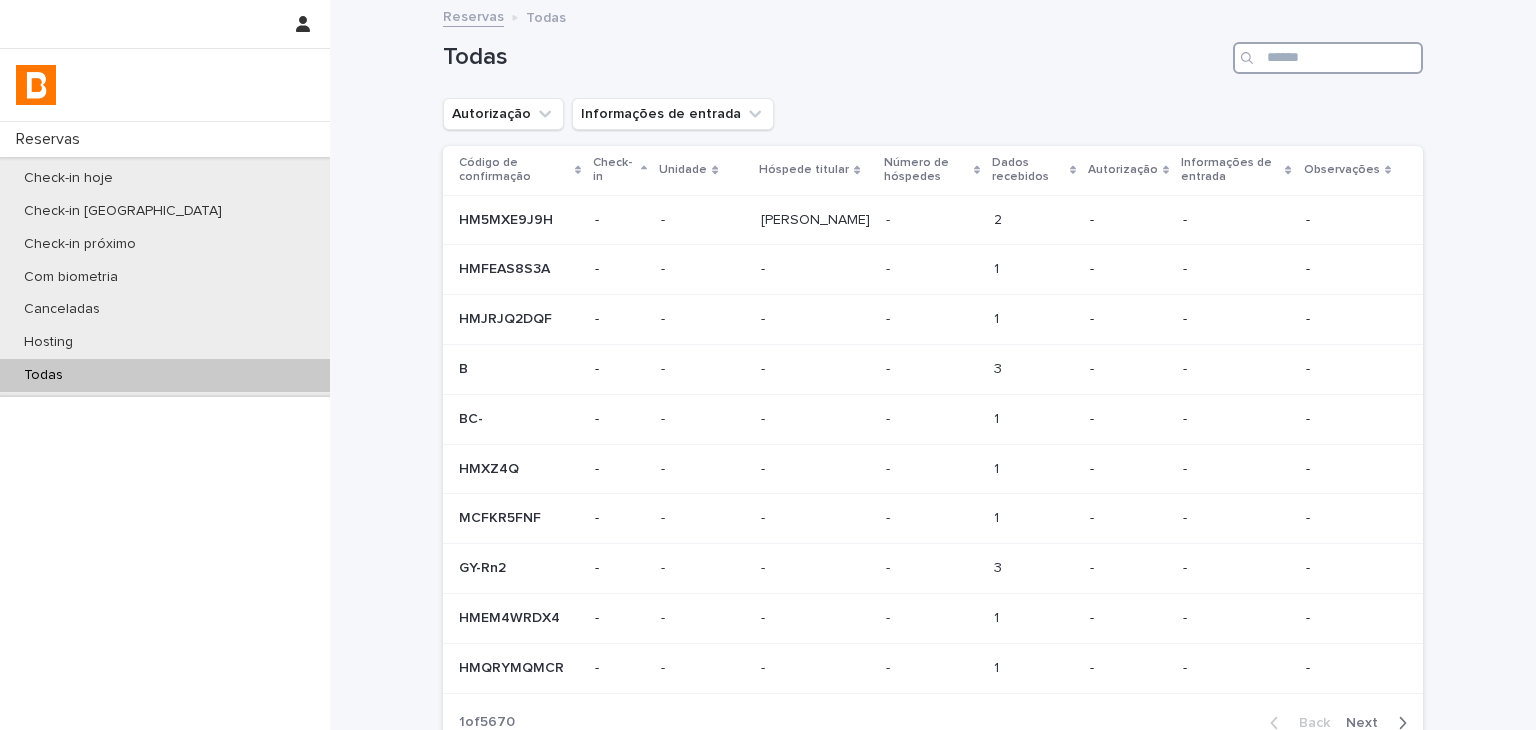 click at bounding box center (1328, 58) 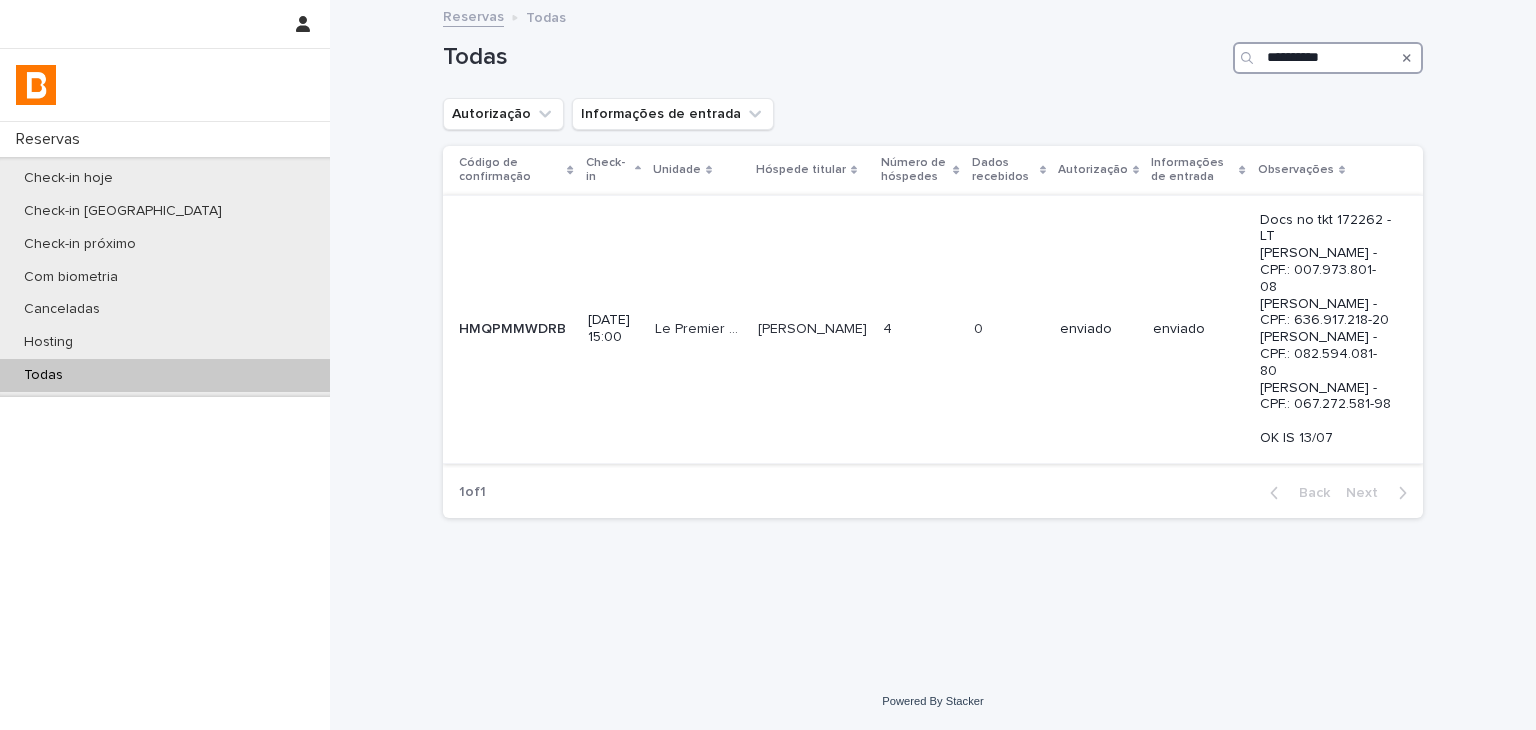 type on "**********" 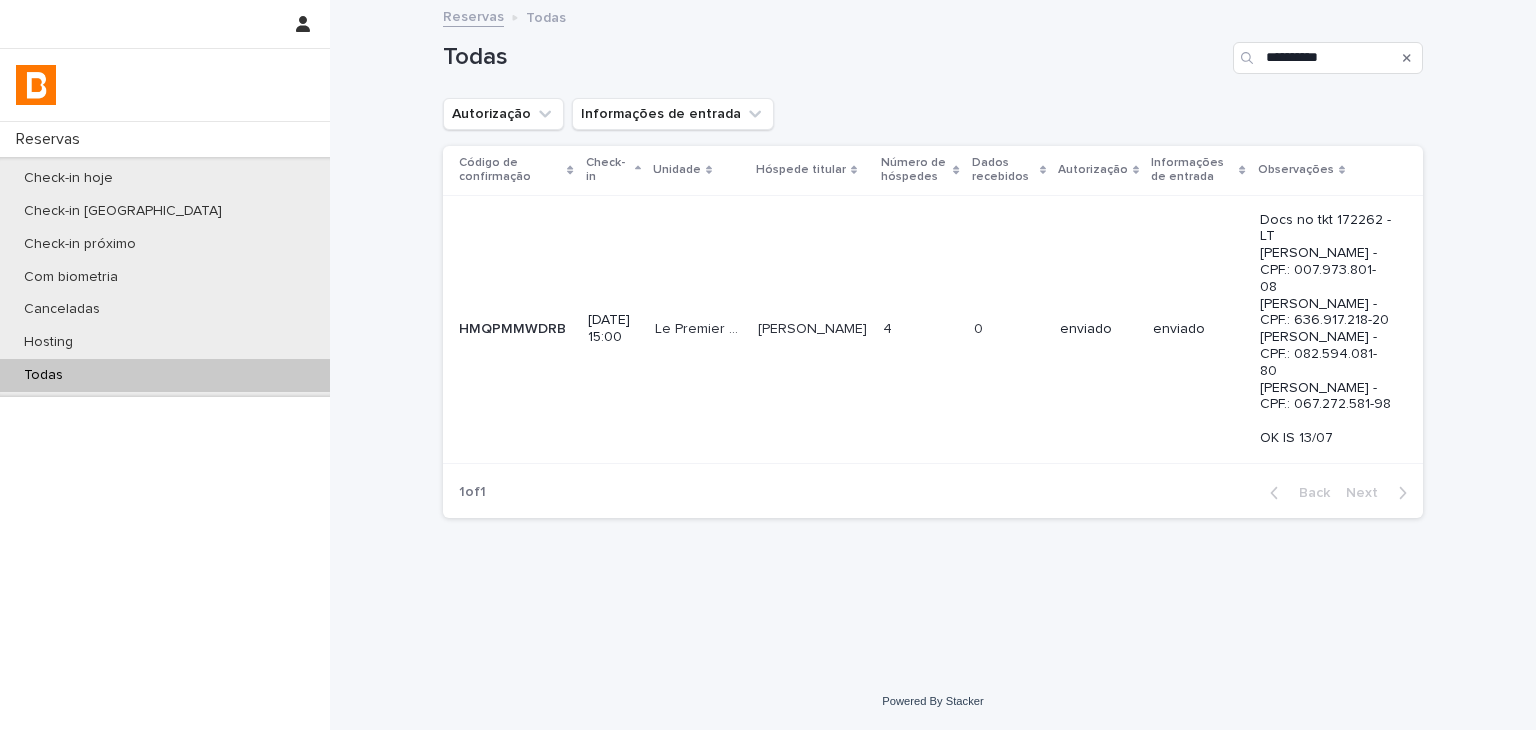 click on "enviado" at bounding box center [1098, 329] 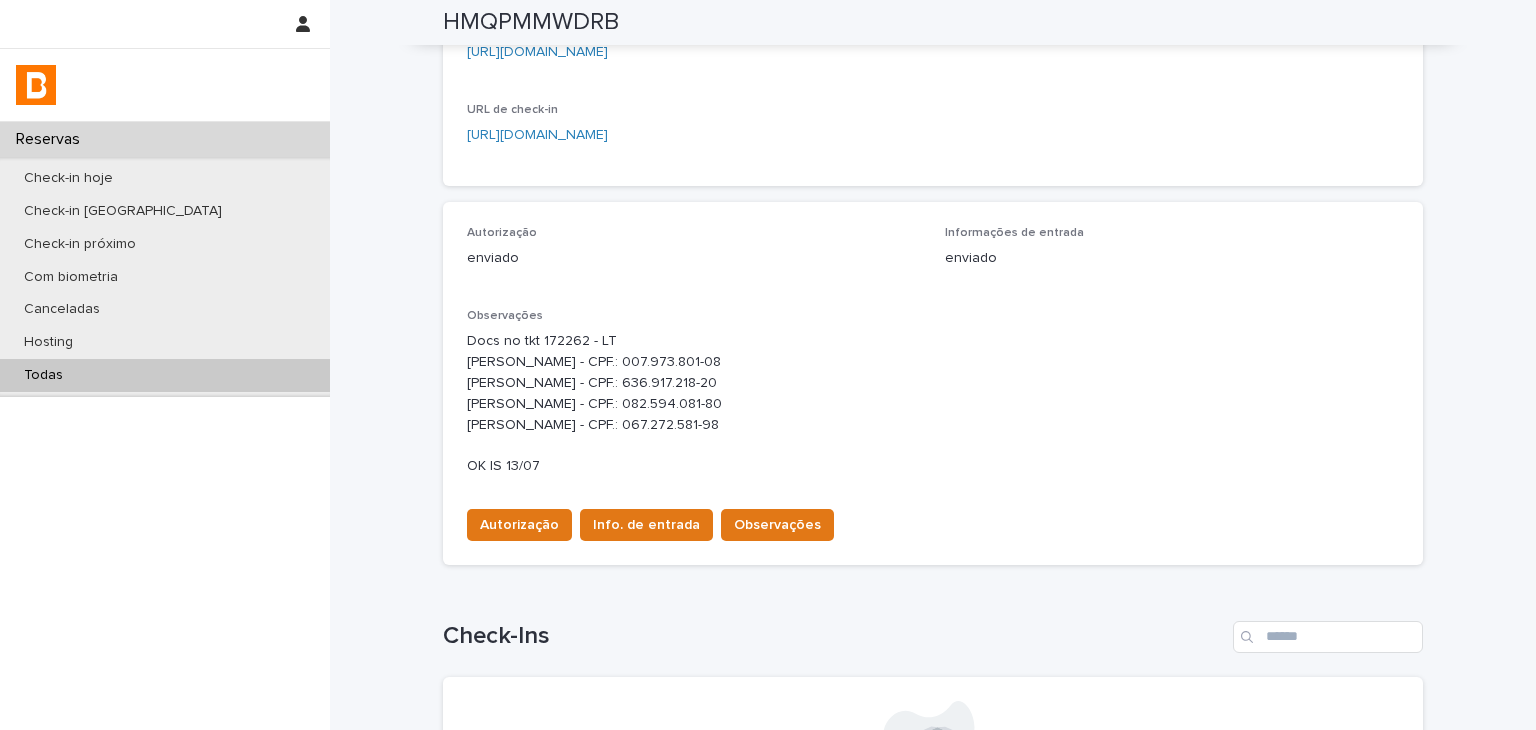 scroll, scrollTop: 500, scrollLeft: 0, axis: vertical 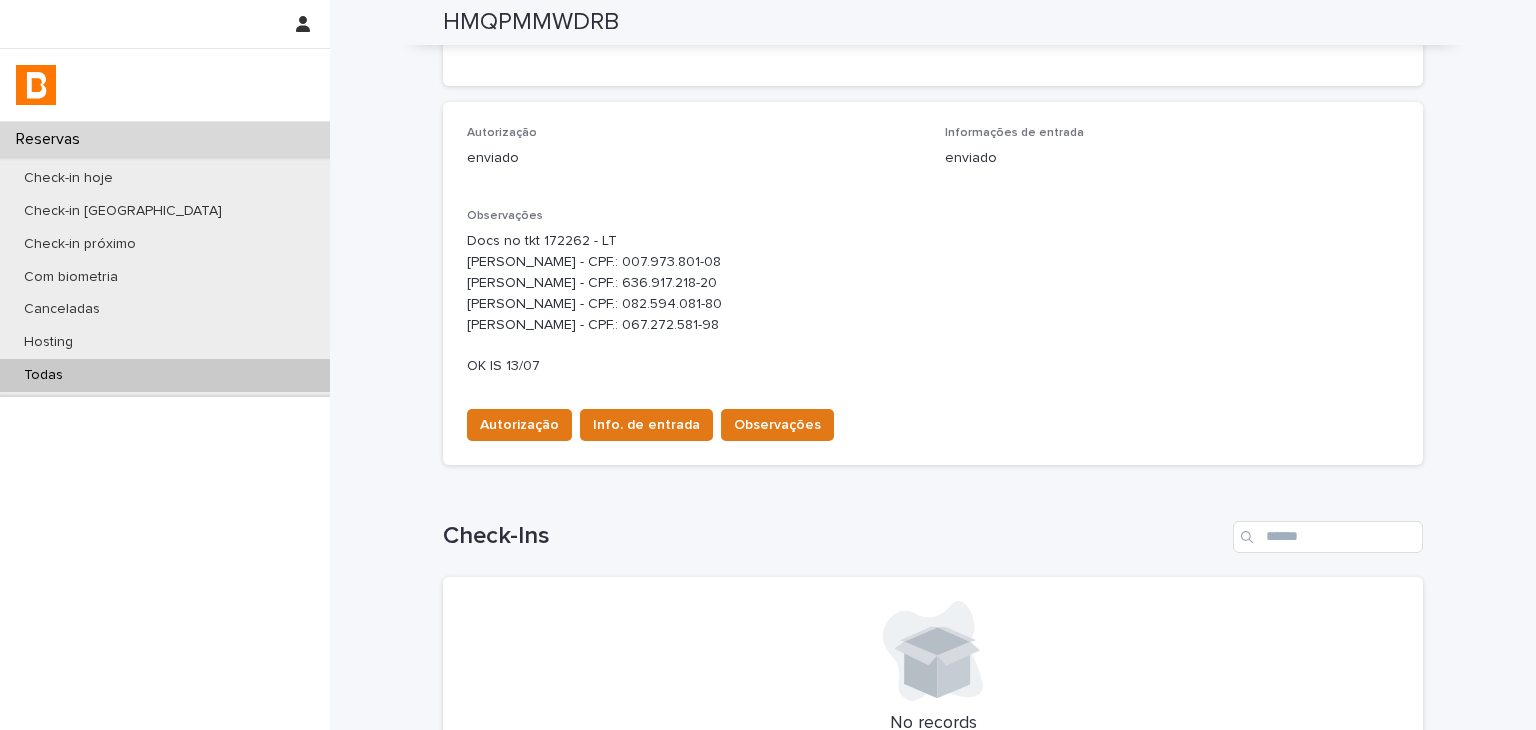 click on "Docs no tkt 172262 - LT
[PERSON_NAME] - CPF.: 007.973.801-08
[PERSON_NAME] - CPF.: 636.917.218-20
[PERSON_NAME] - CPF.: 082.594.081-80
[PERSON_NAME] - CPF.: 067.272.581-98
OK IS 13/07" at bounding box center [933, 304] 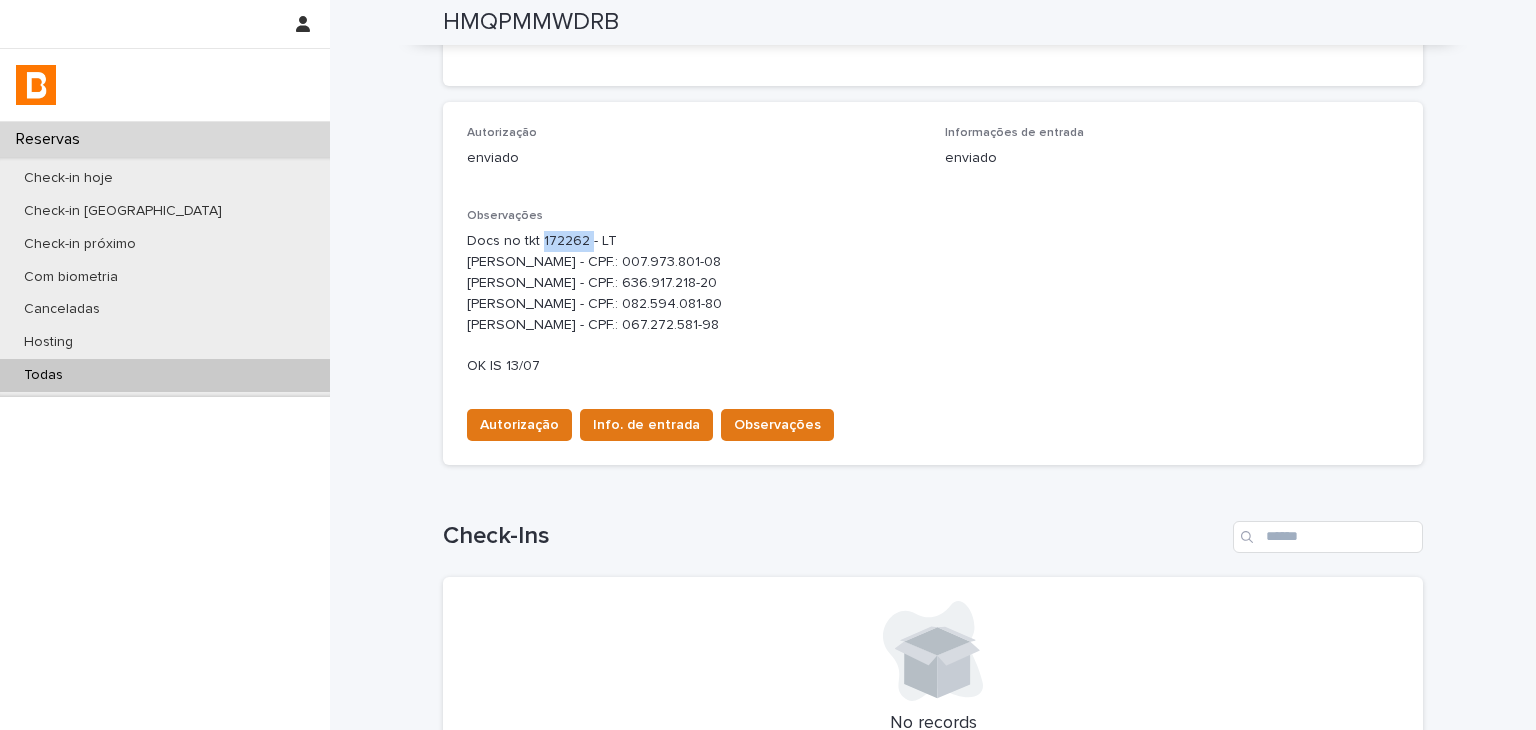 click on "Docs no tkt 172262 - LT
[PERSON_NAME] - CPF.: 007.973.801-08
[PERSON_NAME] - CPF.: 636.917.218-20
[PERSON_NAME] - CPF.: 082.594.081-80
[PERSON_NAME] - CPF.: 067.272.581-98
OK IS 13/07" at bounding box center [933, 304] 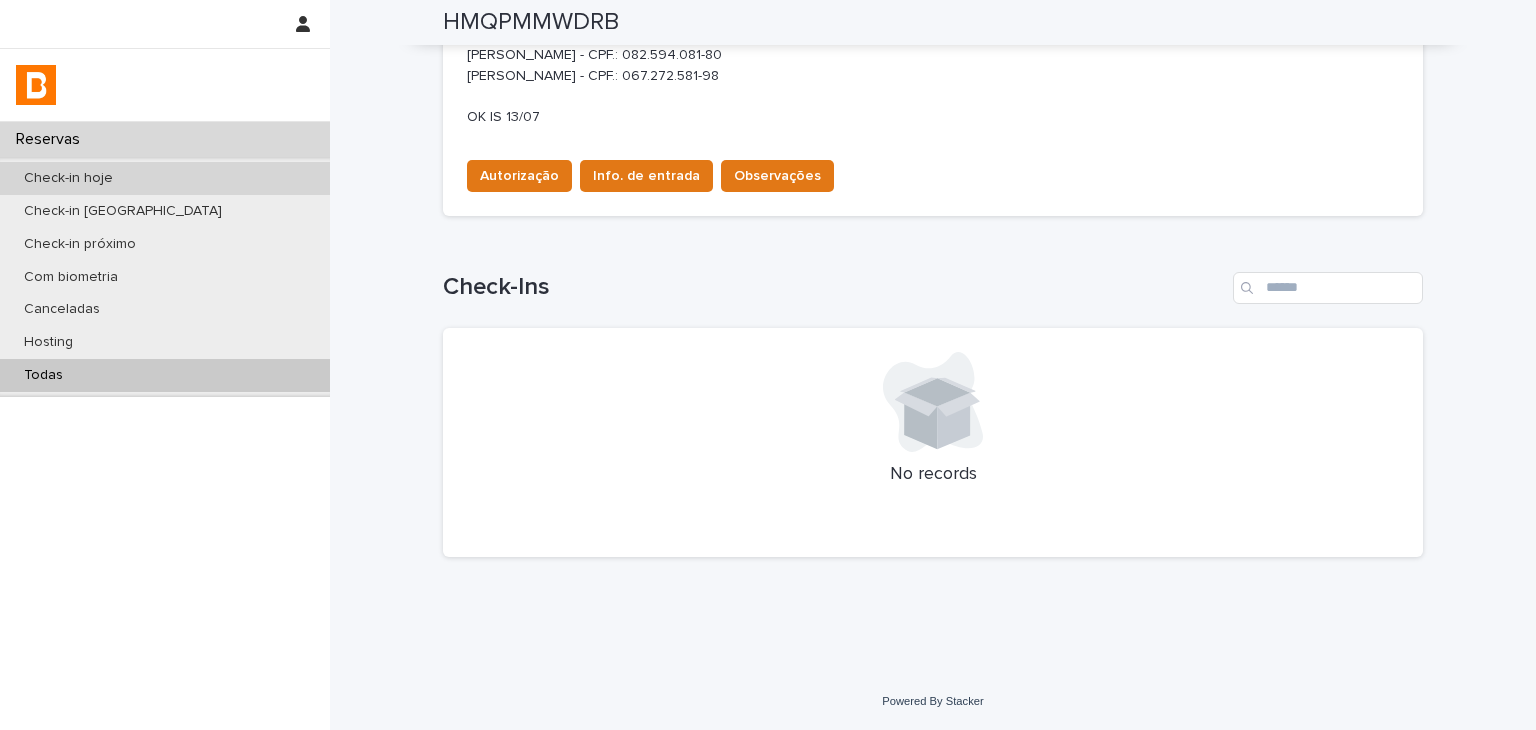 click on "Check-in hoje" at bounding box center [165, 178] 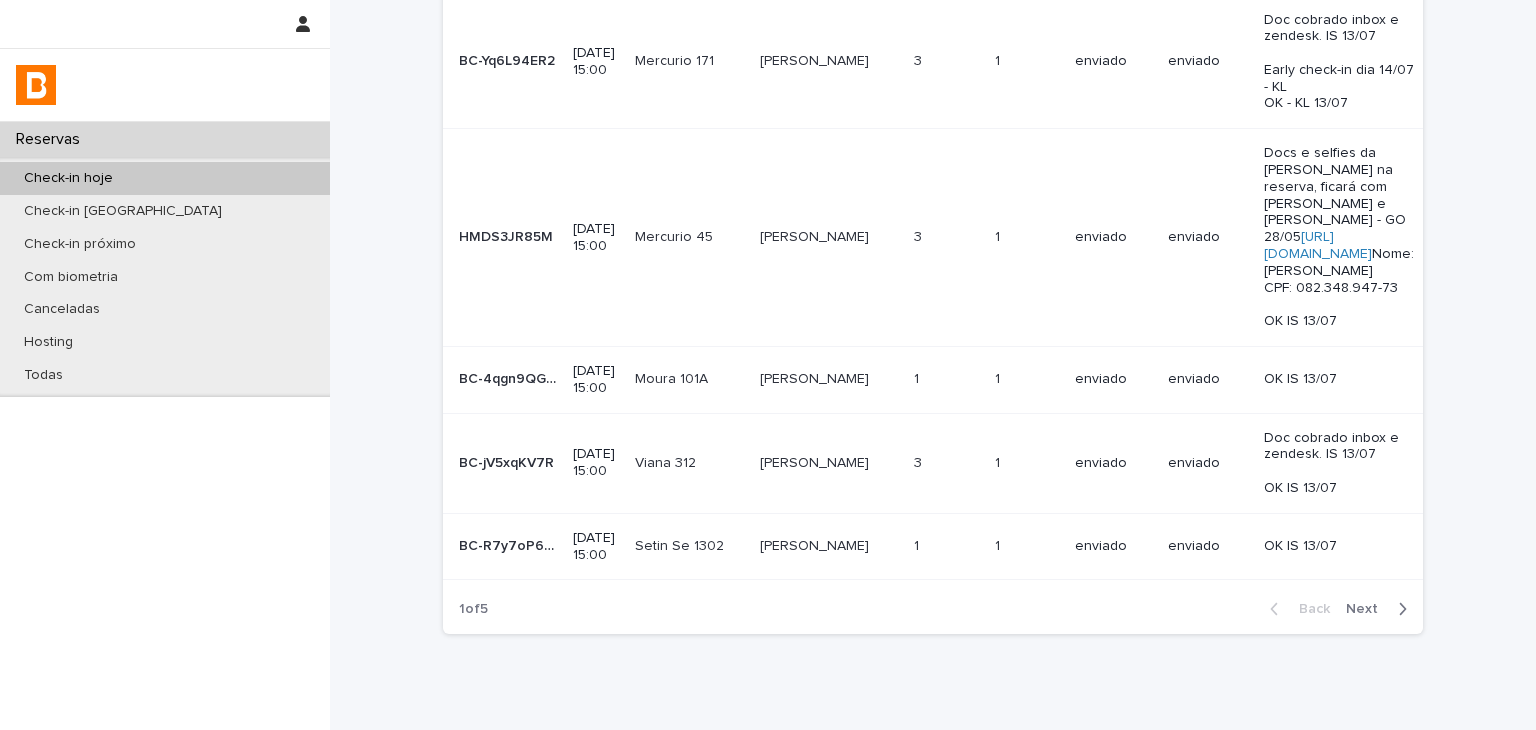 scroll, scrollTop: 0, scrollLeft: 0, axis: both 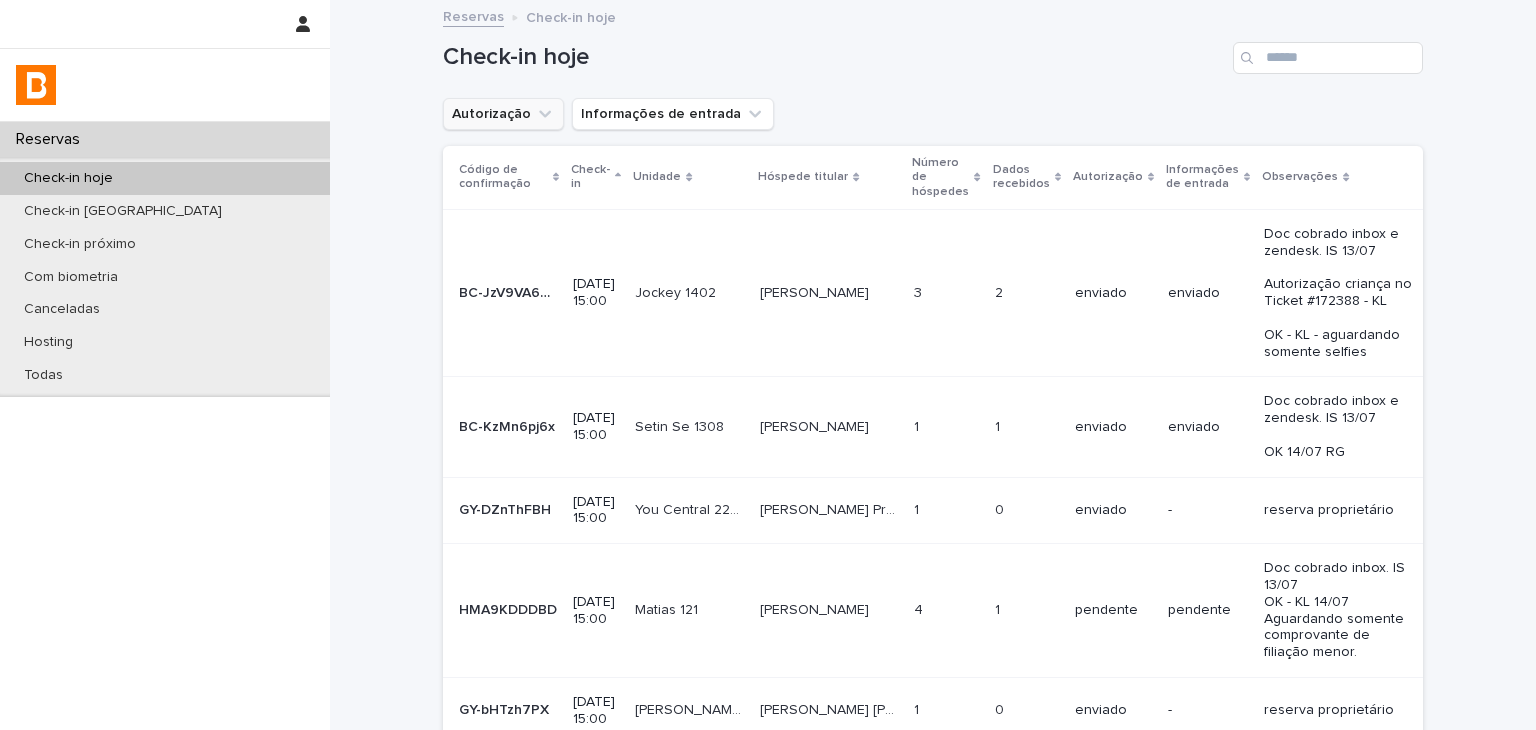 click on "Autorização" at bounding box center (503, 114) 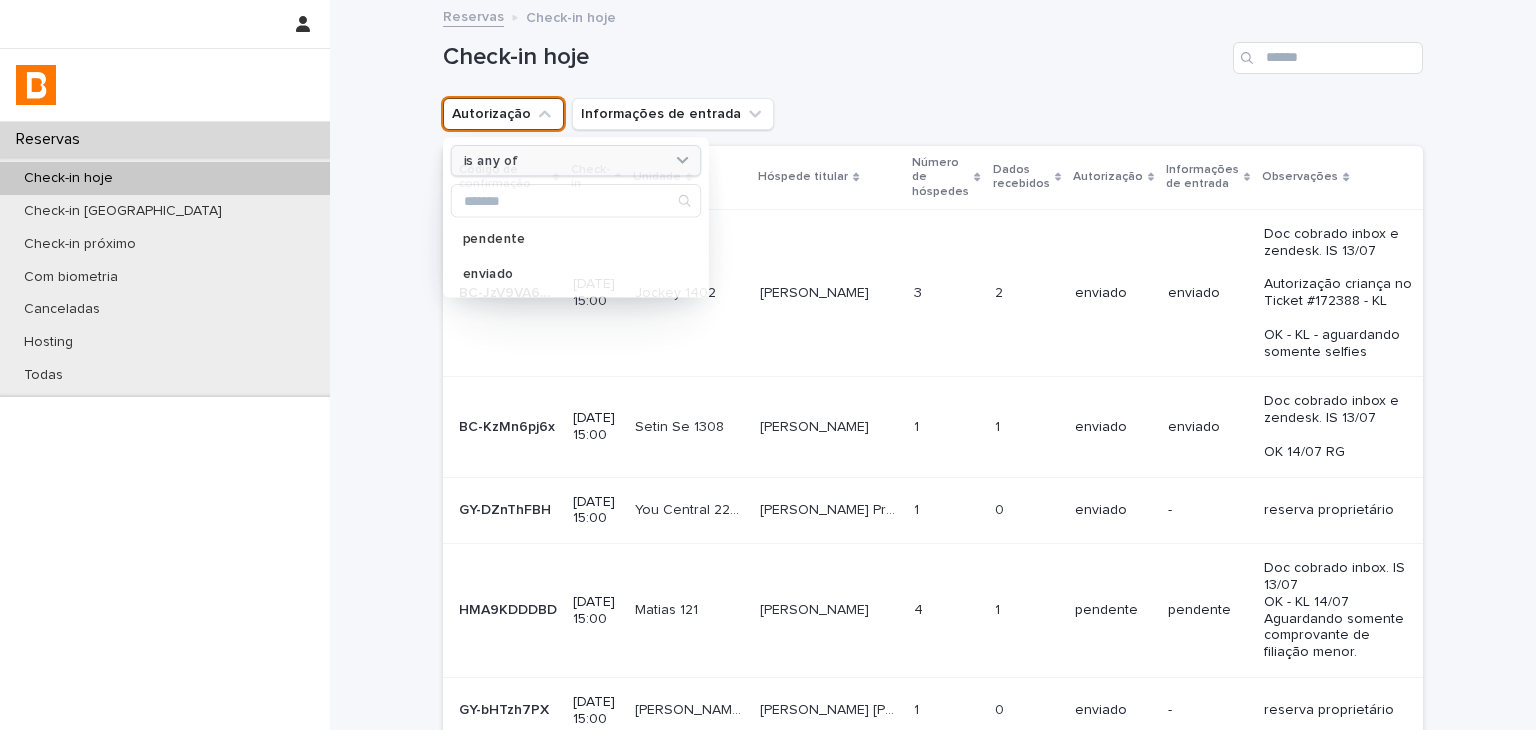 click on "is any of" at bounding box center [576, 160] 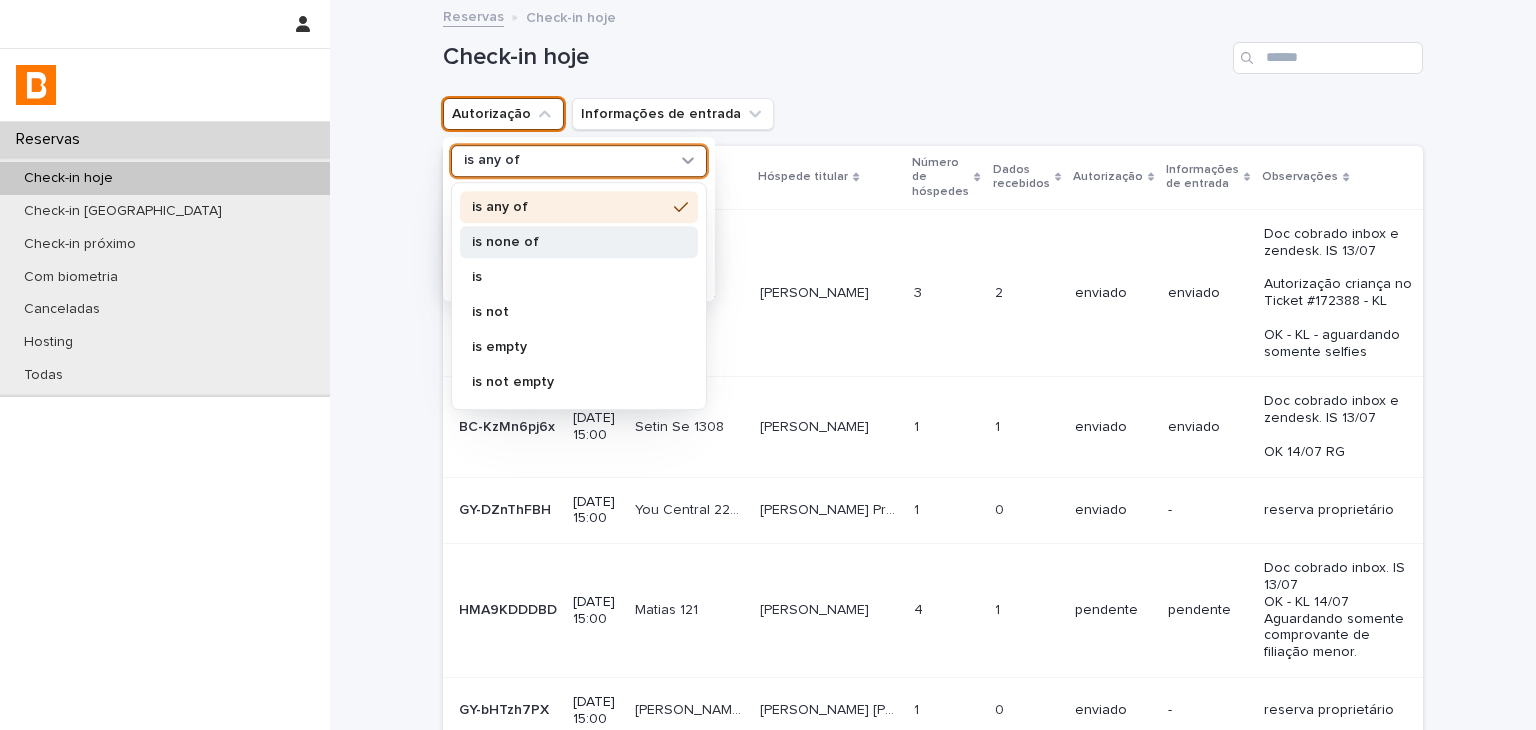 click on "is none of" at bounding box center [569, 242] 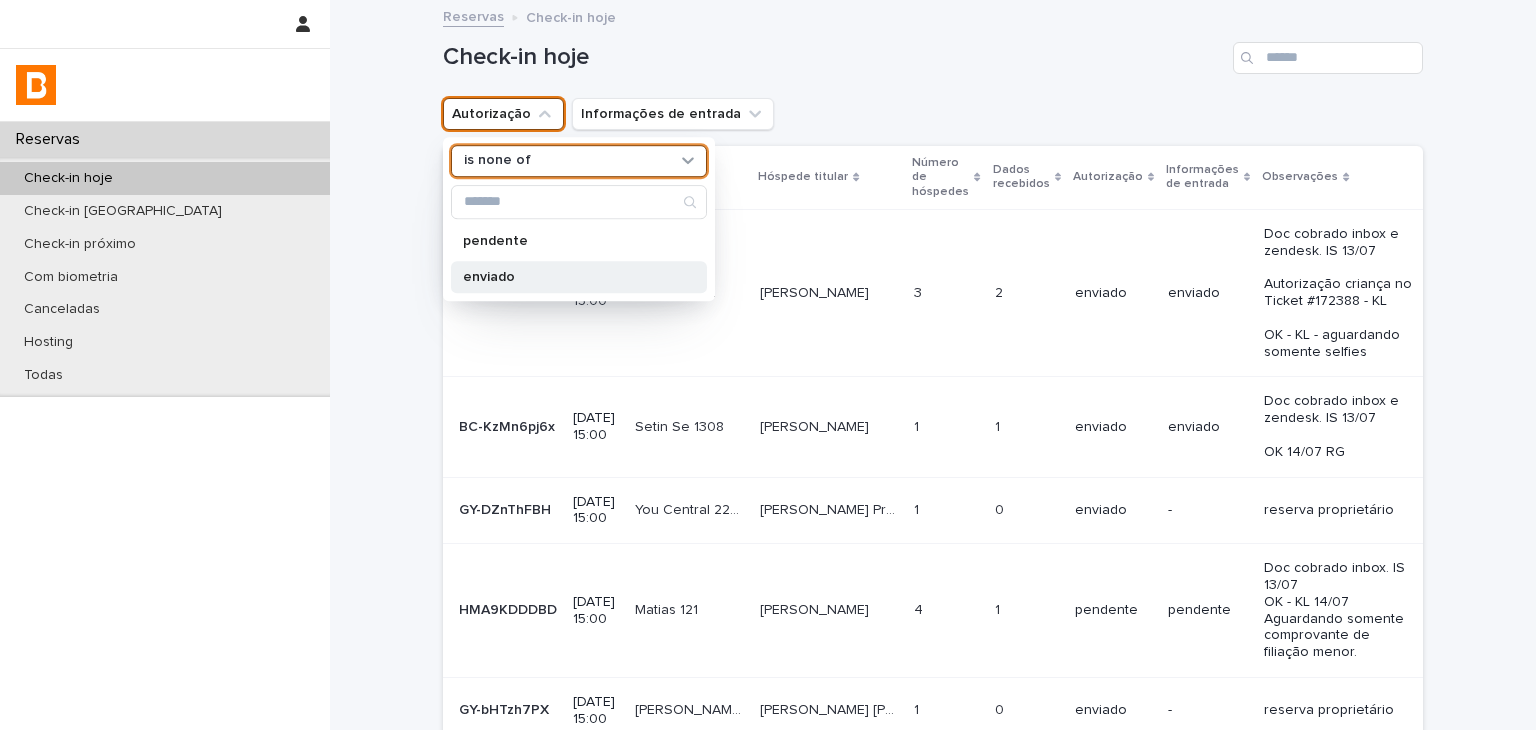 click on "enviado" at bounding box center (569, 277) 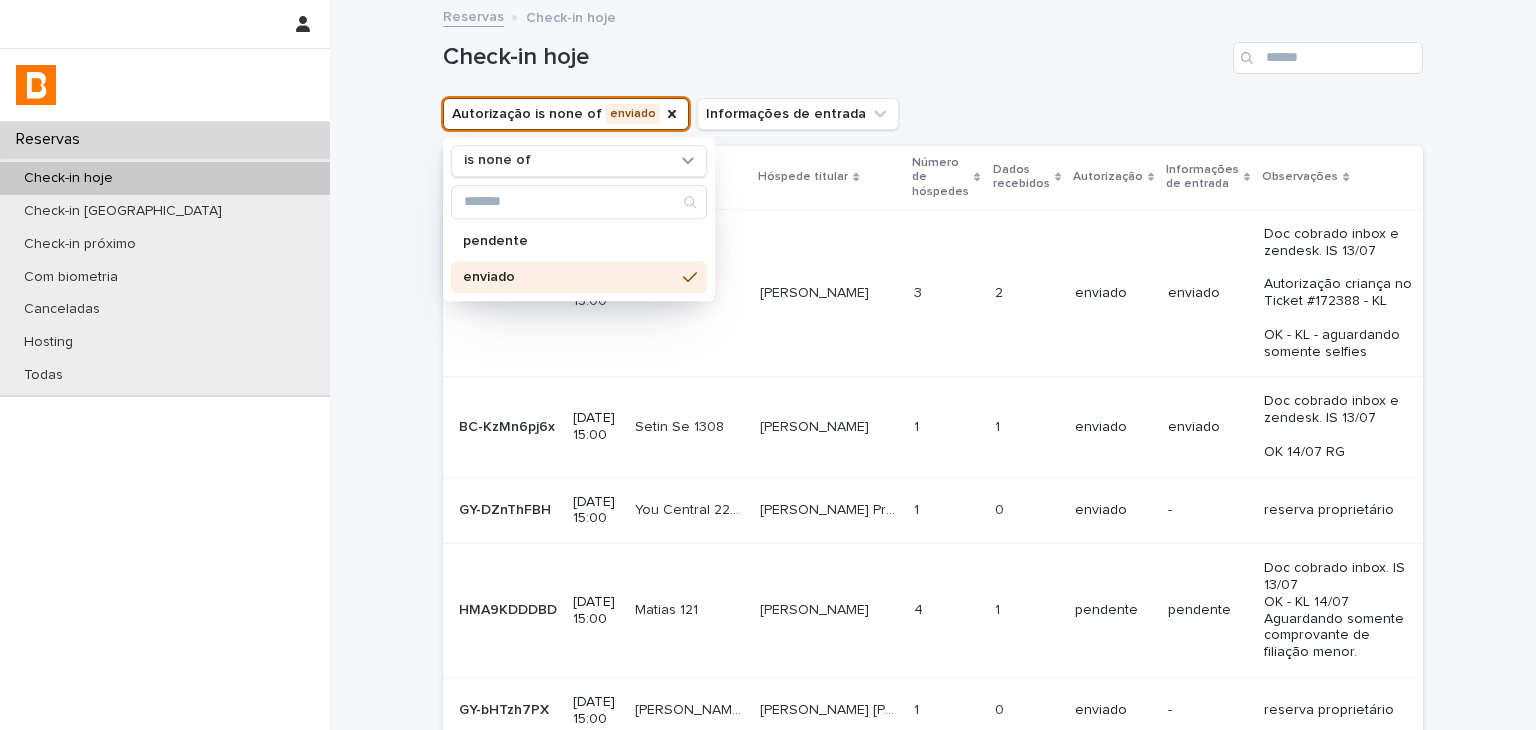 click on "Check-in hoje" at bounding box center [933, 50] 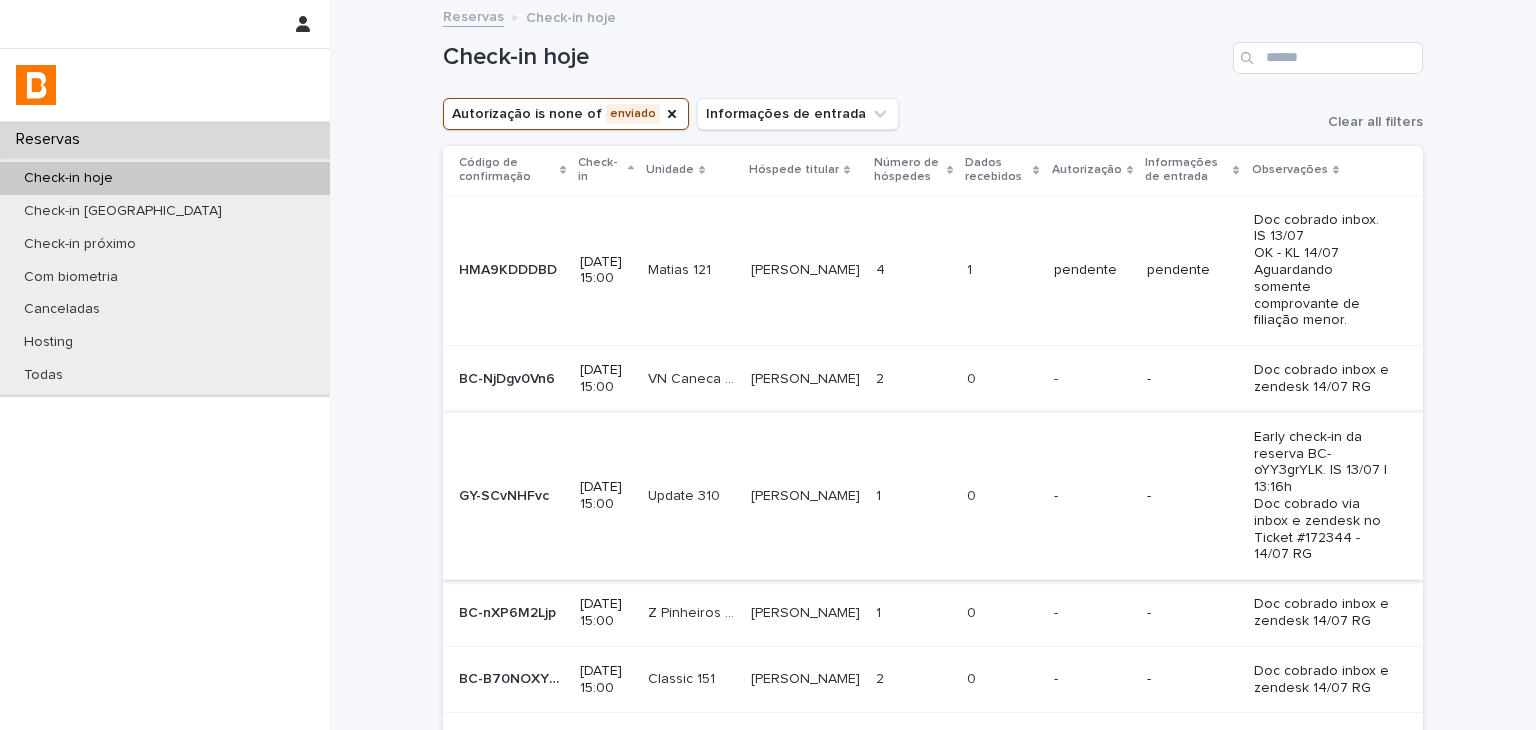 scroll, scrollTop: 158, scrollLeft: 0, axis: vertical 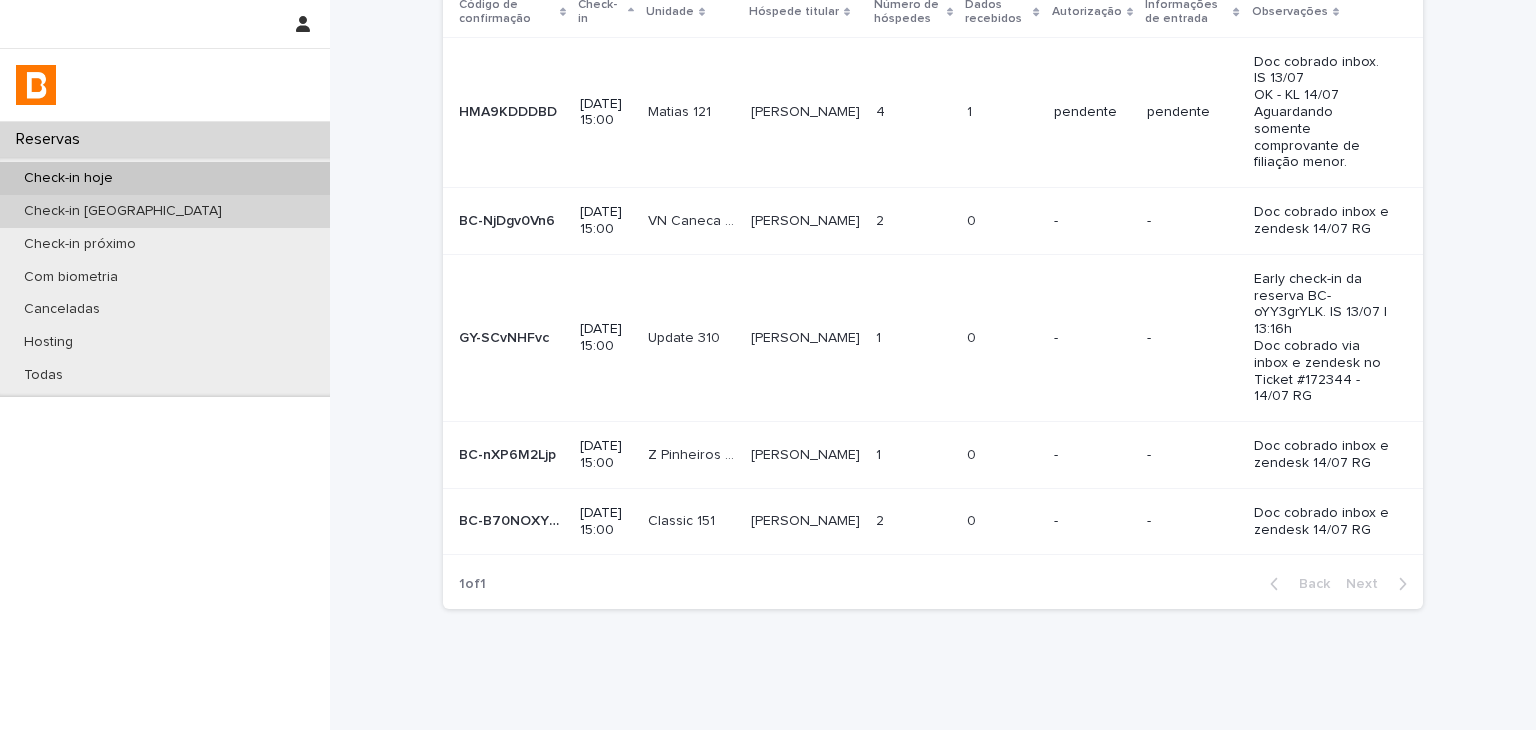 click on "Check-in [GEOGRAPHIC_DATA]" at bounding box center [165, 211] 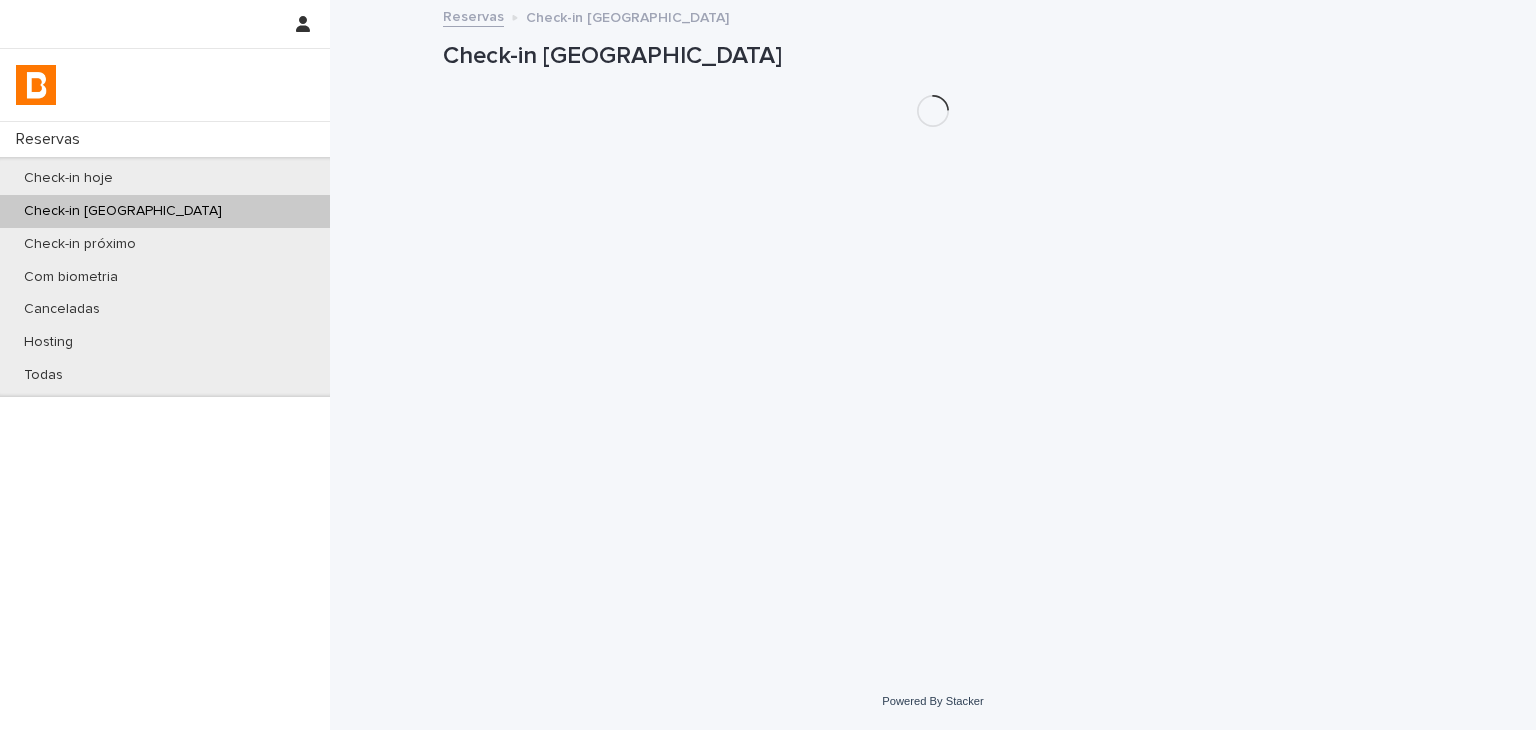 scroll, scrollTop: 0, scrollLeft: 0, axis: both 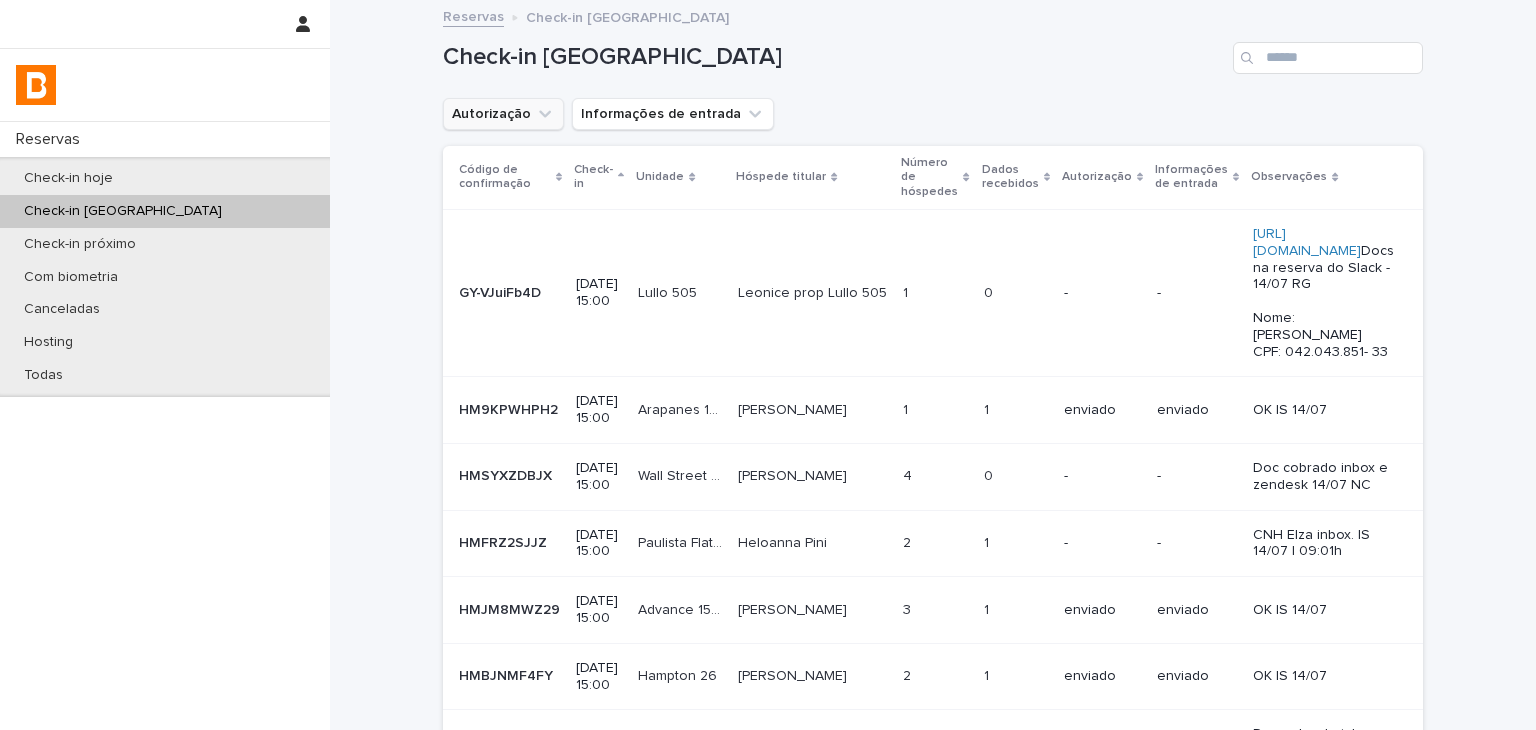 click on "Autorização" at bounding box center (503, 114) 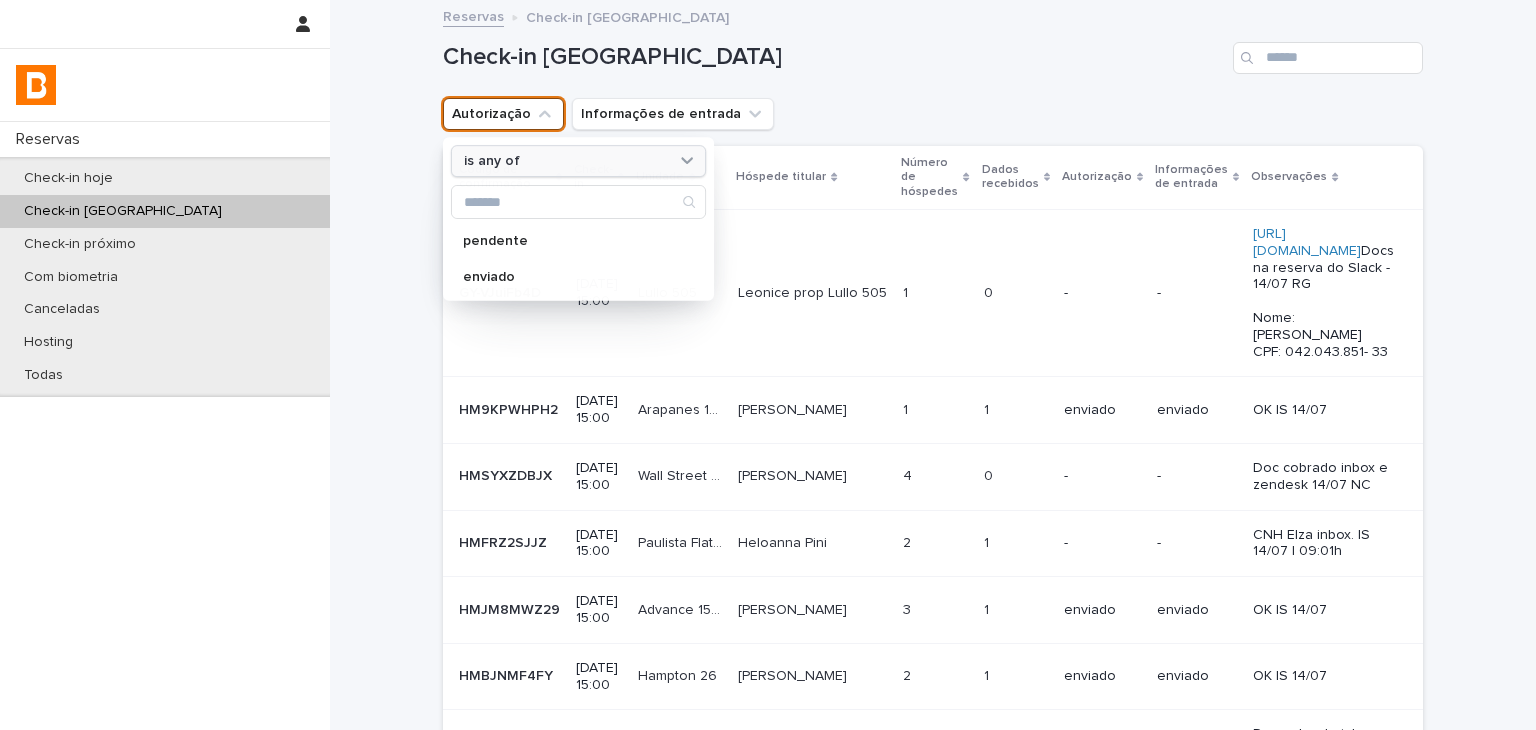 click on "is any of" at bounding box center (492, 161) 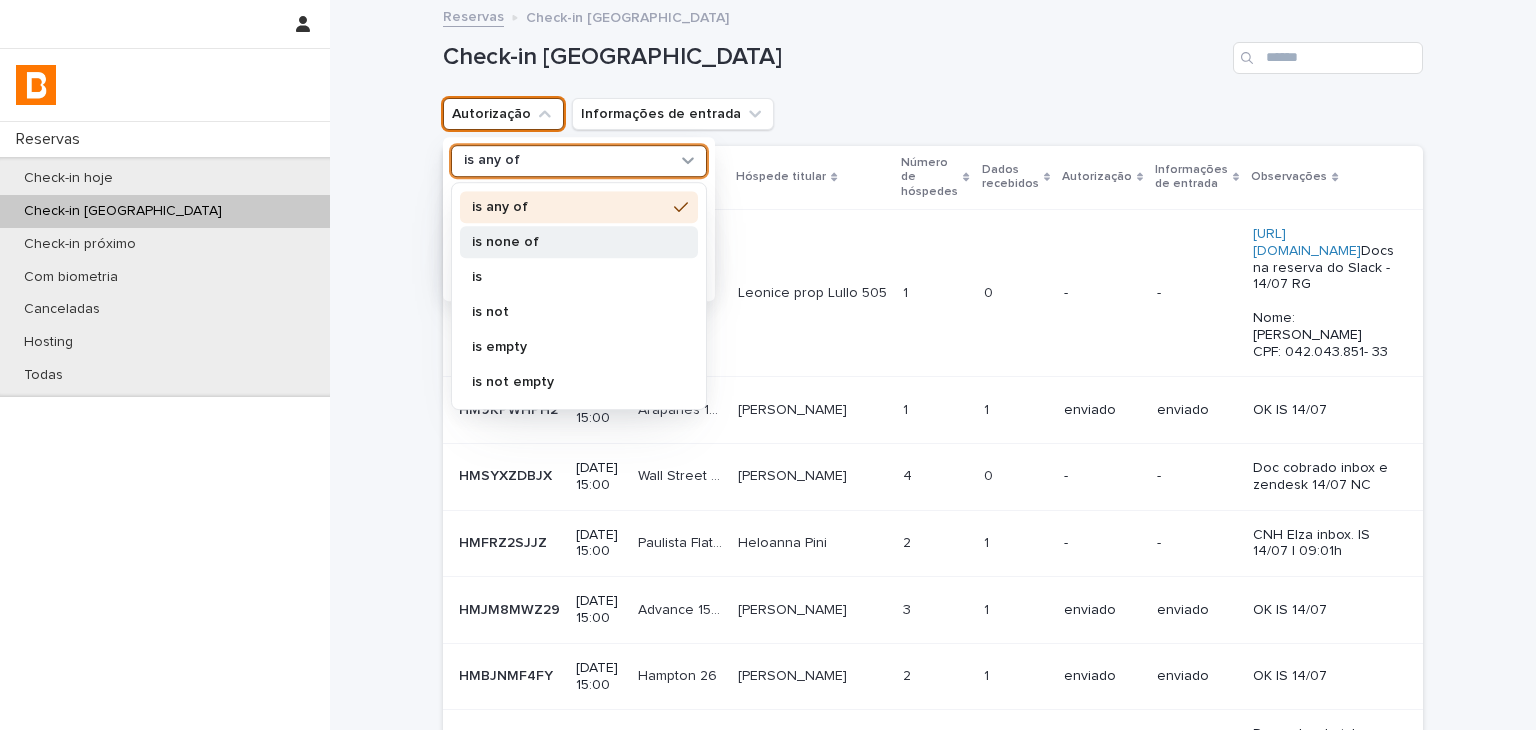 click on "is none of" at bounding box center [569, 242] 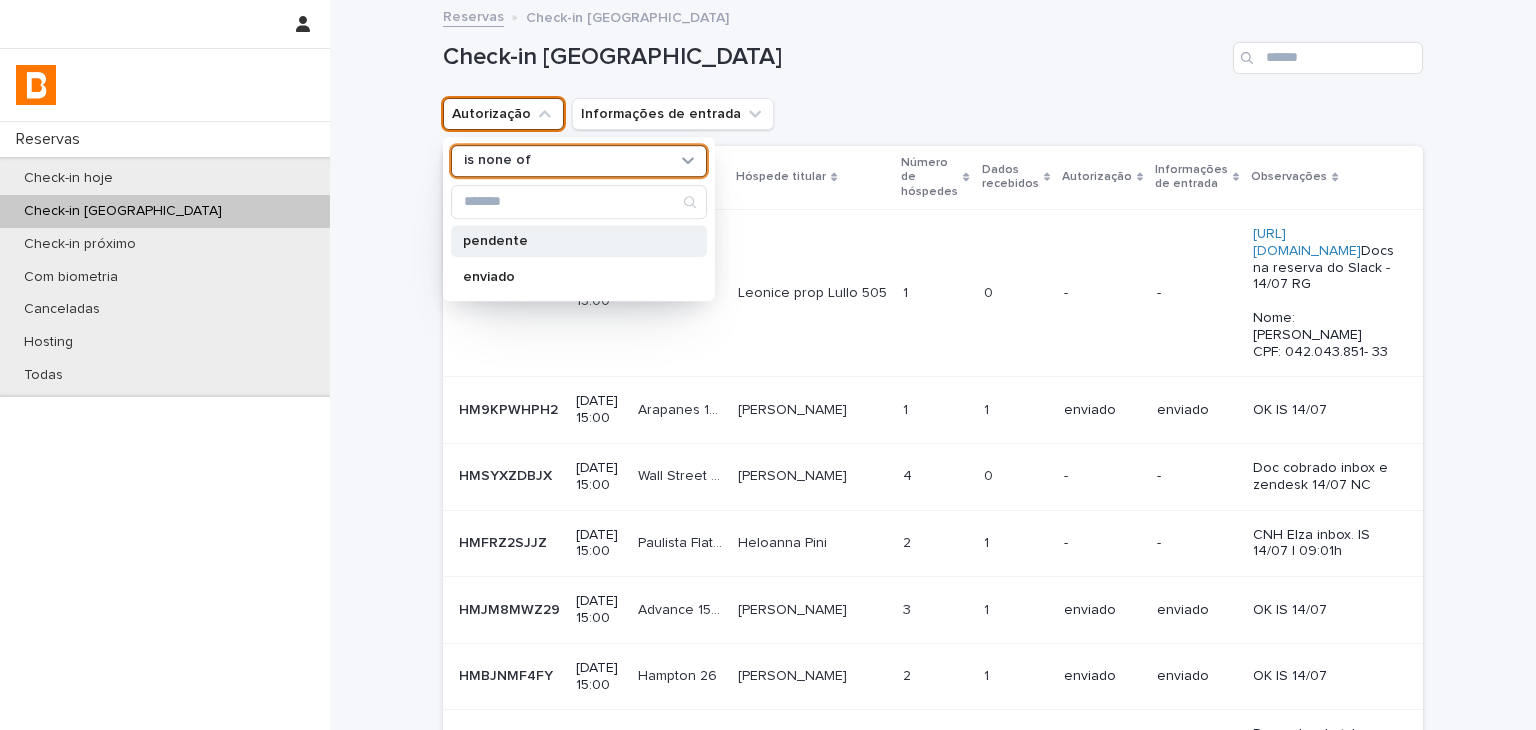 click on "enviado" at bounding box center (579, 277) 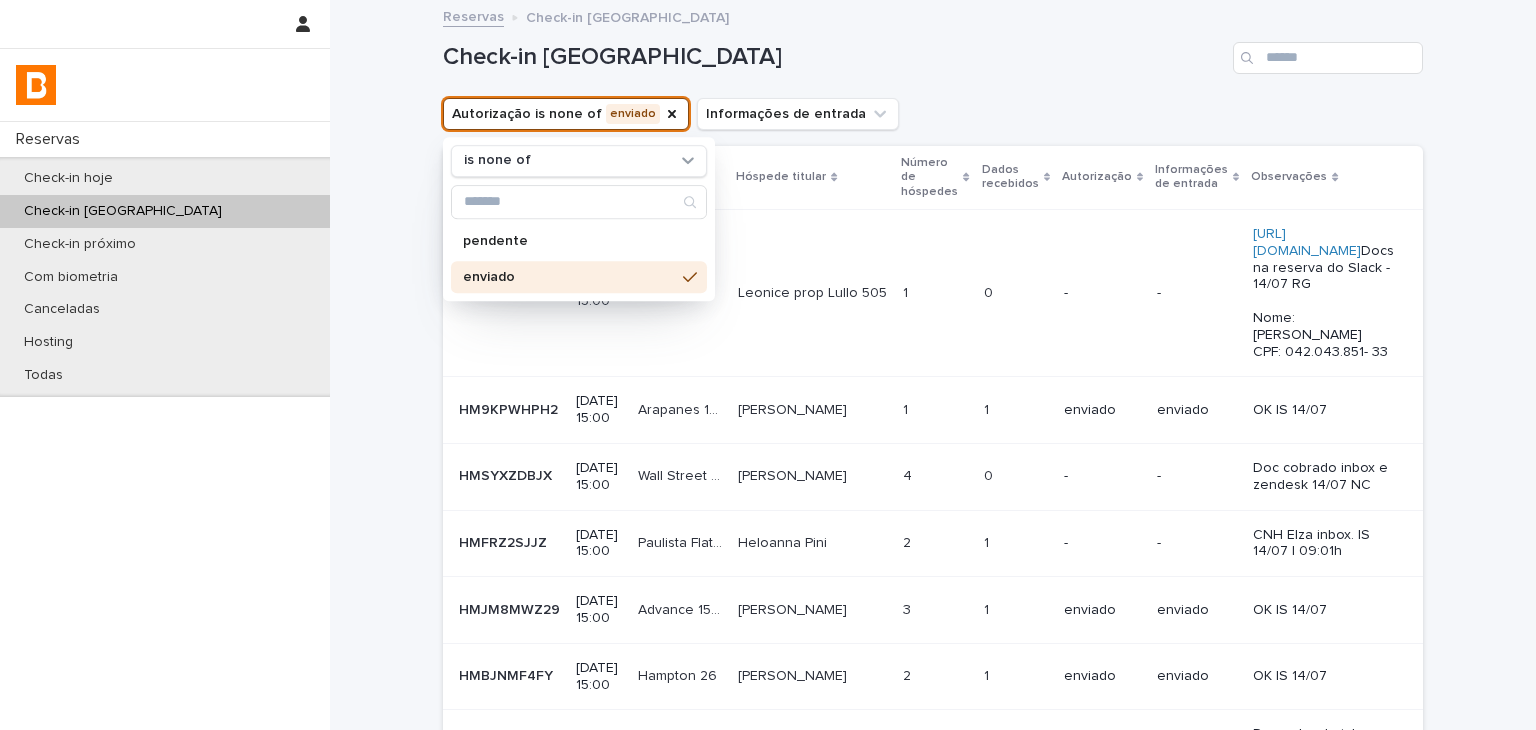 click on "Check-in [GEOGRAPHIC_DATA]" at bounding box center [933, 50] 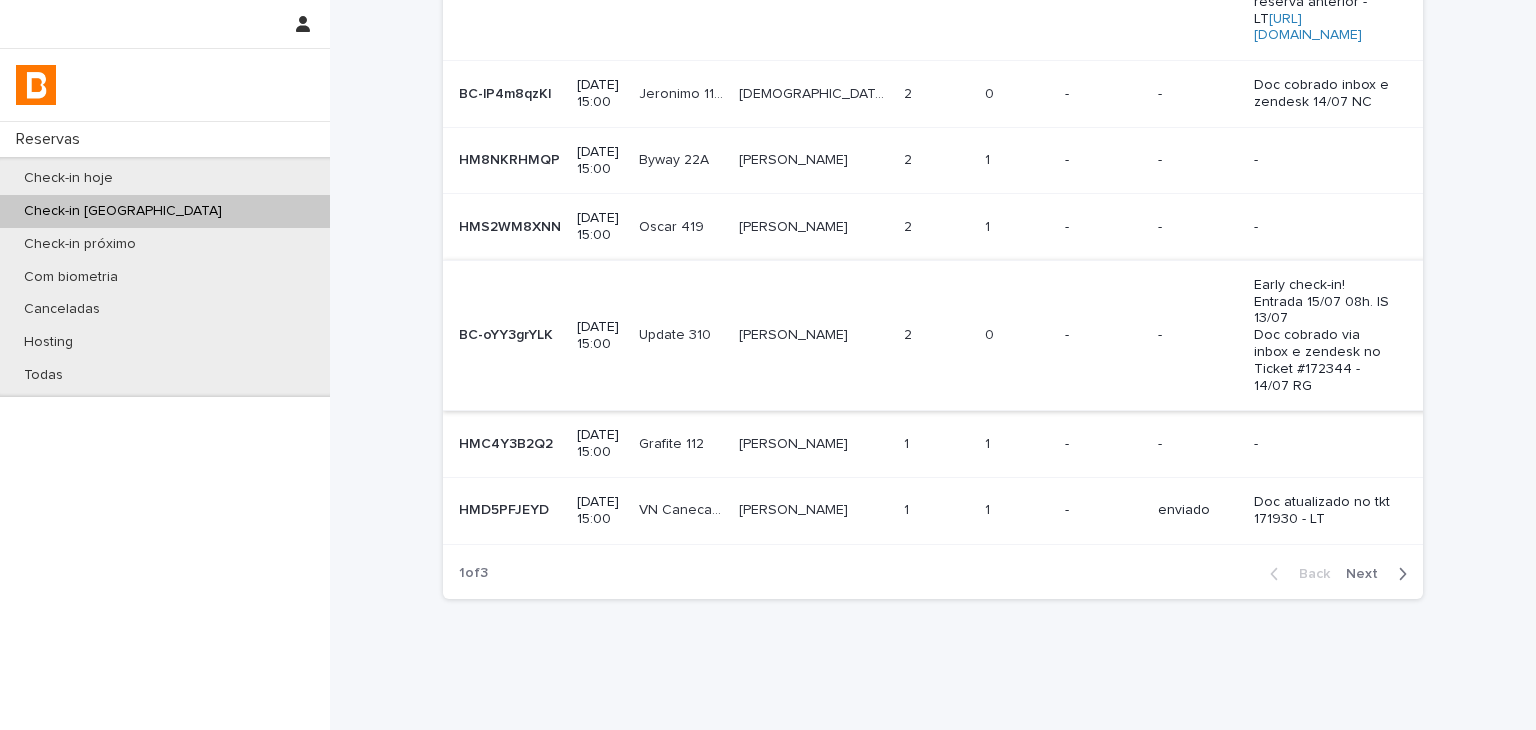 scroll, scrollTop: 637, scrollLeft: 0, axis: vertical 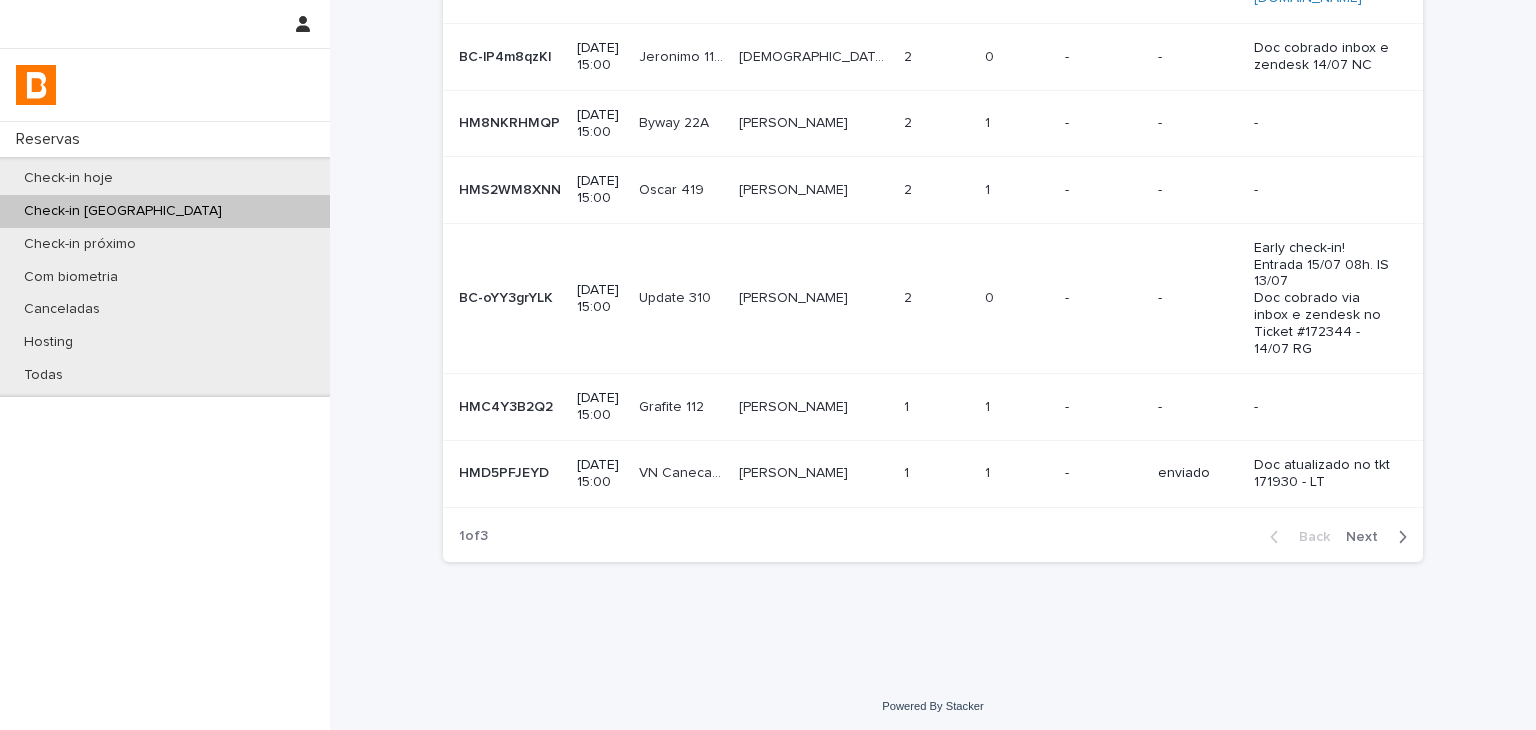 click on "Next" at bounding box center (1368, 537) 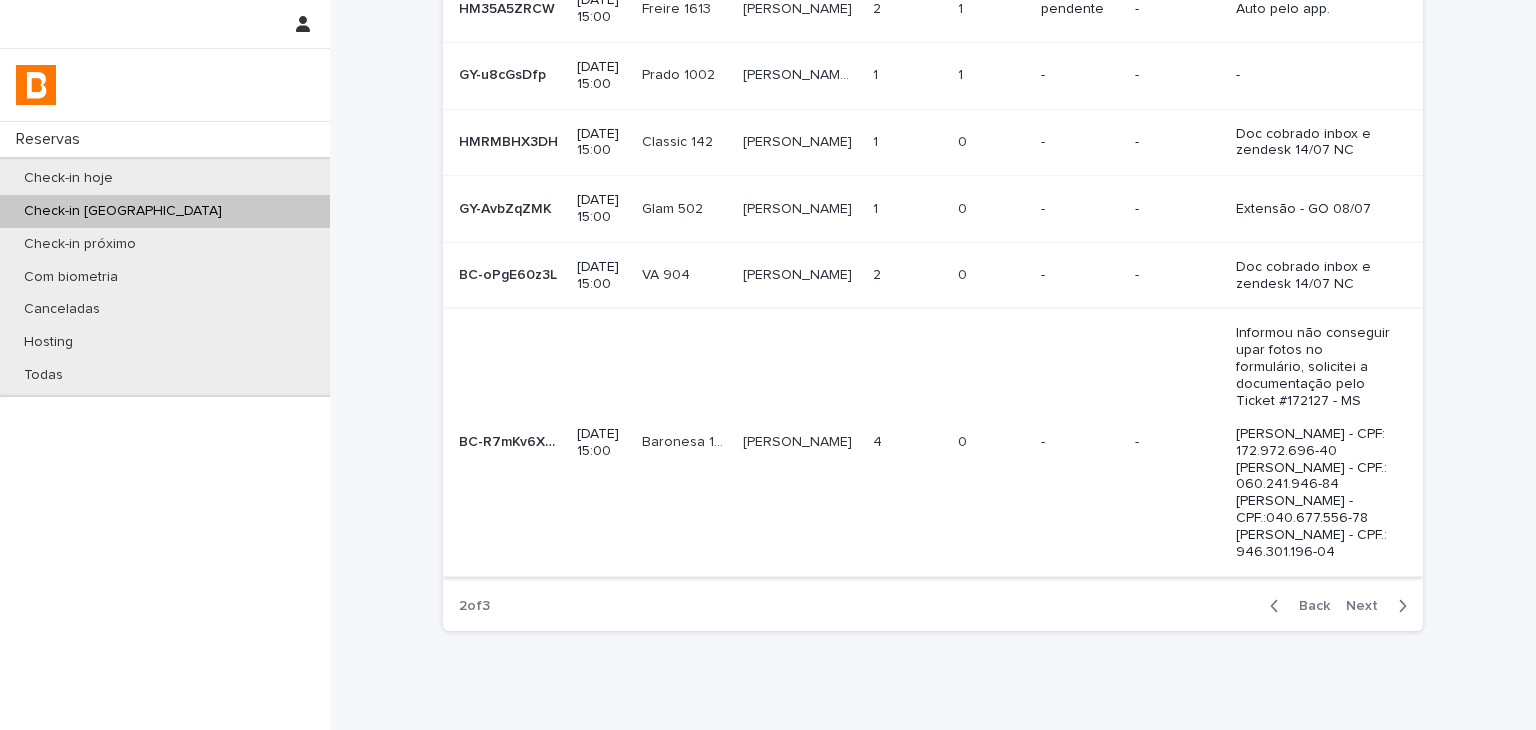 scroll, scrollTop: 708, scrollLeft: 0, axis: vertical 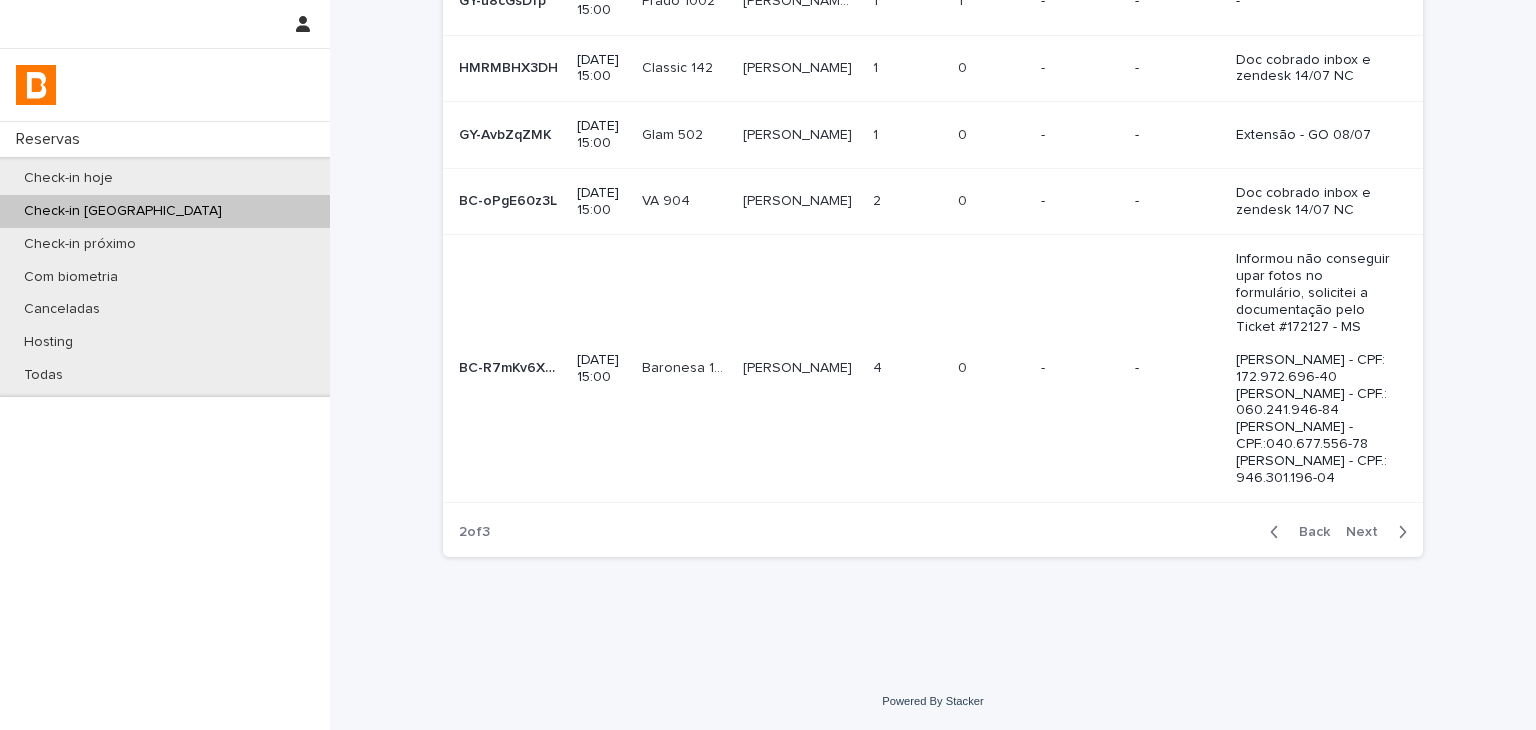 click on "Next" at bounding box center (1368, 532) 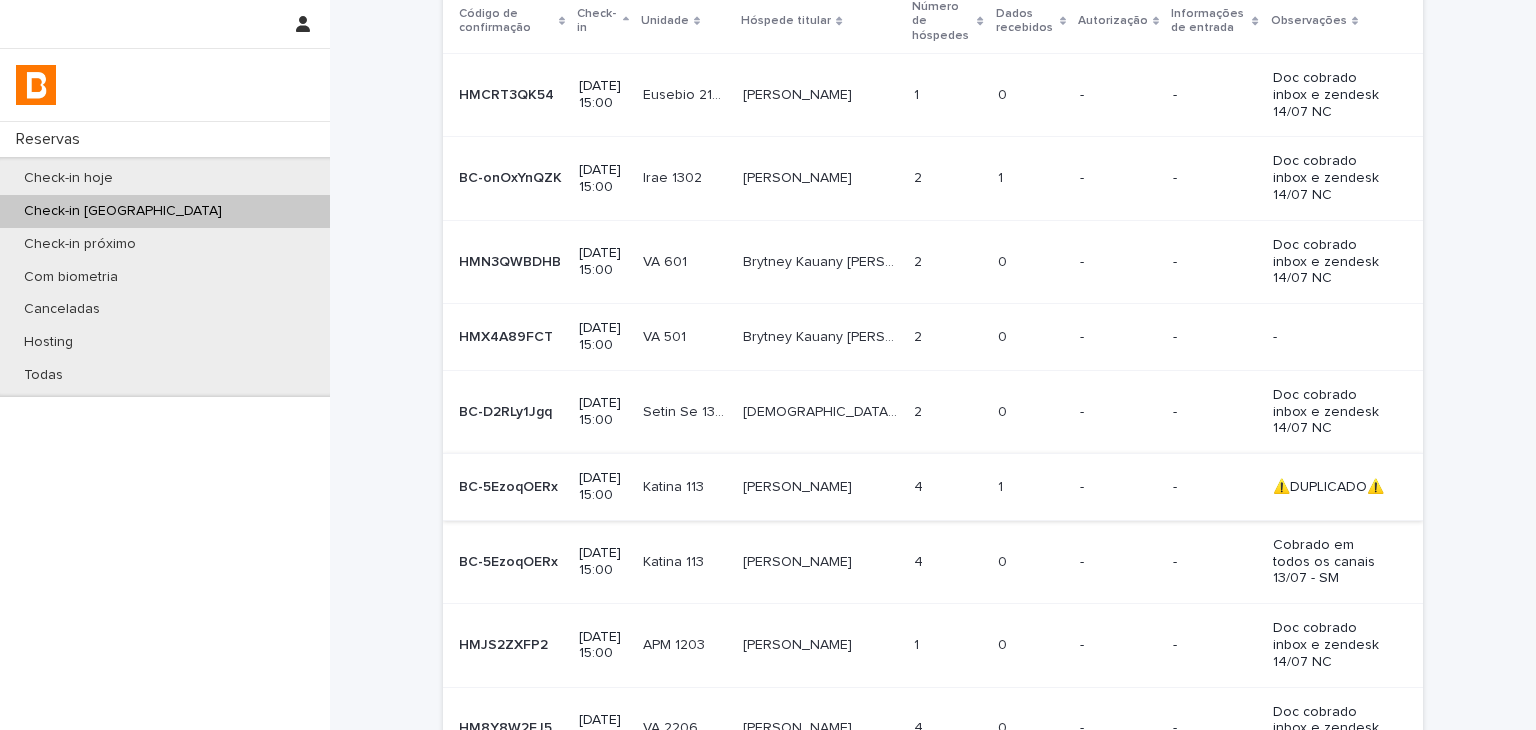 scroll, scrollTop: 56, scrollLeft: 0, axis: vertical 